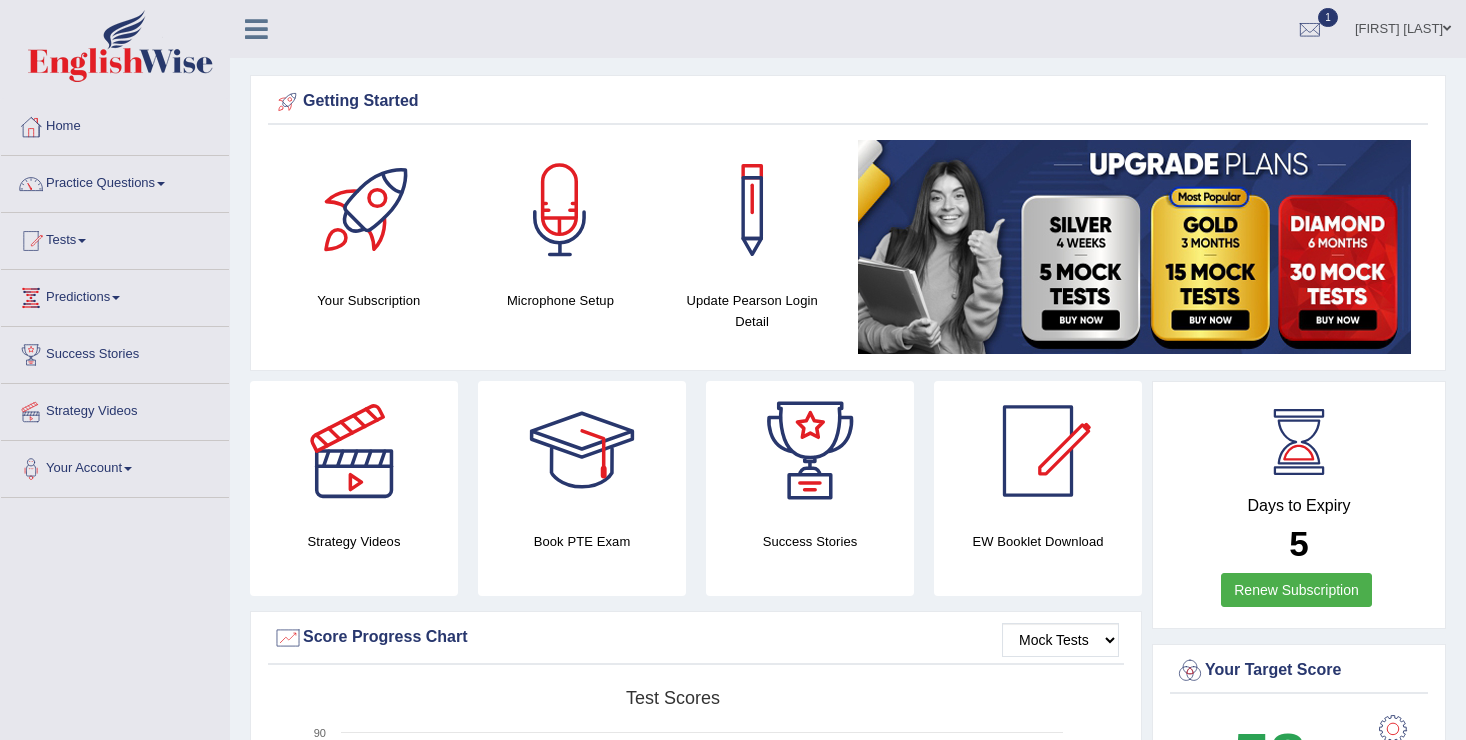 scroll, scrollTop: 0, scrollLeft: 0, axis: both 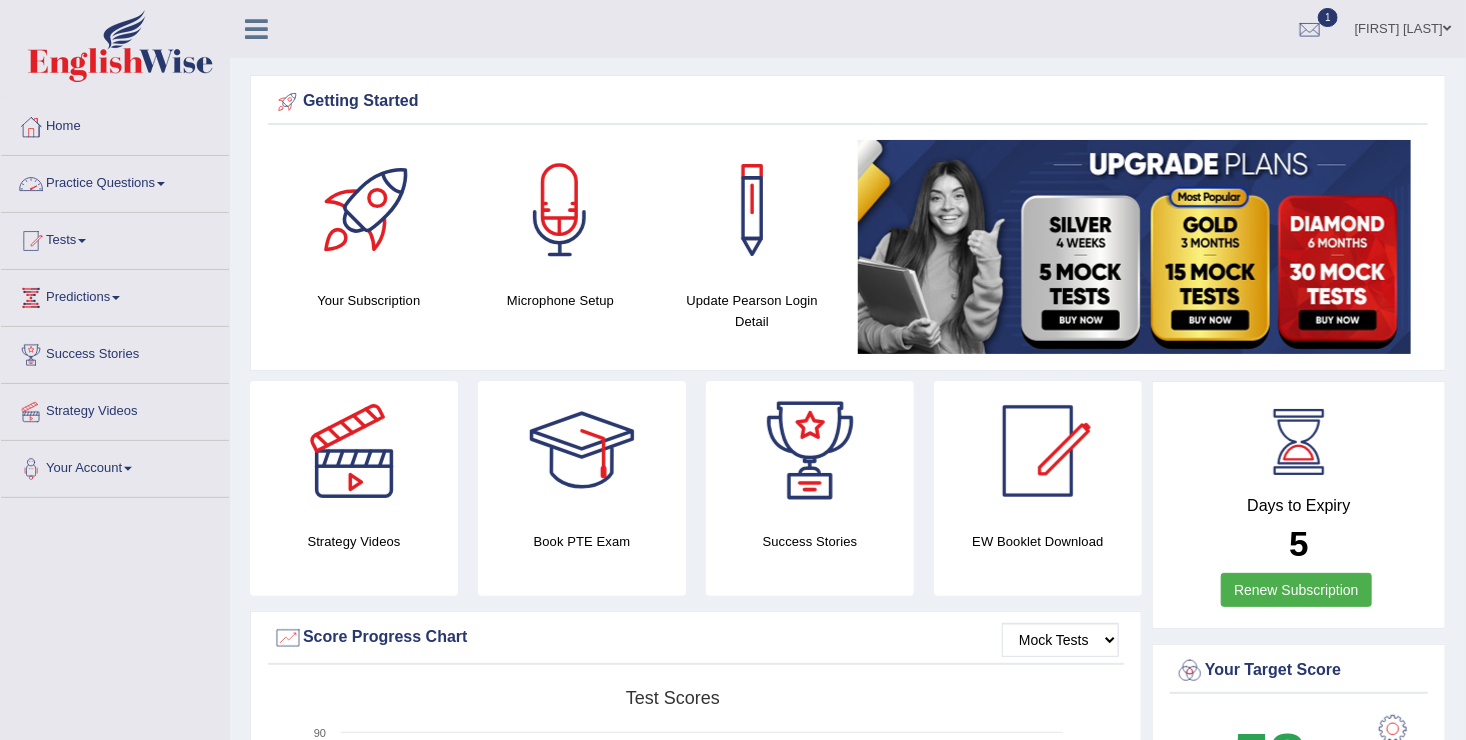 click on "Practice Questions" at bounding box center (115, 181) 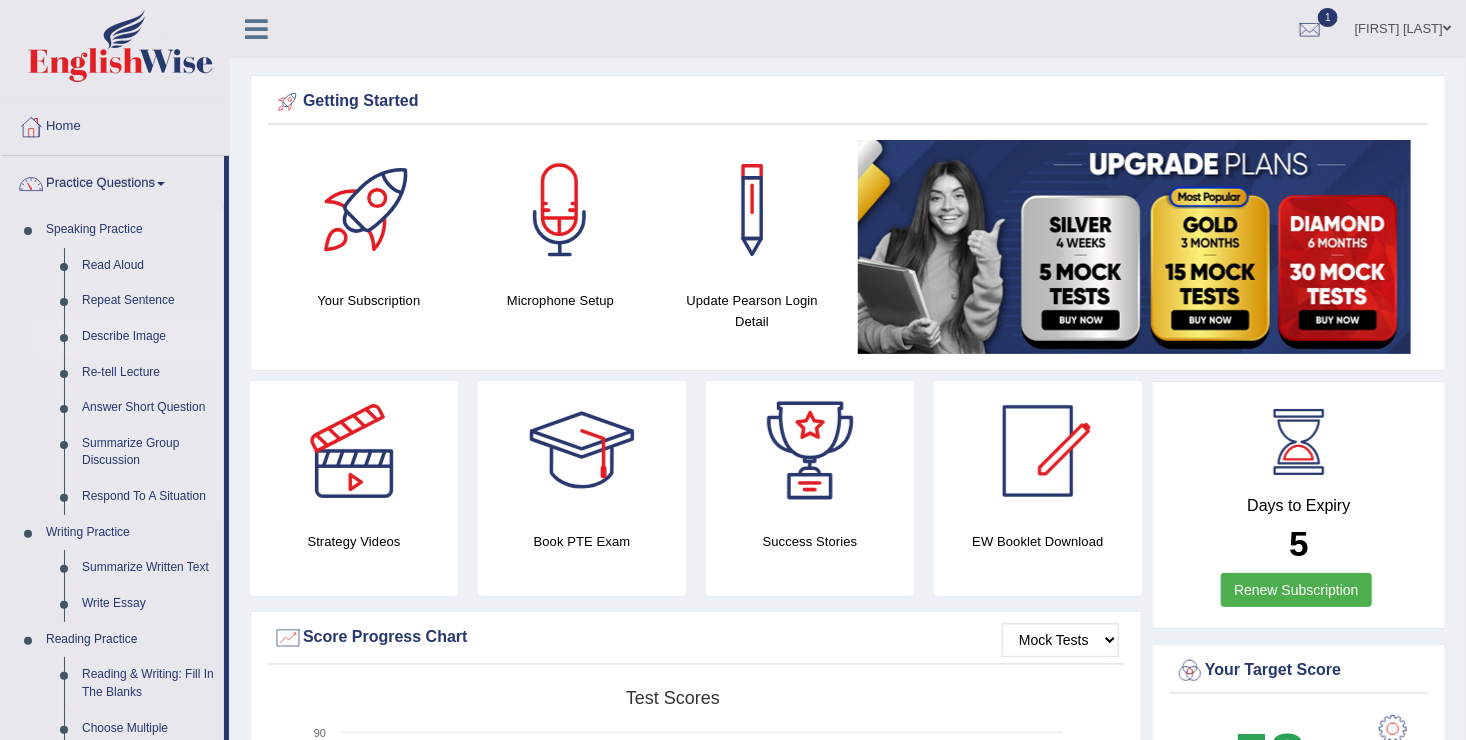 click on "Describe Image" at bounding box center (148, 337) 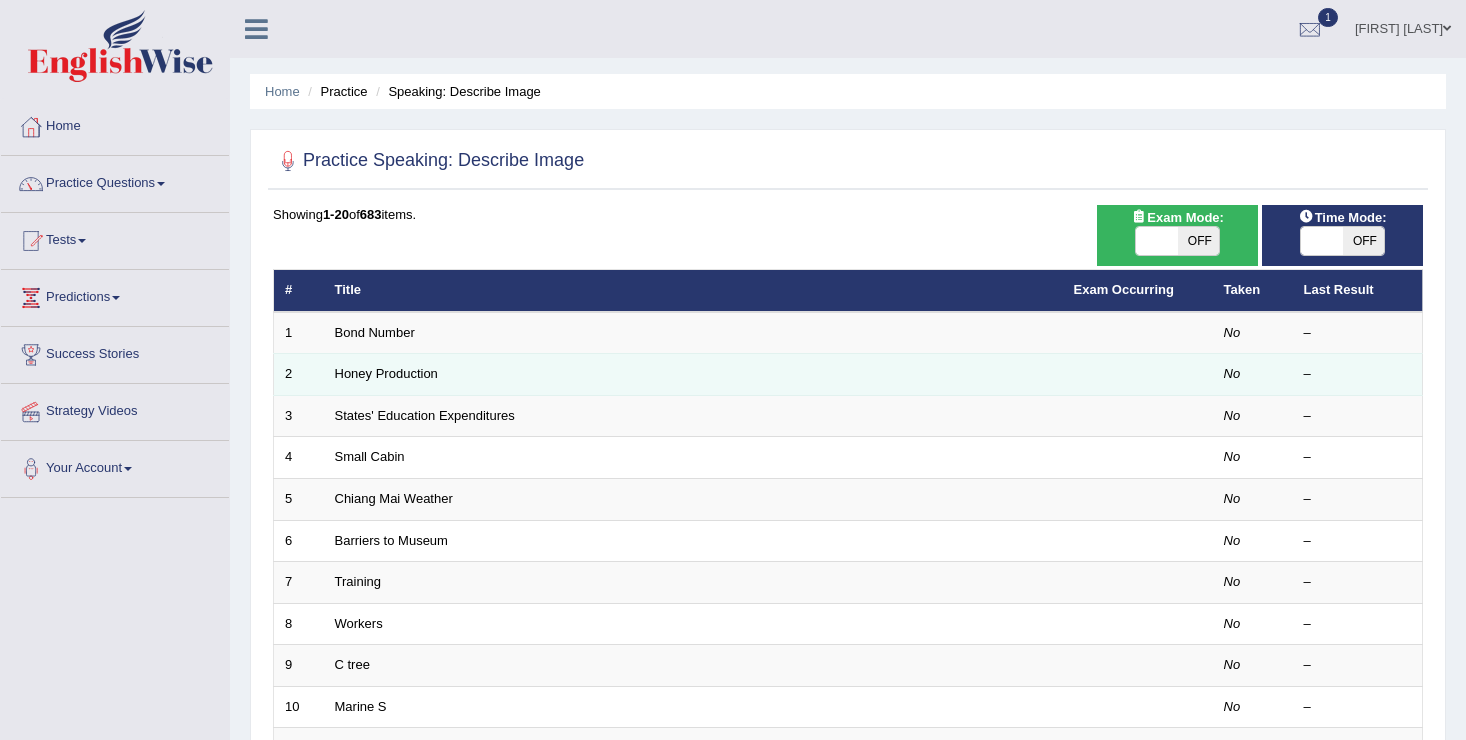 scroll, scrollTop: 0, scrollLeft: 0, axis: both 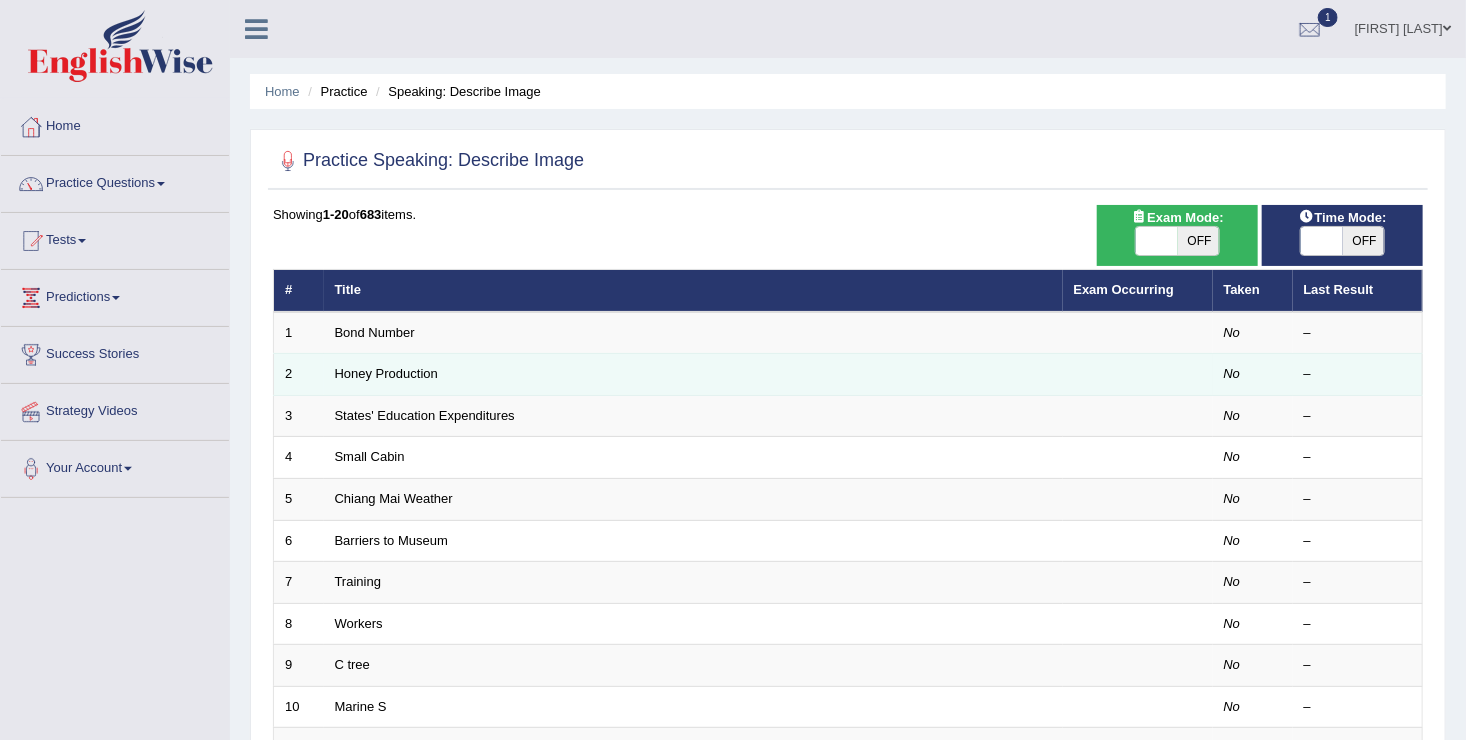 click on "Honey Production" at bounding box center [693, 375] 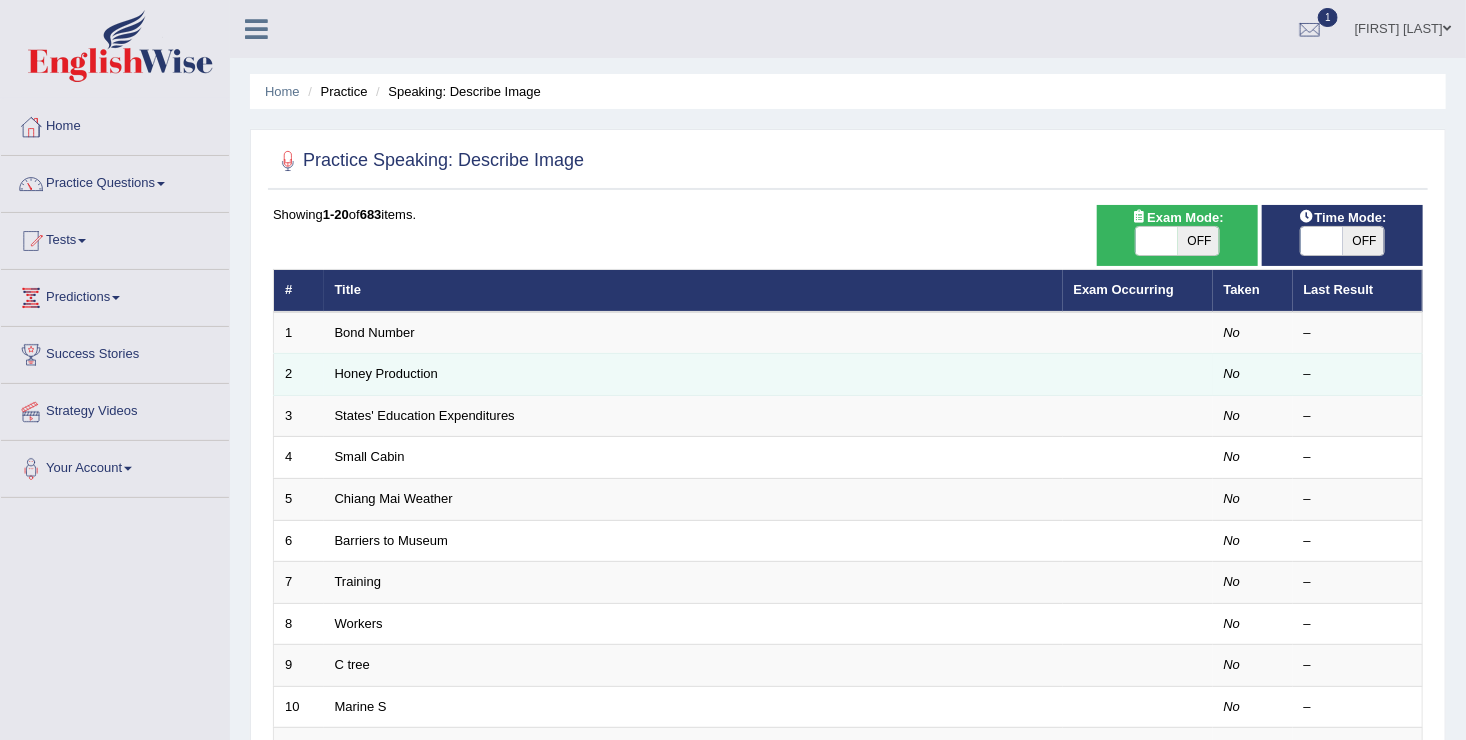 click on "Honey Production" at bounding box center (693, 375) 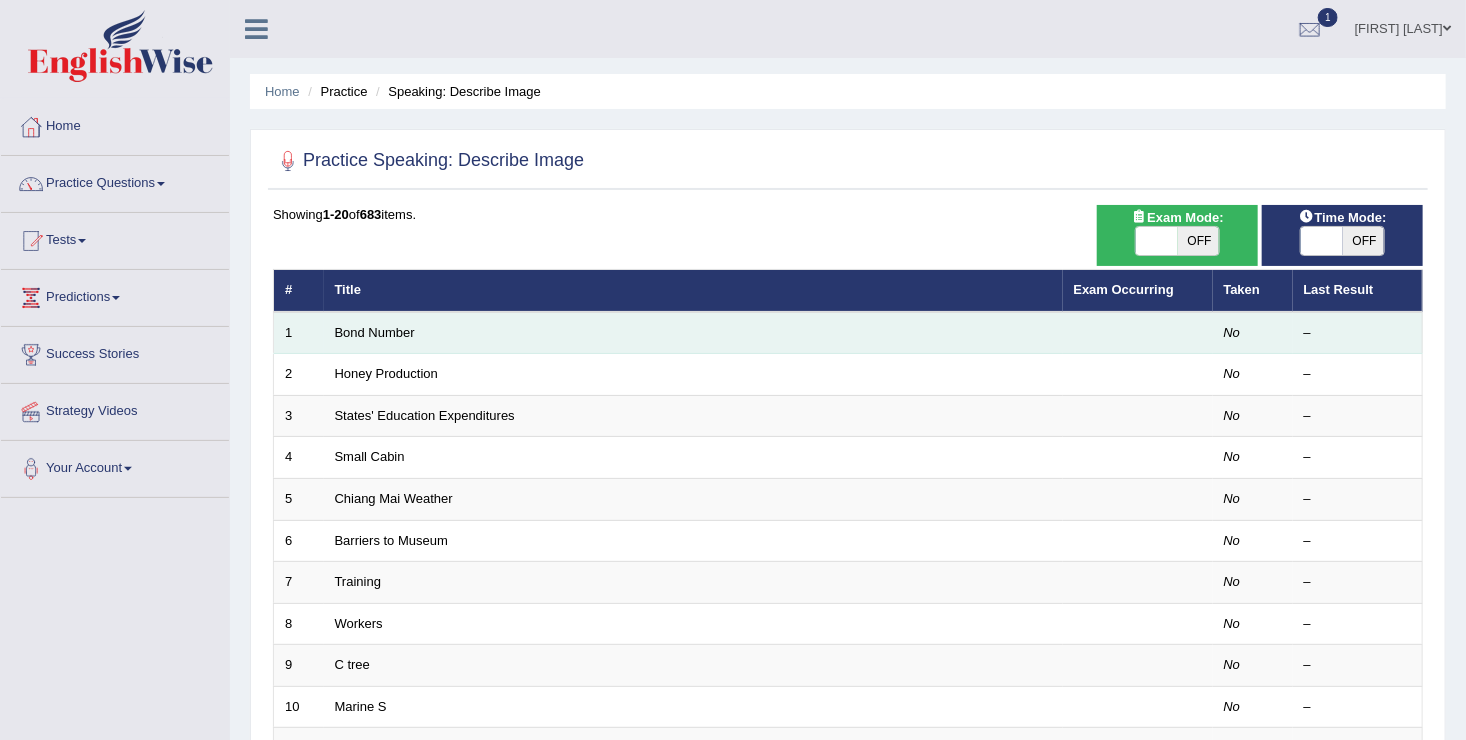 click on "Bond Number" at bounding box center (693, 333) 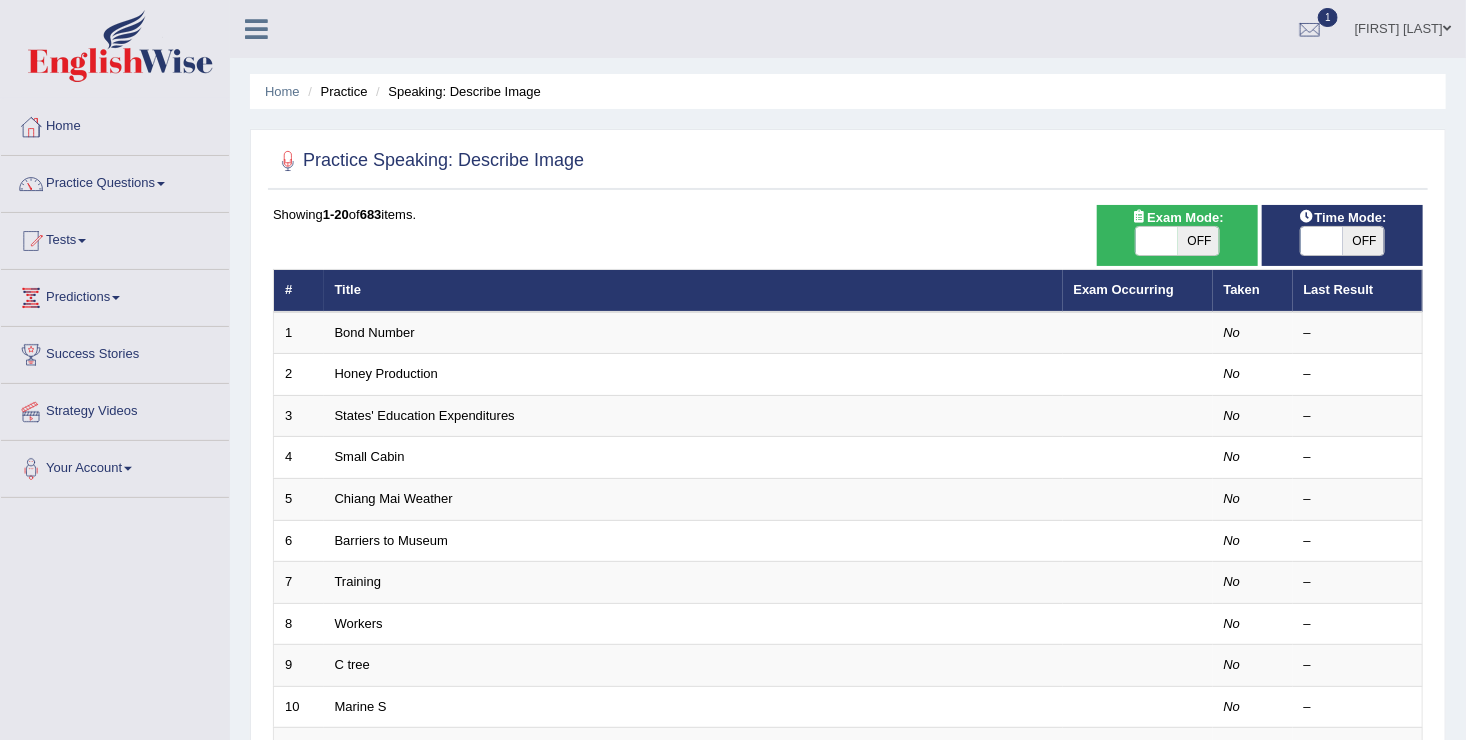 click on "OFF" at bounding box center (1199, 241) 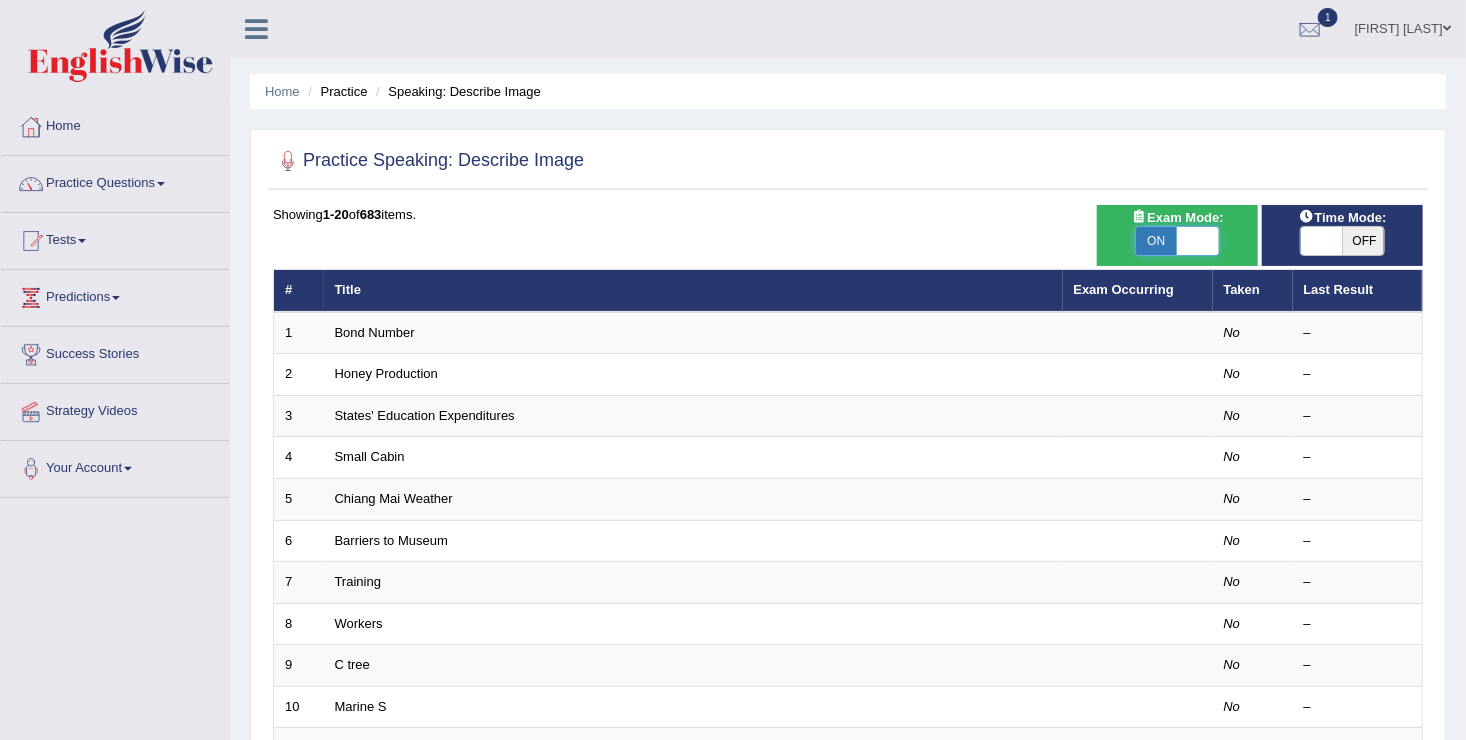 checkbox on "true" 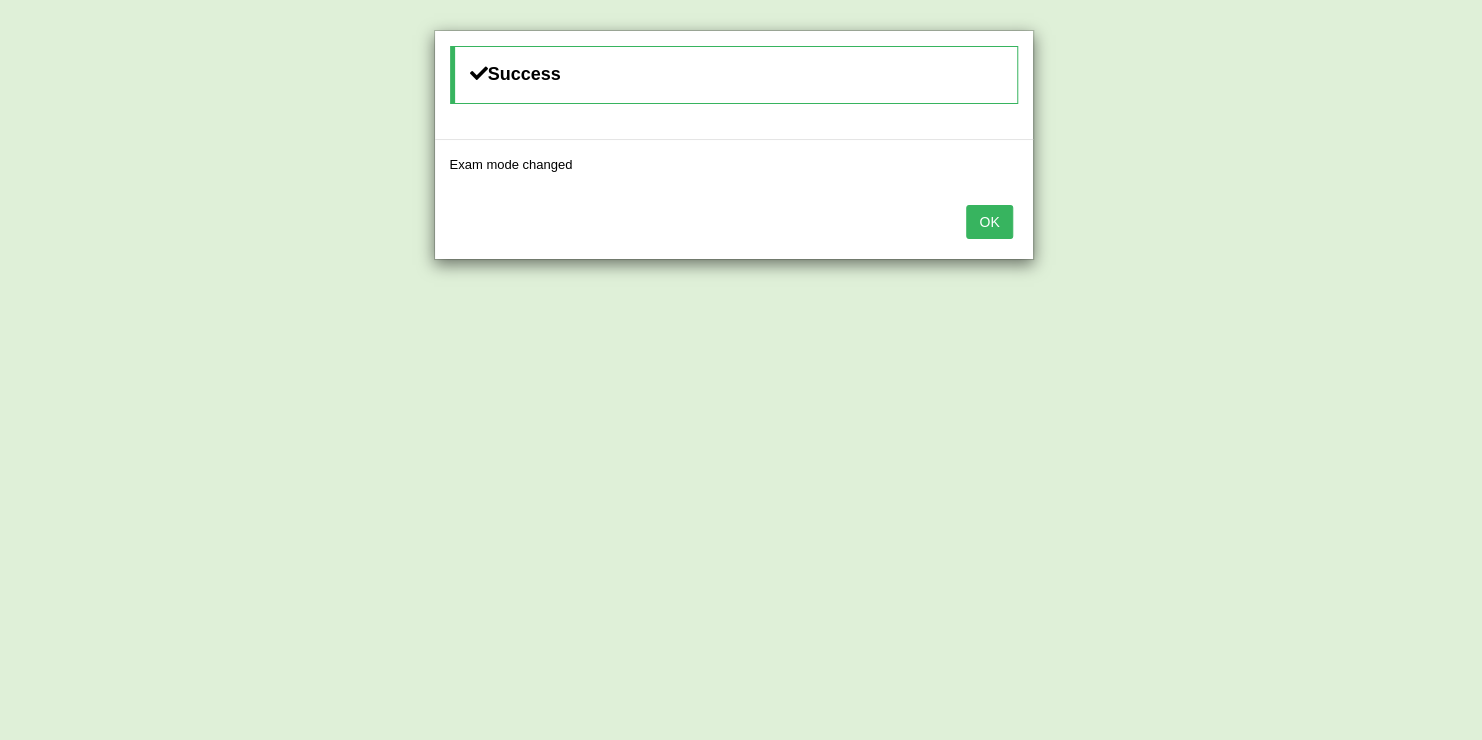 click on "OK" at bounding box center [989, 222] 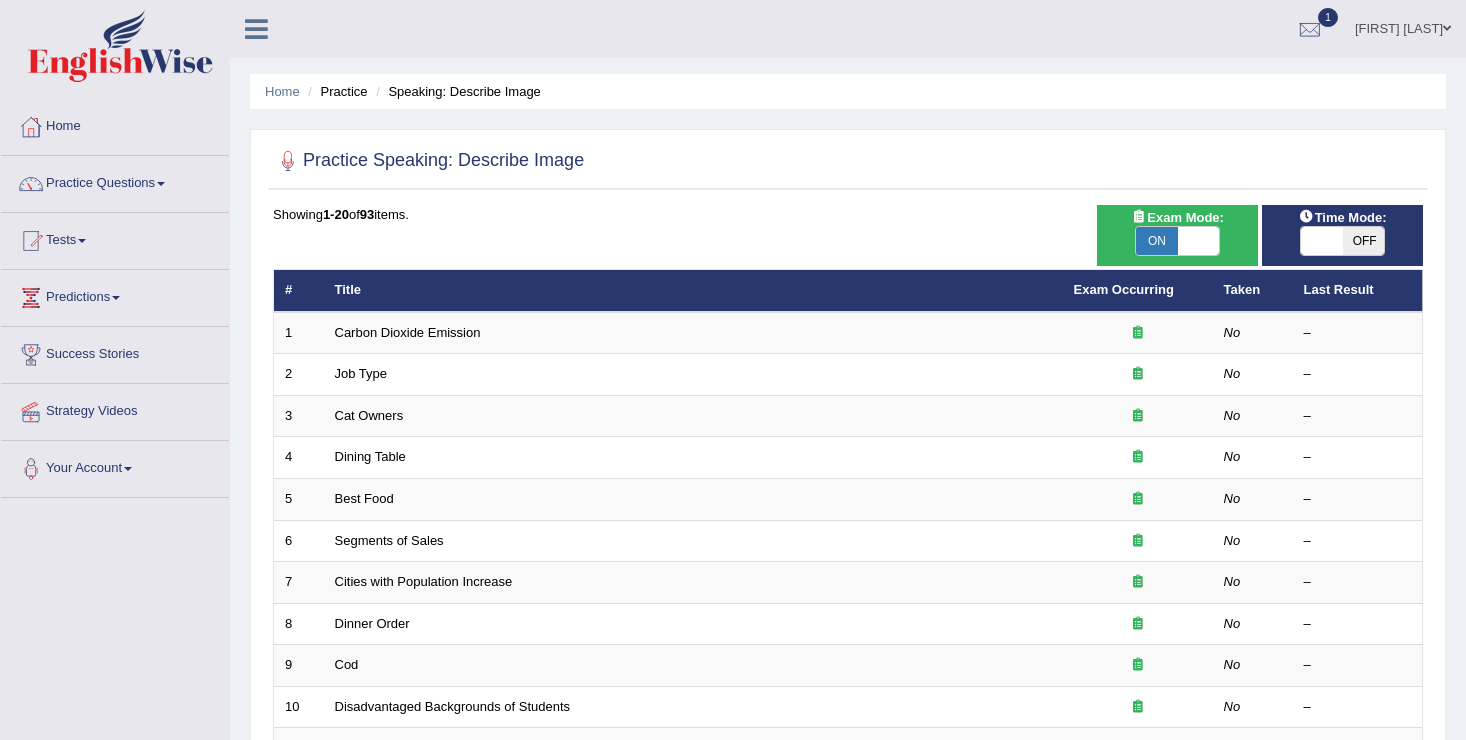scroll, scrollTop: 0, scrollLeft: 0, axis: both 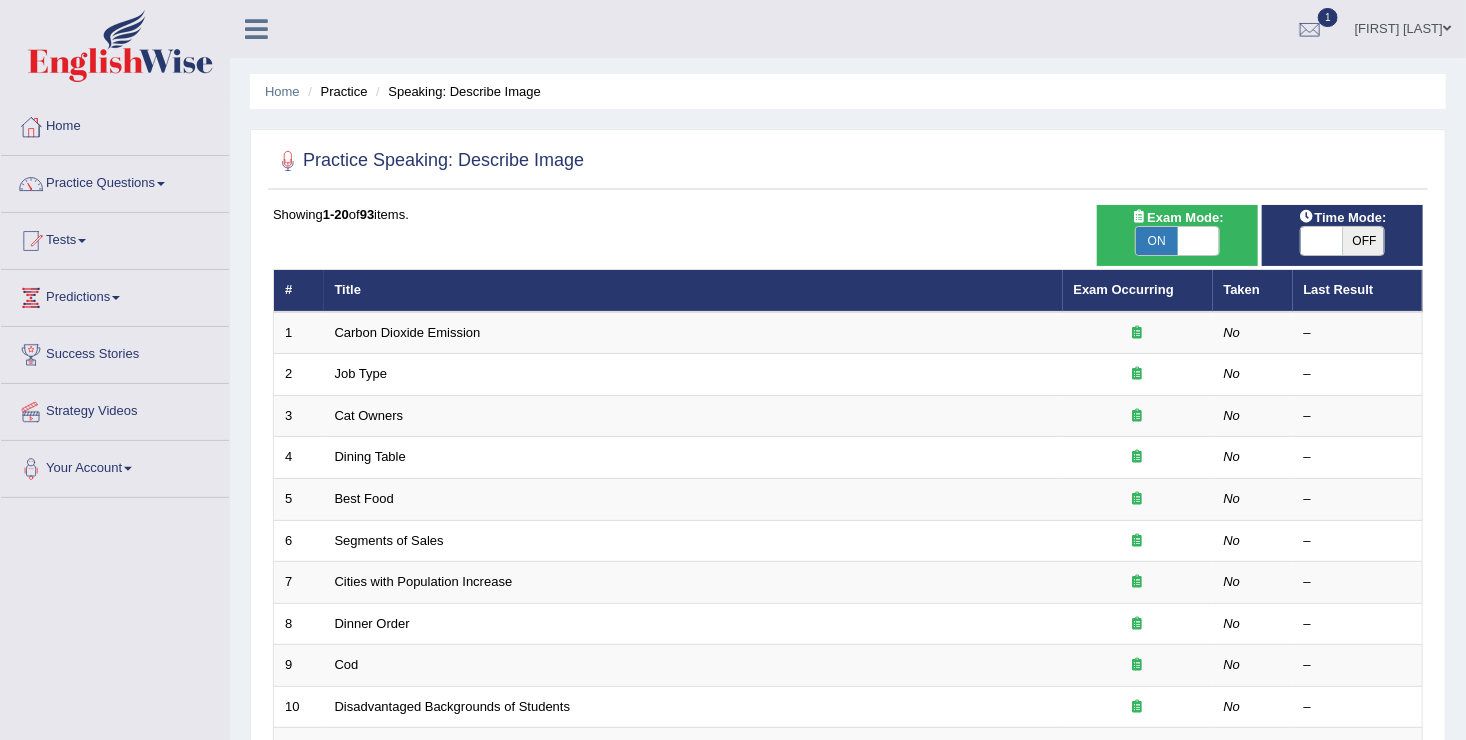 click on "OFF" at bounding box center [1364, 241] 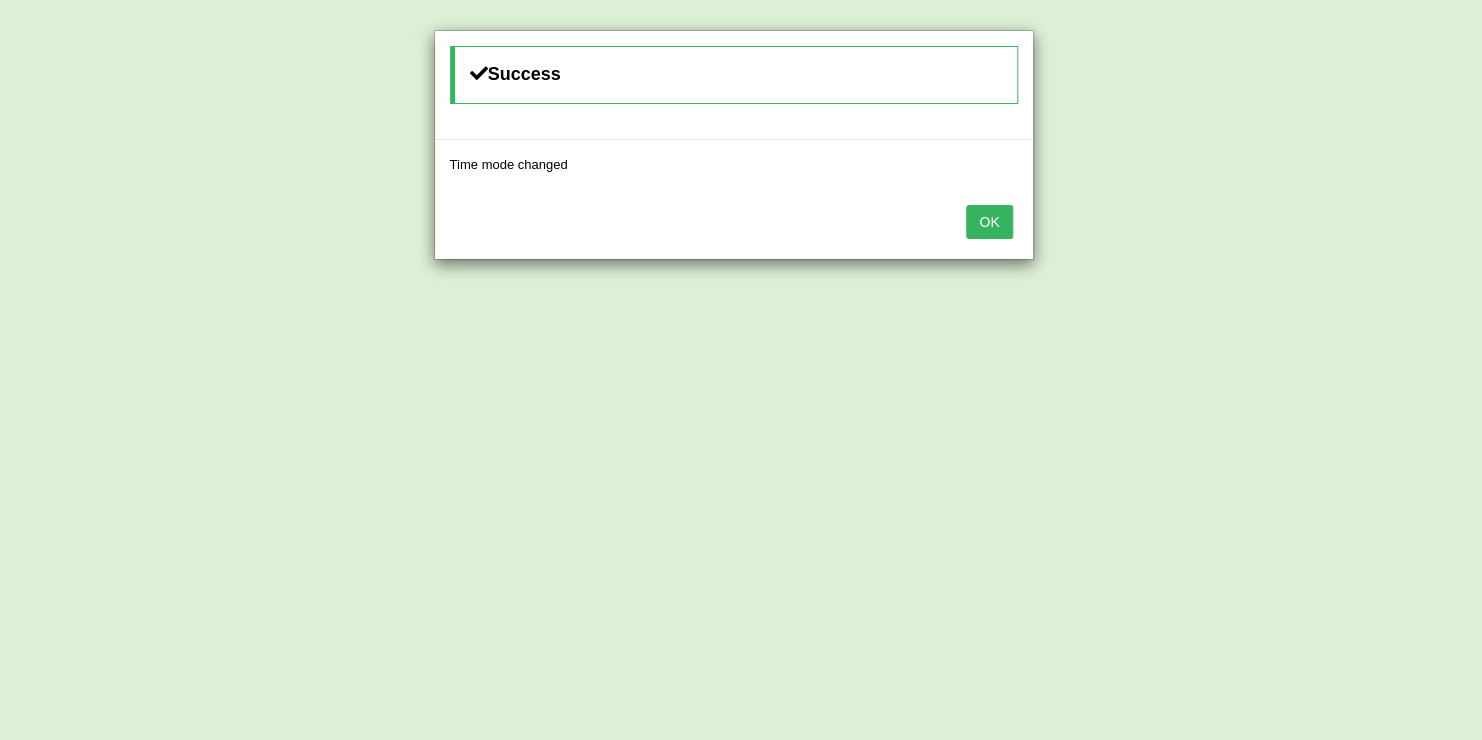 click on "OK" at bounding box center (989, 222) 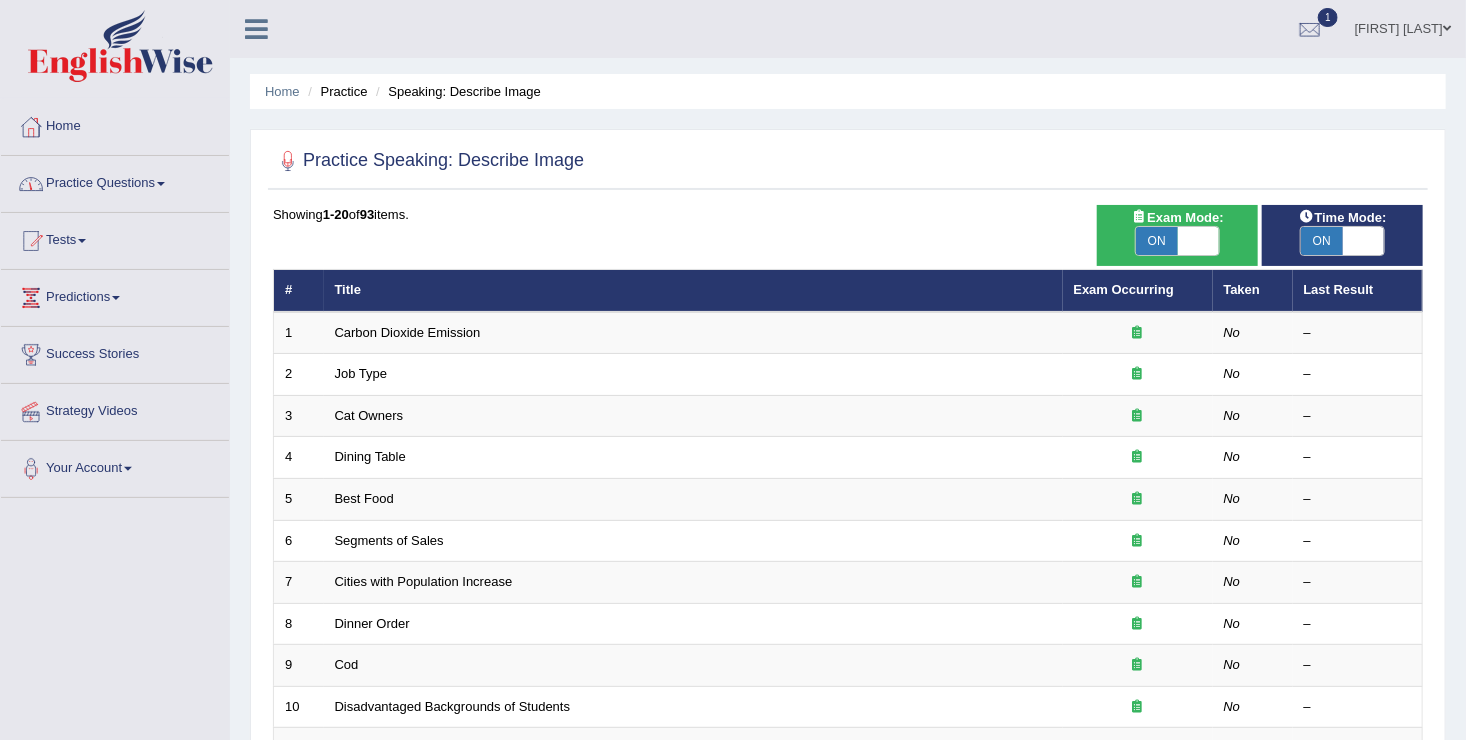 click on "Practice Questions" at bounding box center (115, 181) 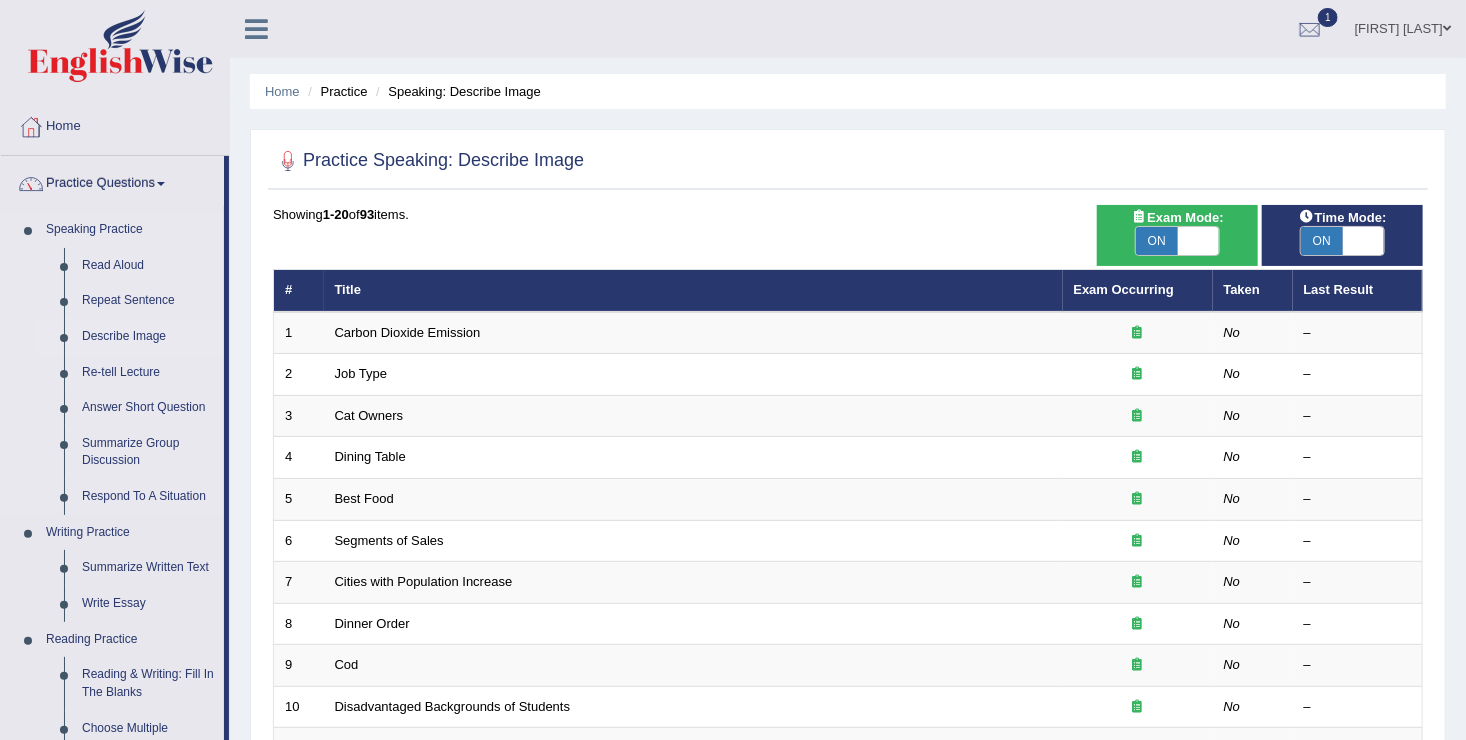 click on "Describe Image" at bounding box center (148, 337) 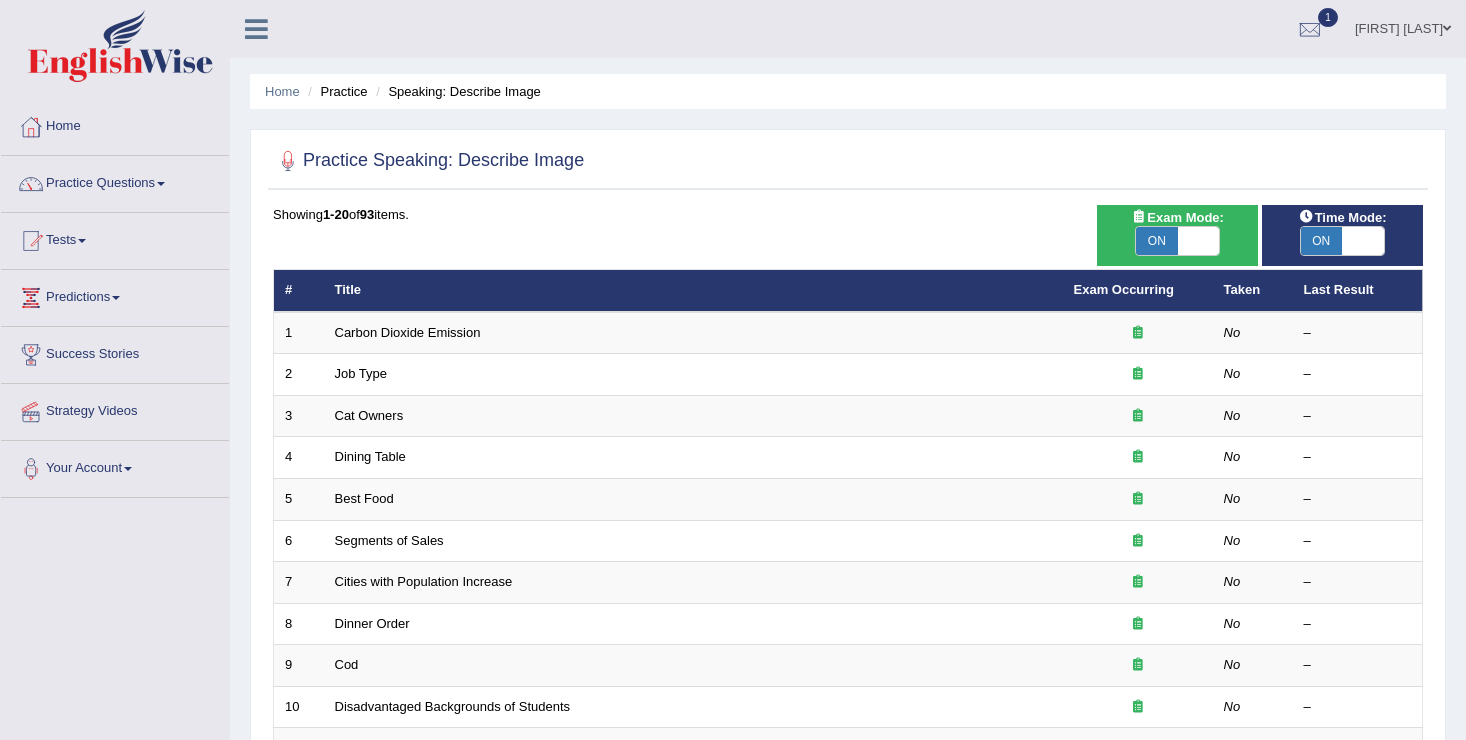scroll, scrollTop: 0, scrollLeft: 0, axis: both 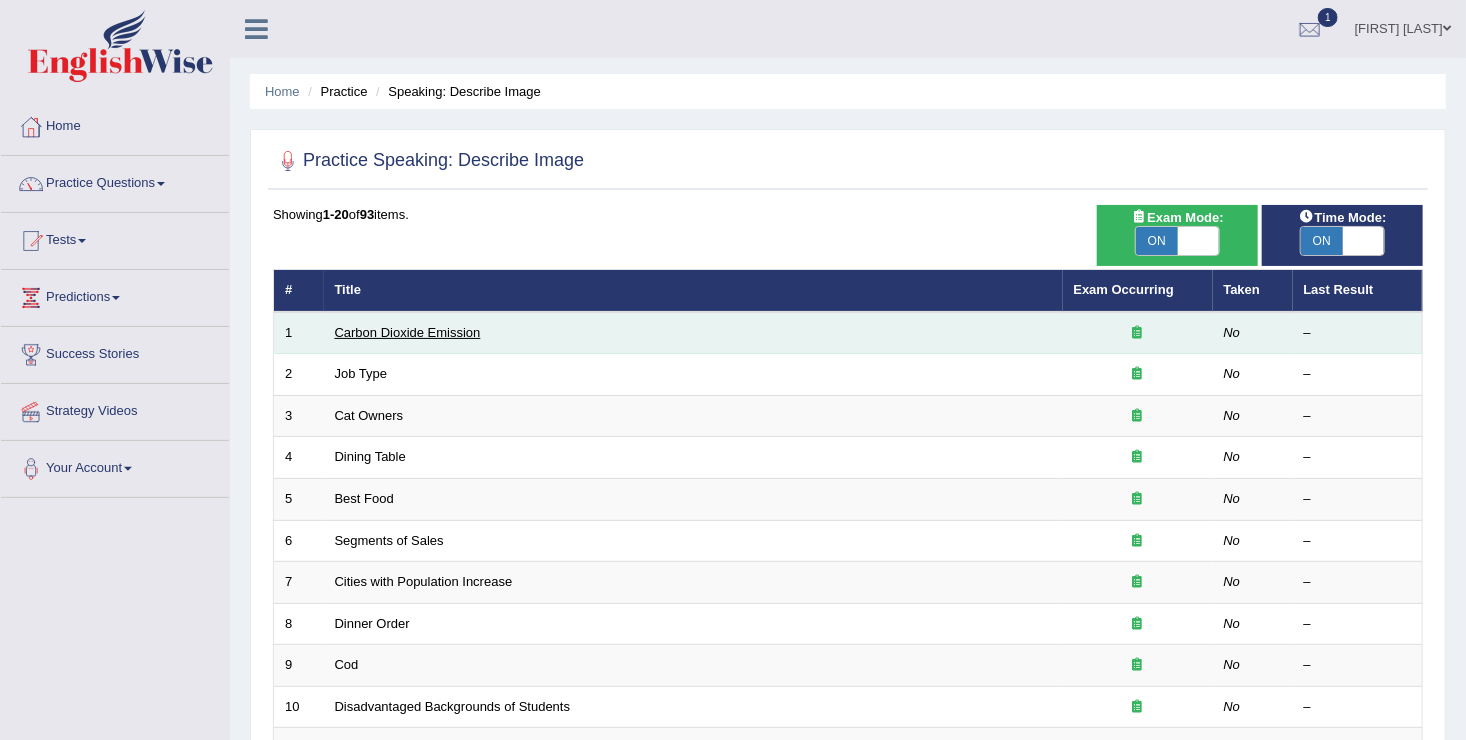 click on "Carbon Dioxide Emission" at bounding box center (408, 332) 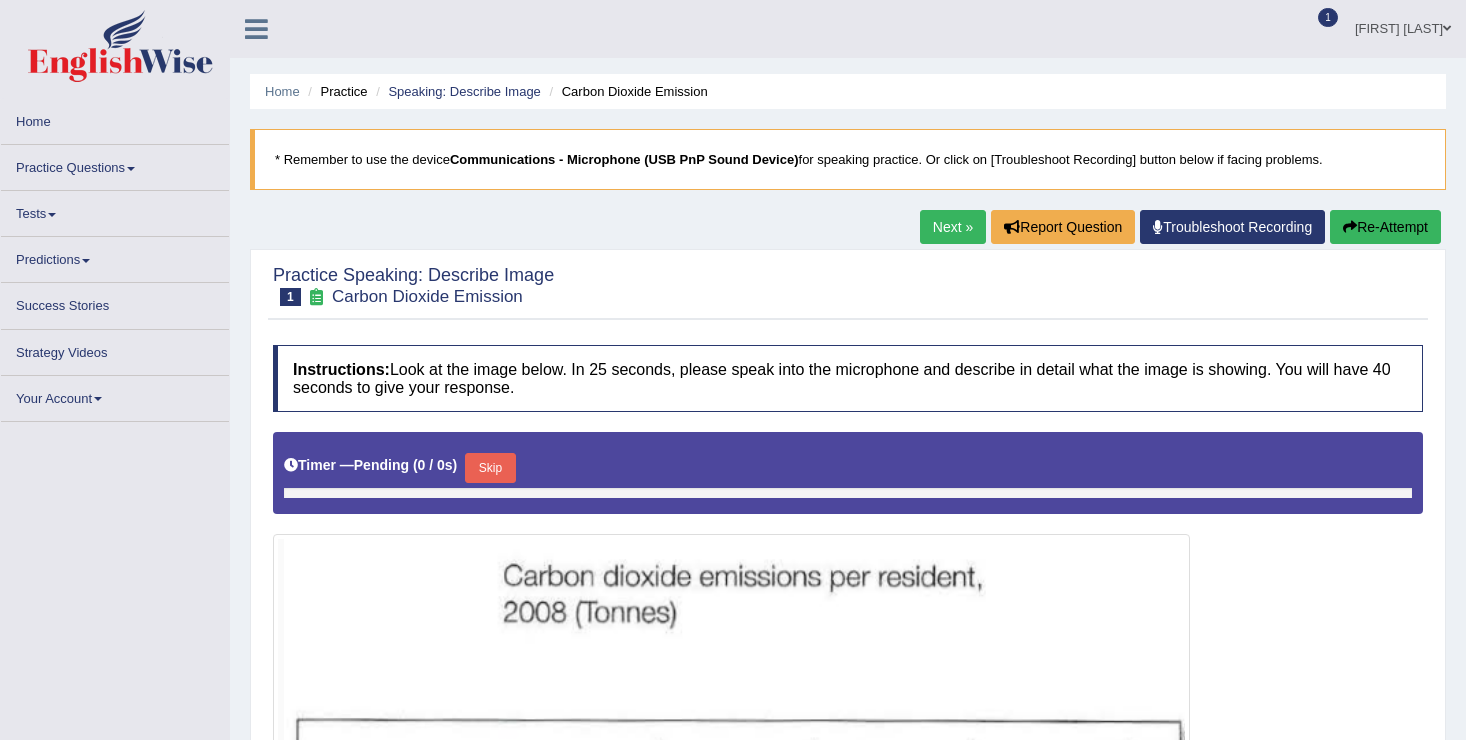 scroll, scrollTop: 0, scrollLeft: 0, axis: both 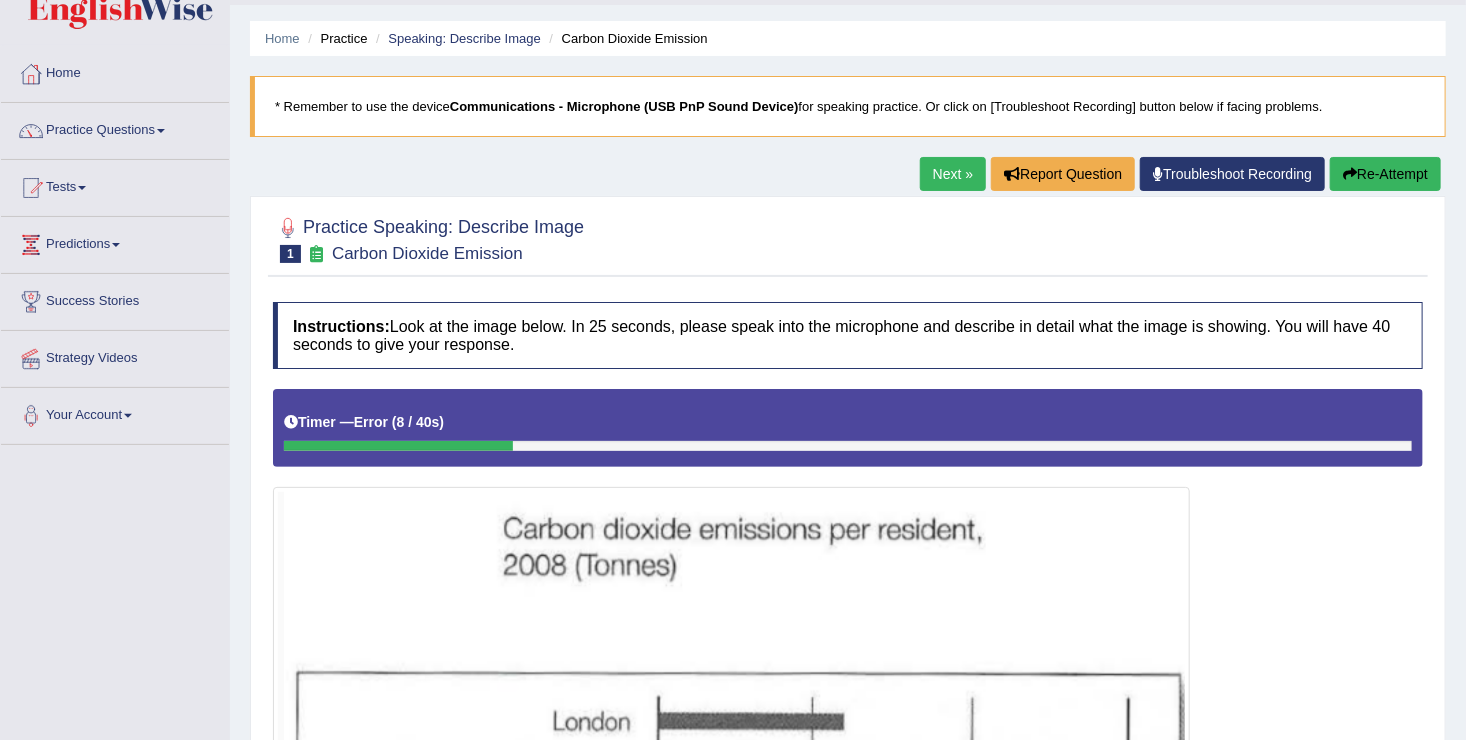 click at bounding box center (1350, 174) 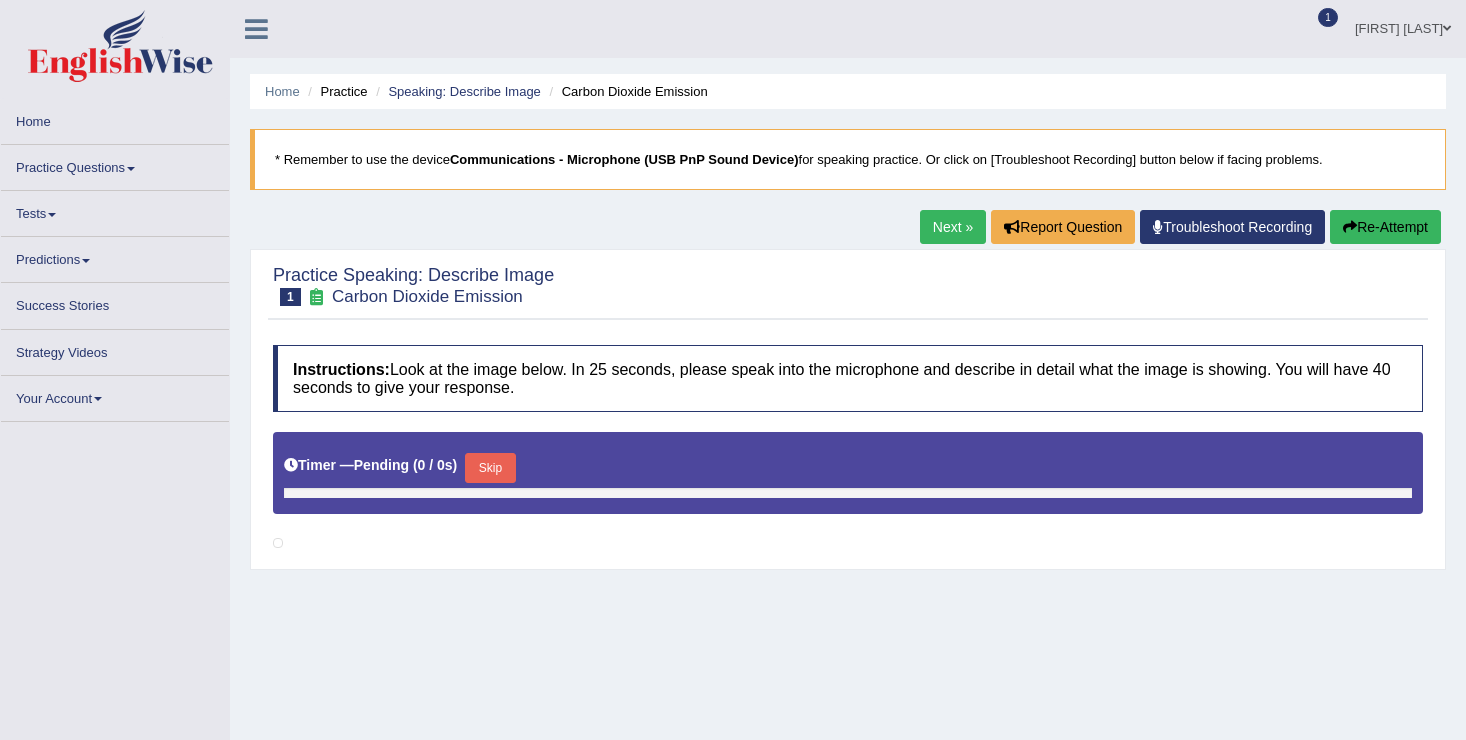 scroll, scrollTop: 53, scrollLeft: 0, axis: vertical 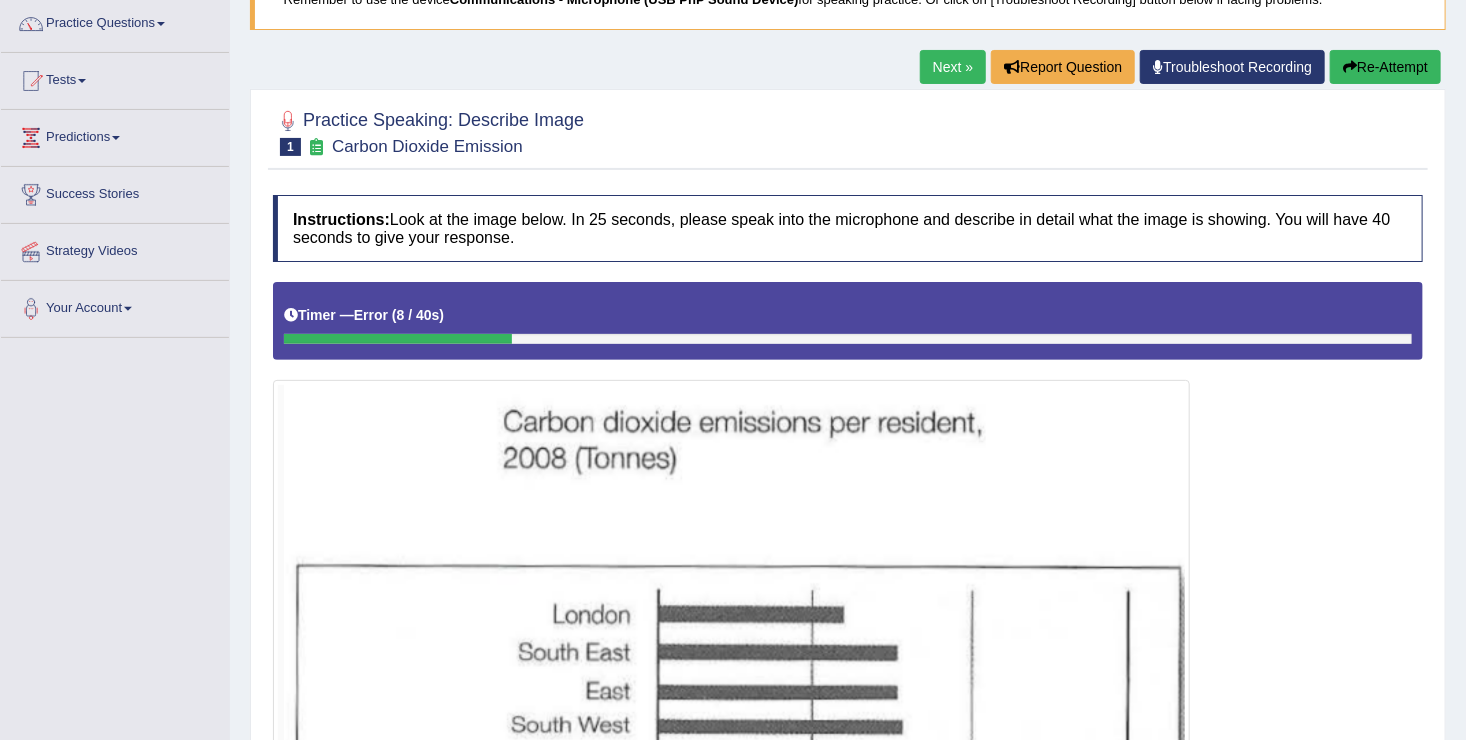 click on "Re-Attempt" at bounding box center [1385, 67] 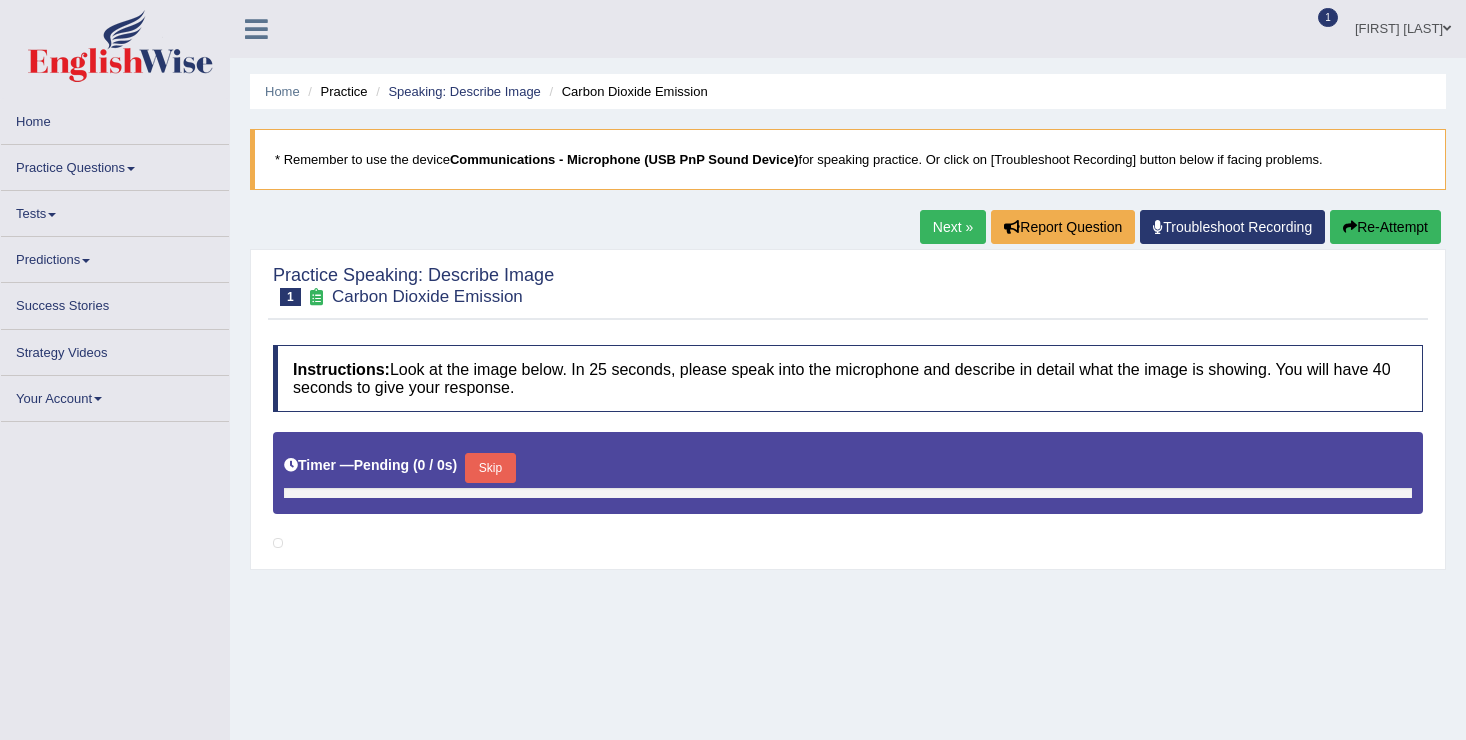 scroll, scrollTop: 150, scrollLeft: 0, axis: vertical 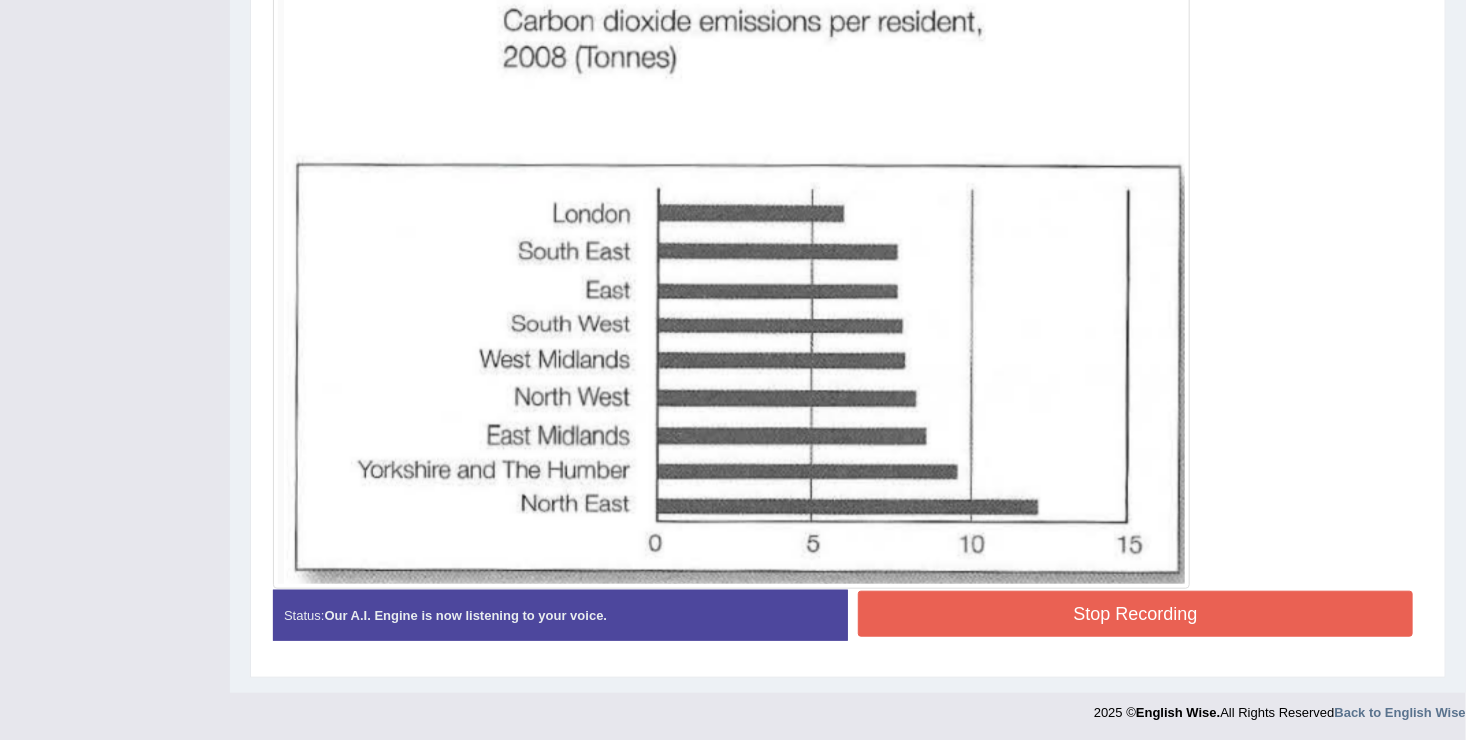 click on "Stop Recording" at bounding box center [1135, 614] 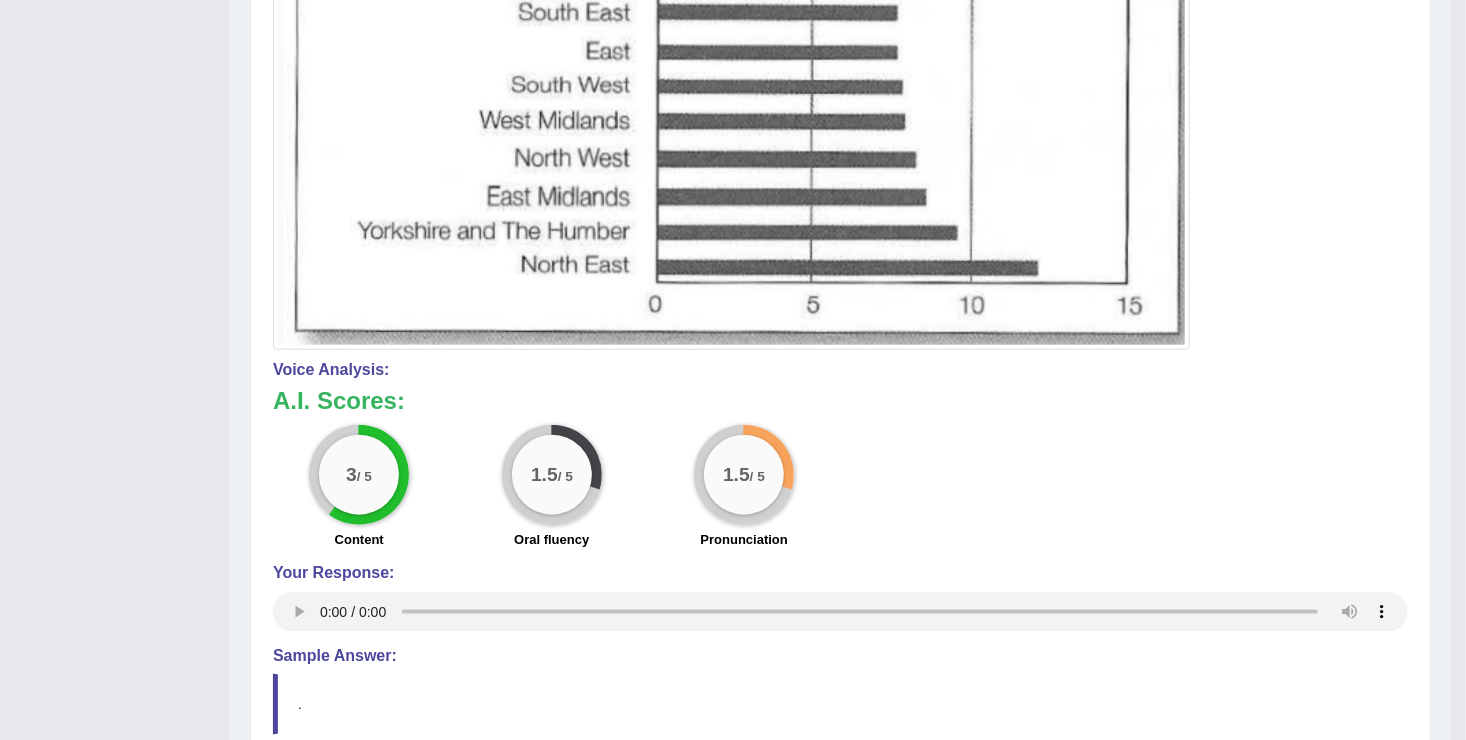 scroll, scrollTop: 841, scrollLeft: 0, axis: vertical 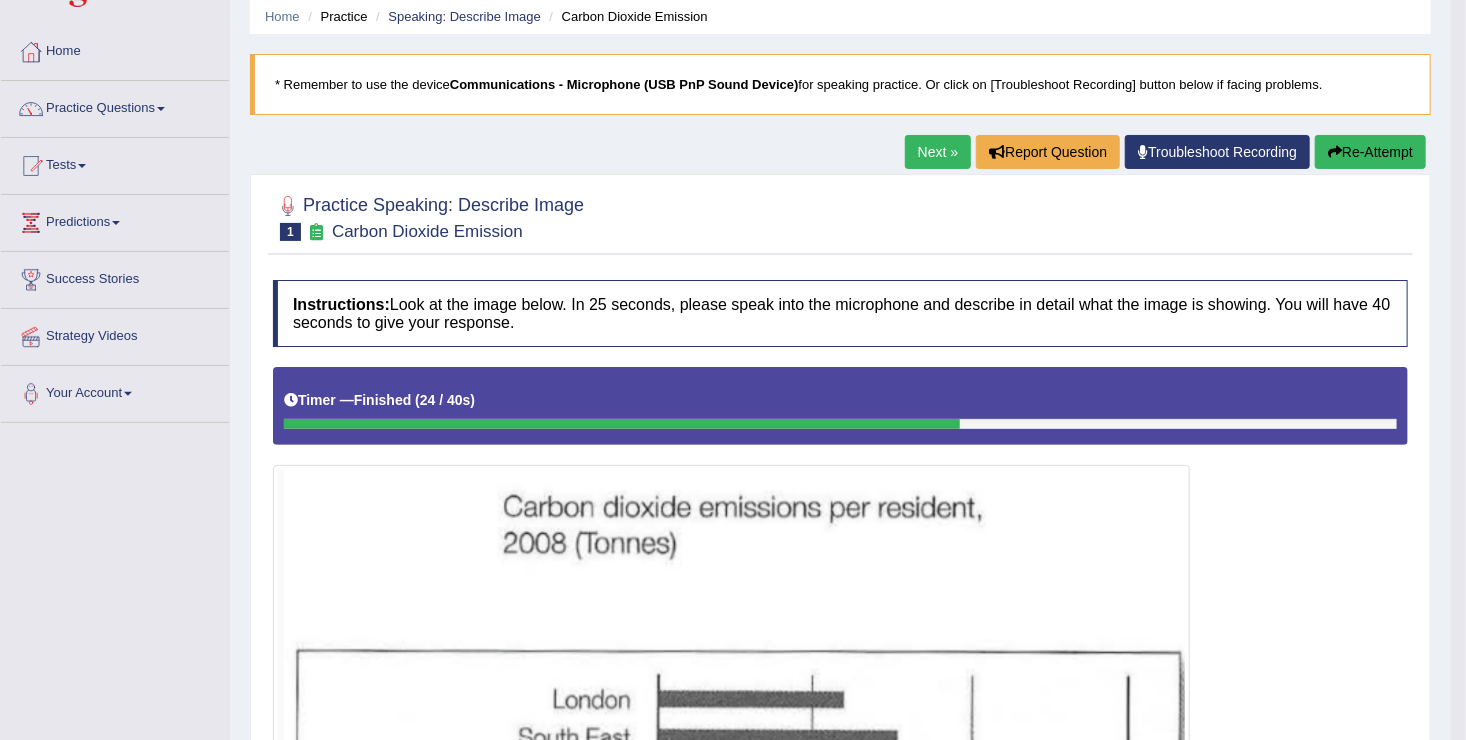 click on "Next »" at bounding box center (938, 152) 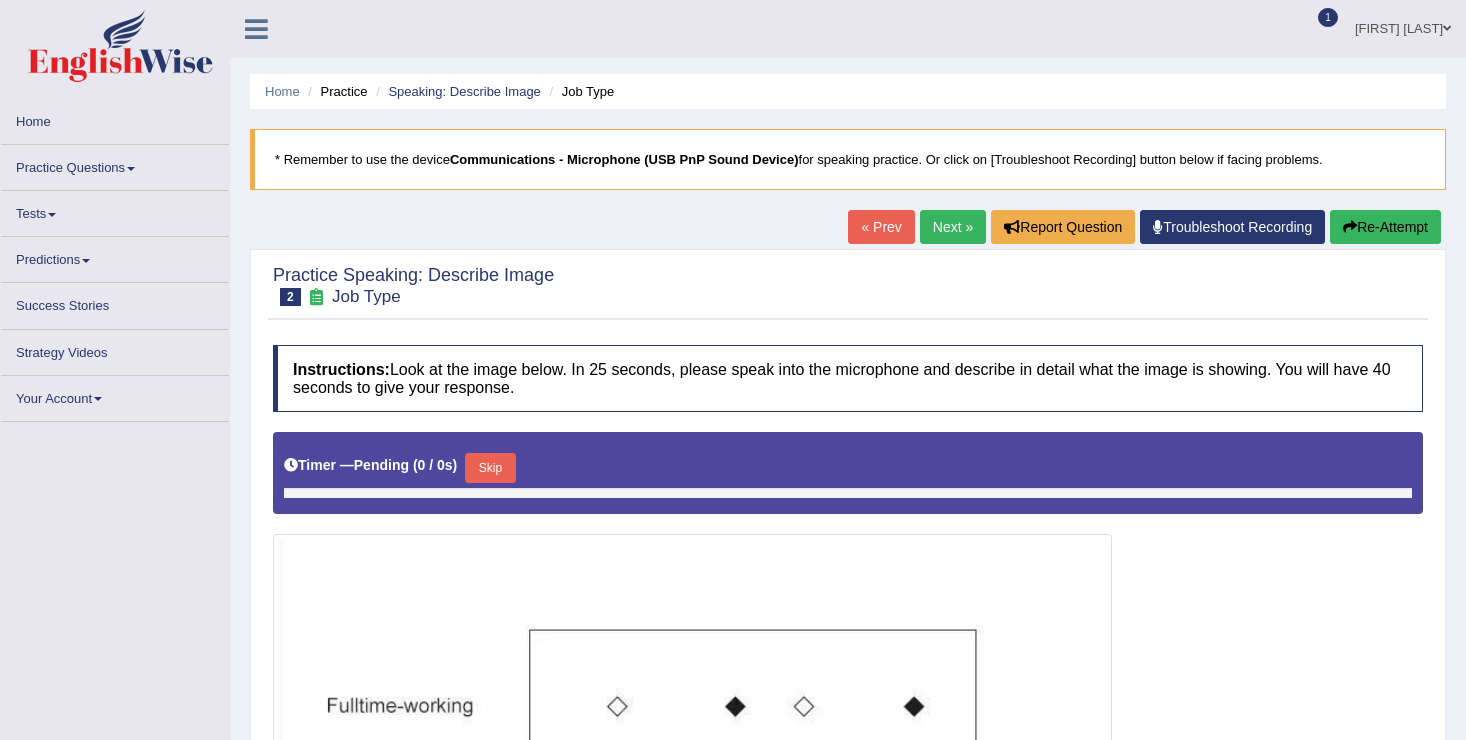 scroll, scrollTop: 0, scrollLeft: 0, axis: both 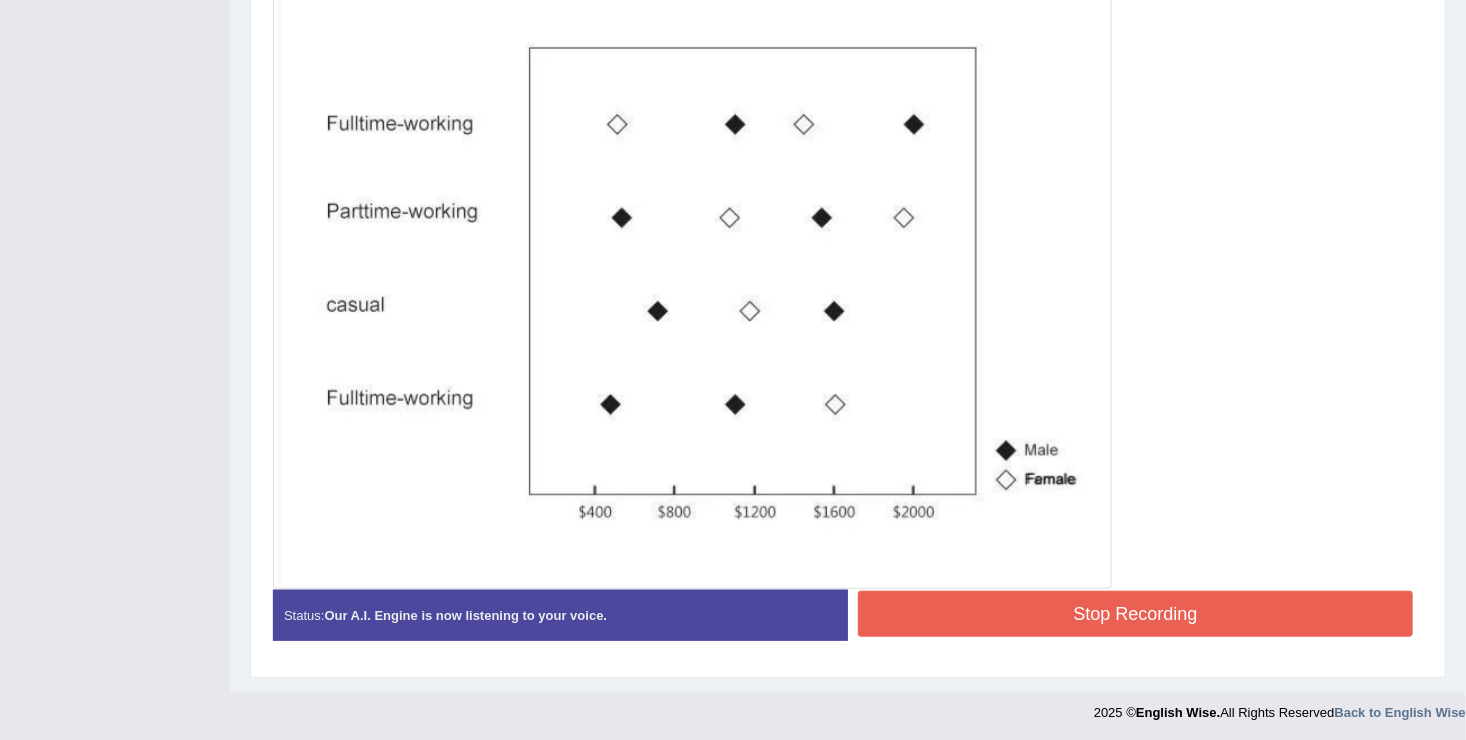 click on "Stop Recording" at bounding box center [1135, 614] 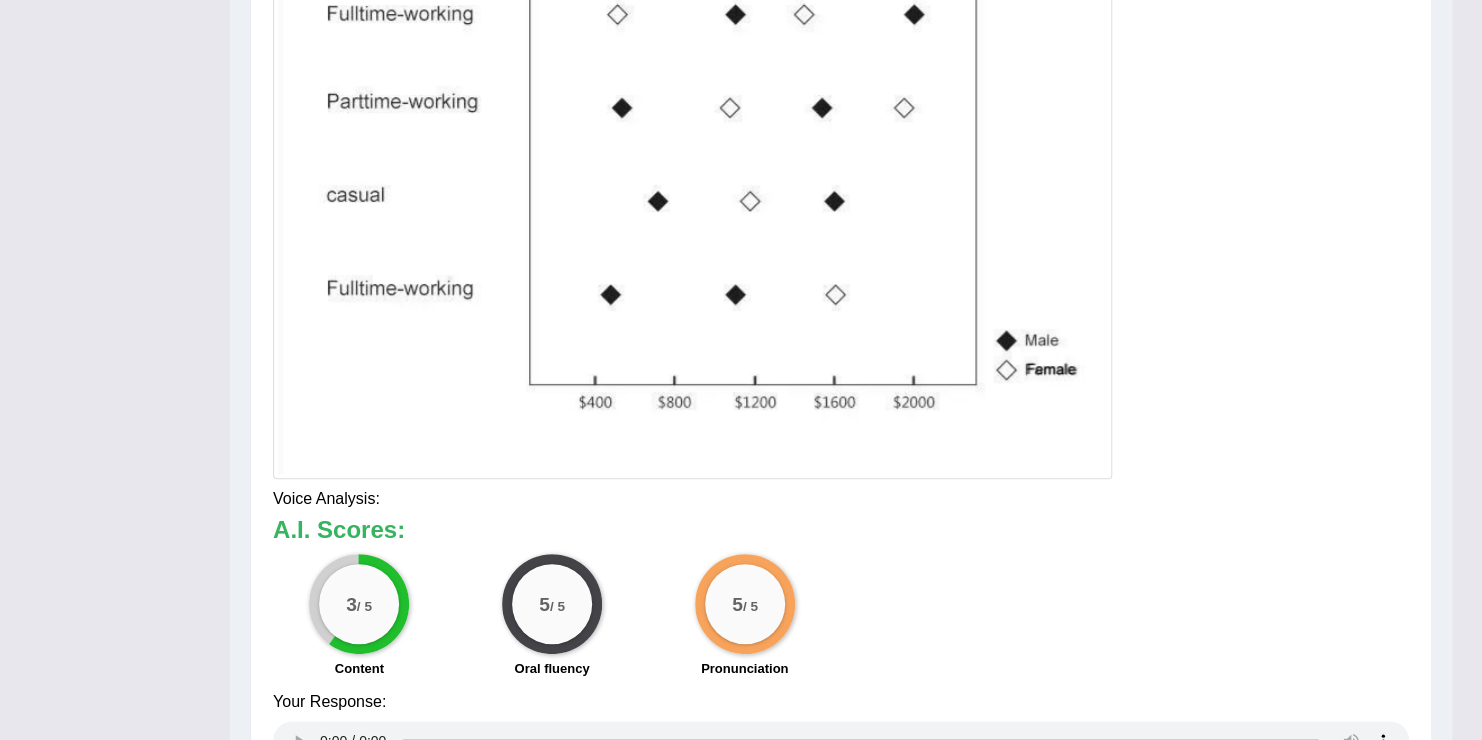 click on "Toggle navigation
Home
Practice Questions   Speaking Practice Read Aloud
Repeat Sentence
Describe Image
Re-tell Lecture
Answer Short Question
Summarize Group Discussion
Respond To A Situation
Writing Practice  Summarize Written Text
Write Essay
Reading Practice  Reading & Writing: Fill In The Blanks
Choose Multiple Answers
Re-order Paragraphs
Fill In The Blanks
Choose Single Answer
Listening Practice  Summarize Spoken Text
Highlight Incorrect Words
Highlight Correct Summary
Select Missing Word
Choose Single Answer
Choose Multiple Answers
Fill In The Blanks
Write From Dictation
Pronunciation
Tests
Take Mock Test" at bounding box center (741, -328) 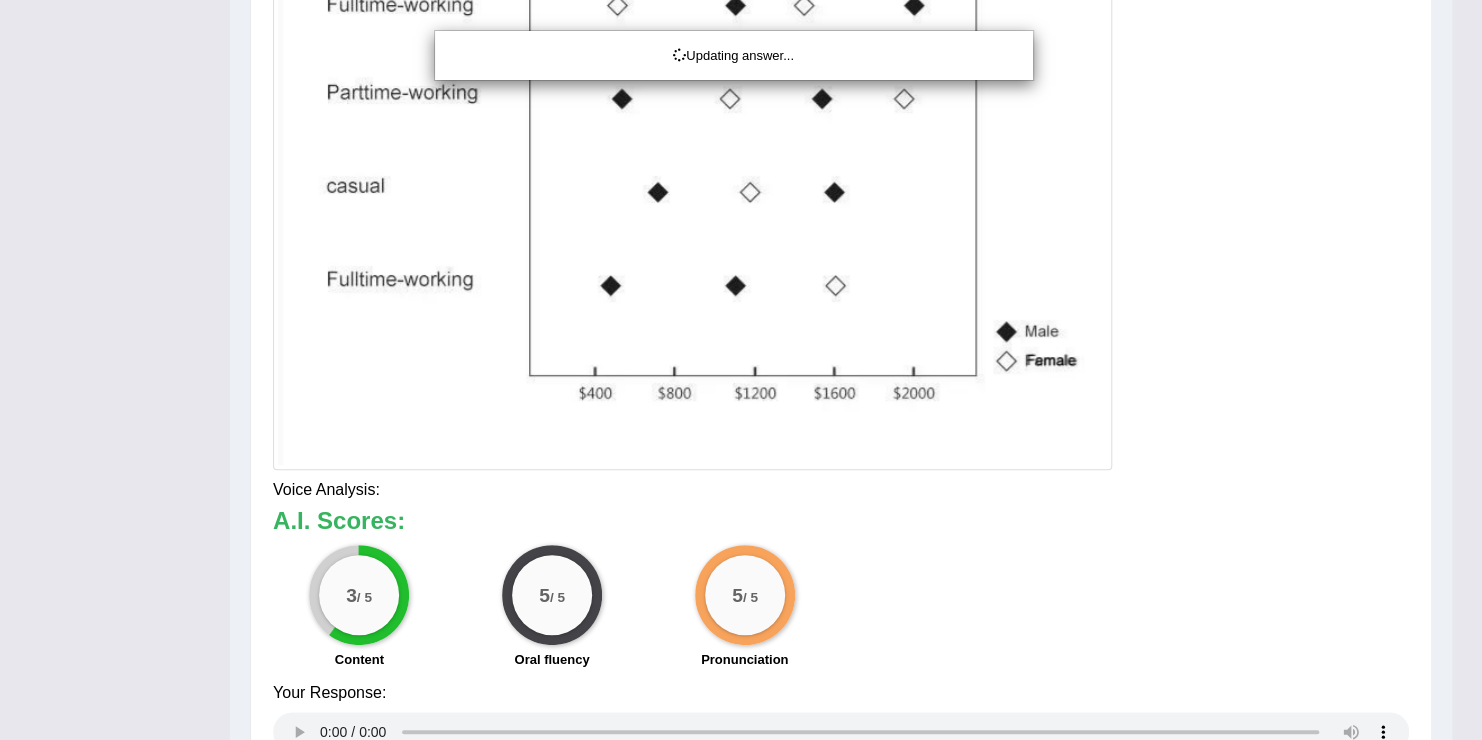 click on "Toggle navigation
Home
Practice Questions   Speaking Practice Read Aloud
Repeat Sentence
Describe Image
Re-tell Lecture
Answer Short Question
Summarize Group Discussion
Respond To A Situation
Writing Practice  Summarize Written Text
Write Essay
Reading Practice  Reading & Writing: Fill In The Blanks
Choose Multiple Answers
Re-order Paragraphs
Fill In The Blanks
Choose Single Answer
Listening Practice  Summarize Spoken Text
Highlight Incorrect Words
Highlight Correct Summary
Select Missing Word
Choose Single Answer
Choose Multiple Answers
Fill In The Blanks
Write From Dictation
Pronunciation
Tests  Take Practice Sectional Test" at bounding box center [741, -337] 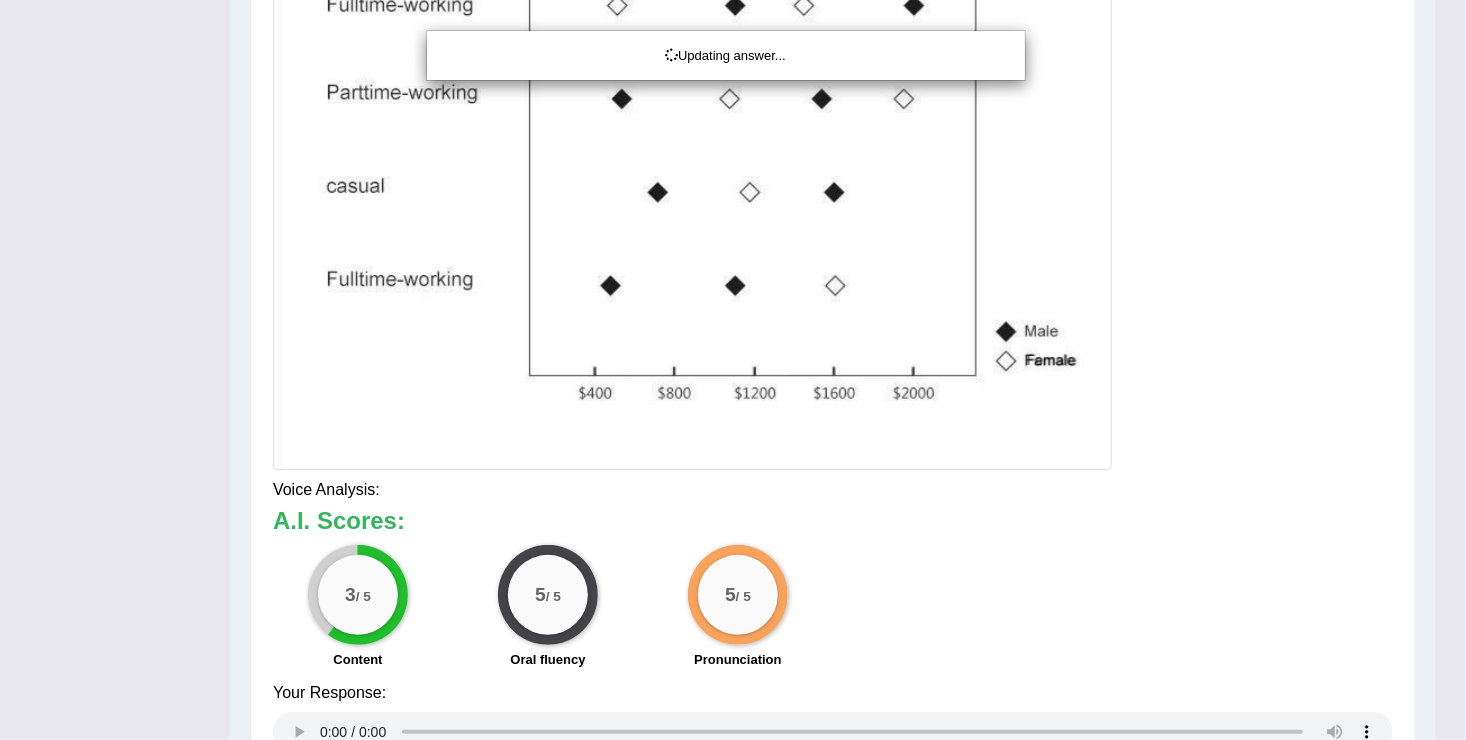click on "Toggle navigation
Home
Practice Questions   Speaking Practice Read Aloud
Repeat Sentence
Describe Image
Re-tell Lecture
Answer Short Question
Summarize Group Discussion
Respond To A Situation
Writing Practice  Summarize Written Text
Write Essay
Reading Practice  Reading & Writing: Fill In The Blanks
Choose Multiple Answers
Re-order Paragraphs
Fill In The Blanks
Choose Single Answer
Listening Practice  Summarize Spoken Text
Highlight Incorrect Words
Highlight Correct Summary
Select Missing Word
Choose Single Answer
Choose Multiple Answers
Fill In The Blanks
Write From Dictation
Pronunciation
Tests
Take Mock Test" at bounding box center (733, -337) 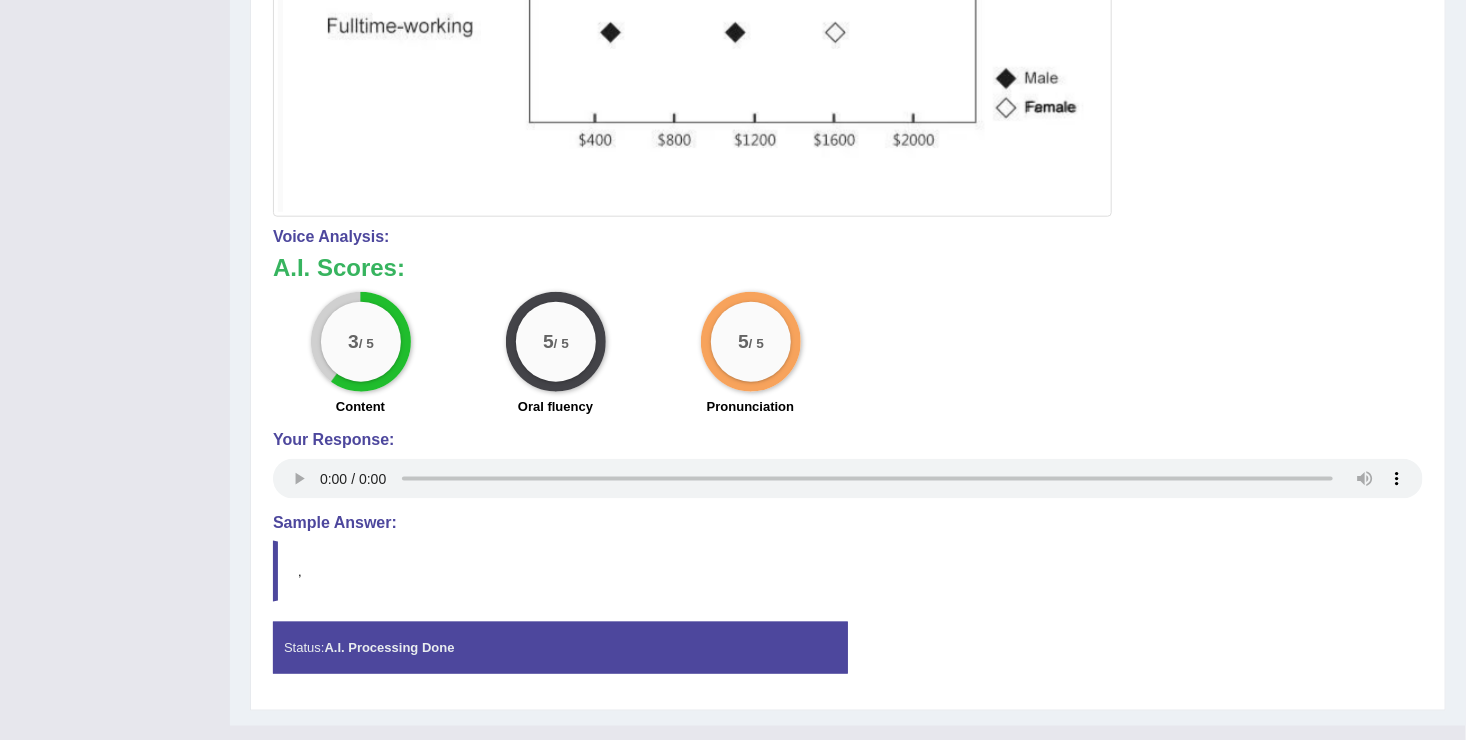 scroll, scrollTop: 993, scrollLeft: 0, axis: vertical 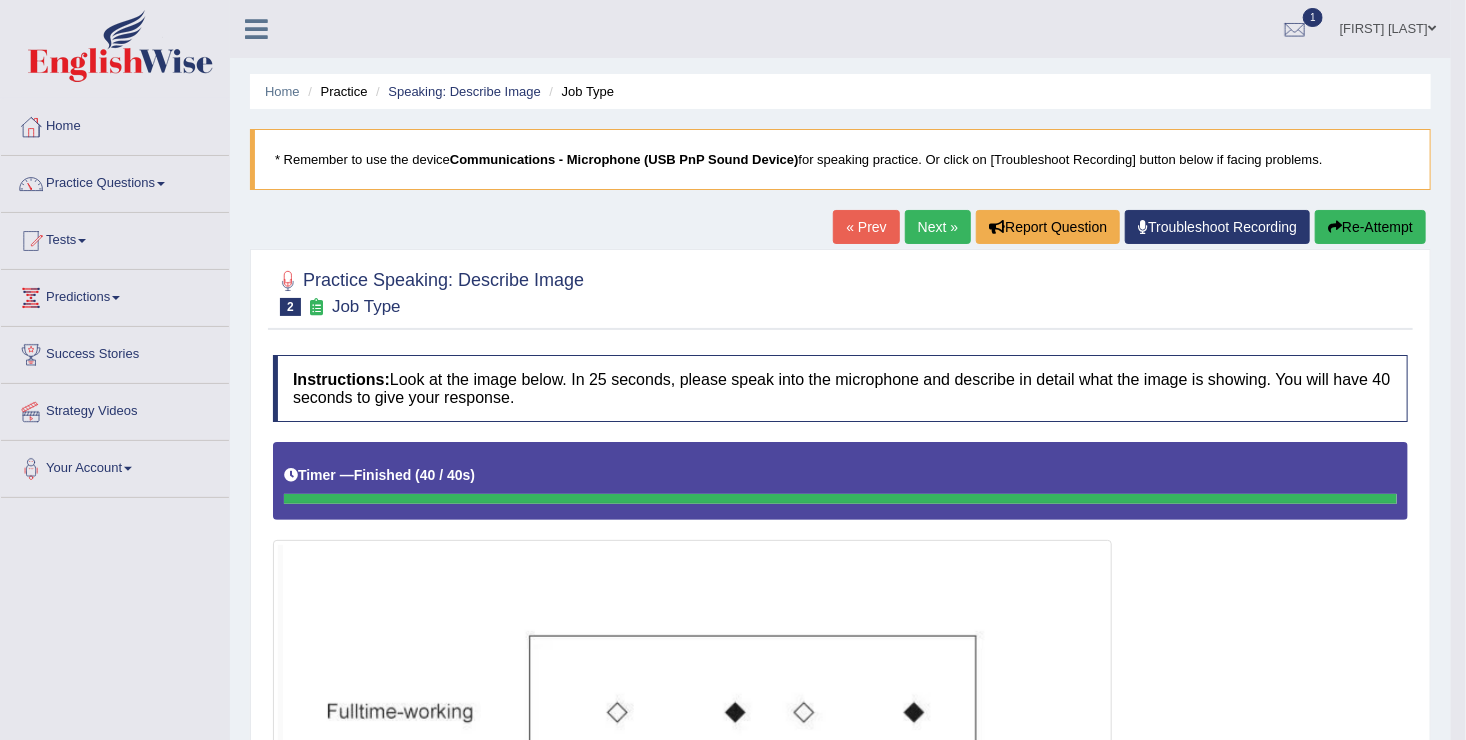 click on "Next »" at bounding box center [938, 227] 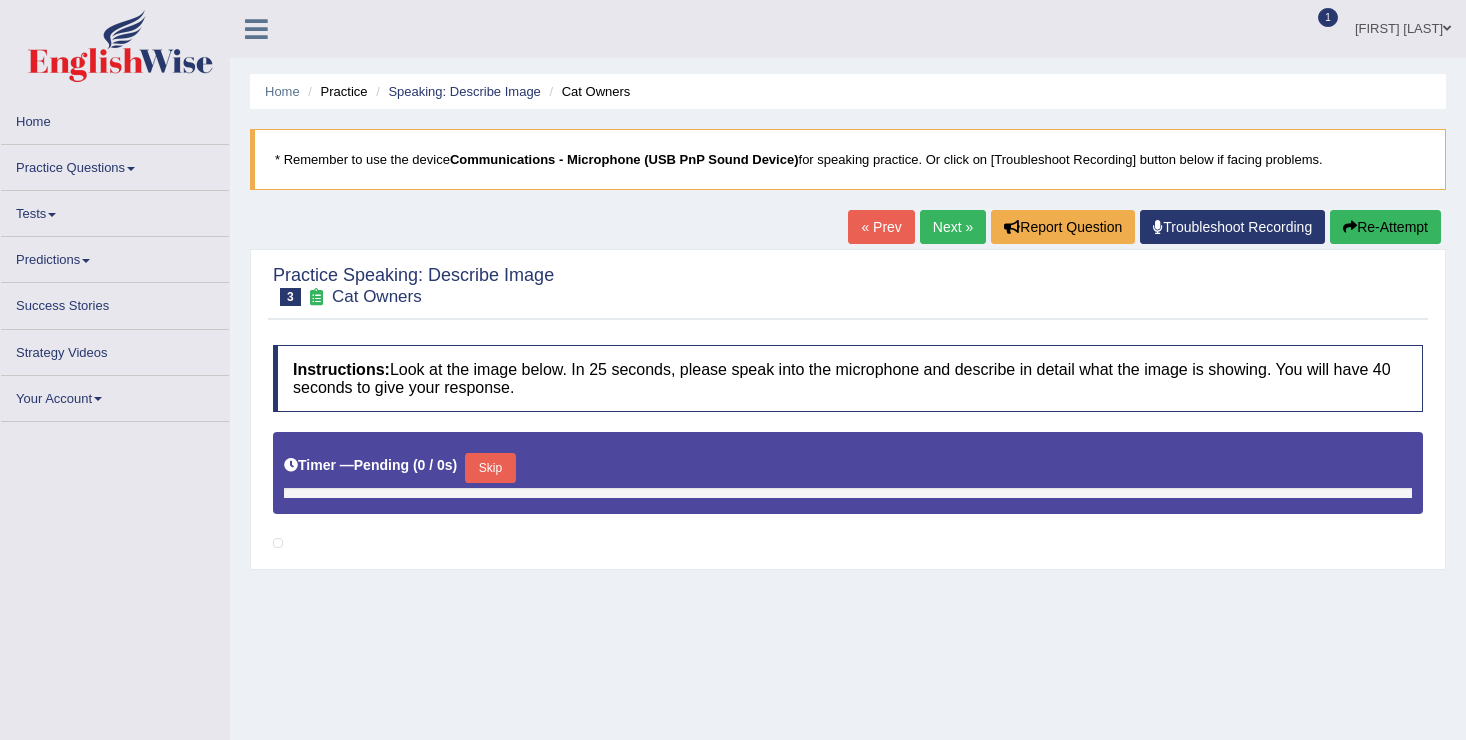 scroll, scrollTop: 0, scrollLeft: 0, axis: both 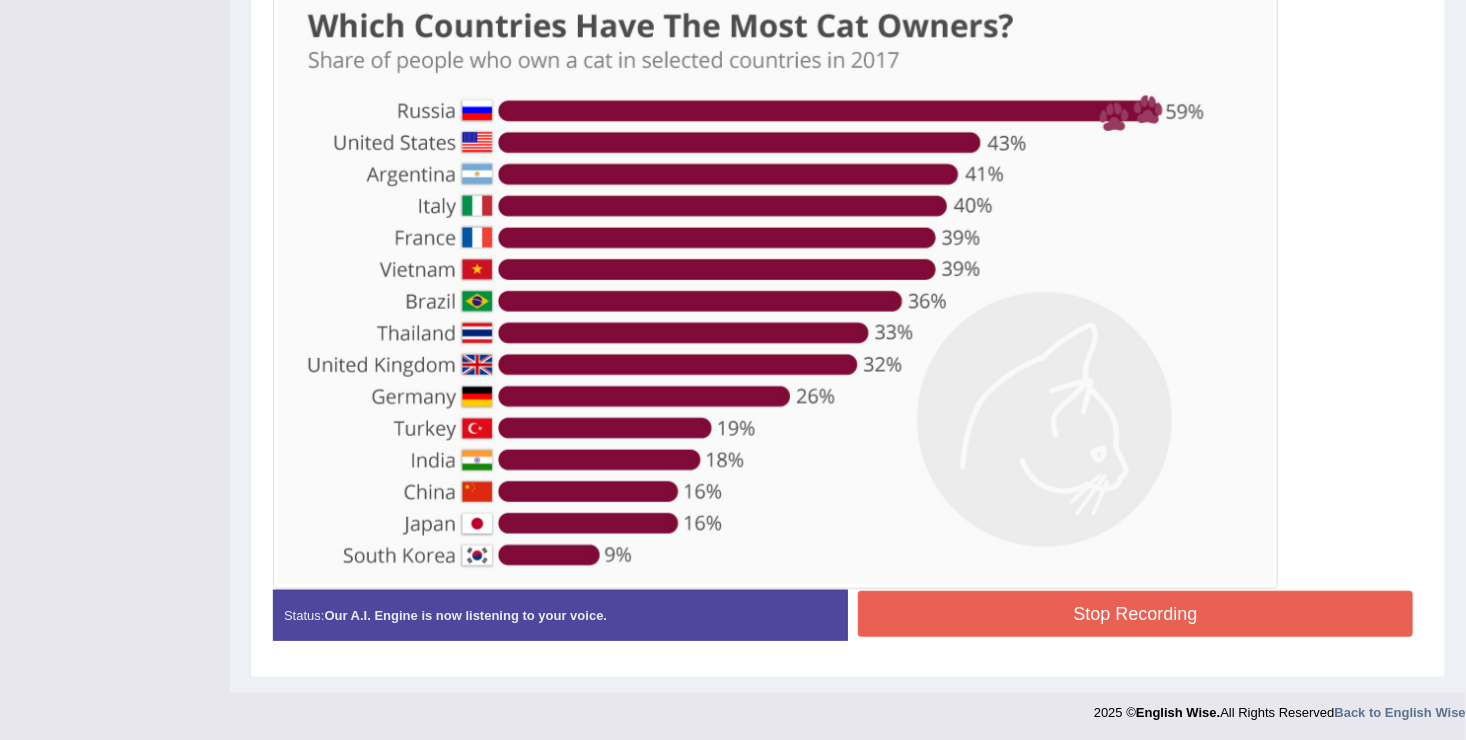 click on "Stop Recording" at bounding box center [1135, 614] 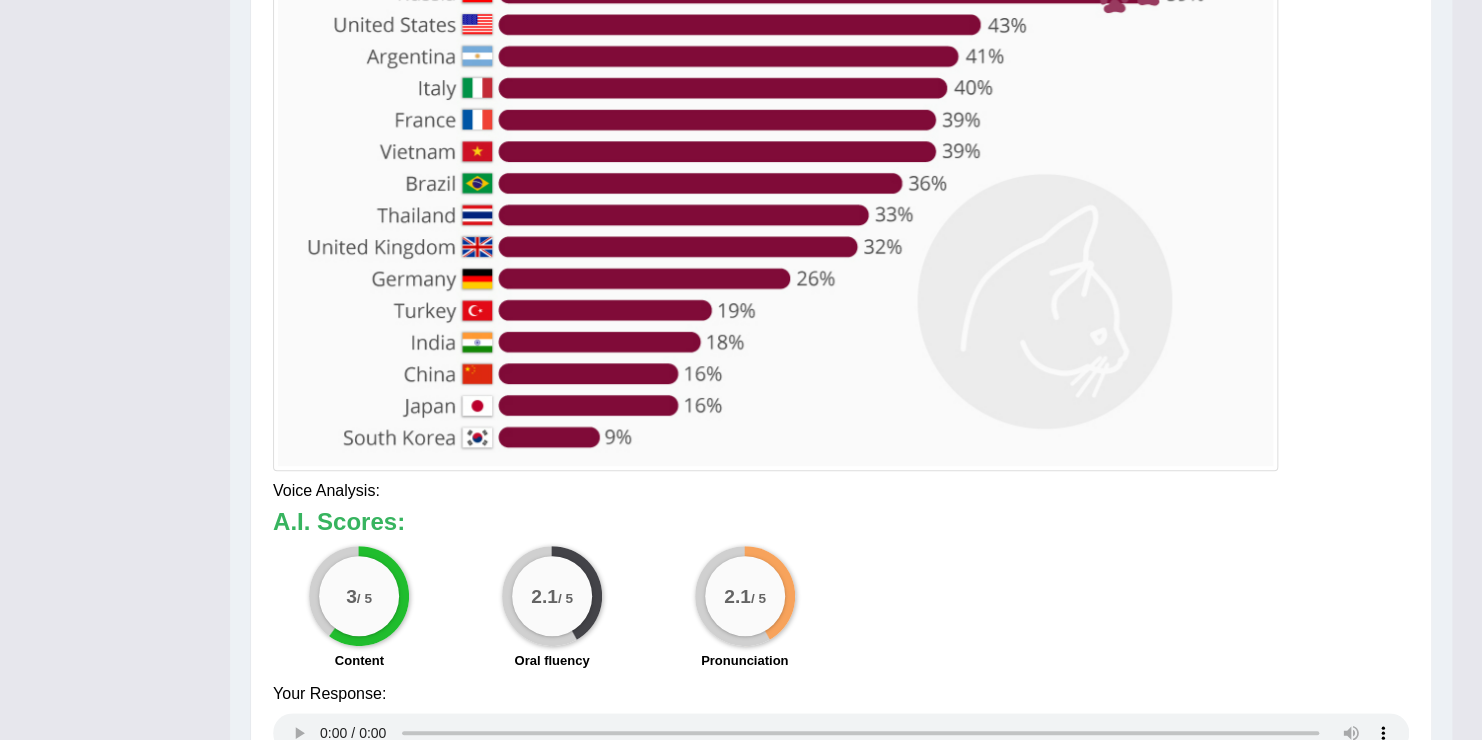 click on "Toggle navigation
Home
Practice Questions   Speaking Practice Read Aloud
Repeat Sentence
Describe Image
Re-tell Lecture
Answer Short Question
Summarize Group Discussion
Respond To A Situation
Writing Practice  Summarize Written Text
Write Essay
Reading Practice  Reading & Writing: Fill In The Blanks
Choose Multiple Answers
Re-order Paragraphs
Fill In The Blanks
Choose Single Answer
Listening Practice  Summarize Spoken Text
Highlight Incorrect Words
Highlight Correct Summary
Select Missing Word
Choose Single Answer
Choose Multiple Answers
Fill In The Blanks
Write From Dictation
Pronunciation
Tests
Take Mock Test" at bounding box center (741, -304) 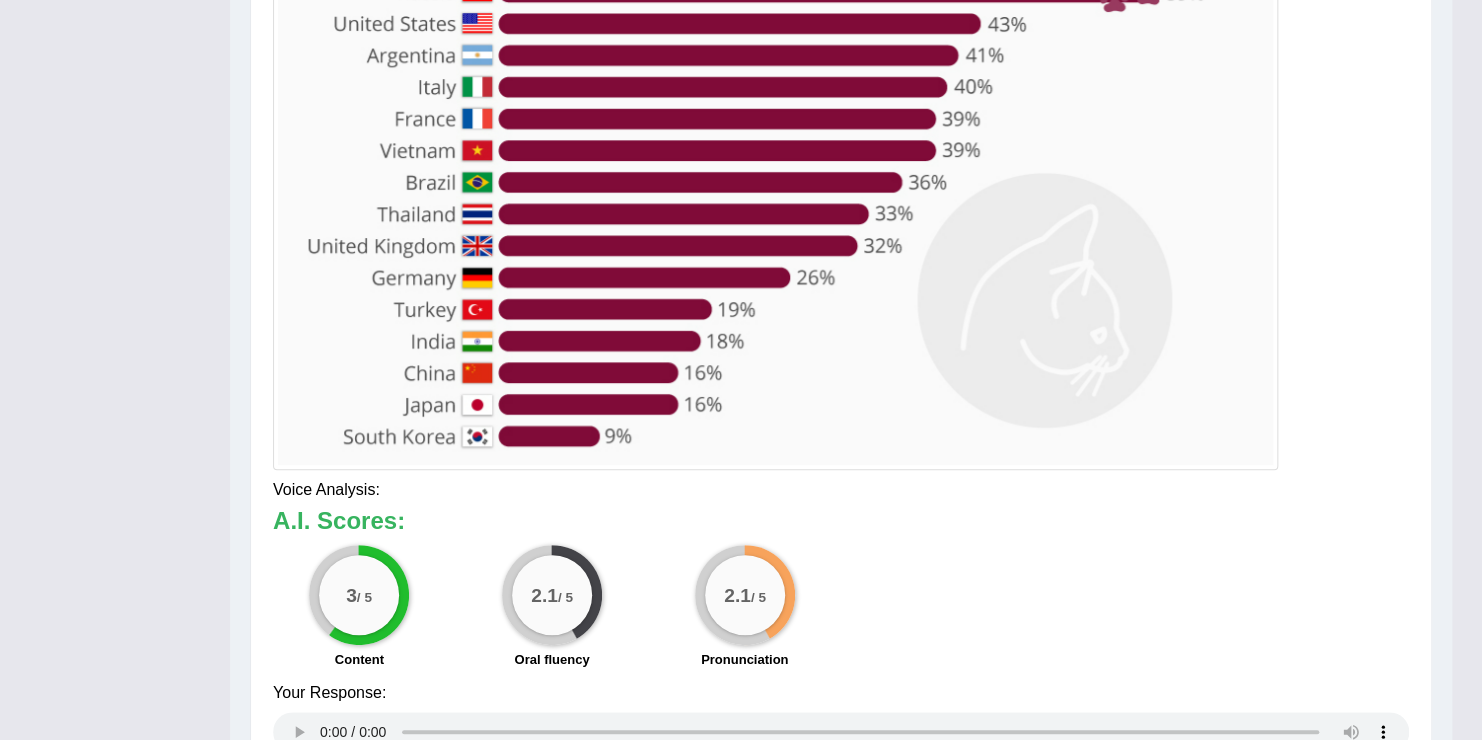 click on "Toggle navigation
Home
Practice Questions   Speaking Practice Read Aloud
Repeat Sentence
Describe Image
Re-tell Lecture
Answer Short Question
Summarize Group Discussion
Respond To A Situation
Writing Practice  Summarize Written Text
Write Essay
Reading Practice  Reading & Writing: Fill In The Blanks
Choose Multiple Answers
Re-order Paragraphs
Fill In The Blanks
Choose Single Answer
Listening Practice  Summarize Spoken Text
Highlight Incorrect Words
Highlight Correct Summary
Select Missing Word
Choose Single Answer
Choose Multiple Answers
Fill In The Blanks
Write From Dictation
Pronunciation
Tests
Take Mock Test" at bounding box center [741, -305] 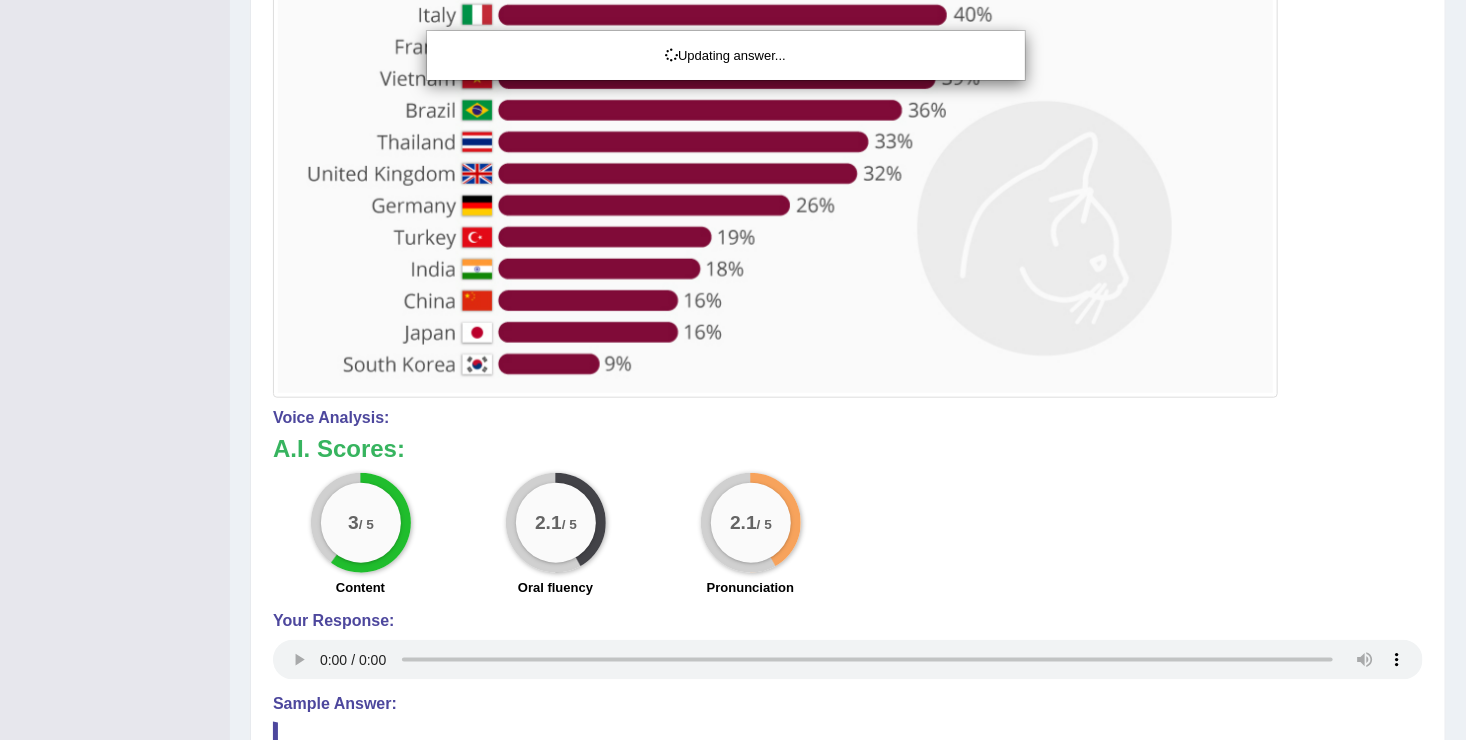 scroll, scrollTop: 755, scrollLeft: 0, axis: vertical 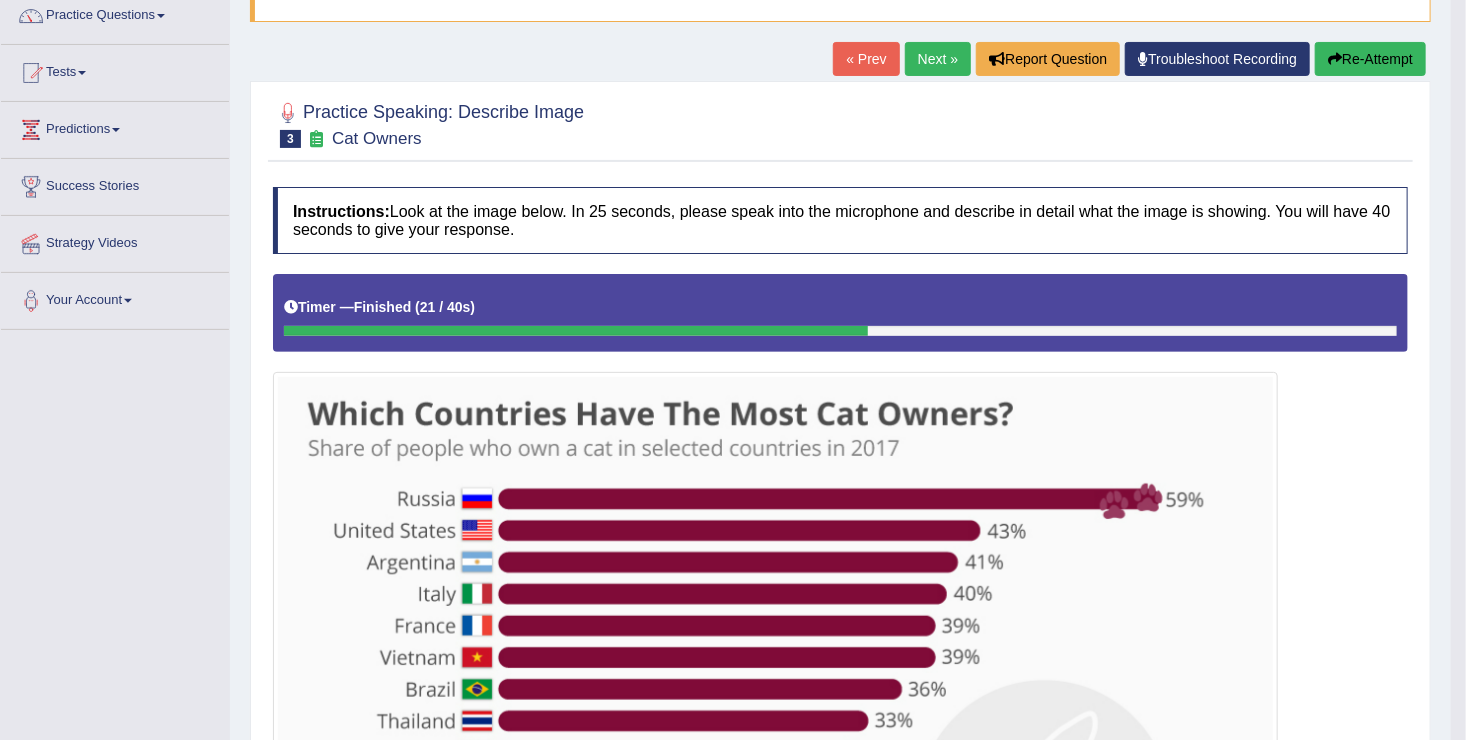 click on "Next »" at bounding box center (938, 59) 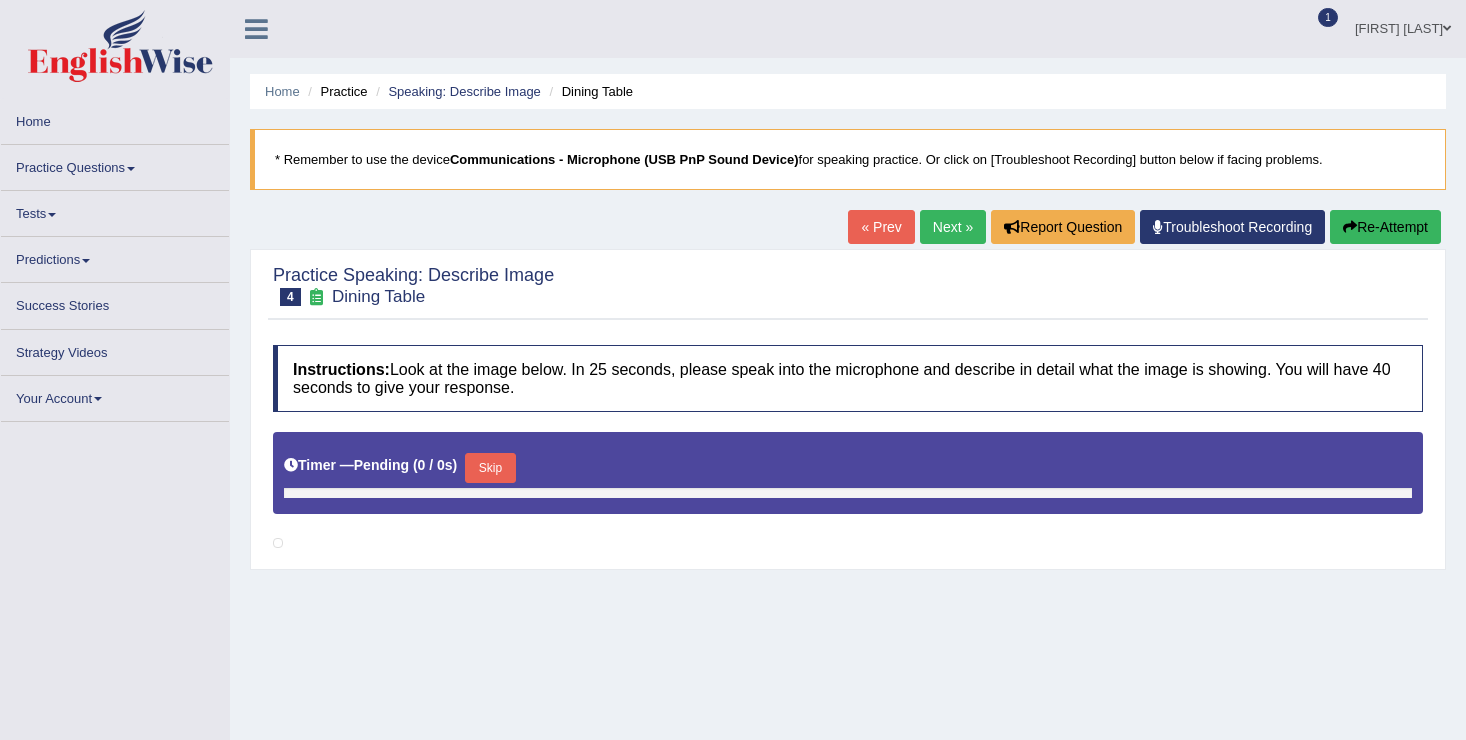 scroll, scrollTop: 0, scrollLeft: 0, axis: both 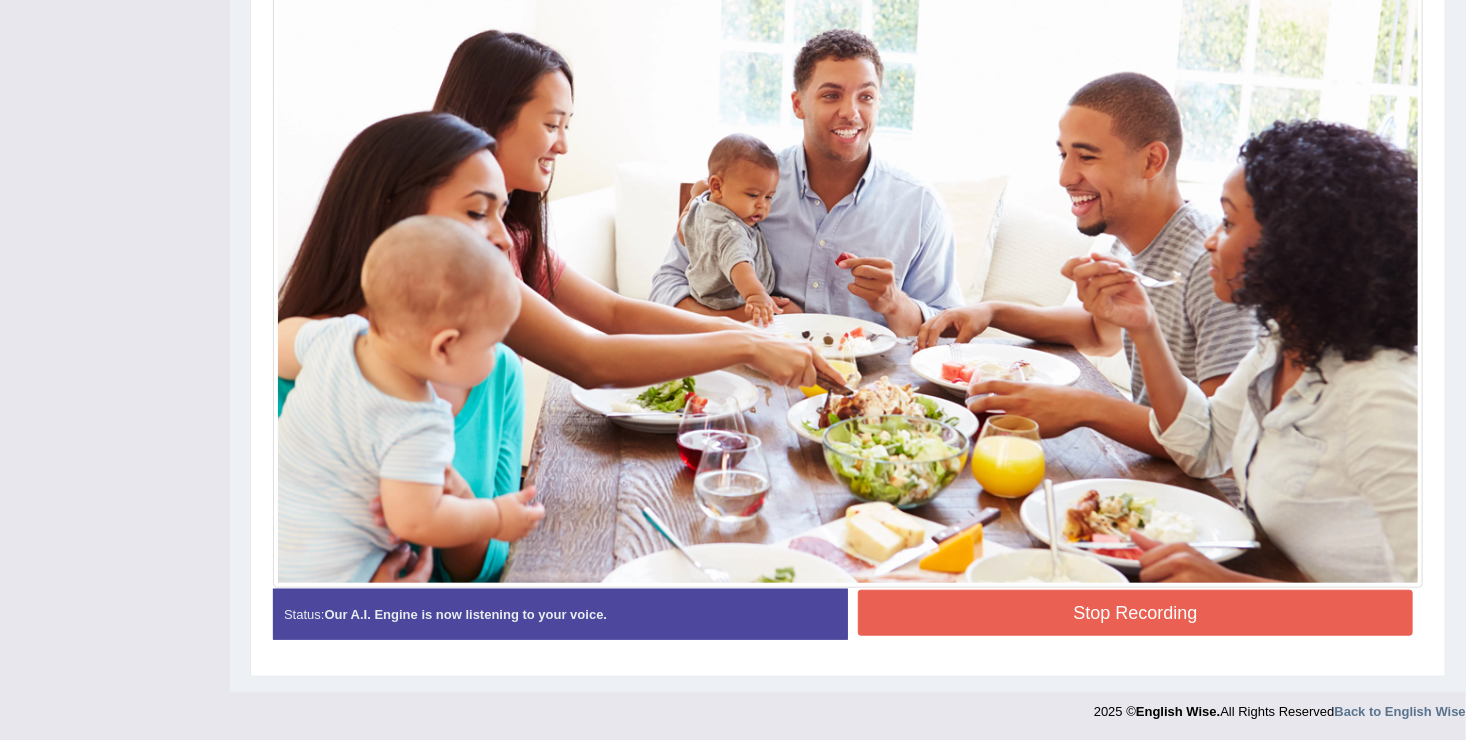 click on "Stop Recording" at bounding box center [1135, 613] 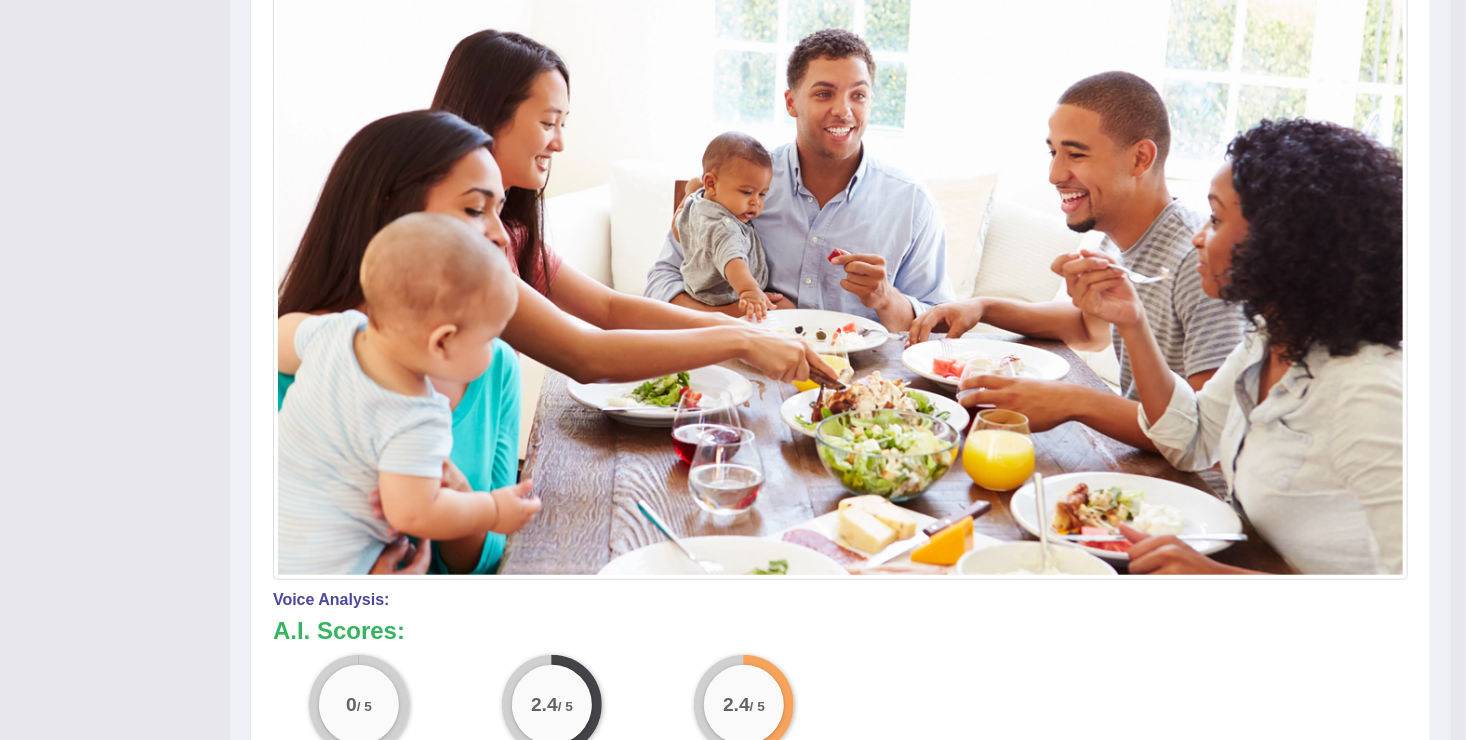 scroll, scrollTop: 957, scrollLeft: 0, axis: vertical 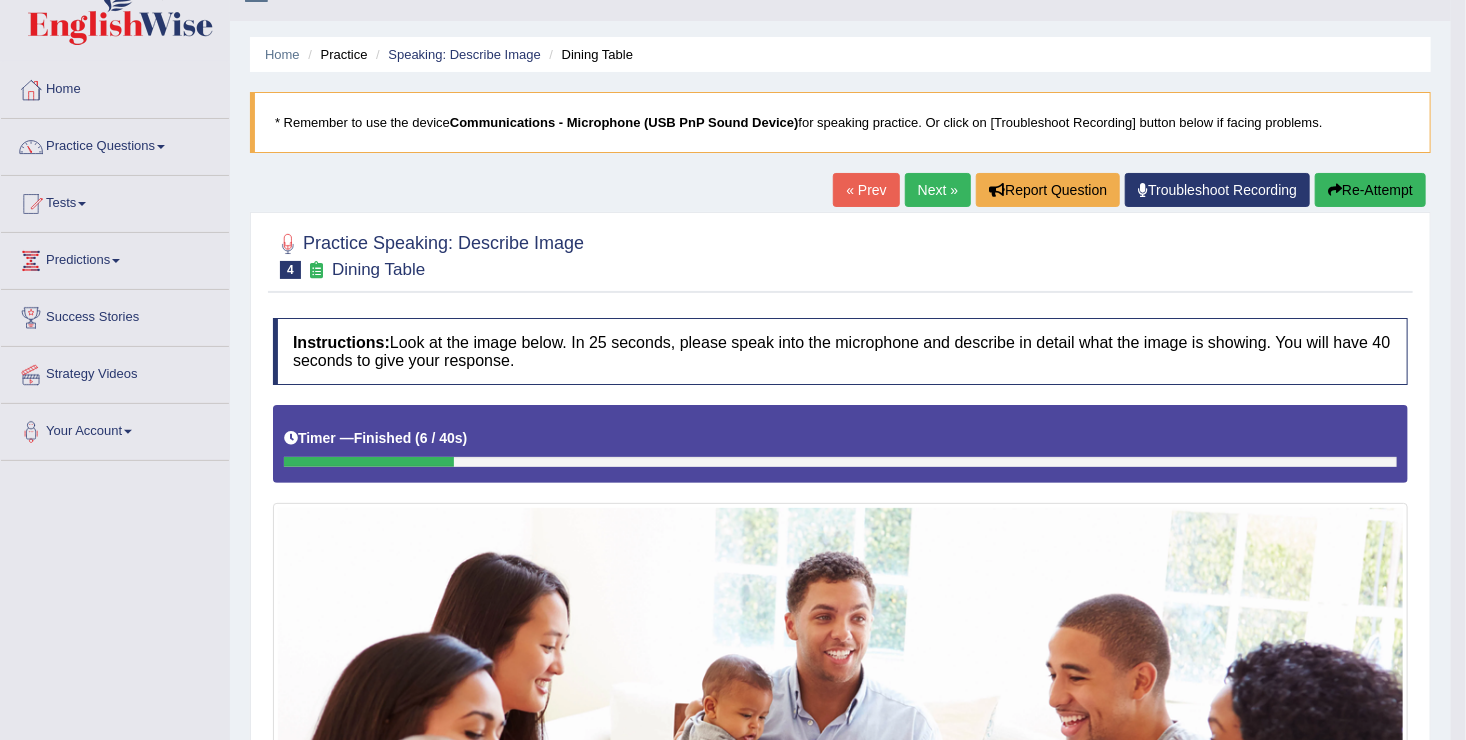 click on "Re-Attempt" at bounding box center [1370, 190] 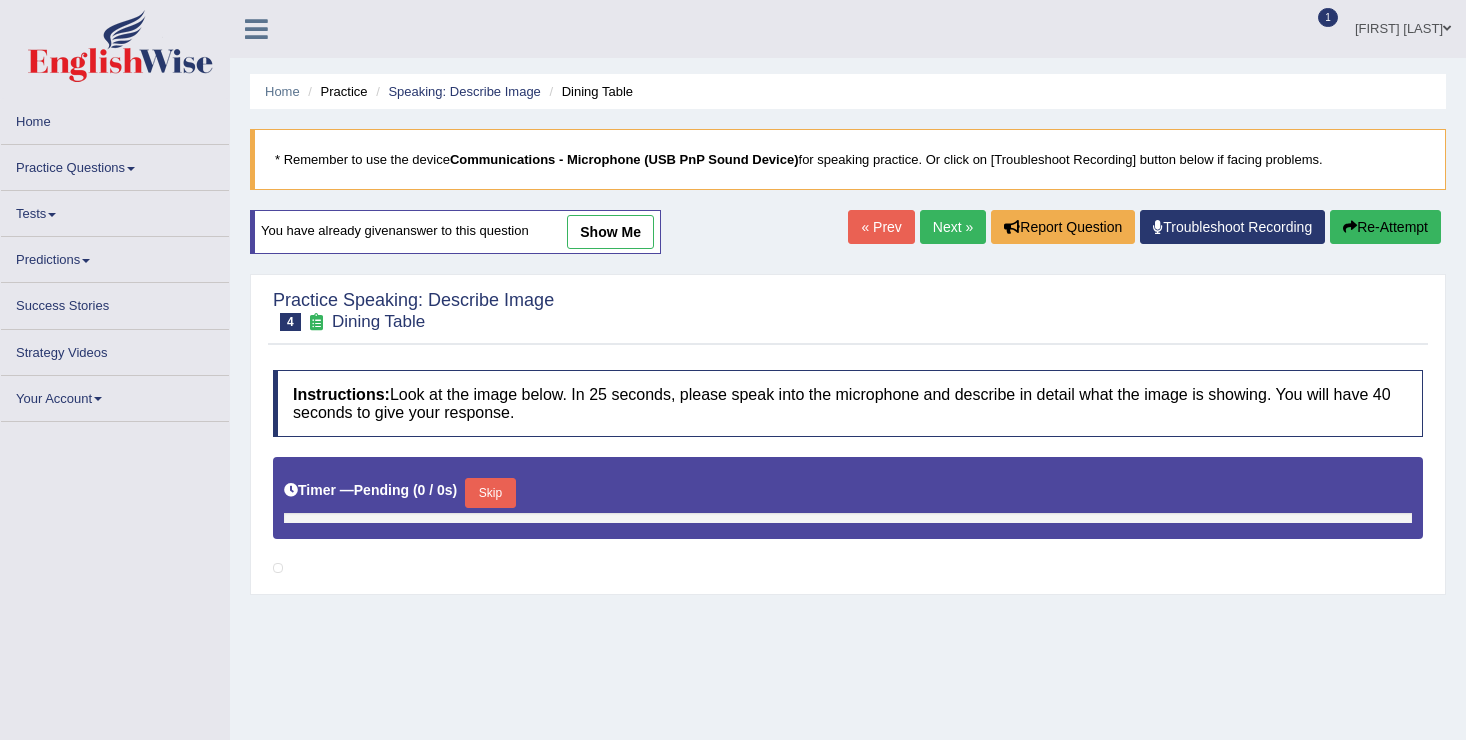 scroll, scrollTop: 37, scrollLeft: 0, axis: vertical 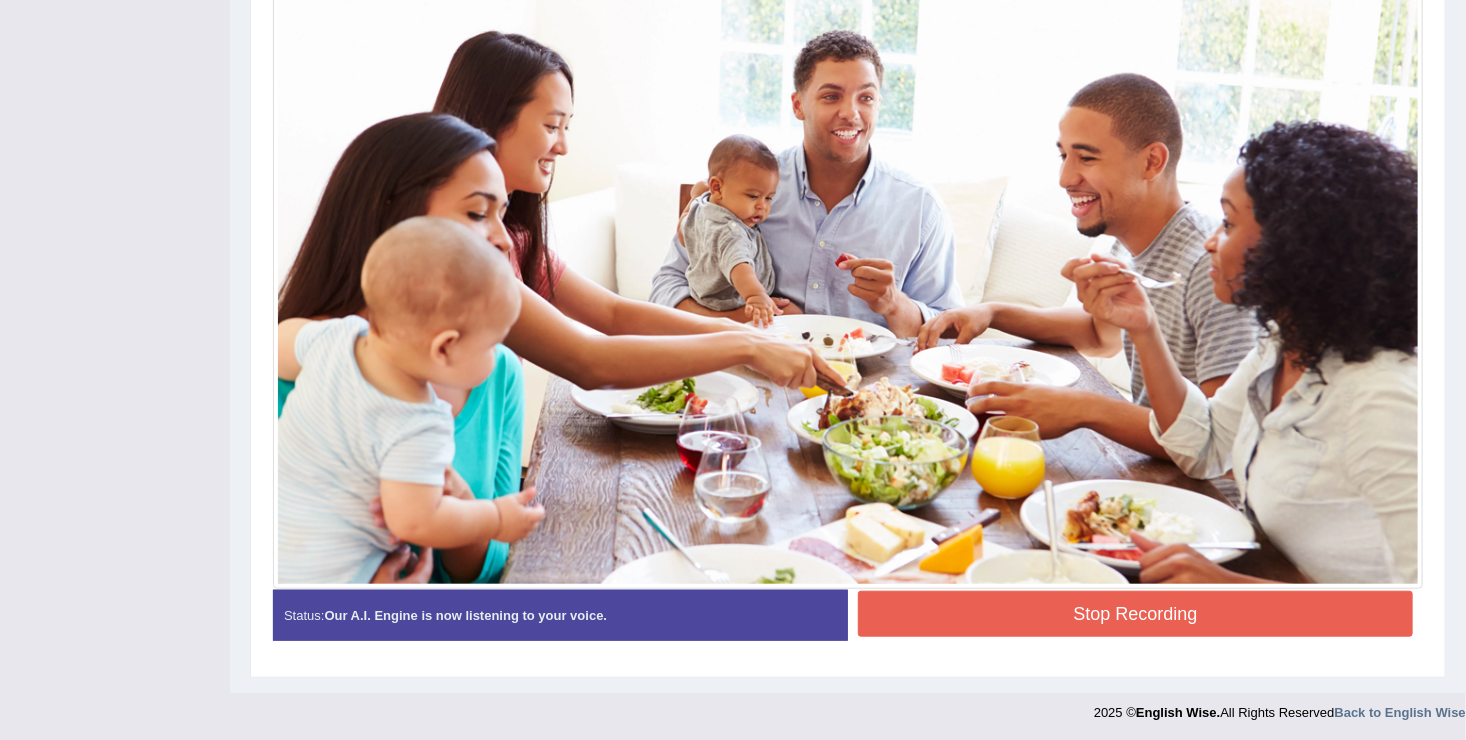 click on "Stop Recording" at bounding box center (1135, 614) 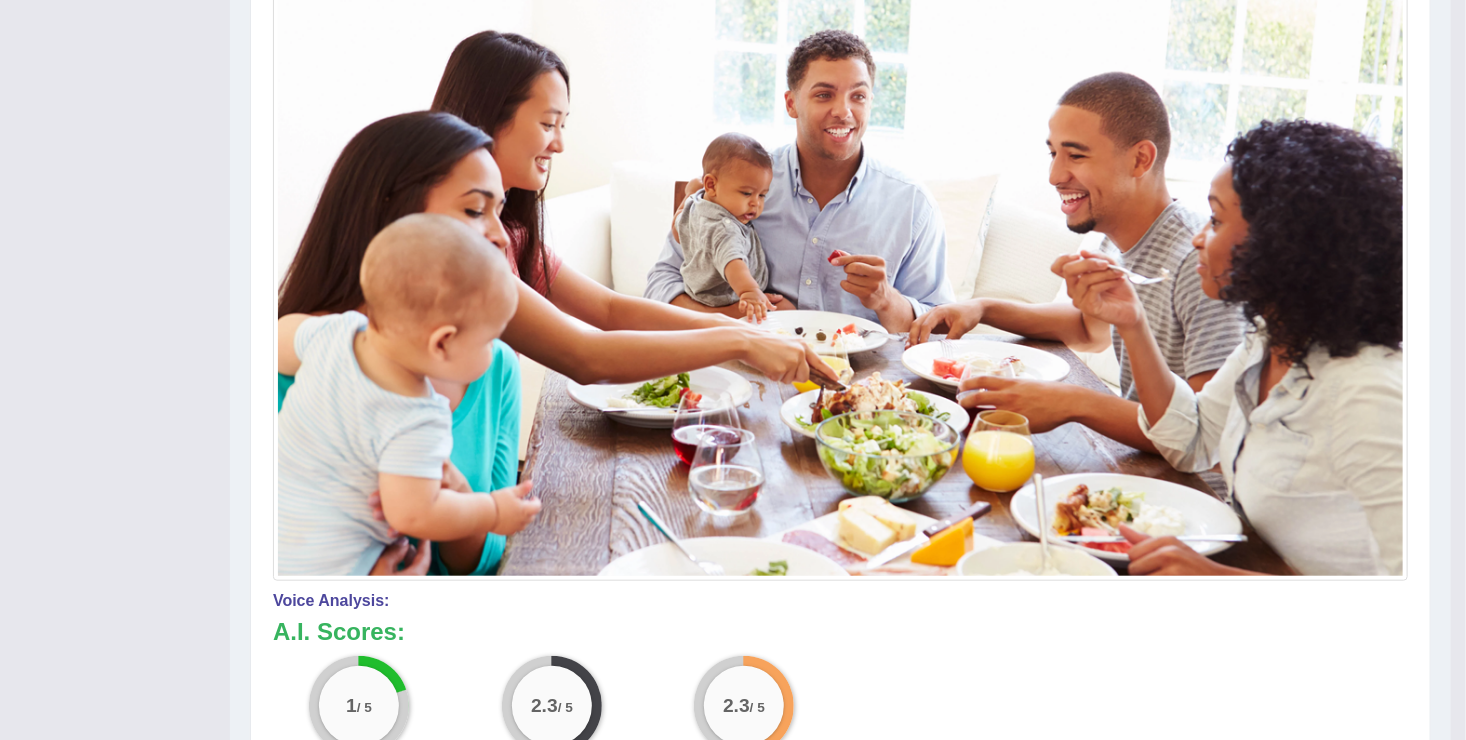 scroll, scrollTop: 967, scrollLeft: 0, axis: vertical 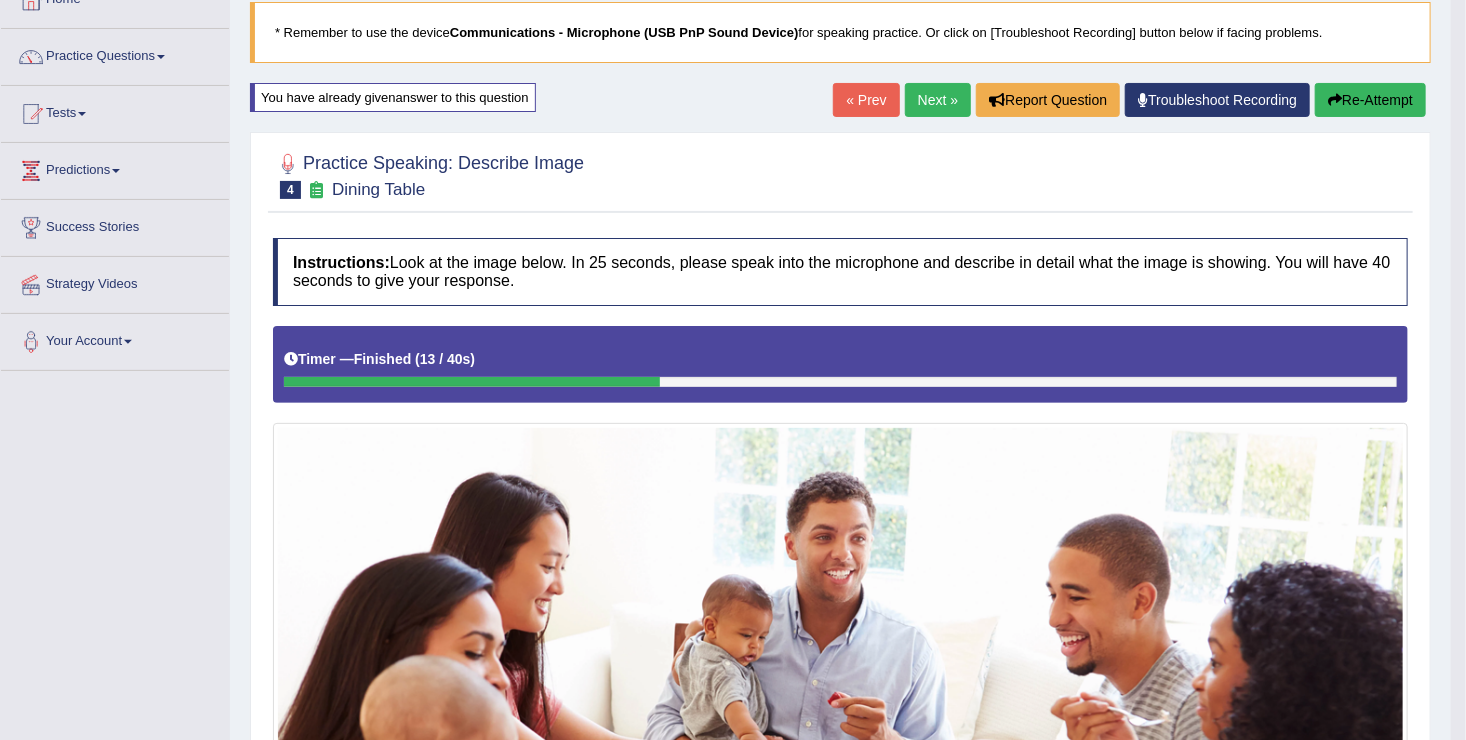 click on "Re-Attempt" at bounding box center (1370, 100) 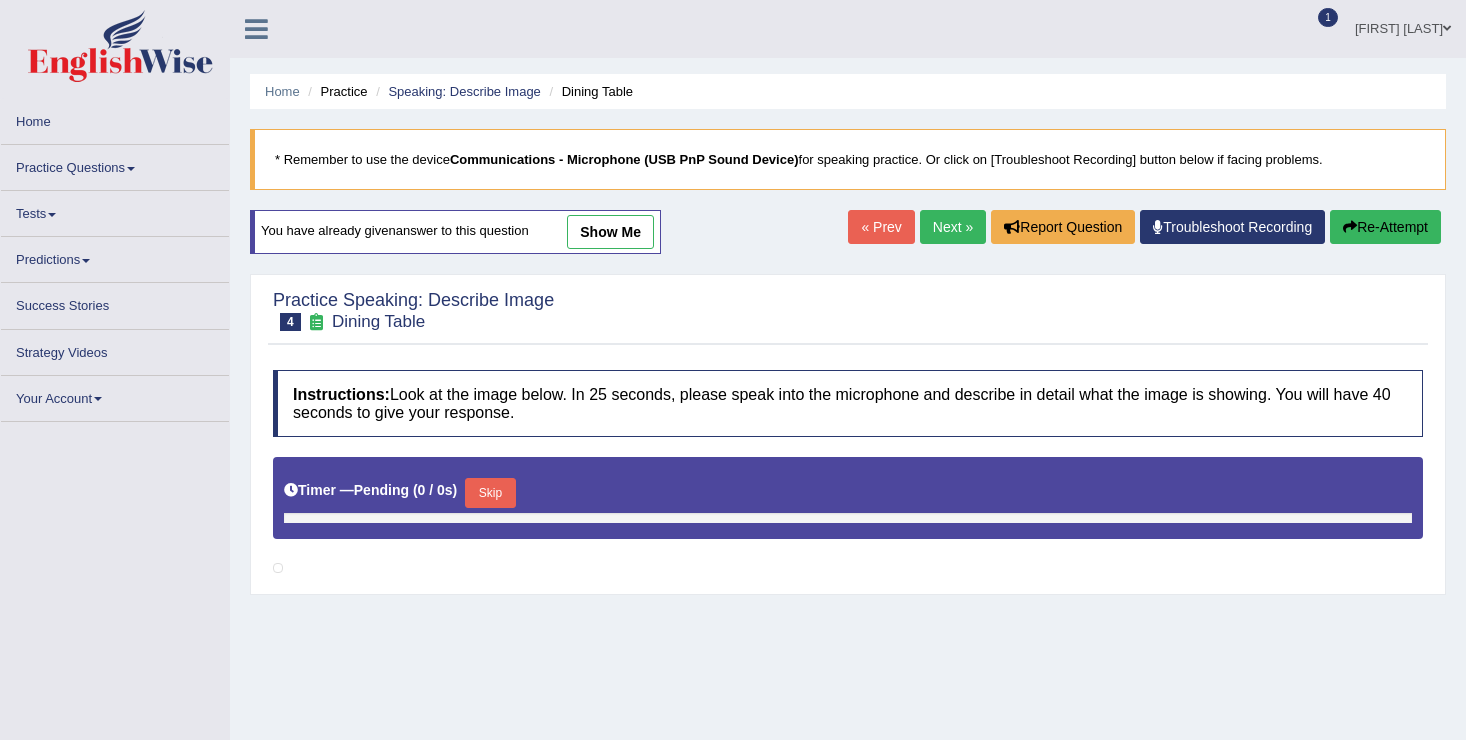 scroll, scrollTop: 127, scrollLeft: 0, axis: vertical 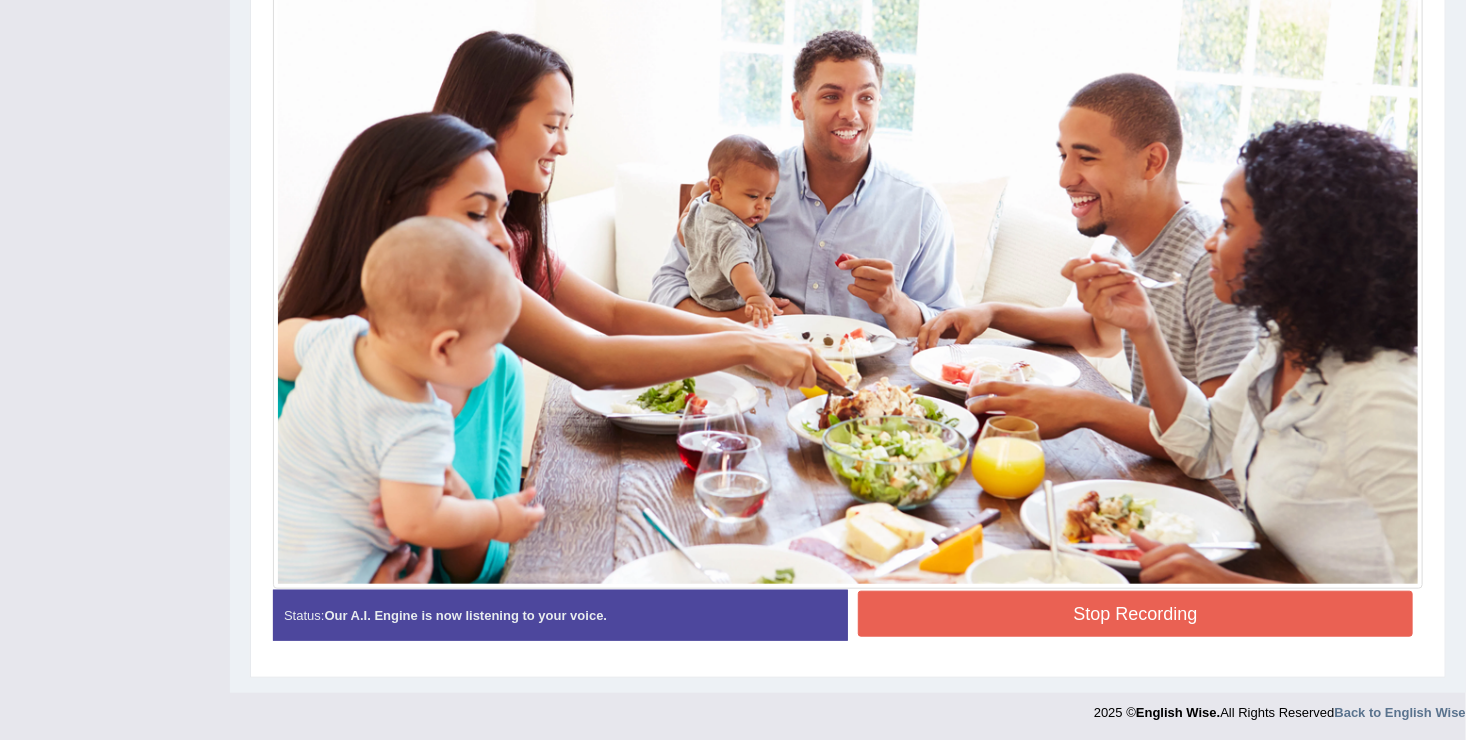 click on "Stop Recording" at bounding box center [1135, 614] 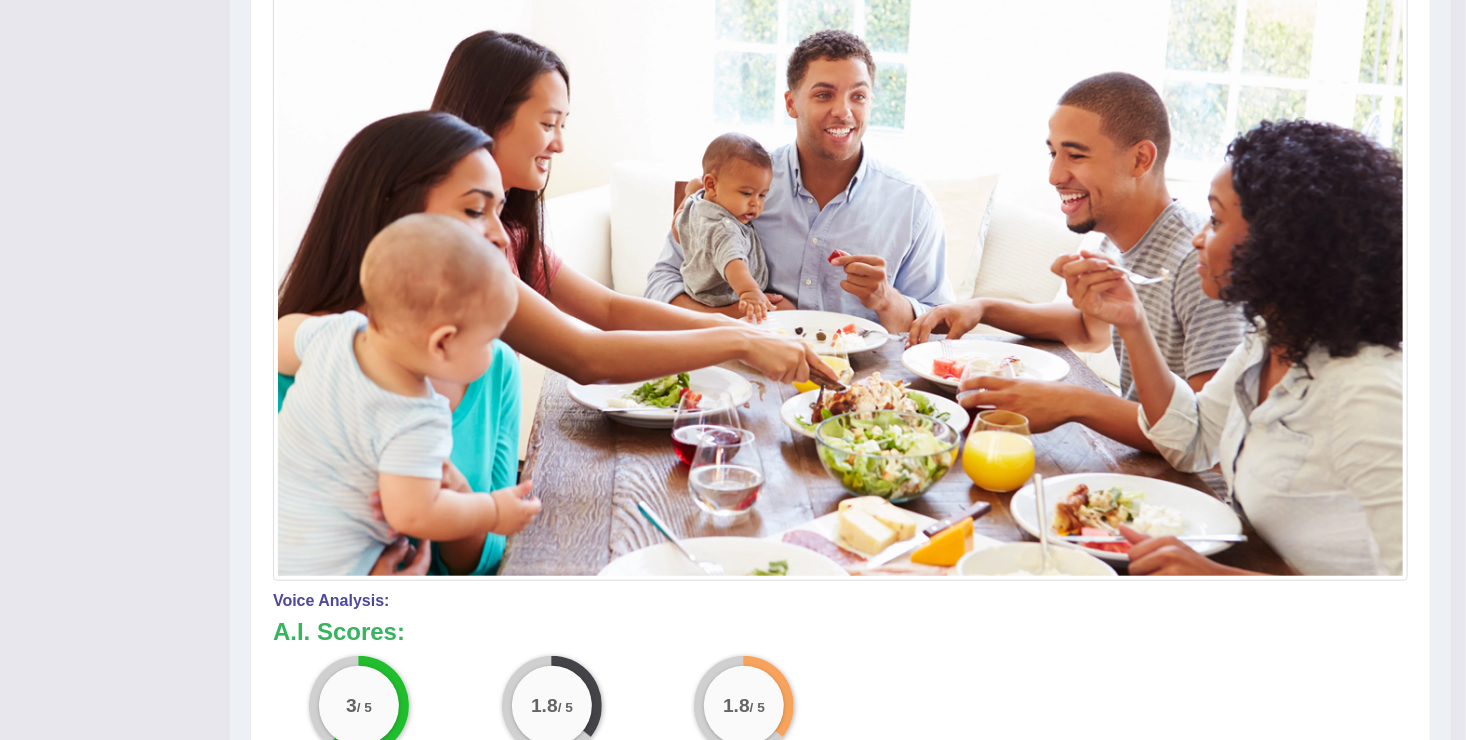 scroll, scrollTop: 967, scrollLeft: 0, axis: vertical 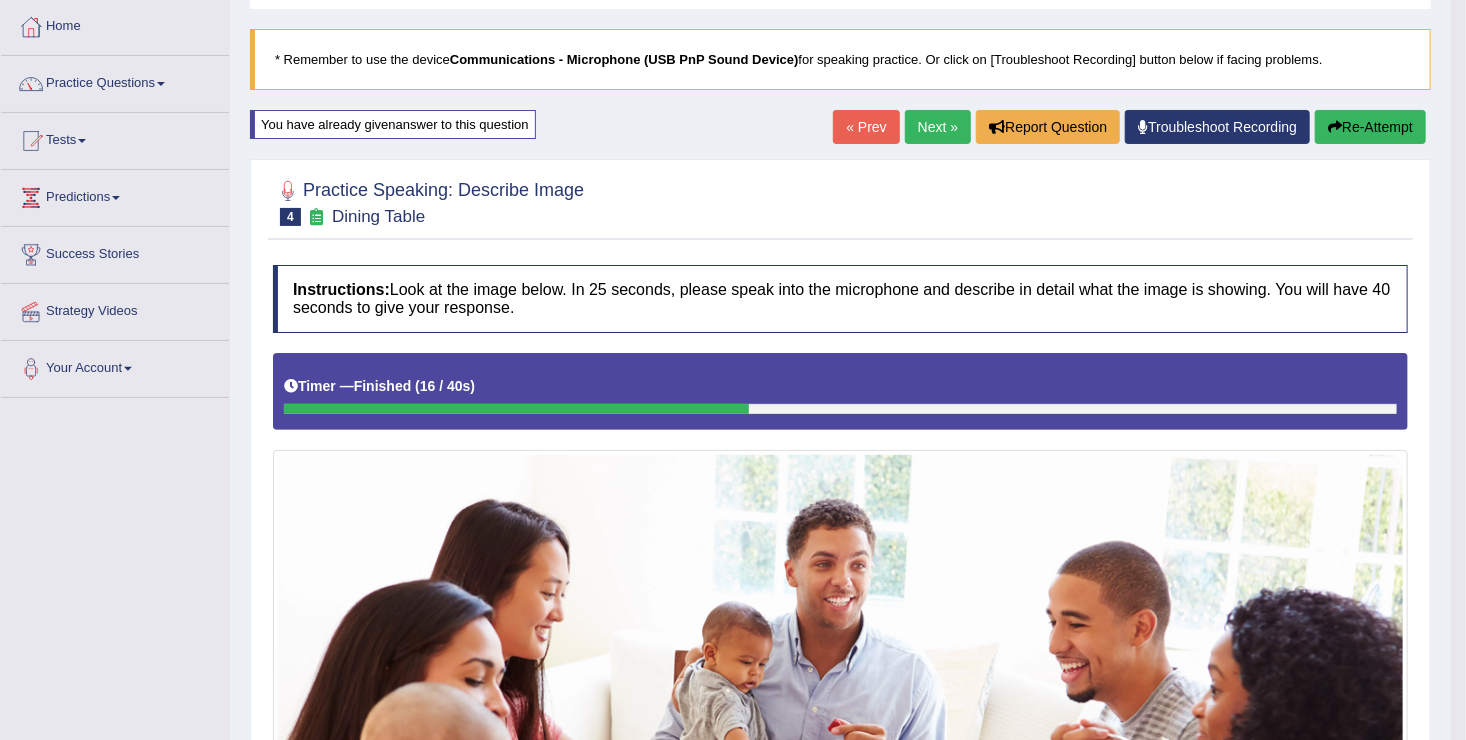 click on "Re-Attempt" at bounding box center [1370, 127] 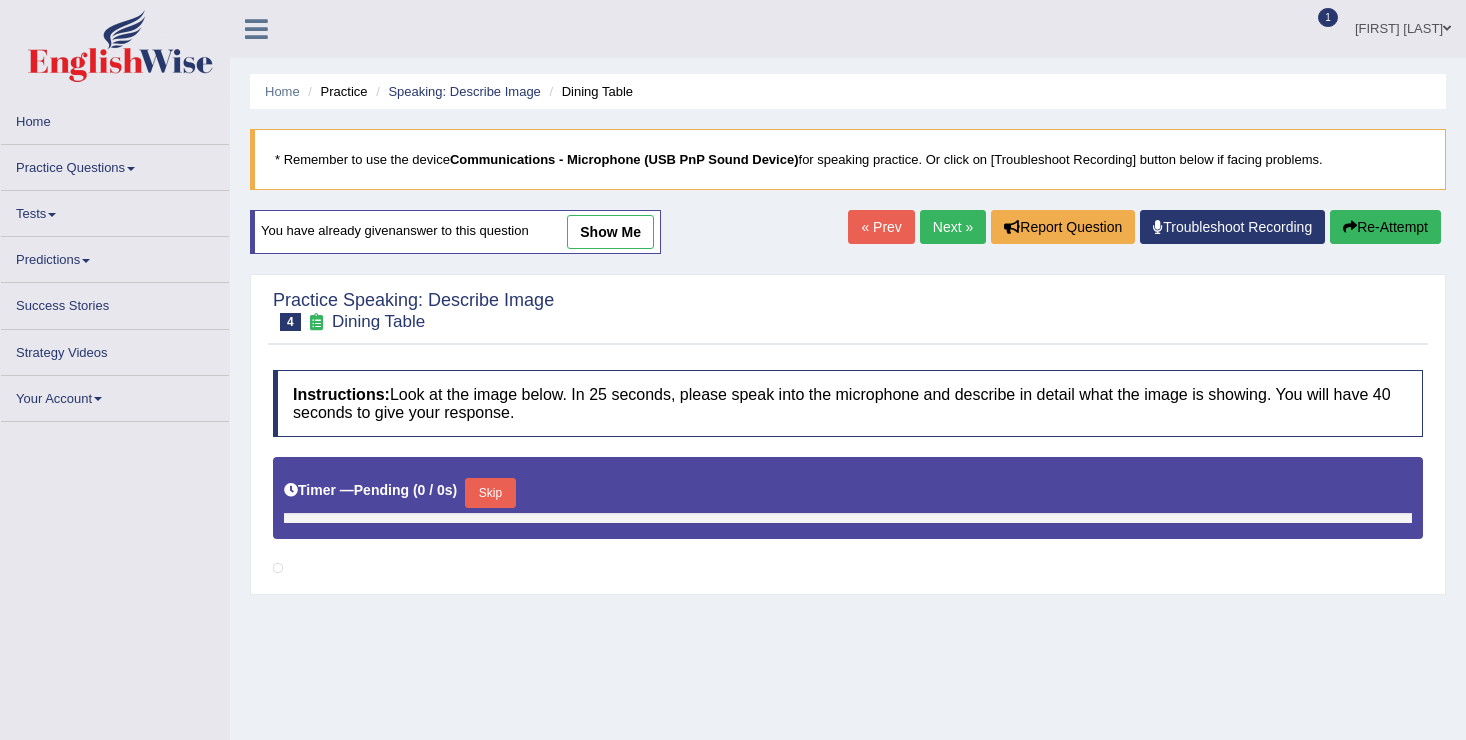 scroll, scrollTop: 100, scrollLeft: 0, axis: vertical 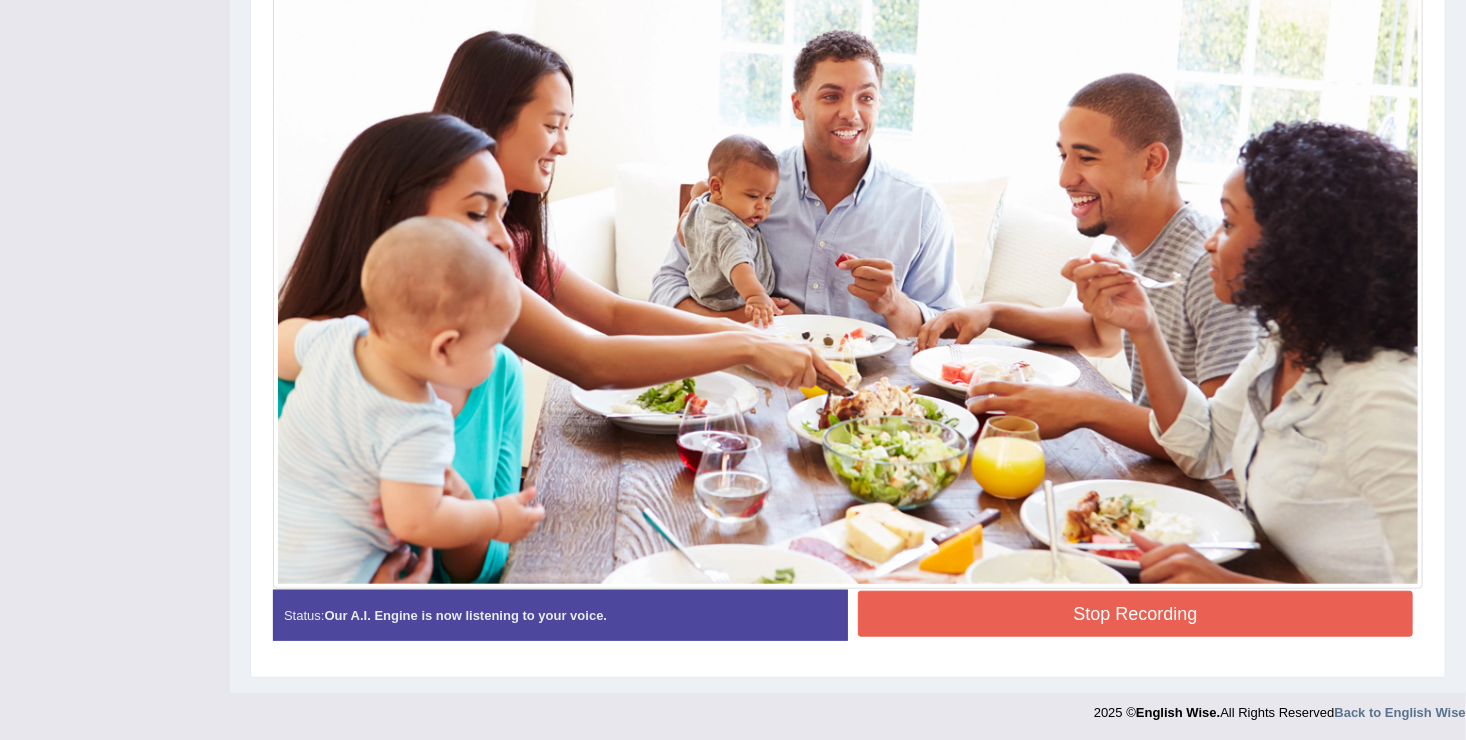 click on "Stop Recording" at bounding box center [1135, 614] 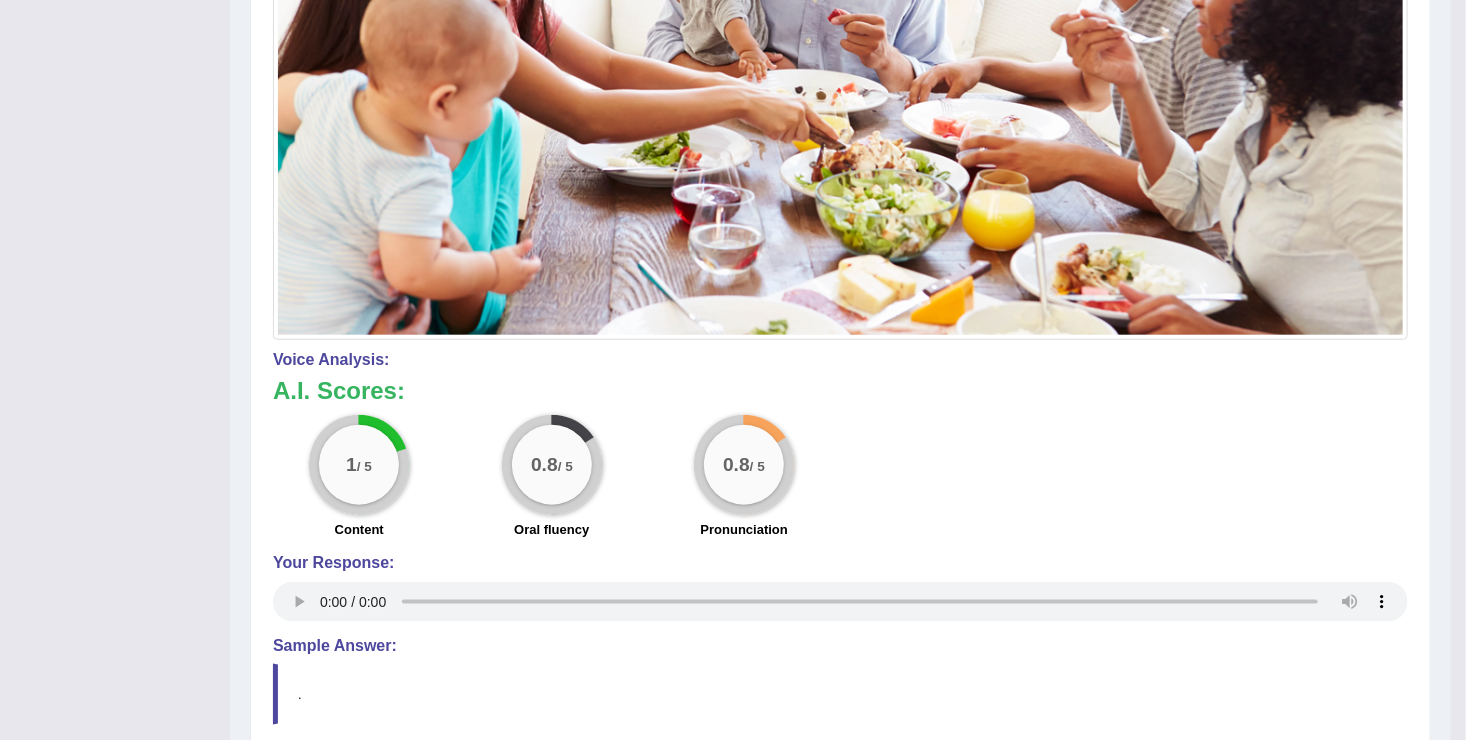 scroll, scrollTop: 849, scrollLeft: 0, axis: vertical 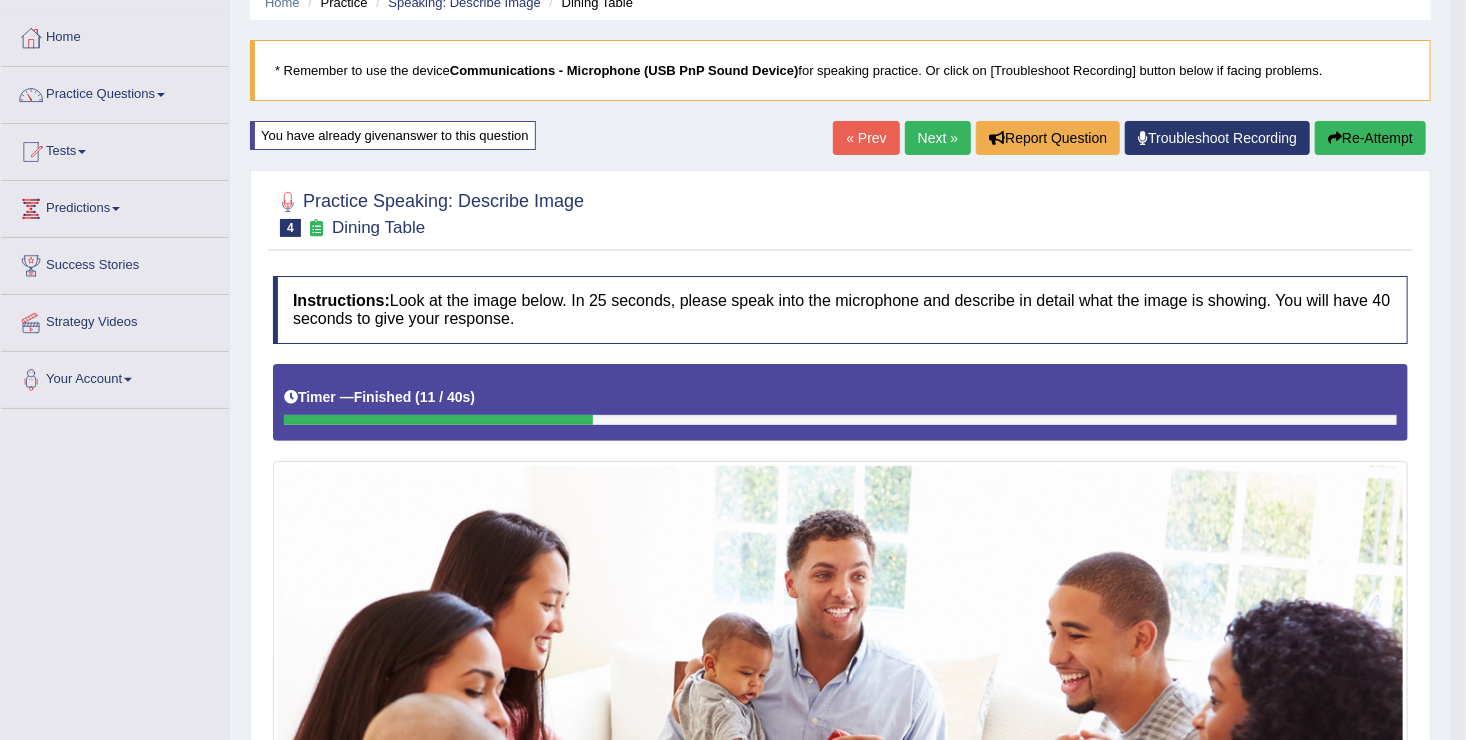 click on "Re-Attempt" at bounding box center (1370, 138) 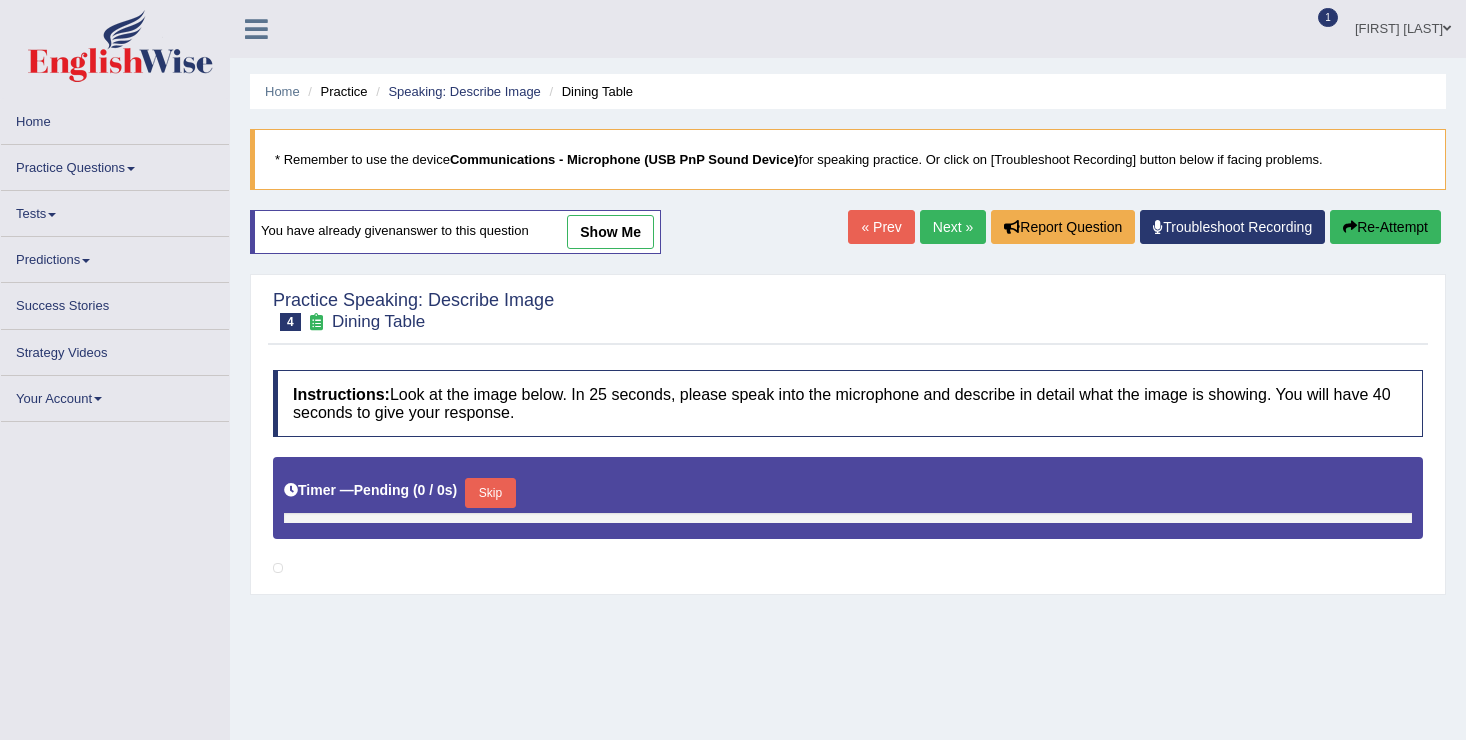 scroll, scrollTop: 89, scrollLeft: 0, axis: vertical 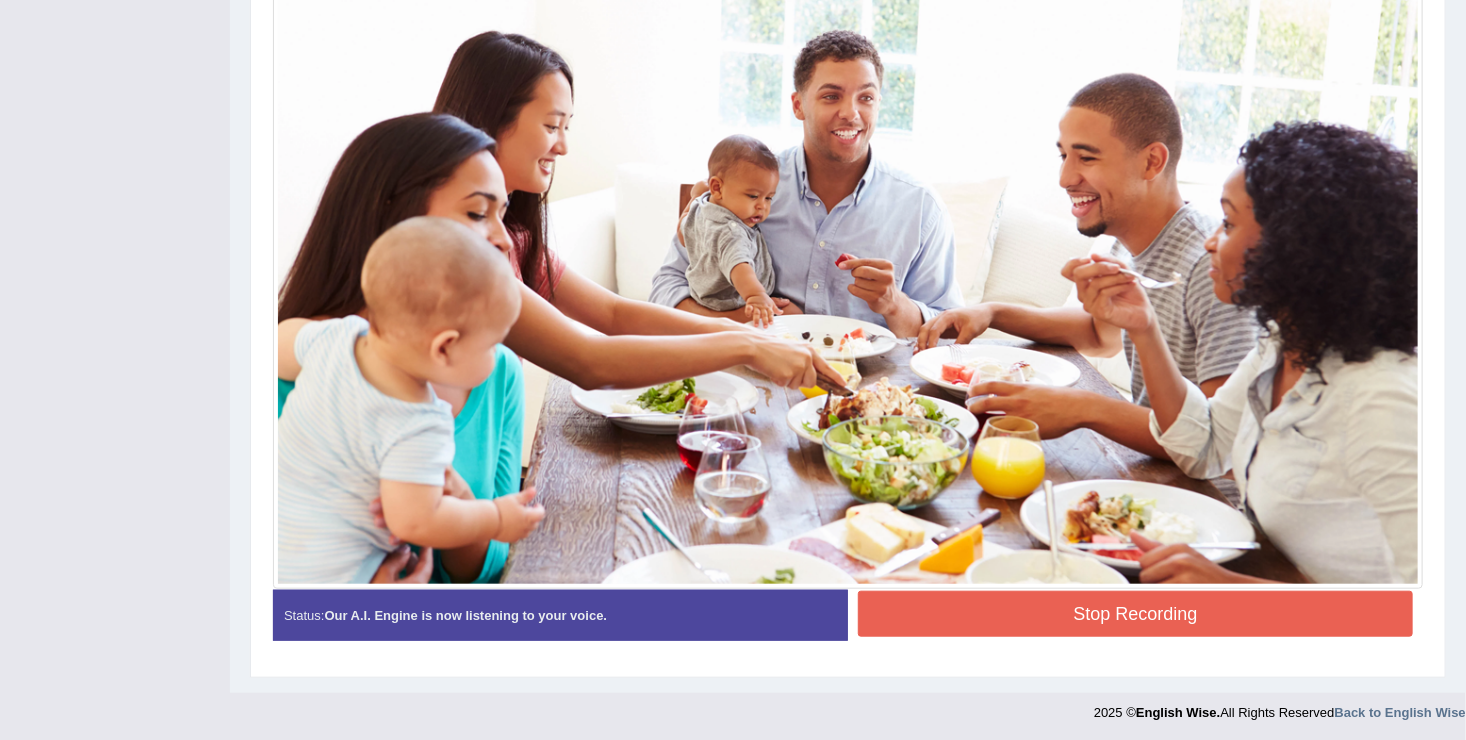click on "Stop Recording" at bounding box center (1135, 614) 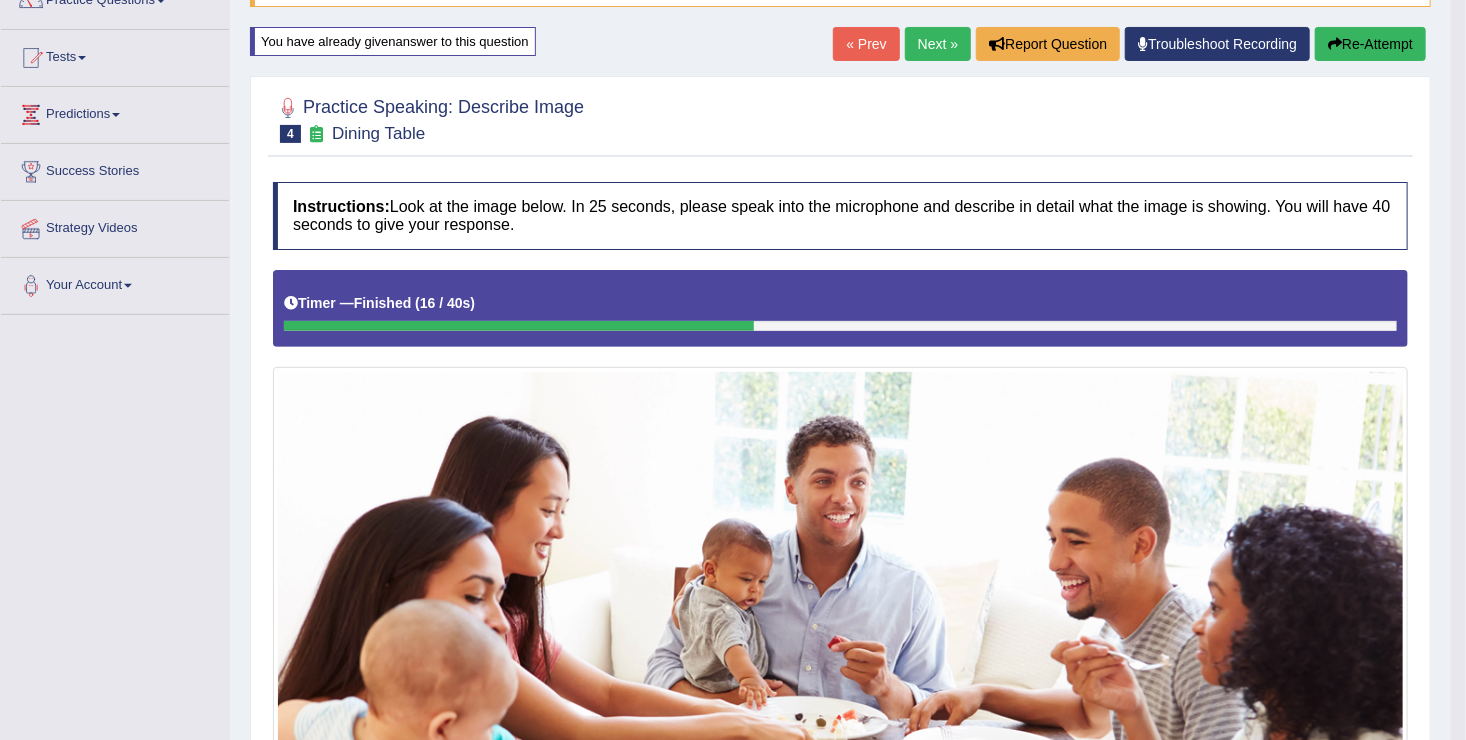 scroll, scrollTop: 0, scrollLeft: 0, axis: both 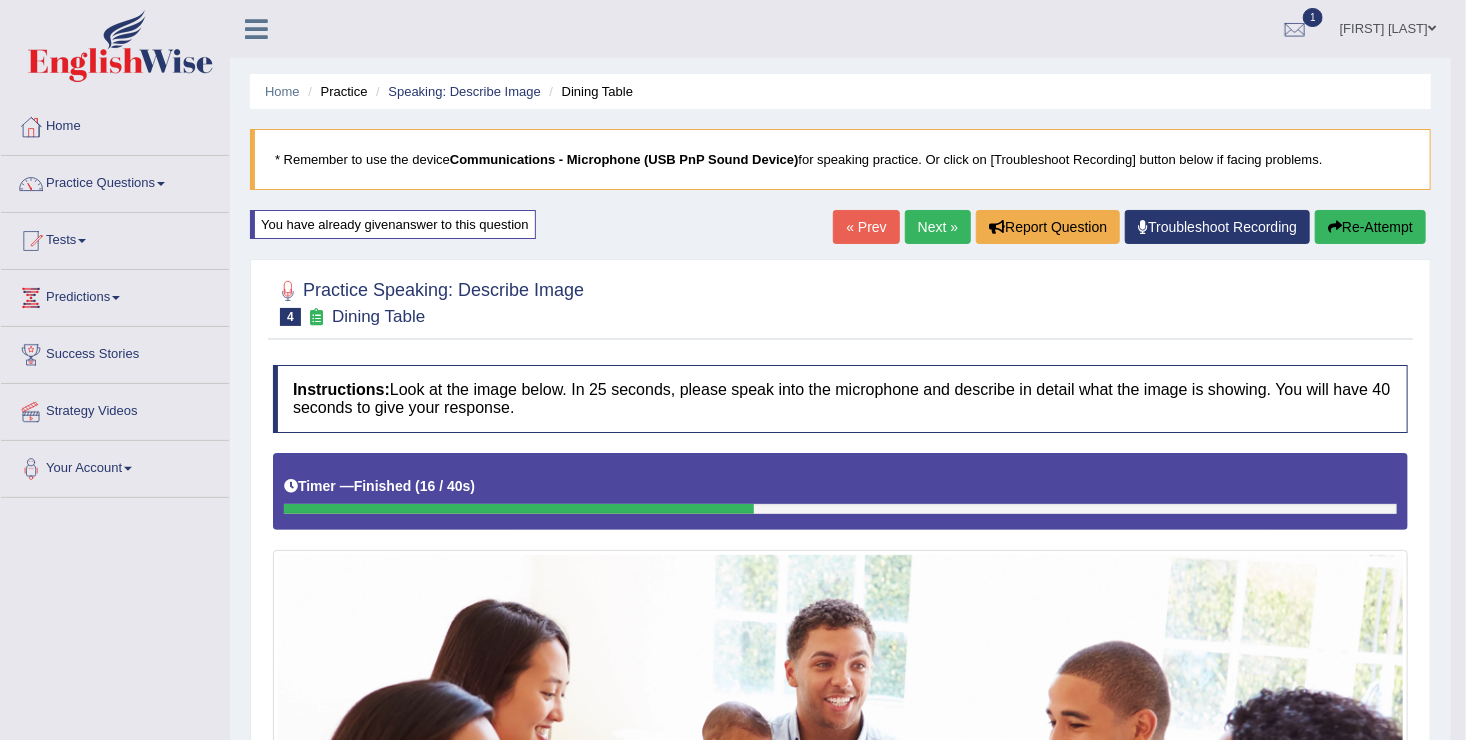 click on "Next »" at bounding box center (938, 227) 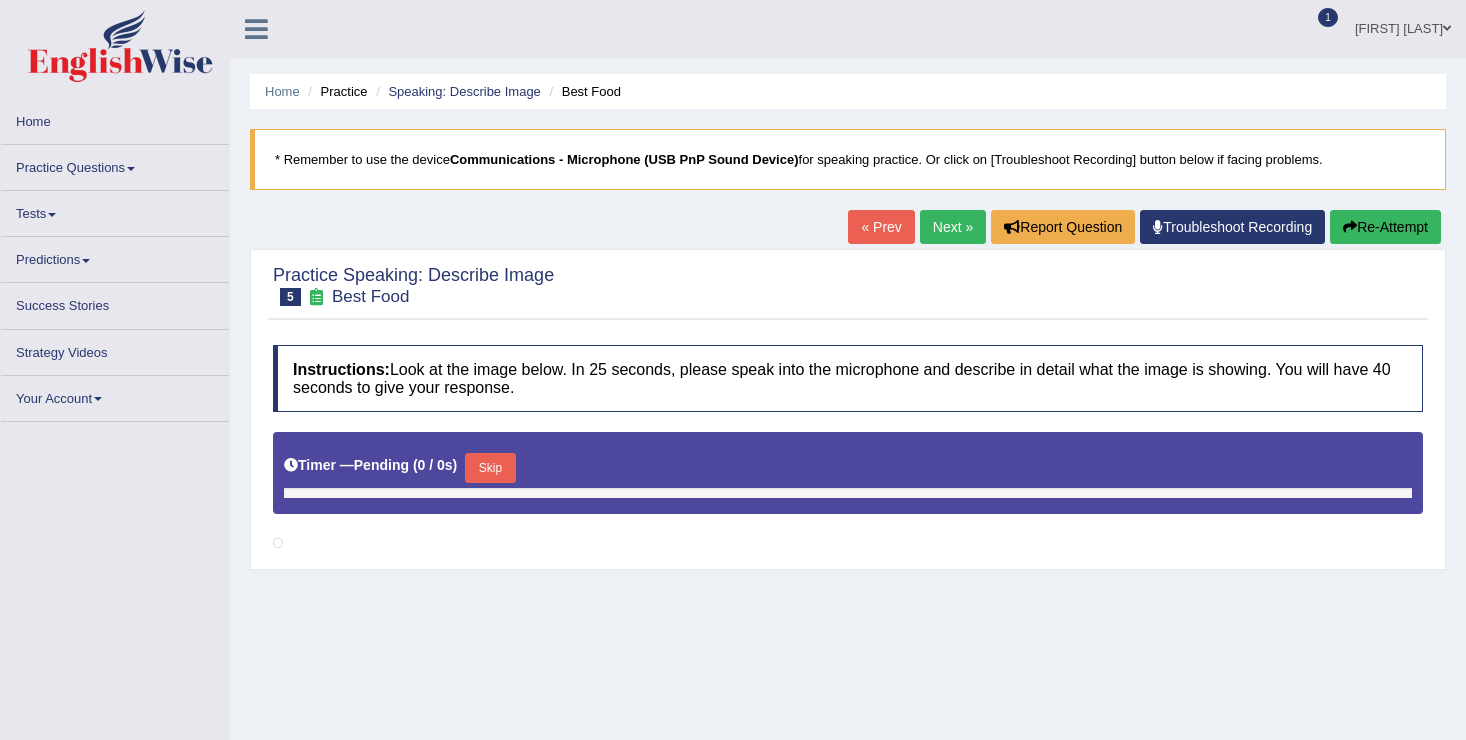 scroll, scrollTop: 0, scrollLeft: 0, axis: both 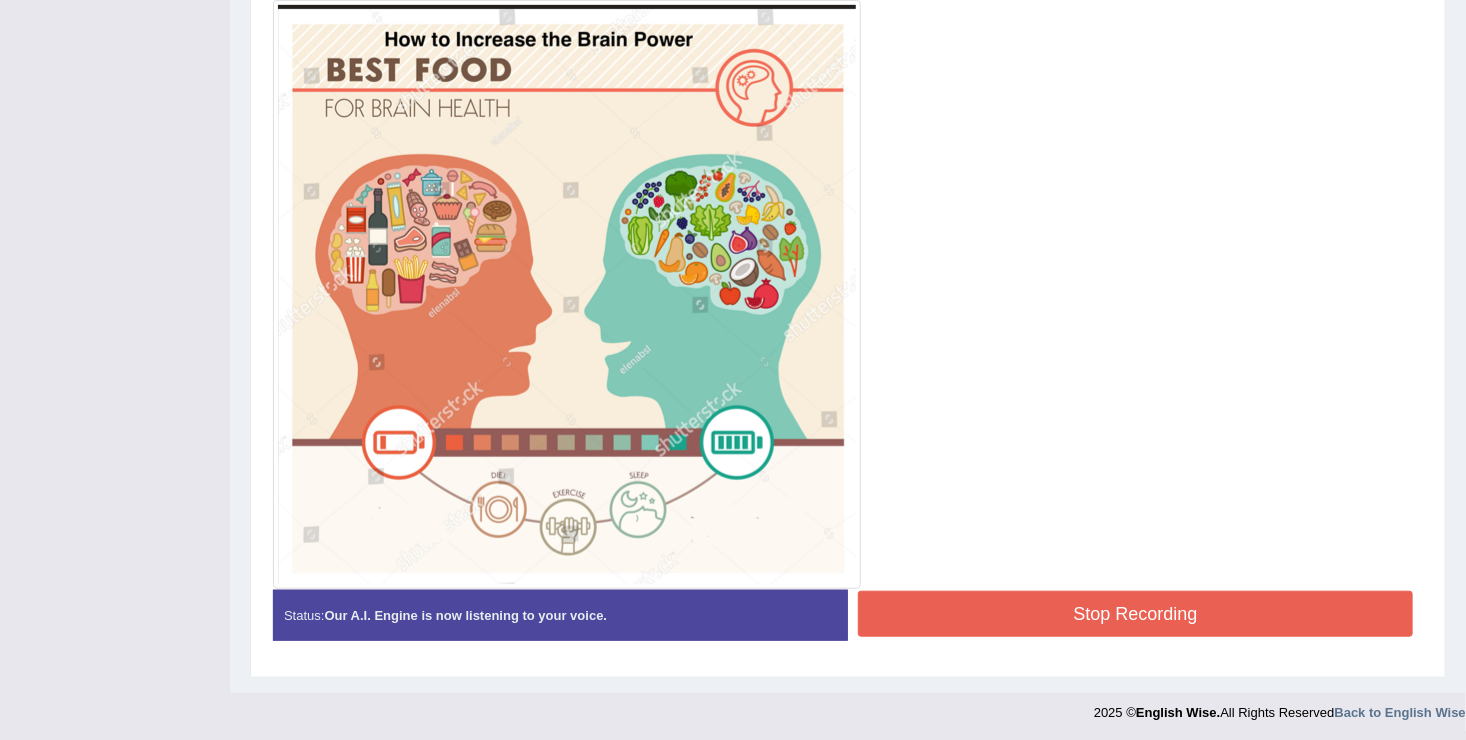 click on "Stop Recording" at bounding box center (1135, 614) 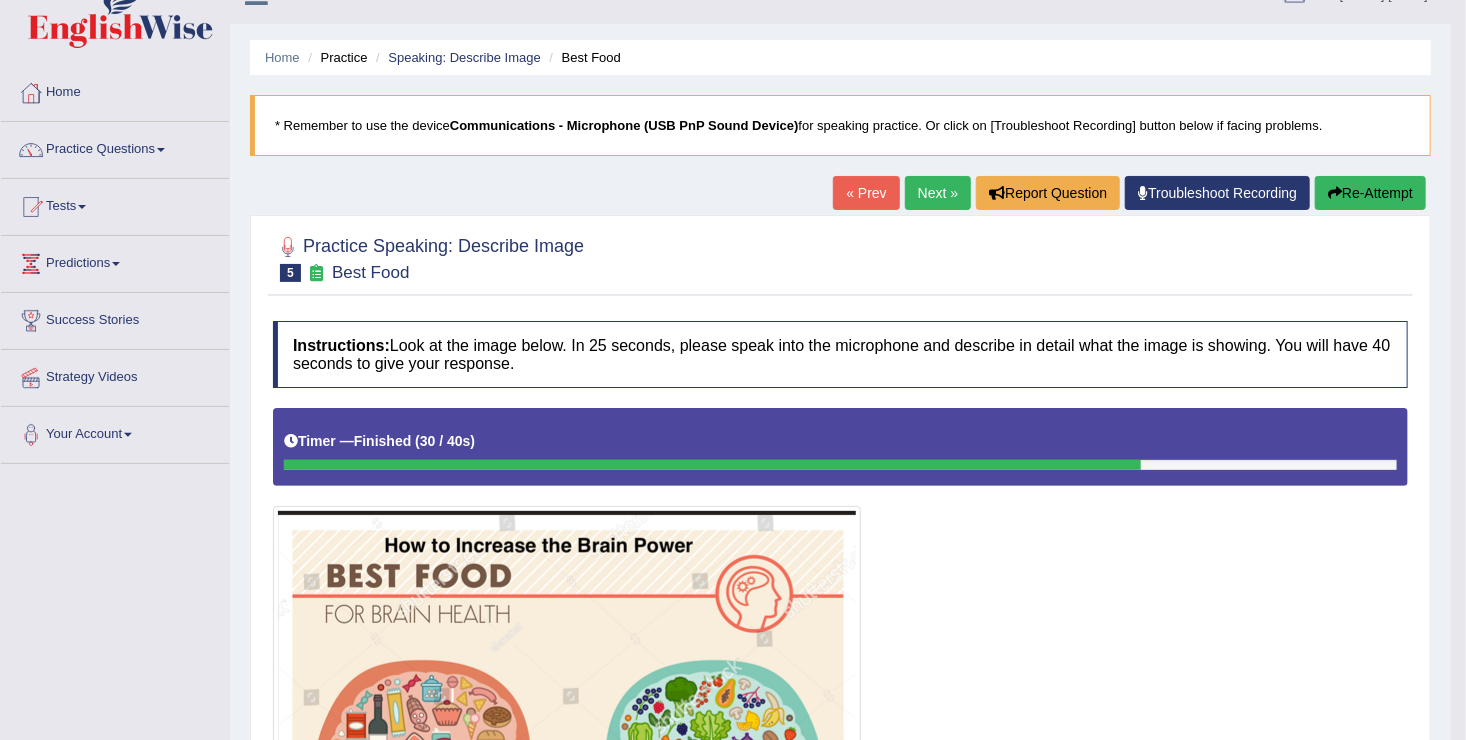 scroll, scrollTop: 0, scrollLeft: 0, axis: both 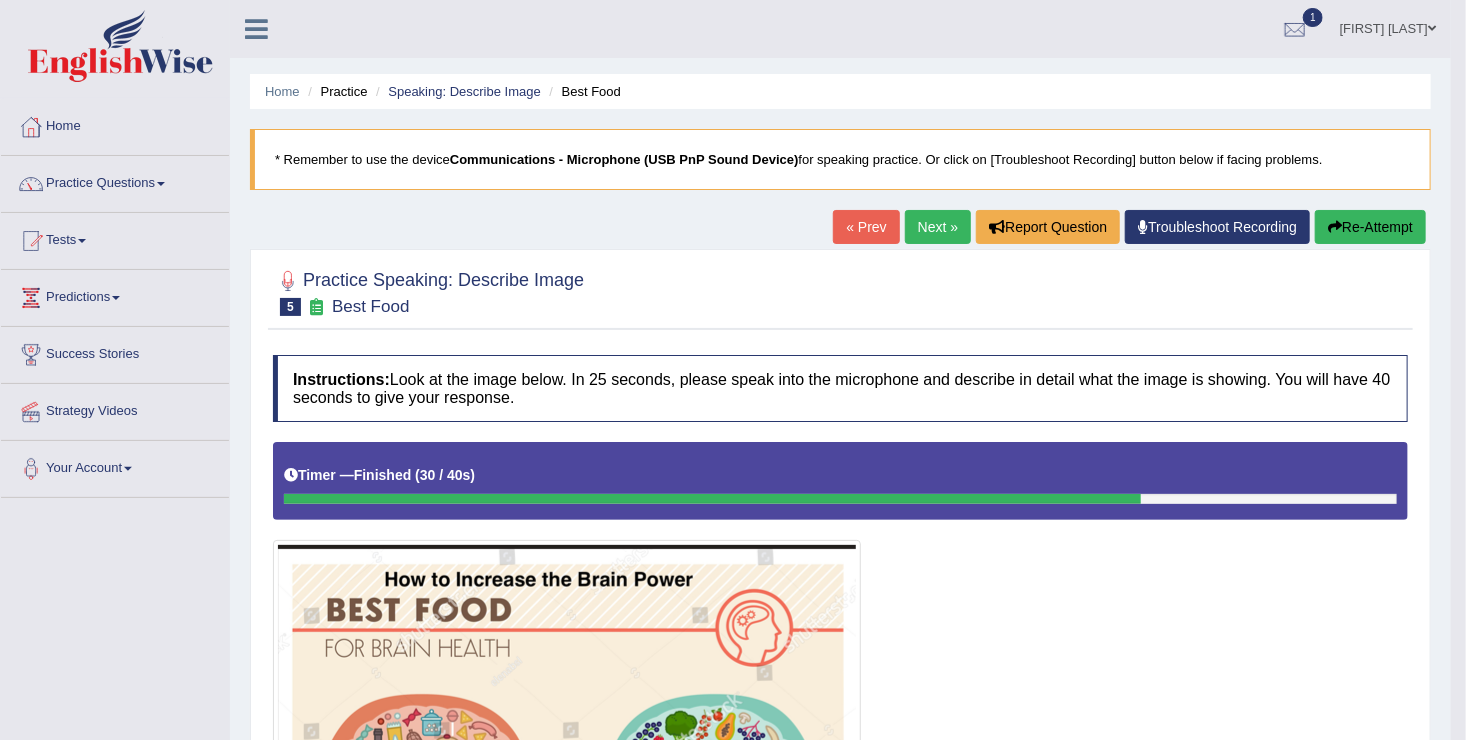 click on "Next »" at bounding box center (938, 227) 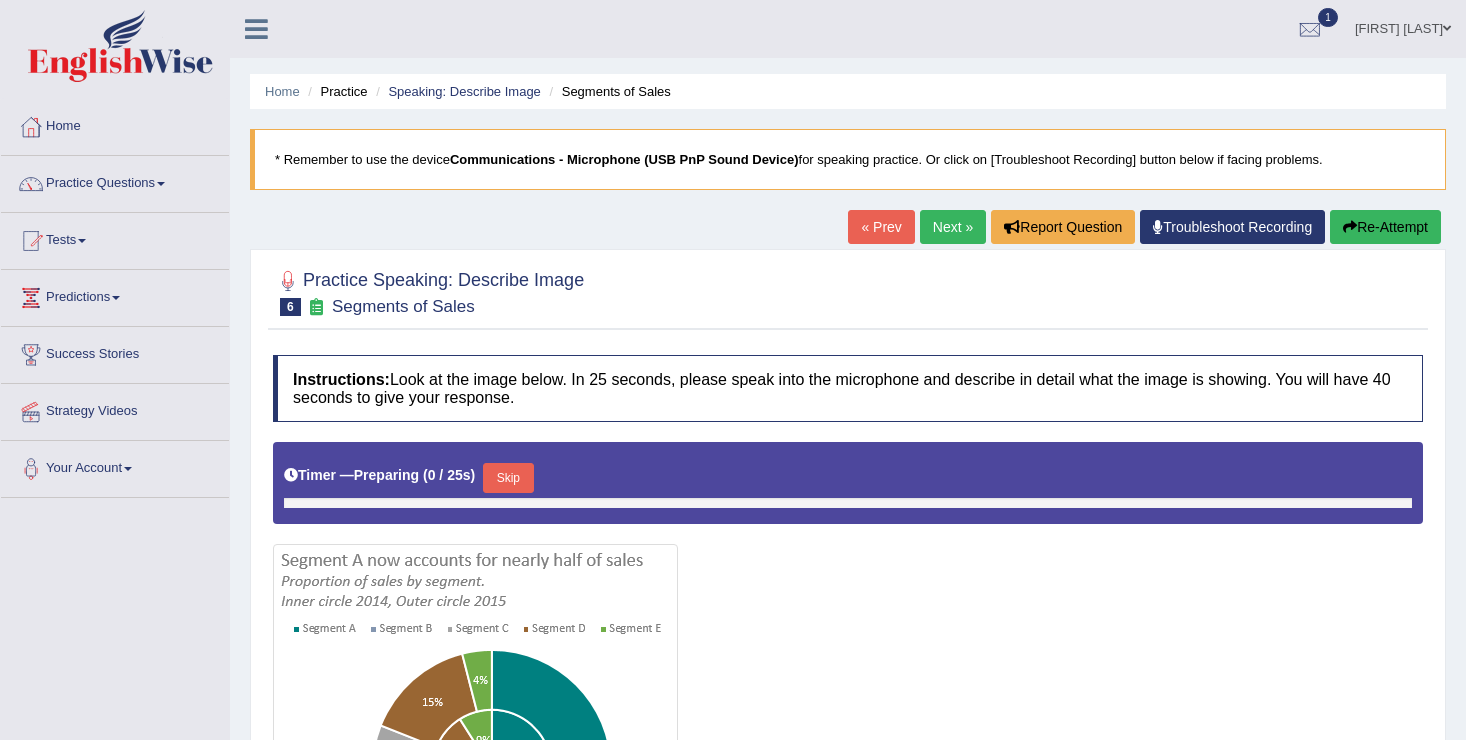 scroll, scrollTop: 0, scrollLeft: 0, axis: both 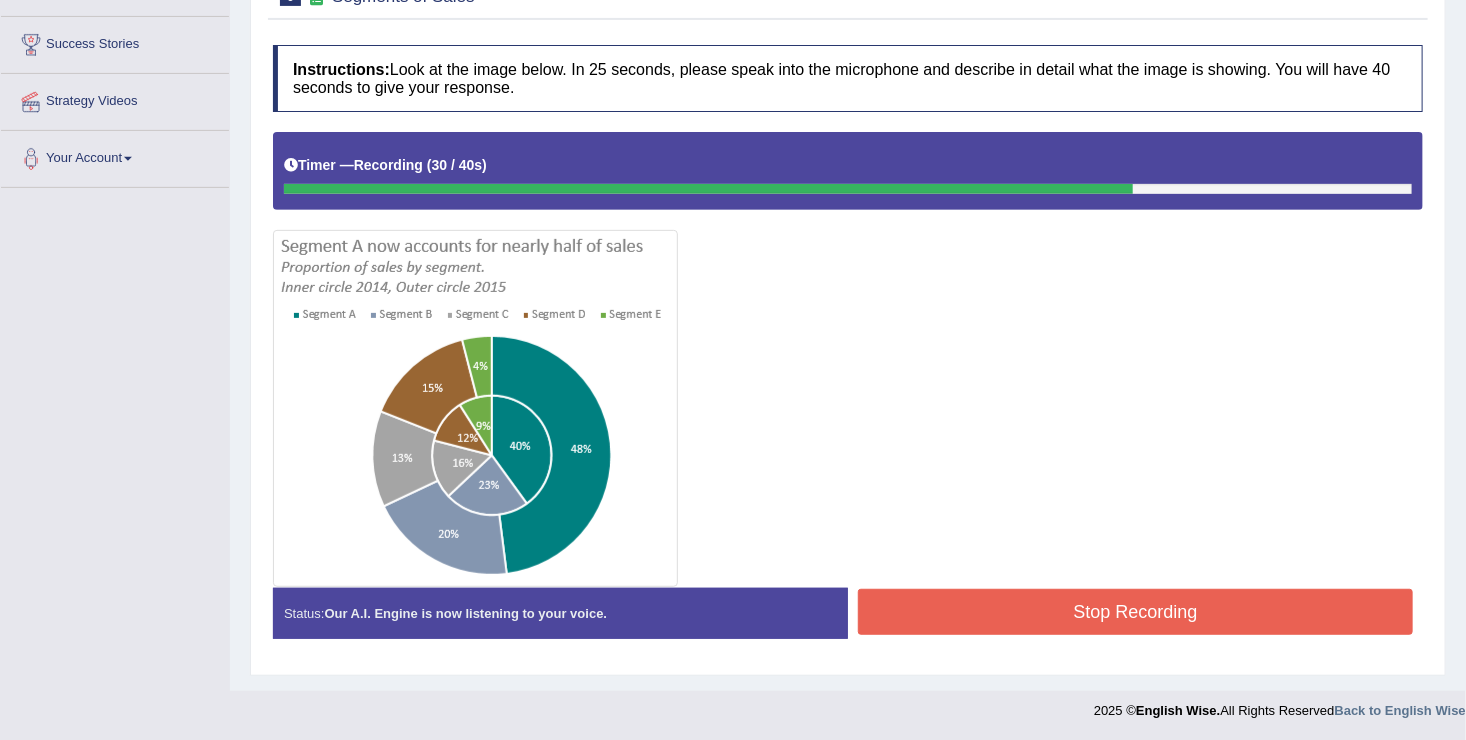 click on "Stop Recording" at bounding box center [1135, 612] 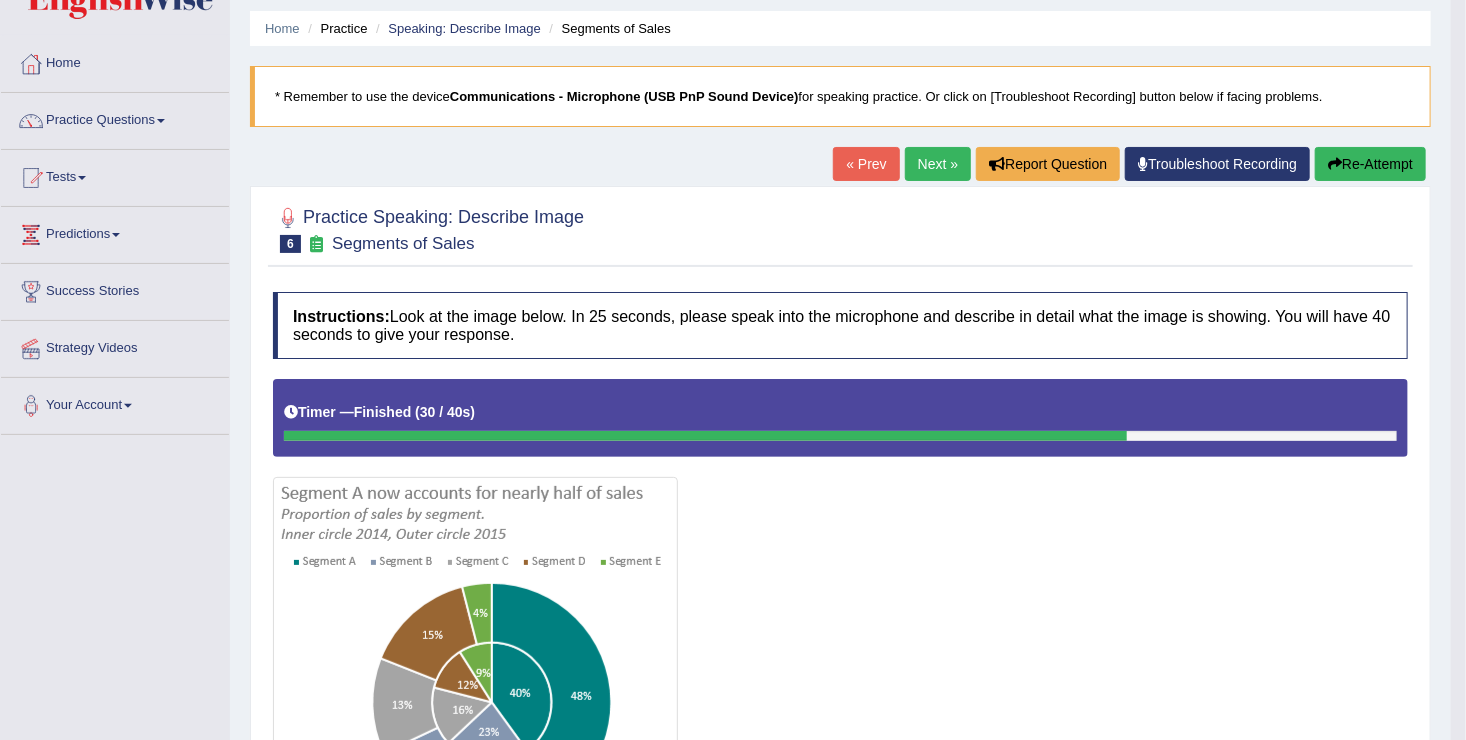 scroll, scrollTop: 30, scrollLeft: 0, axis: vertical 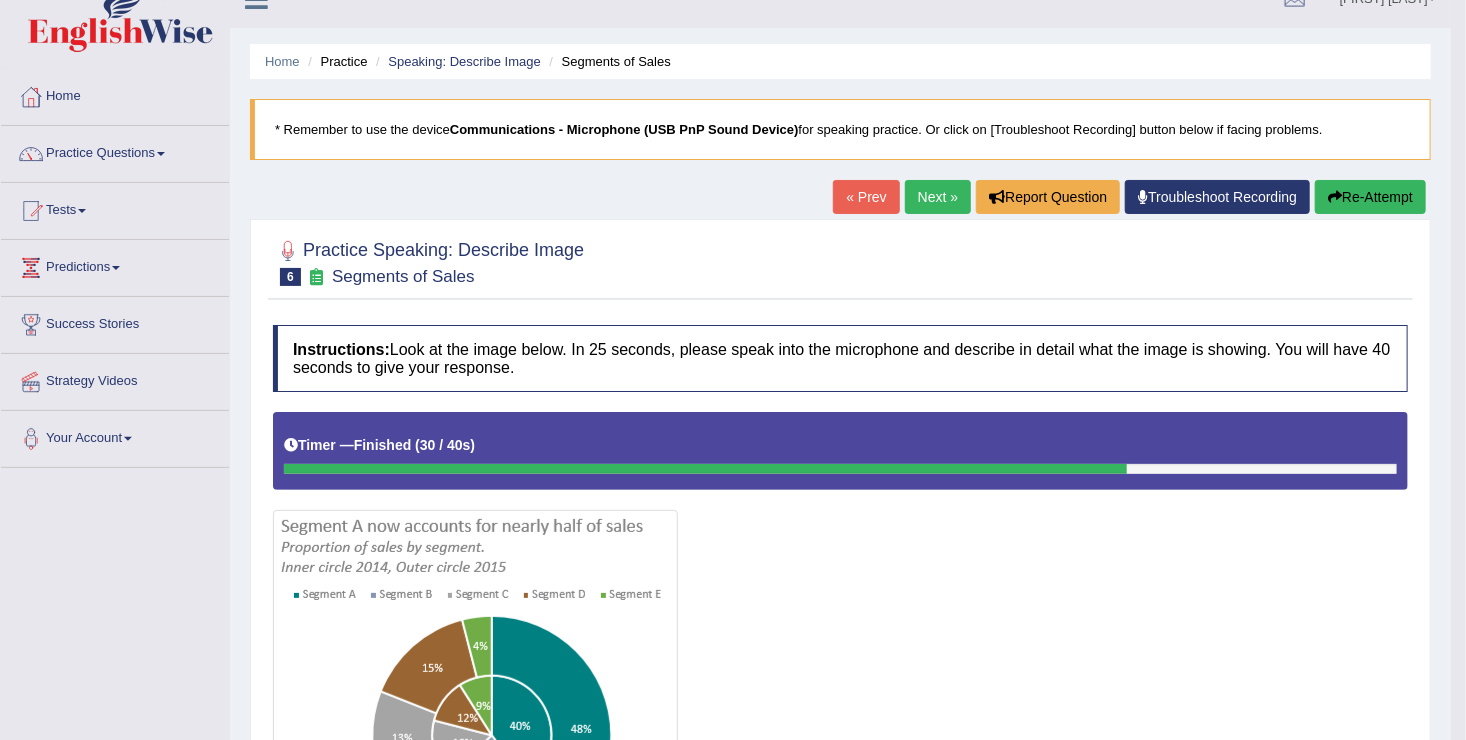 click on "Next »" at bounding box center (938, 197) 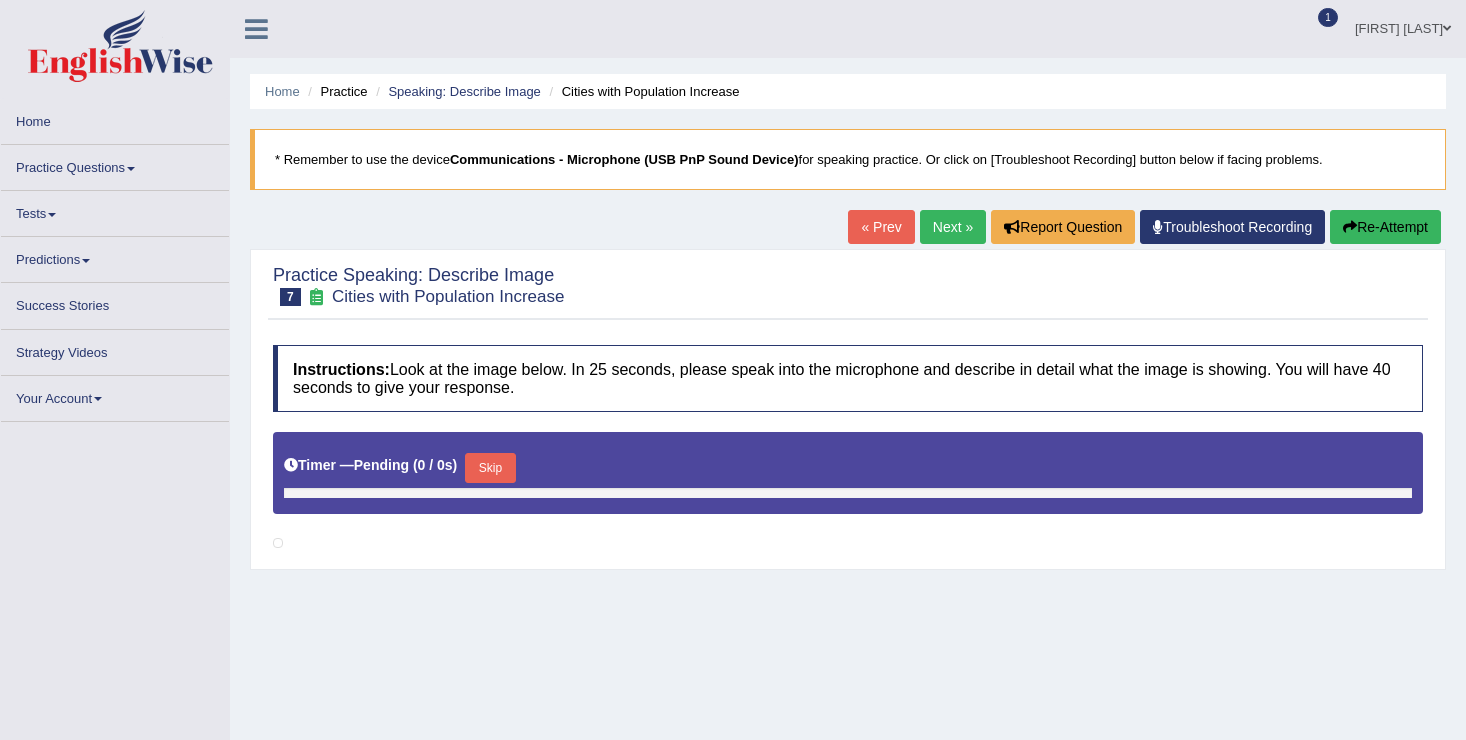 scroll, scrollTop: 0, scrollLeft: 0, axis: both 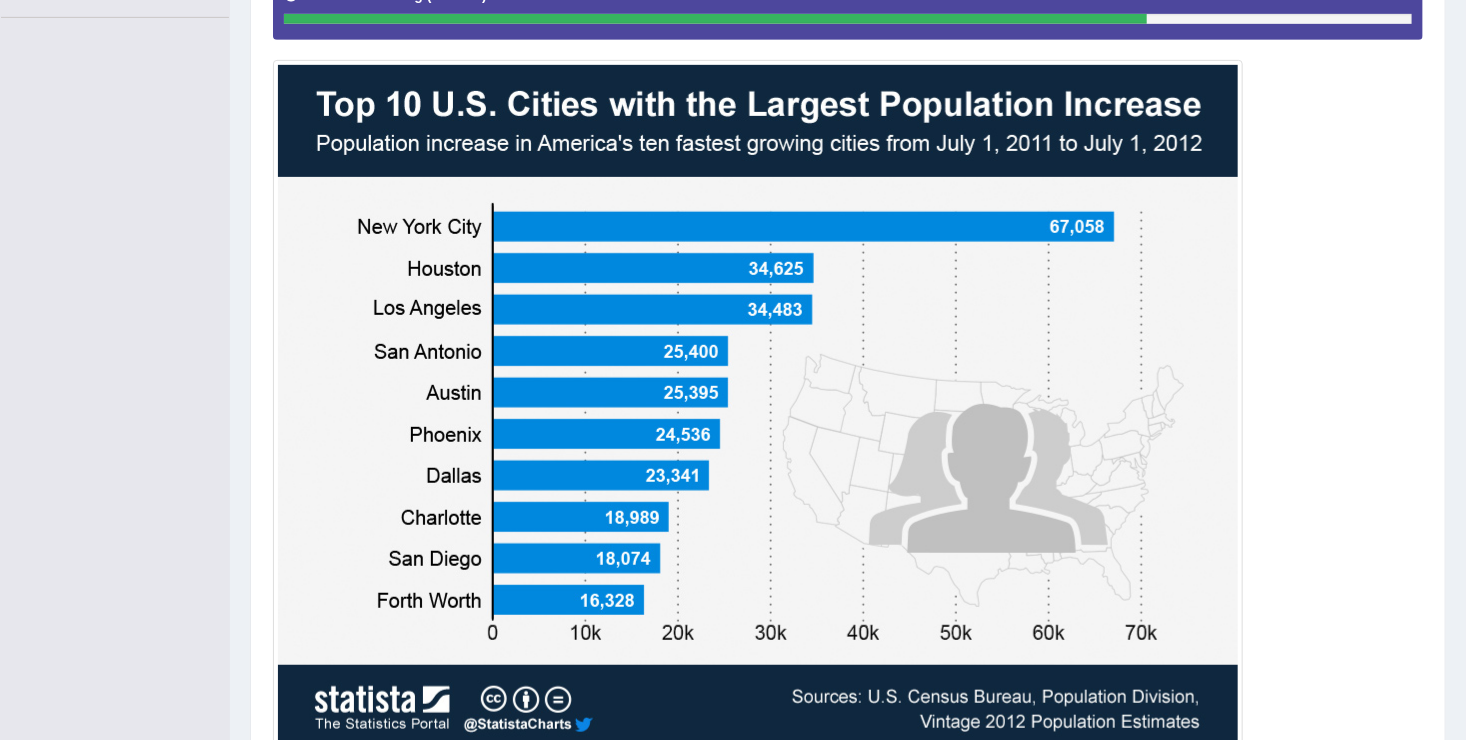 click on "Home
Practice
Speaking: Describe Image
Cities with Population Increase
* Remember to use the device  Communications - Microphone (USB PnP Sound Device)  for speaking practice. Or click on [Troubleshoot Recording] button below if facing problems.
« Prev Next »  Report Question  Troubleshoot Recording  Re-Attempt
Practice Speaking: Describe Image
7
Cities with Population Increase
Instructions:  Look at the image below. In 25 seconds, please speak into the microphone and describe in detail what the image is showing. You will have 40 seconds to give your response.
Timer —  Recording   ( 30 / 40s ) Created with Highcharts 7.1.2 Too low Too high Time Pitch meter: 0 5 10 15 20 25 30 35 40 Created with Highcharts 7.1.2 Great Too slow Too fast Time Speech pace meter: 0 5 10 15 20 25 30 35 40 Spoken Keywords: ." at bounding box center (848, 189) 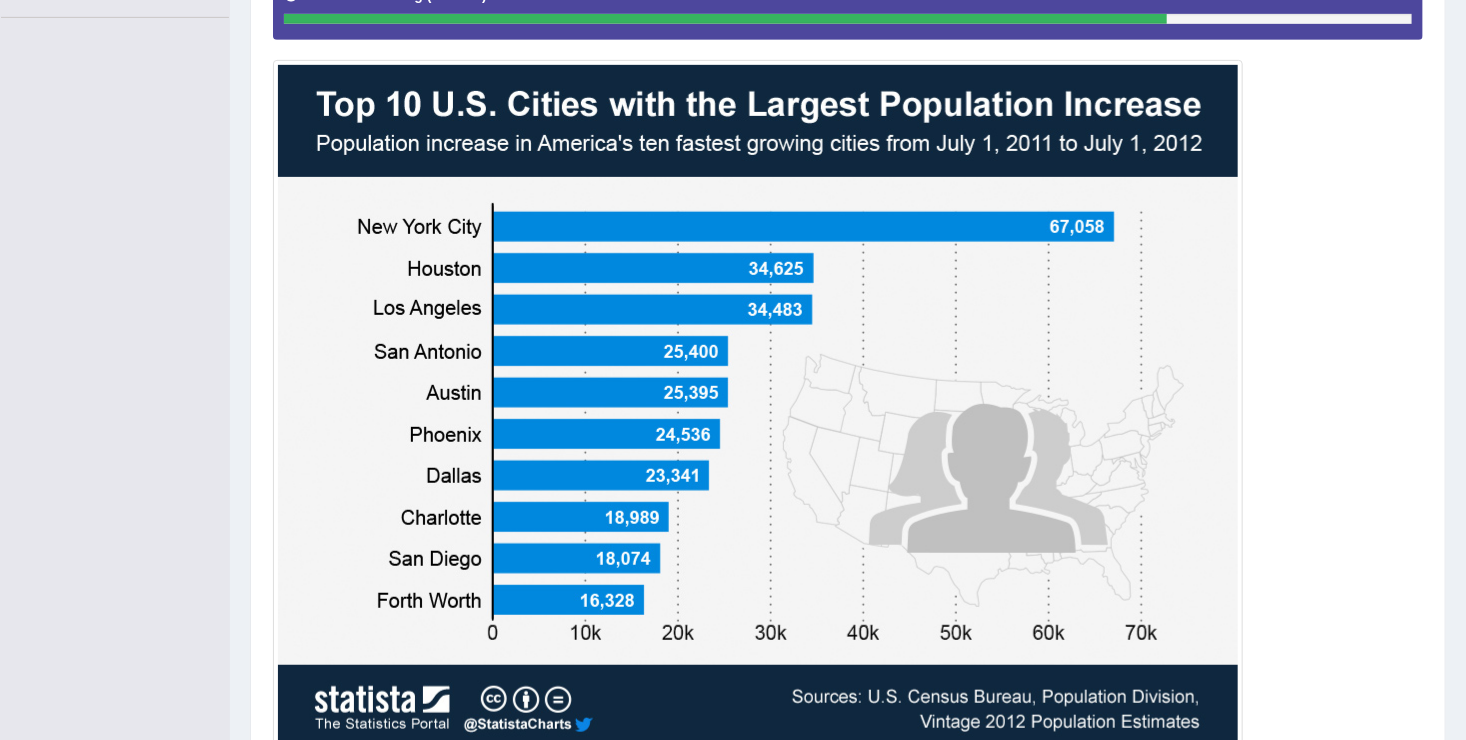 drag, startPoint x: 1462, startPoint y: 708, endPoint x: 1479, endPoint y: 722, distance: 22.022715 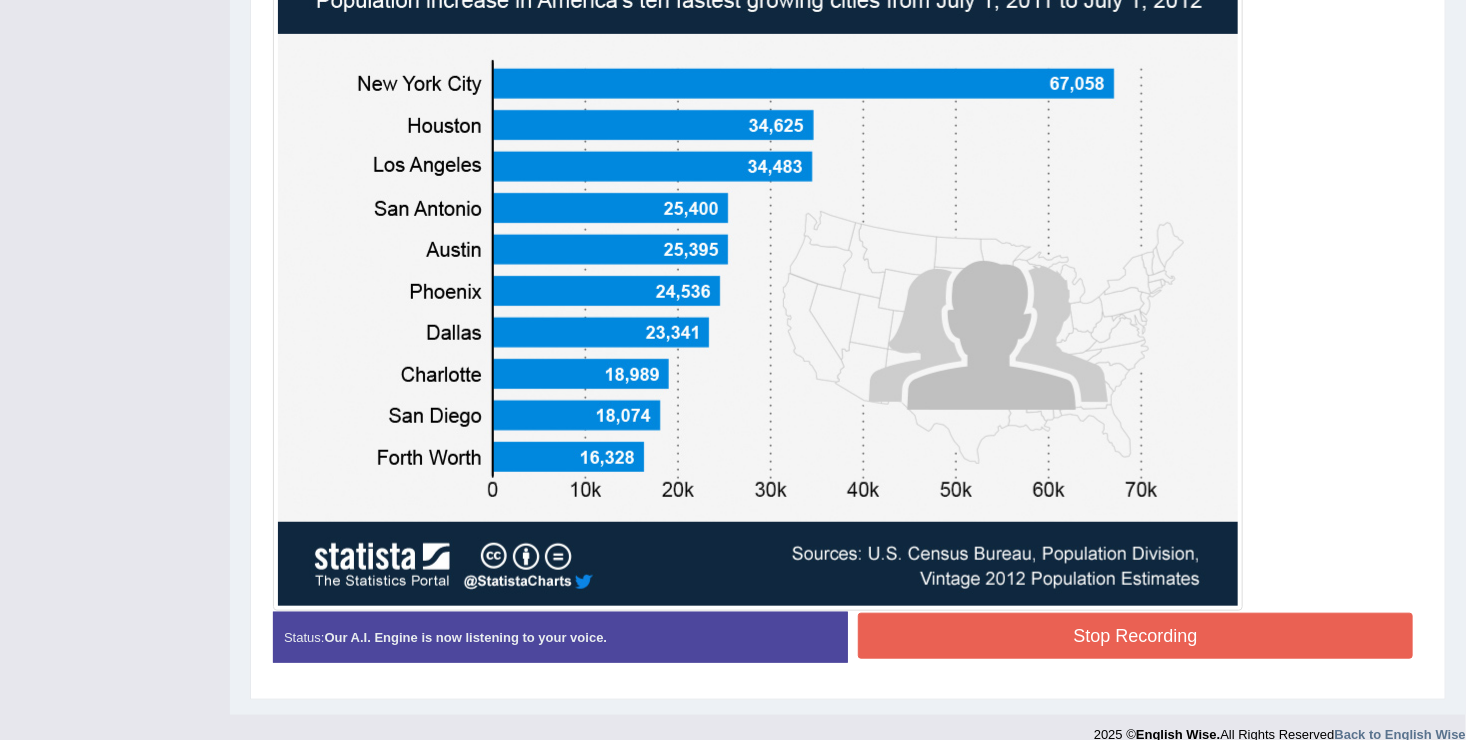 scroll, scrollTop: 640, scrollLeft: 0, axis: vertical 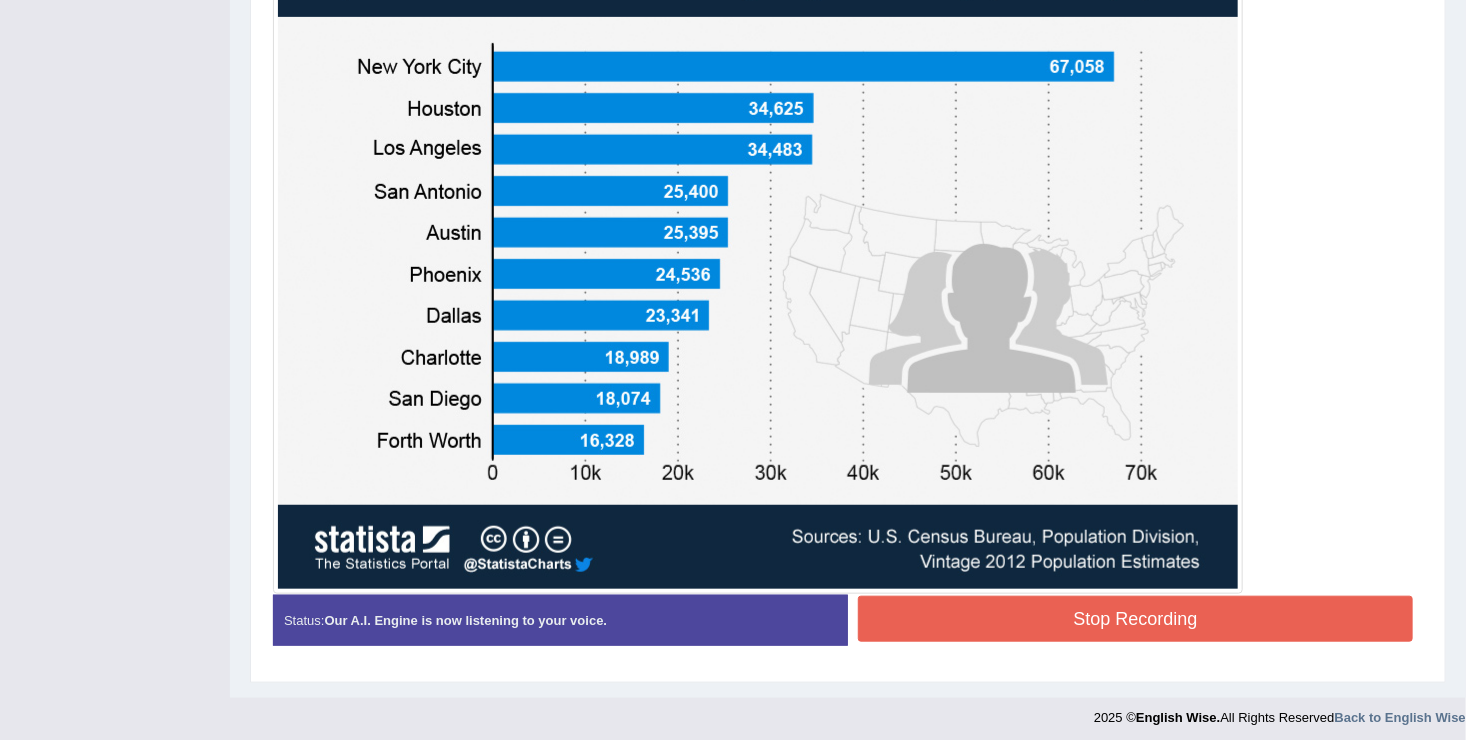 click on "Stop Recording" at bounding box center (1135, 619) 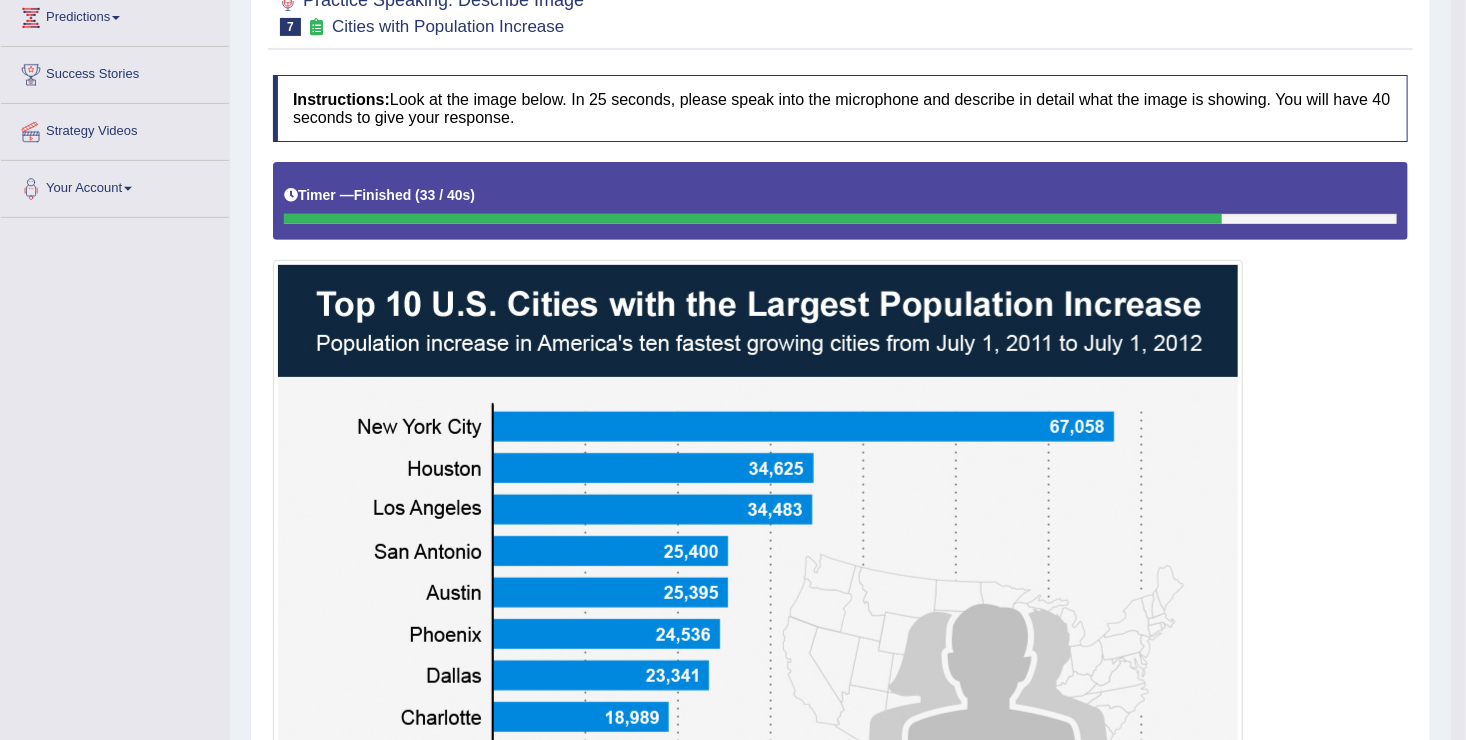 scroll, scrollTop: 147, scrollLeft: 0, axis: vertical 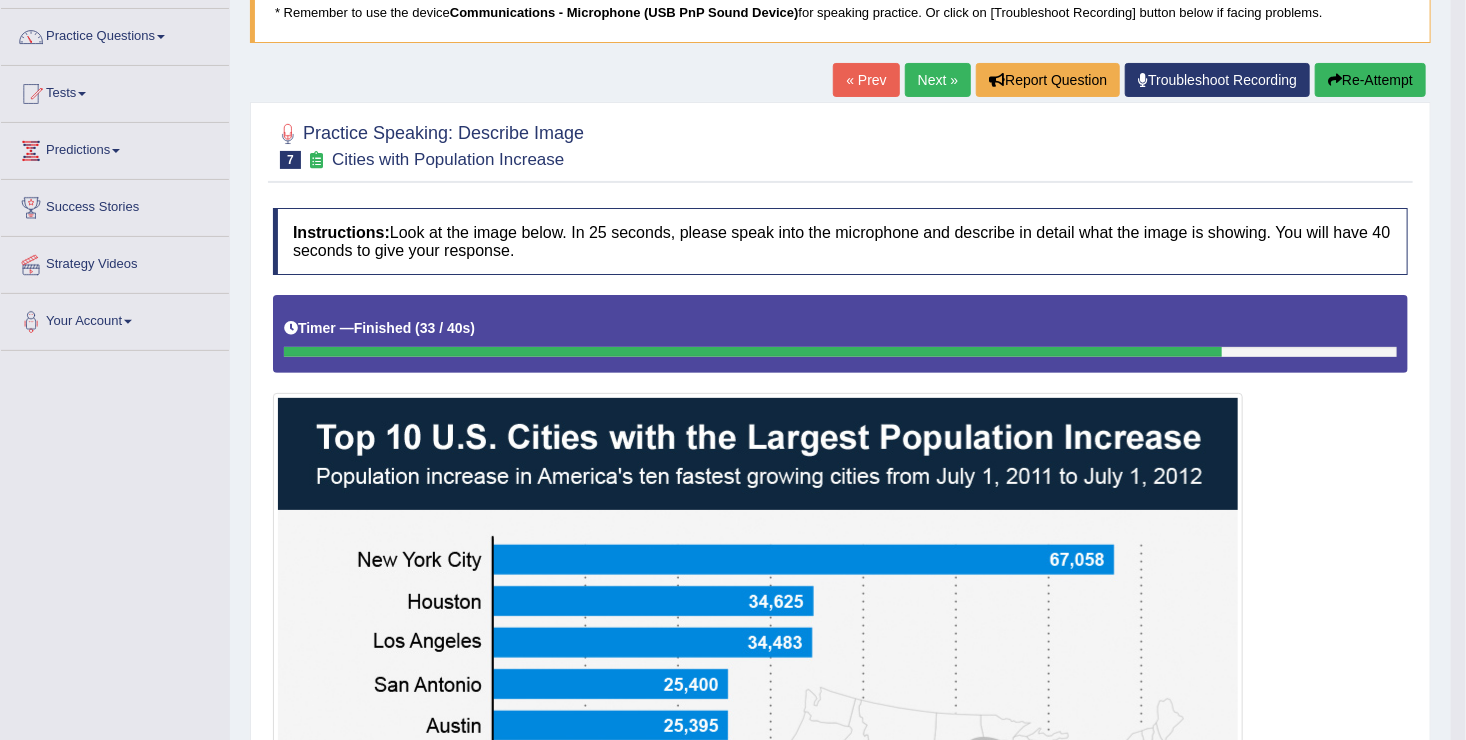 click on "Next »" at bounding box center (938, 80) 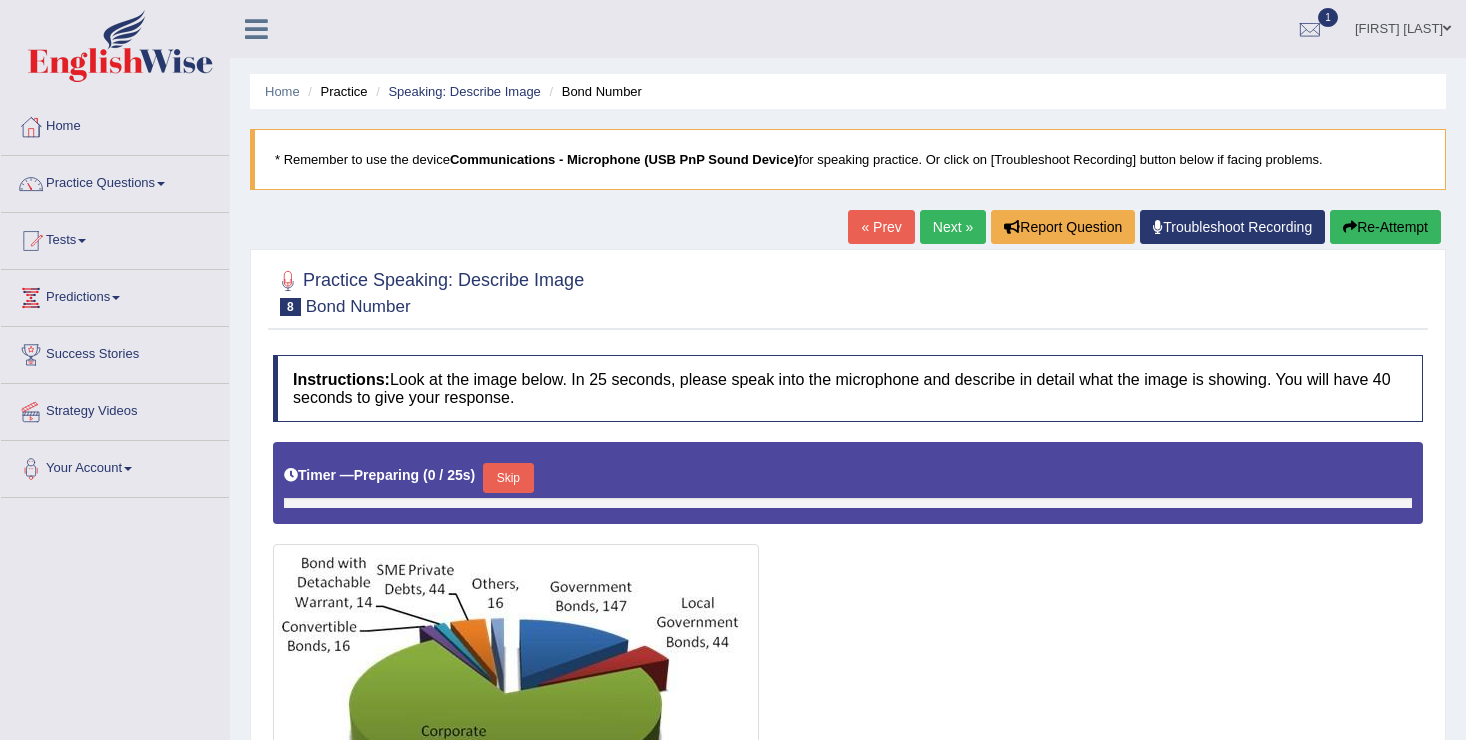 scroll, scrollTop: 0, scrollLeft: 0, axis: both 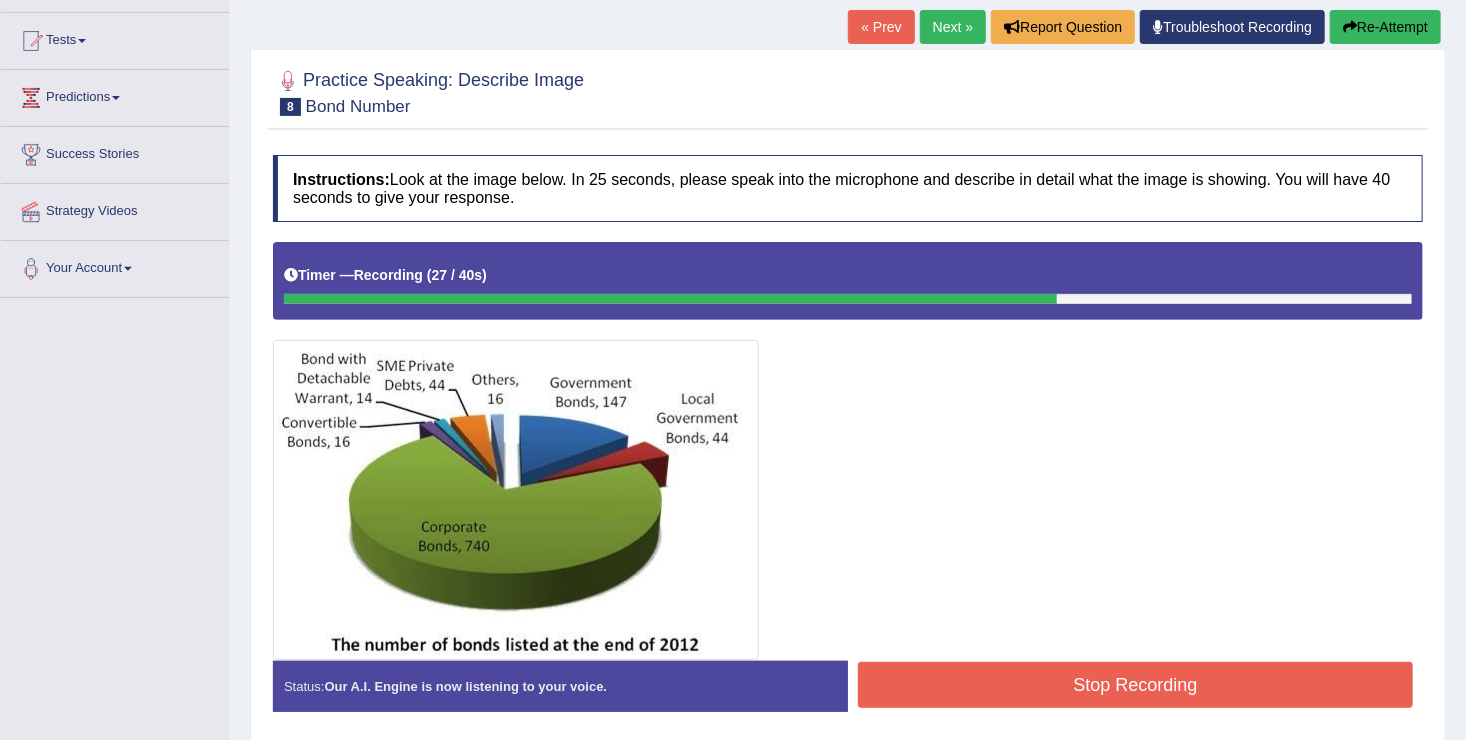 click on "Stop Recording" at bounding box center [1135, 685] 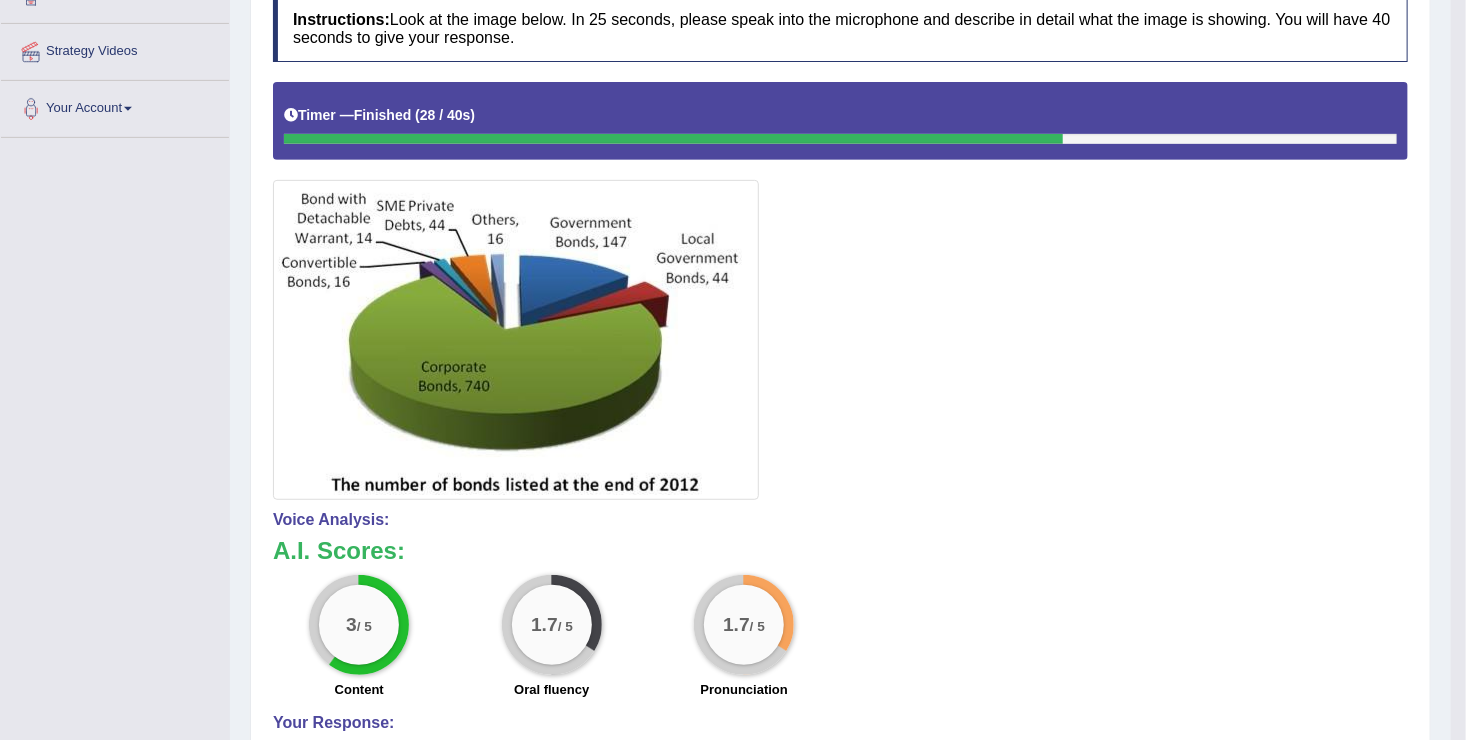scroll, scrollTop: 400, scrollLeft: 0, axis: vertical 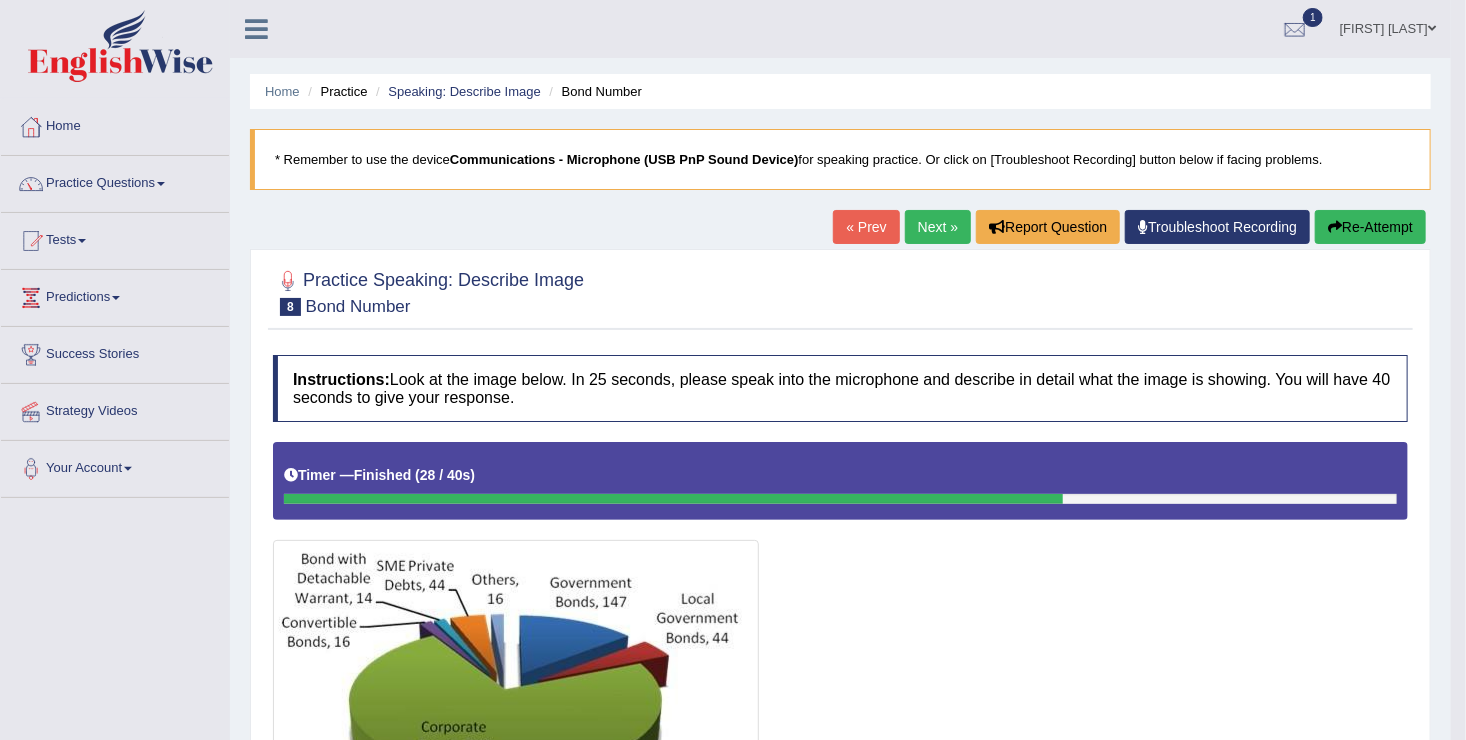 click on "Next »" at bounding box center (938, 227) 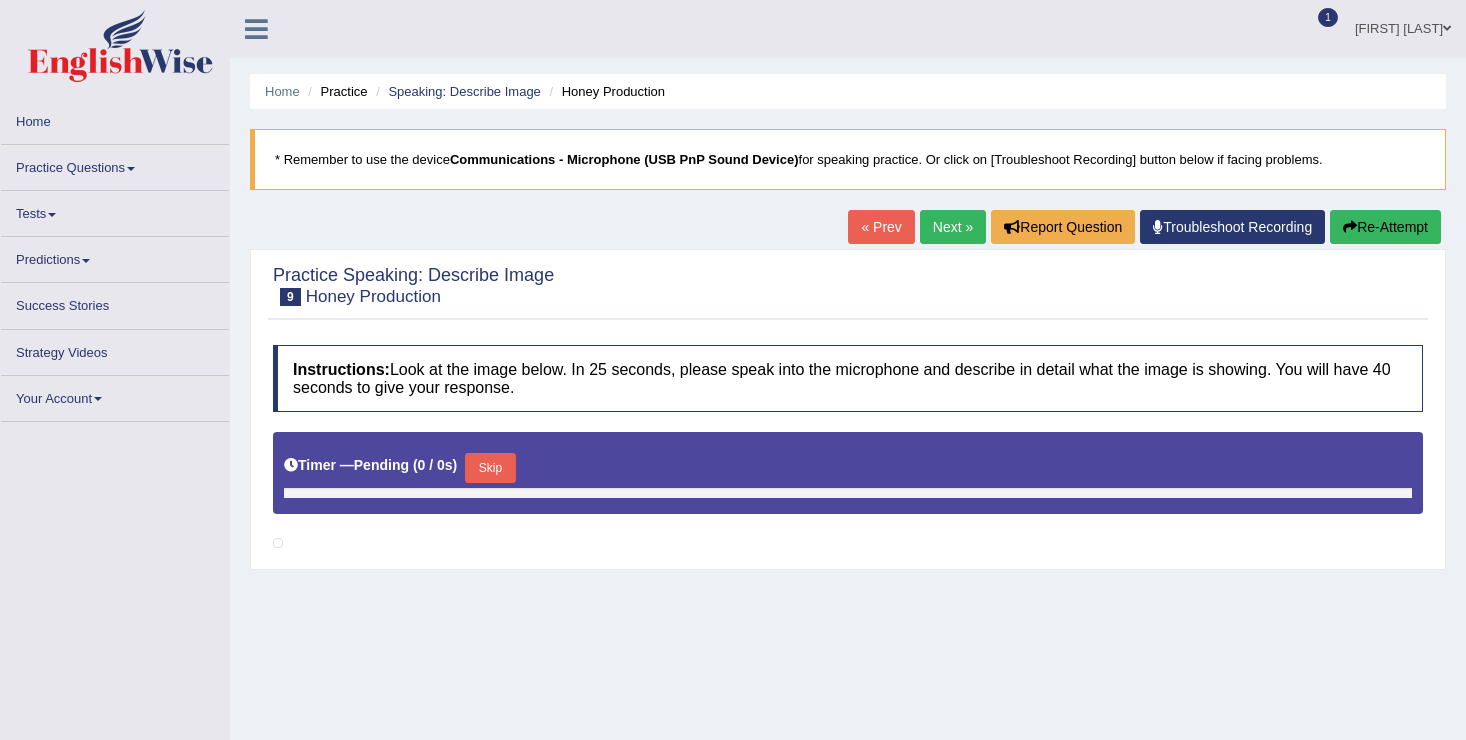 scroll, scrollTop: 0, scrollLeft: 0, axis: both 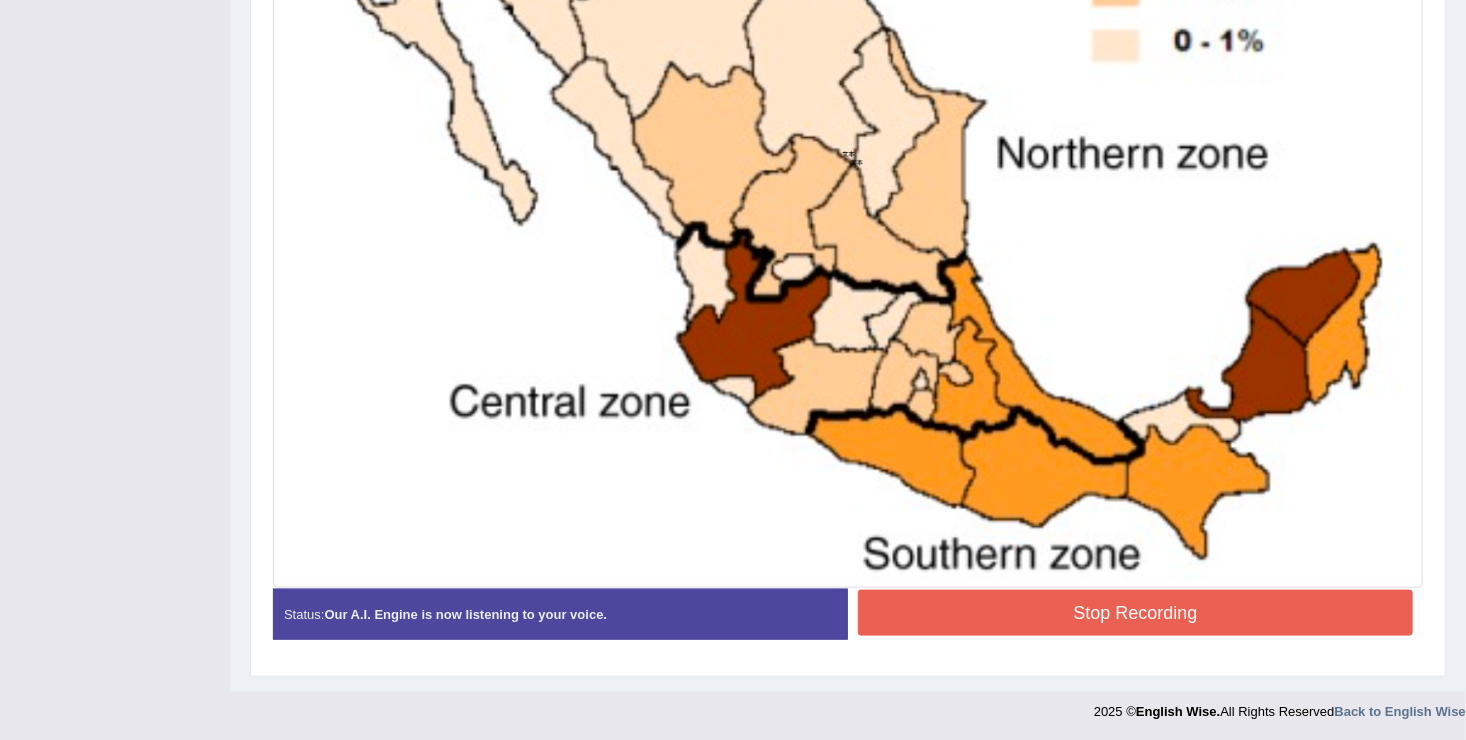 click on "Stop Recording" at bounding box center (1135, 613) 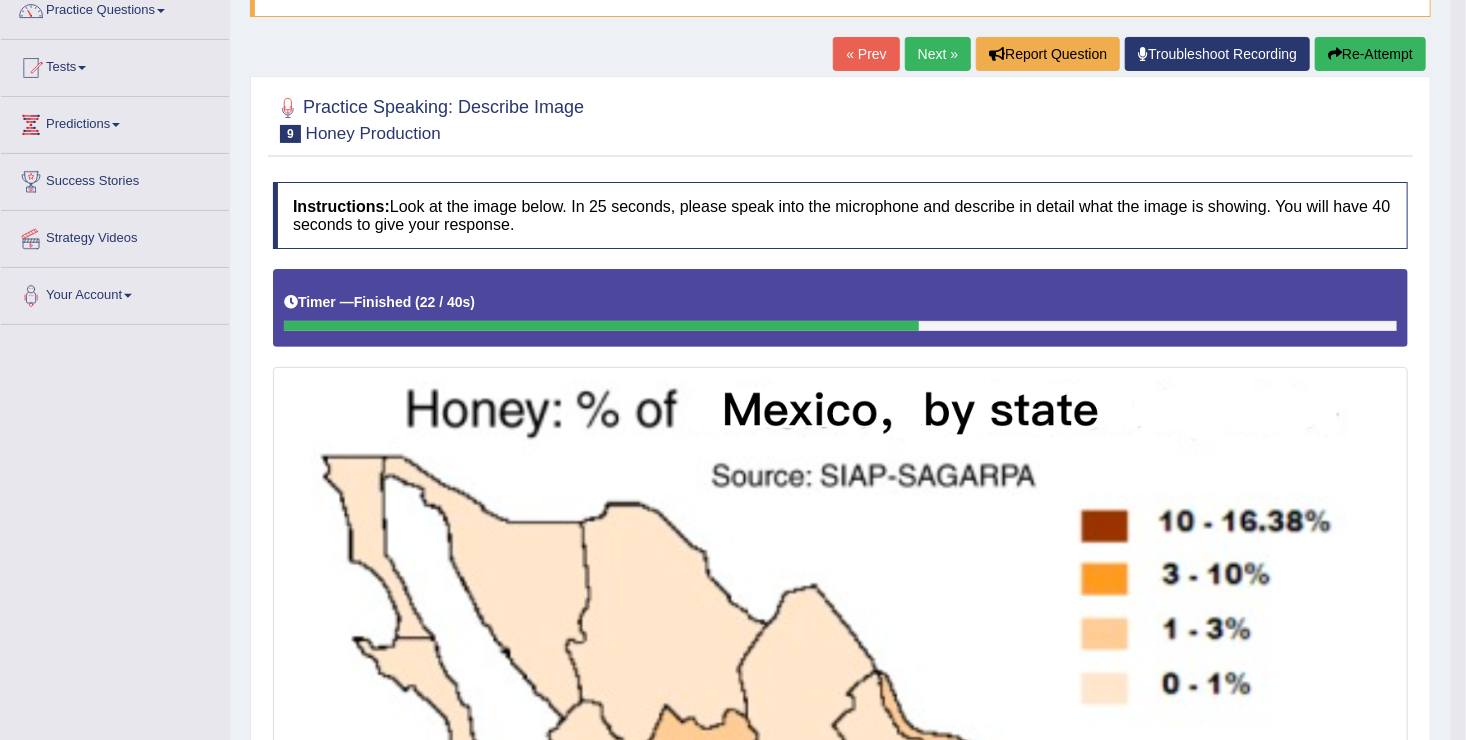 scroll, scrollTop: 0, scrollLeft: 0, axis: both 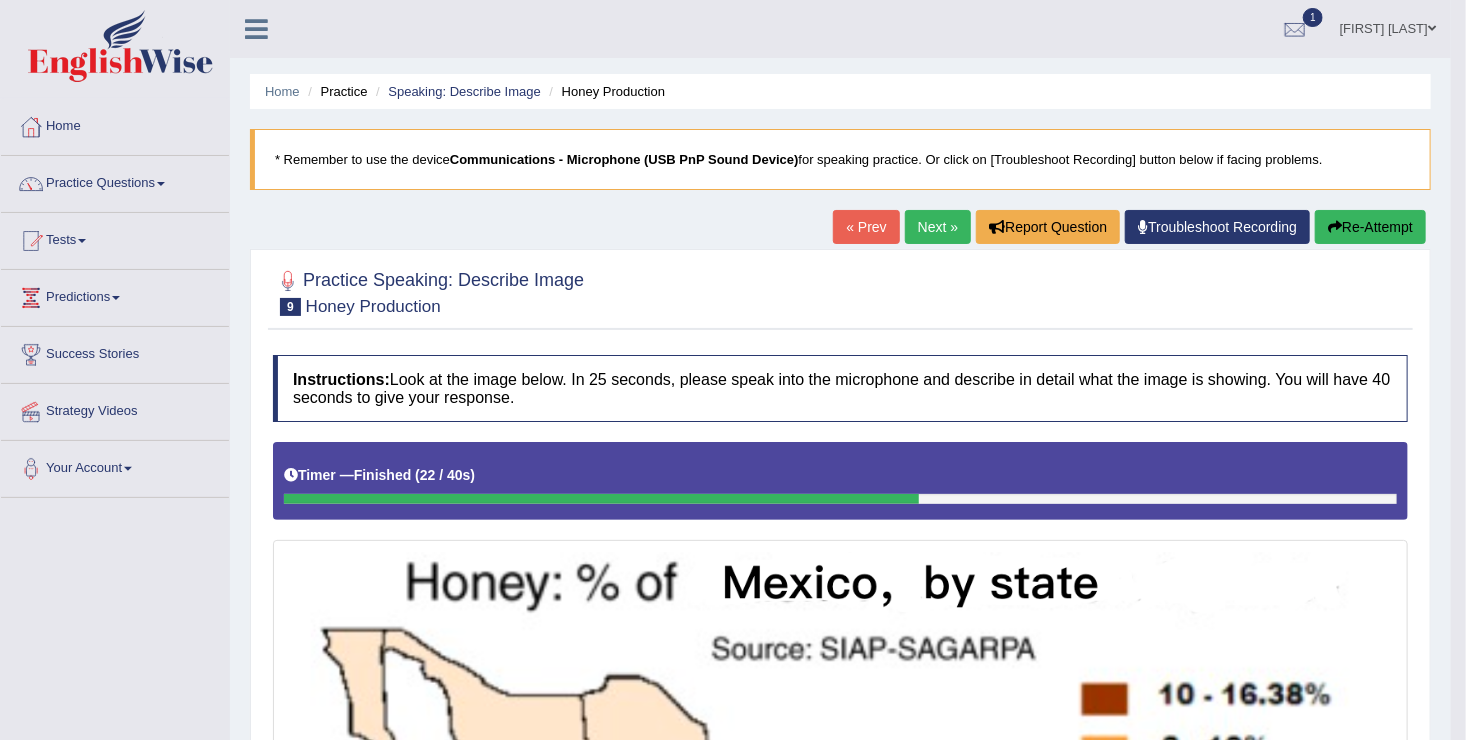 click on "Next »" at bounding box center (938, 227) 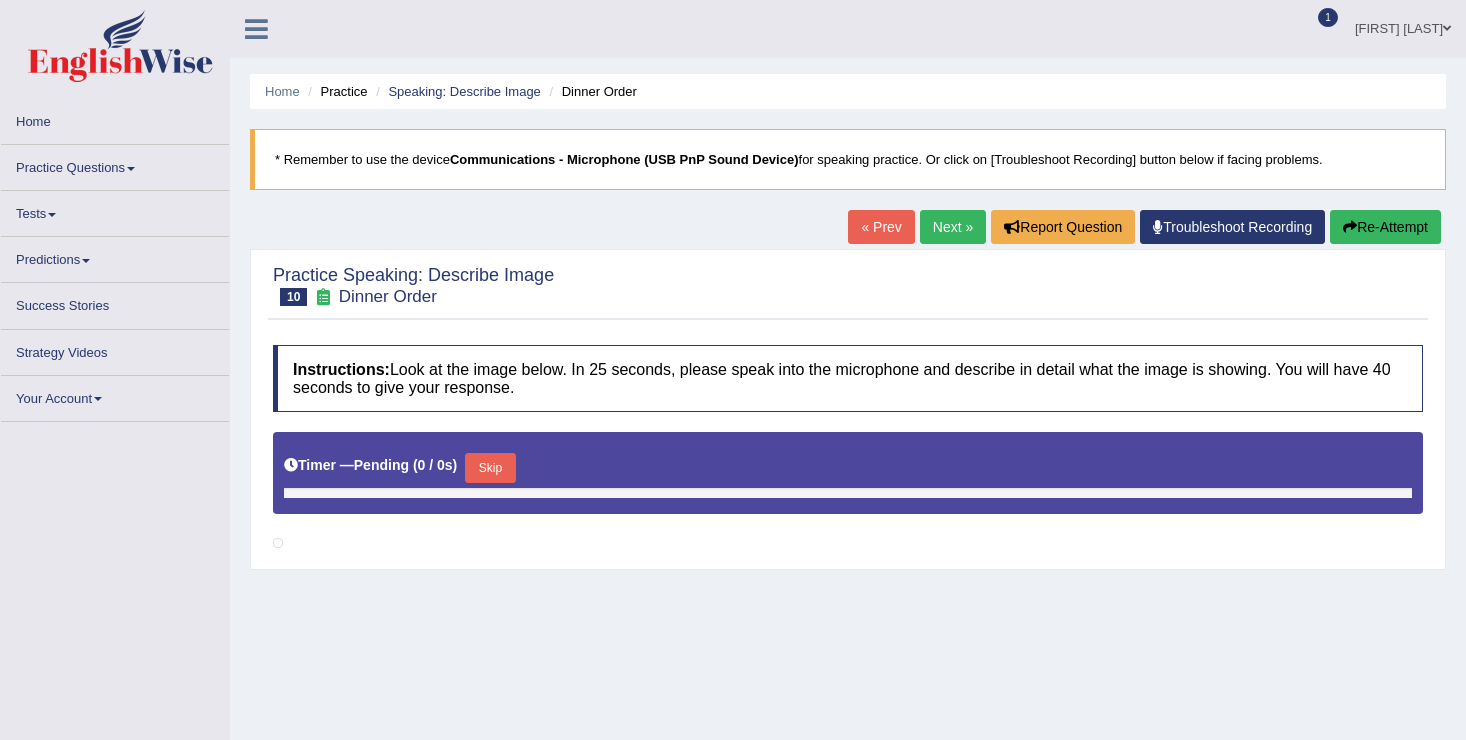 scroll, scrollTop: 0, scrollLeft: 0, axis: both 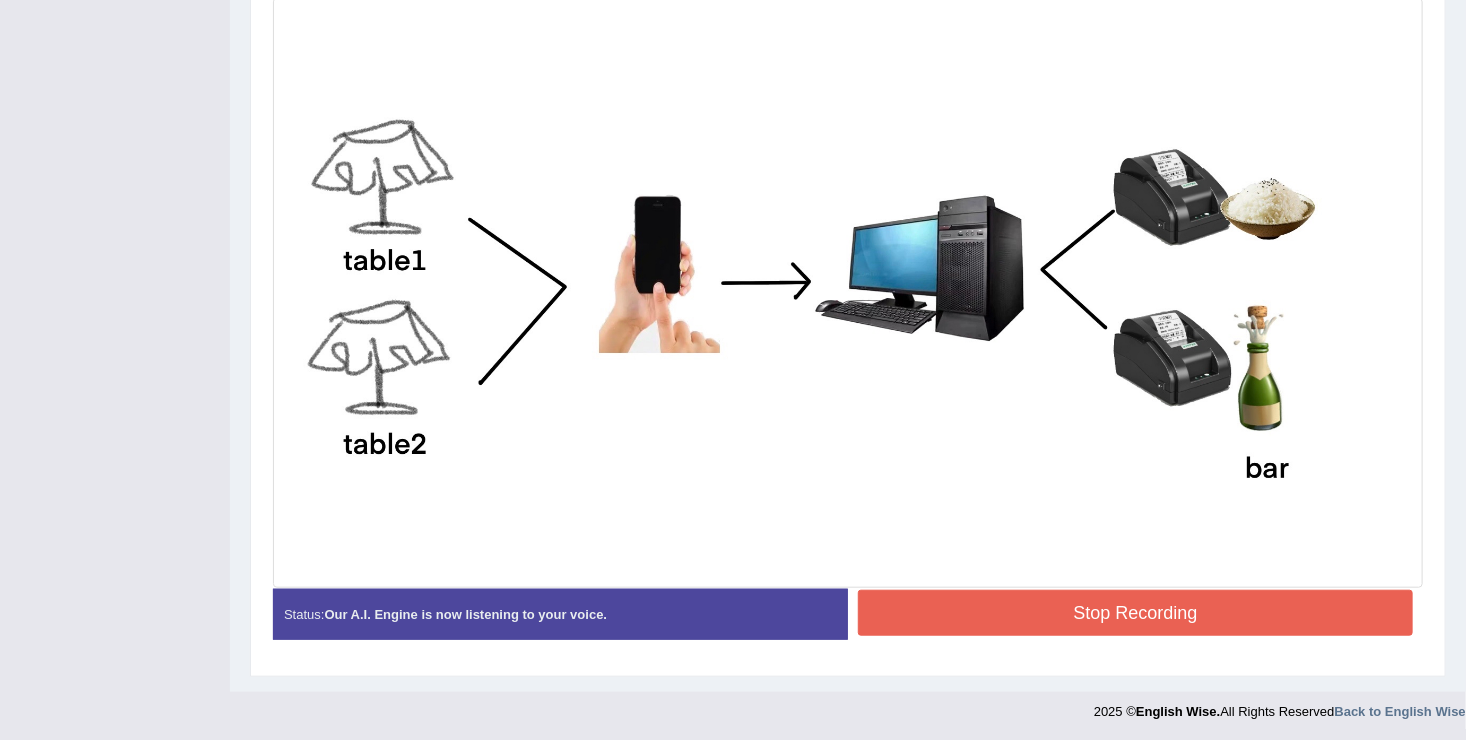 click on "Stop Recording" at bounding box center (1135, 613) 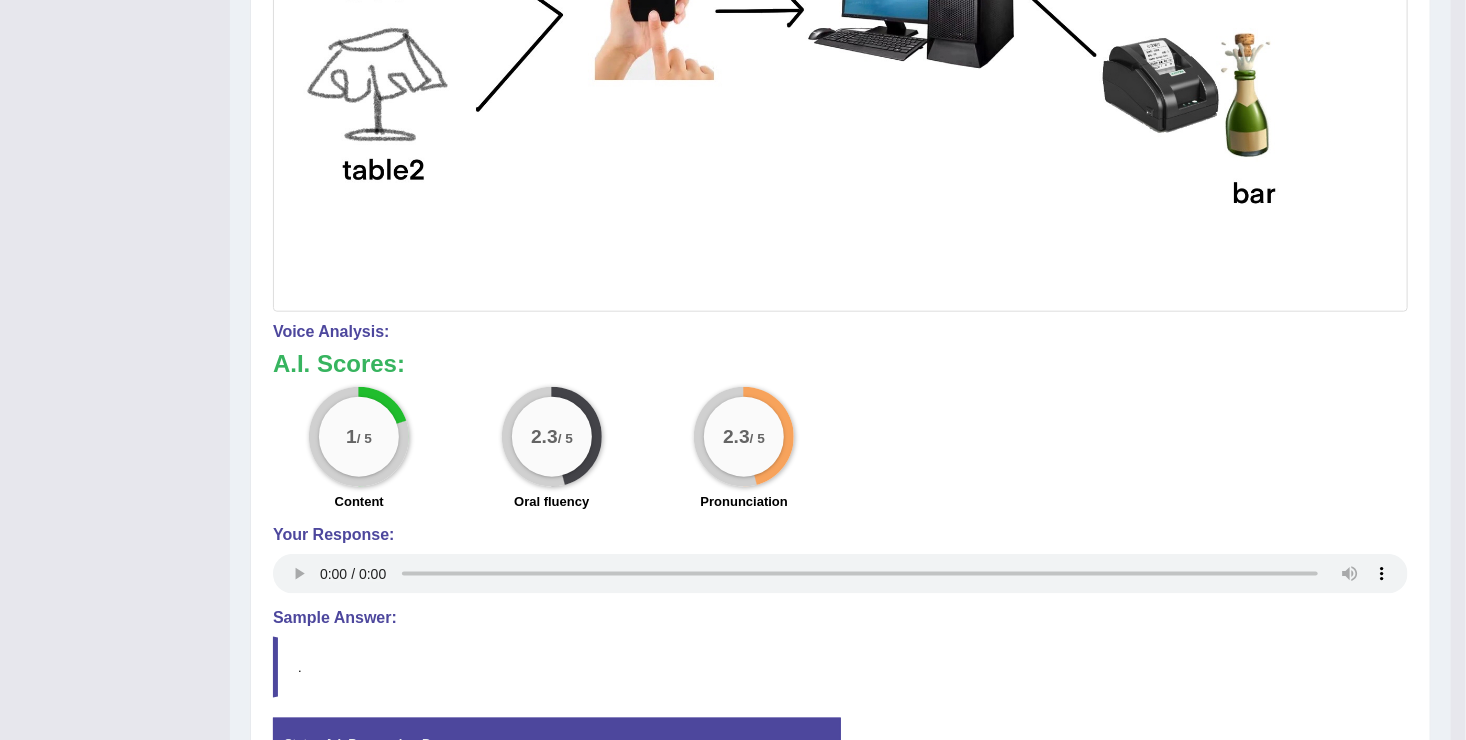 scroll, scrollTop: 822, scrollLeft: 0, axis: vertical 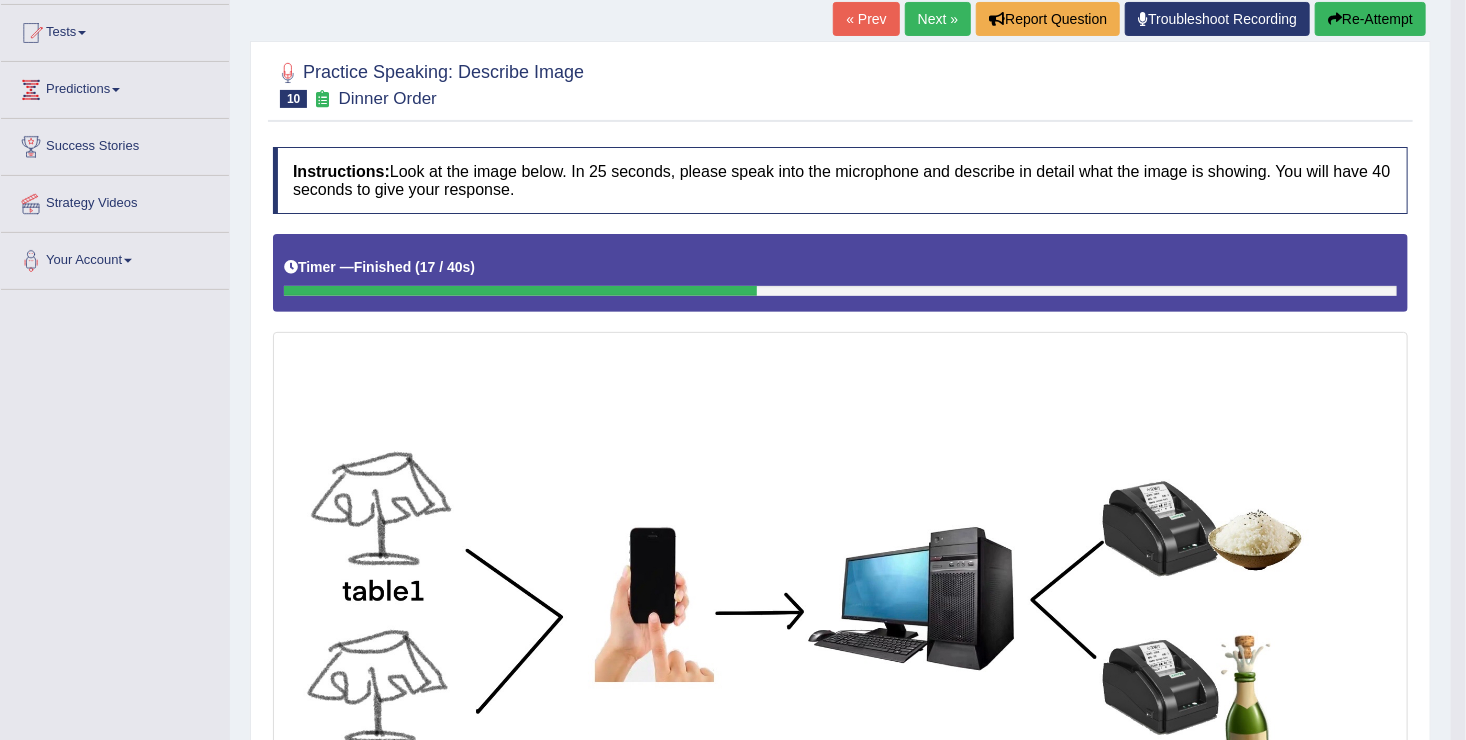 click on "Next »" at bounding box center (938, 19) 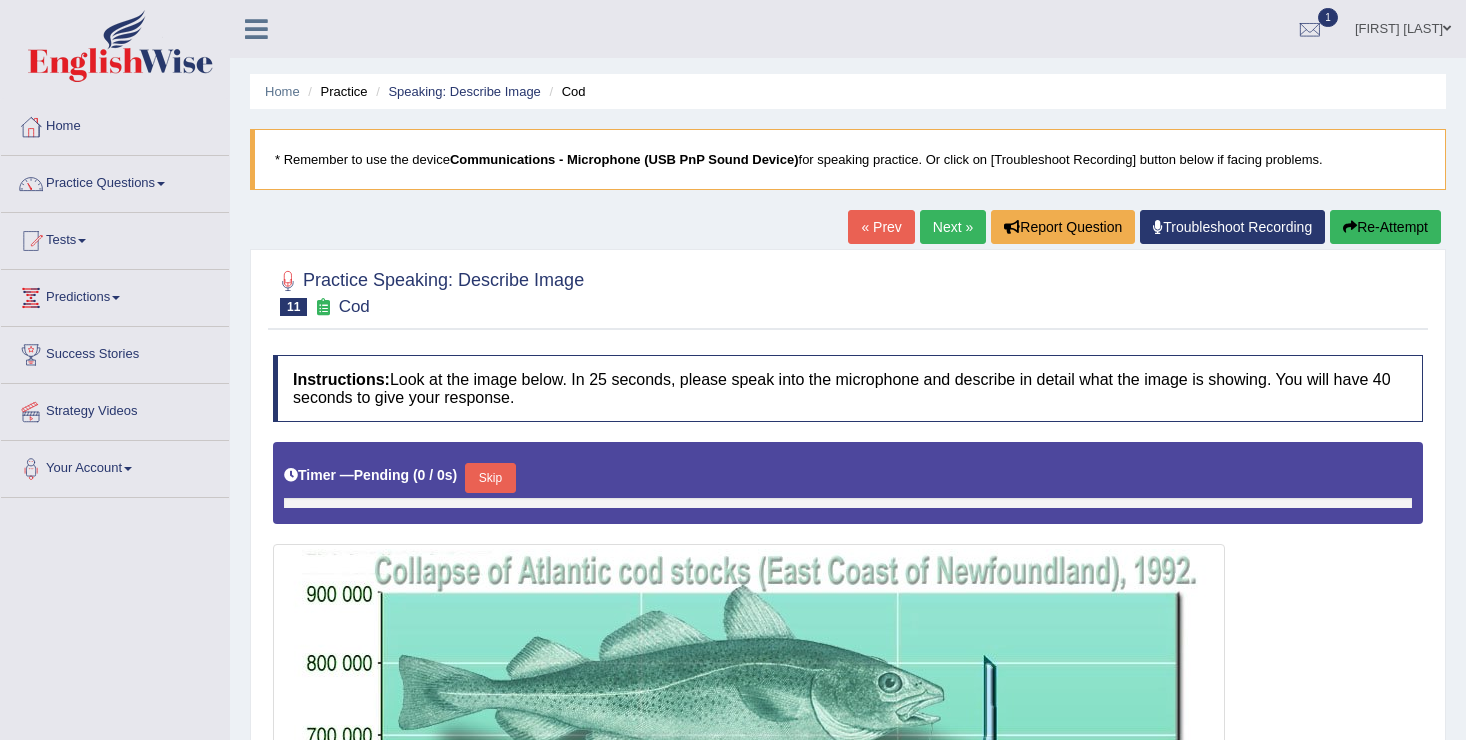 scroll, scrollTop: 0, scrollLeft: 0, axis: both 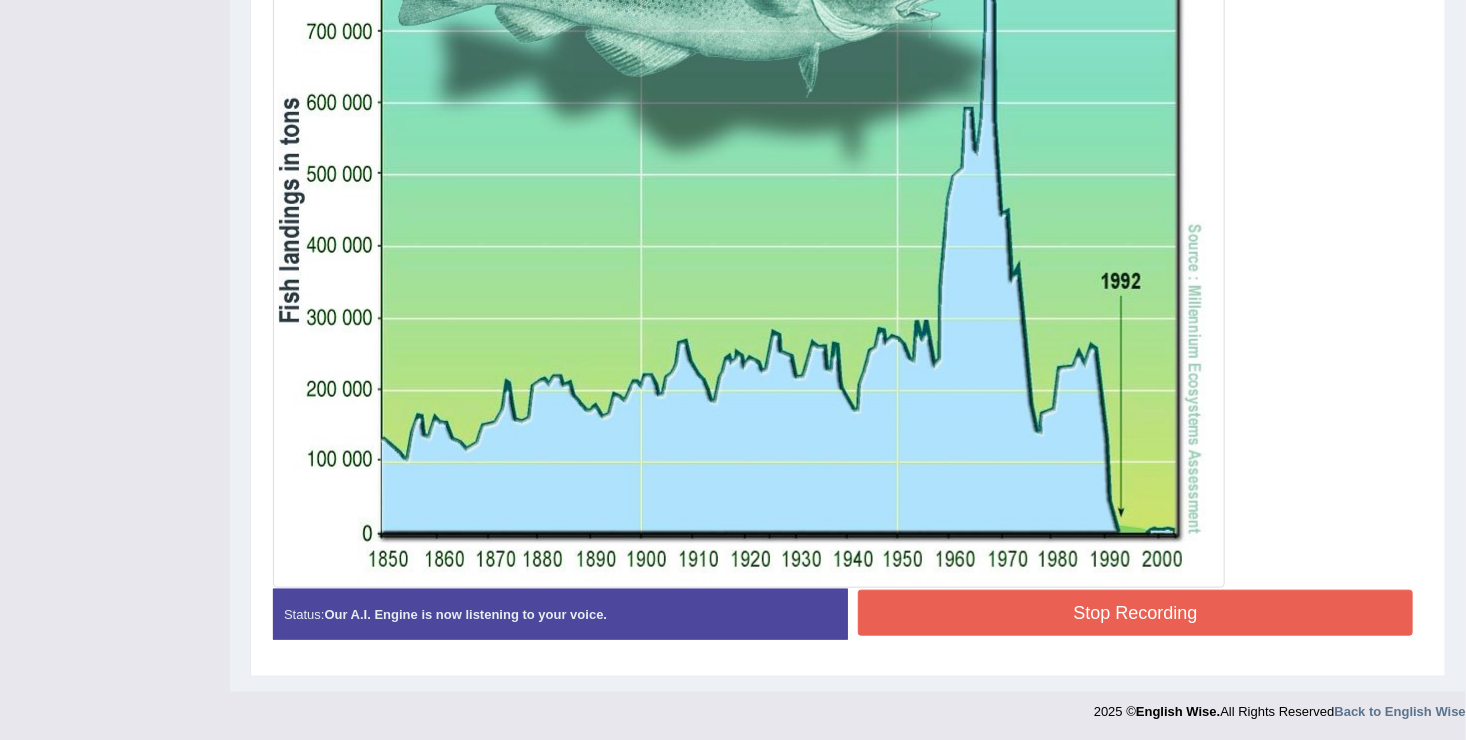 click on "Stop Recording" at bounding box center (1135, 613) 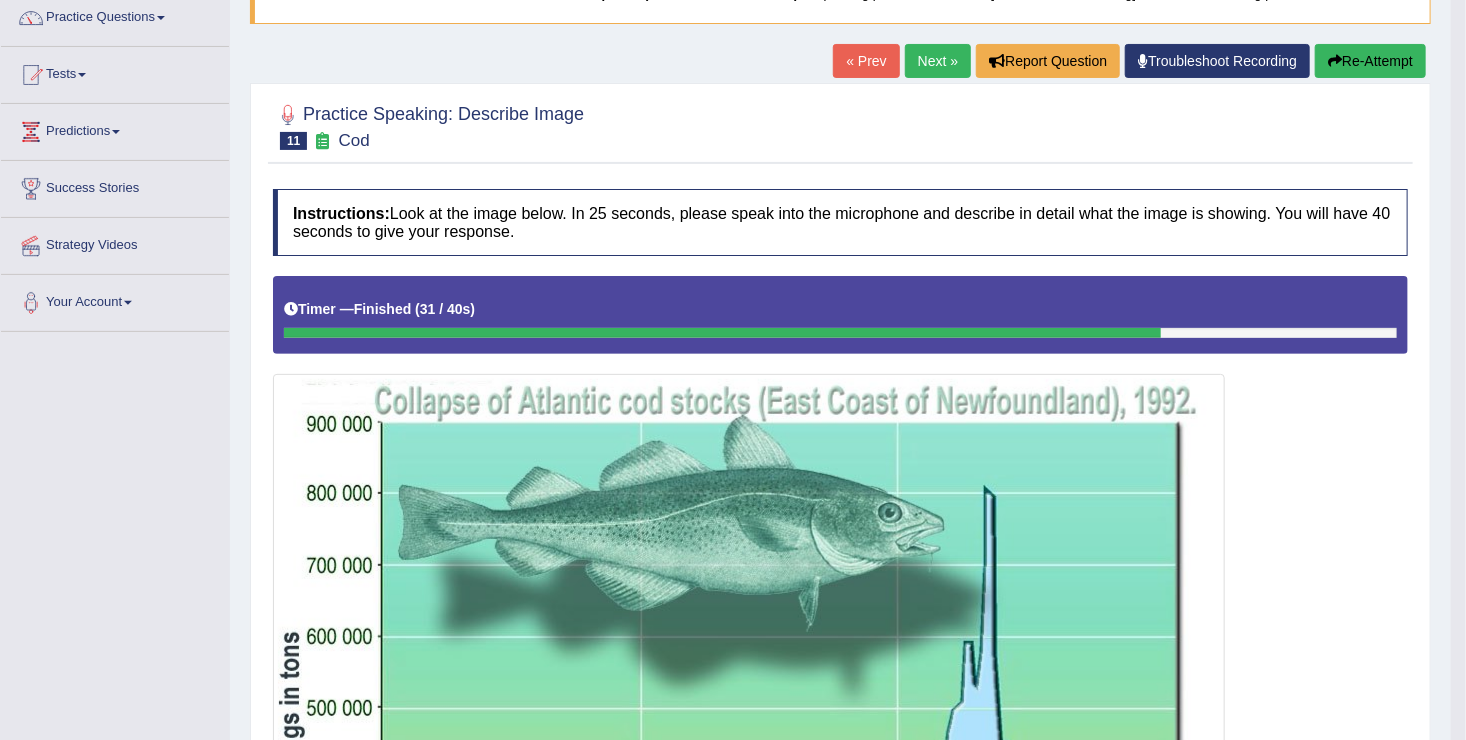 scroll, scrollTop: 100, scrollLeft: 0, axis: vertical 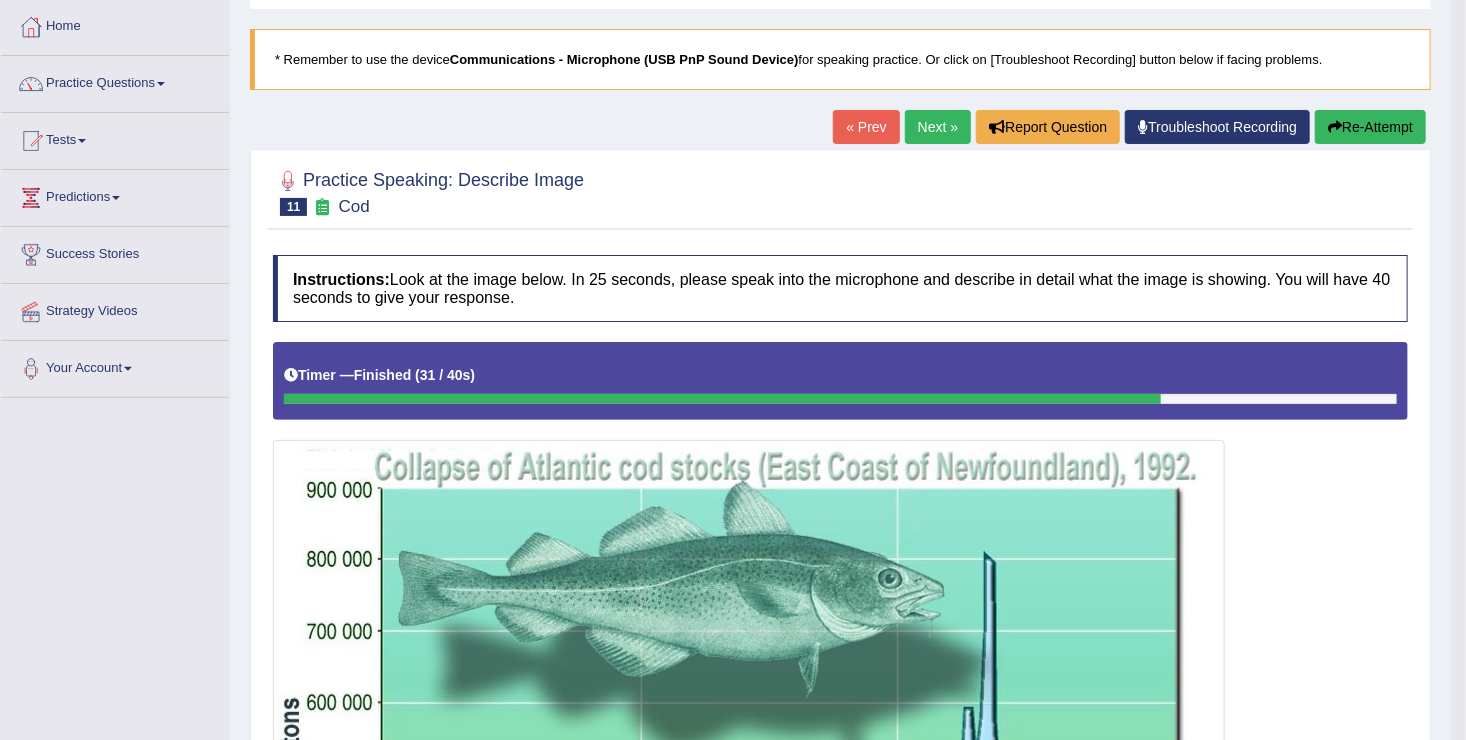 click on "Re-Attempt" at bounding box center (1370, 127) 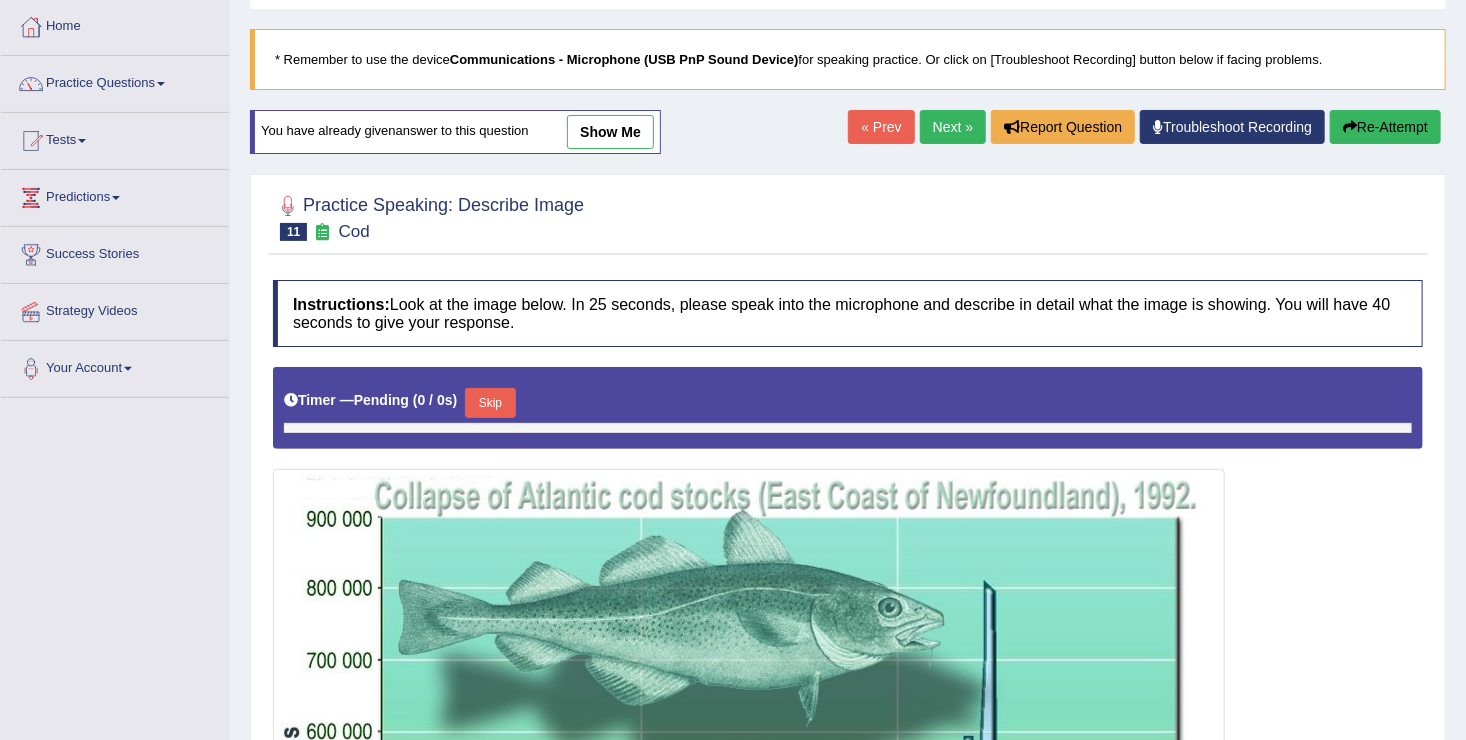 scroll, scrollTop: 100, scrollLeft: 0, axis: vertical 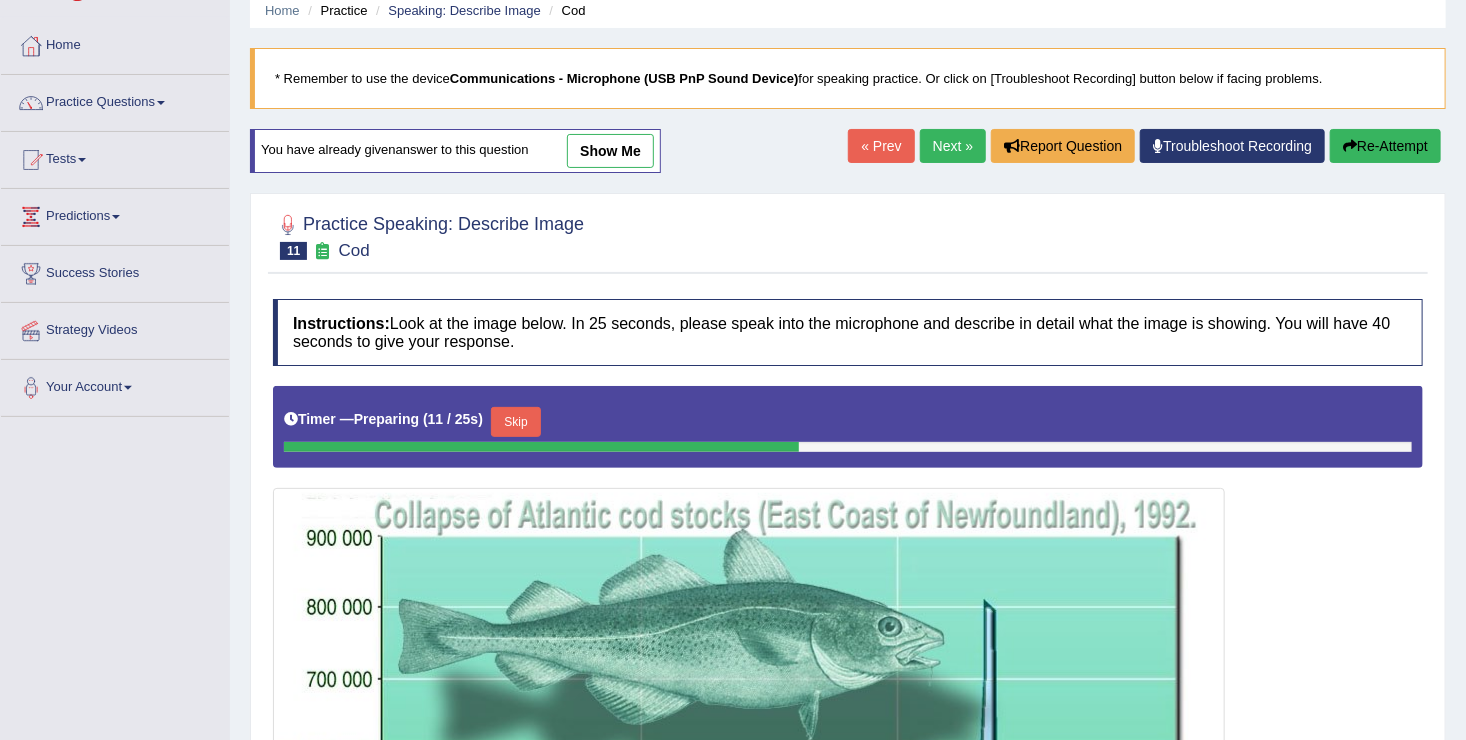 click at bounding box center (848, 811) 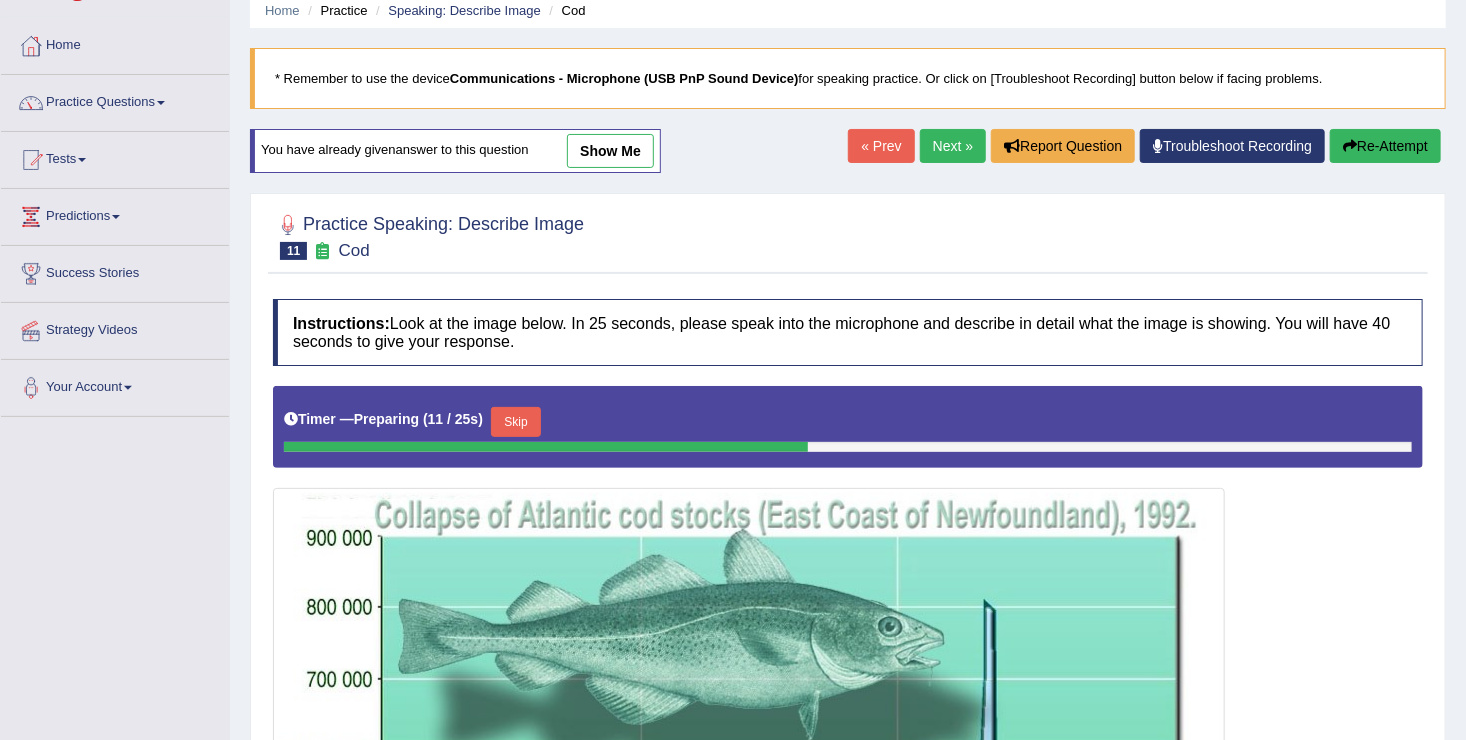 click at bounding box center (848, 811) 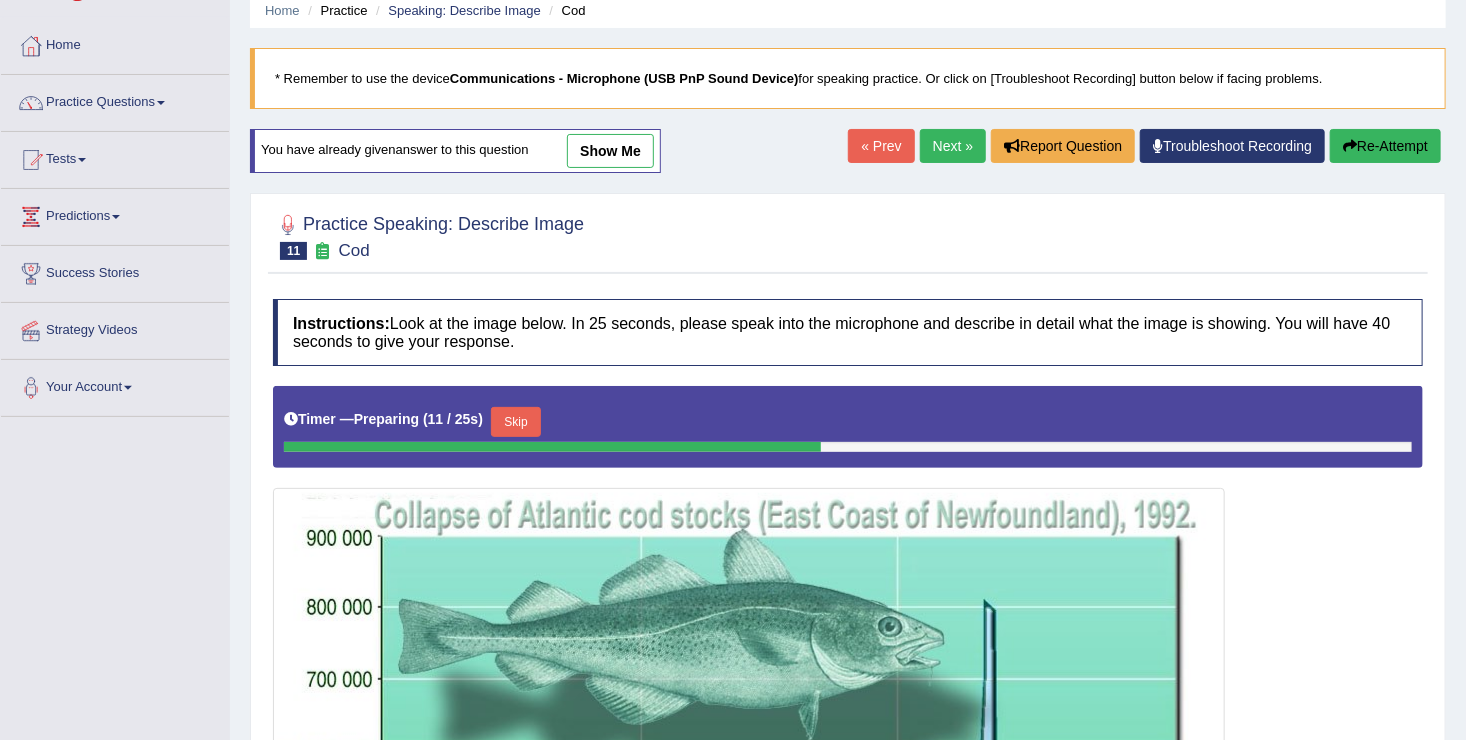 click at bounding box center [848, 811] 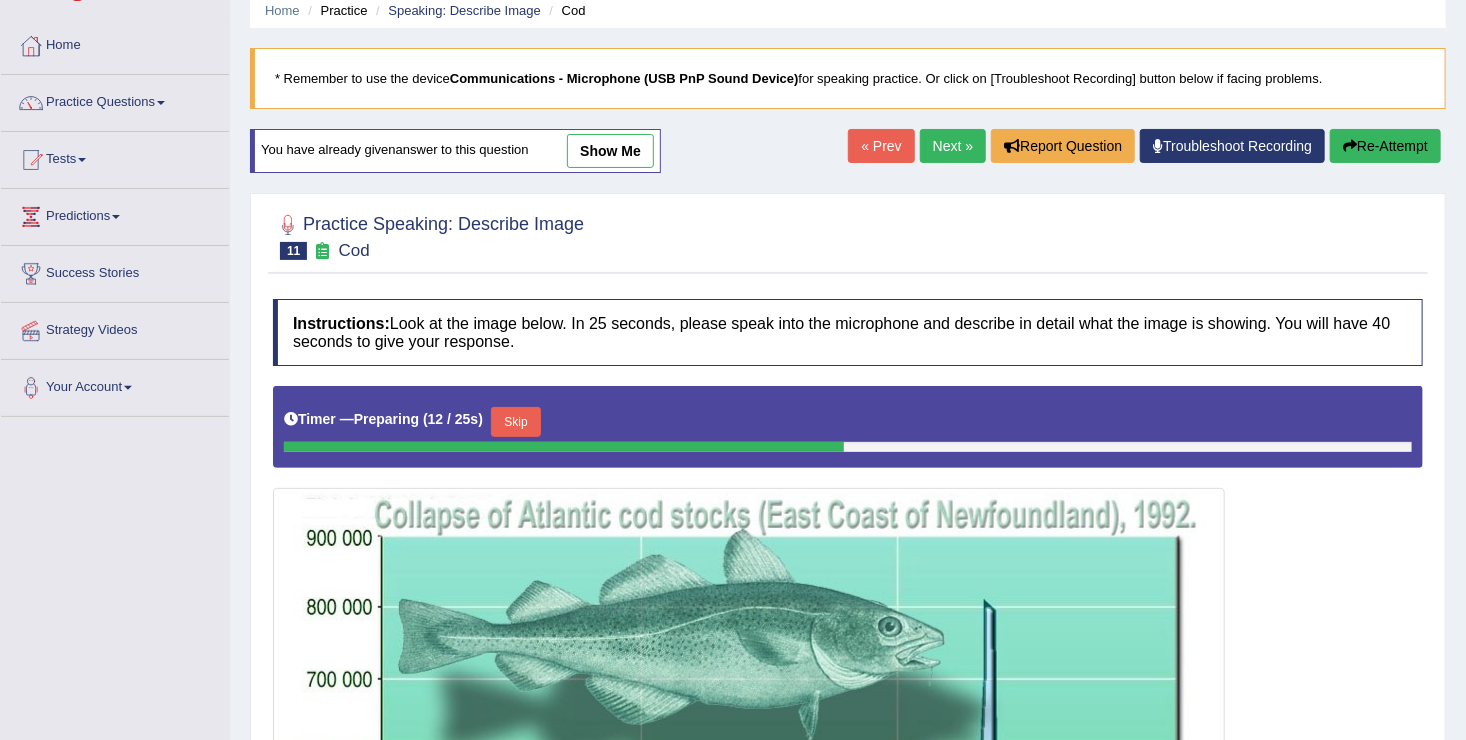 click at bounding box center (848, 811) 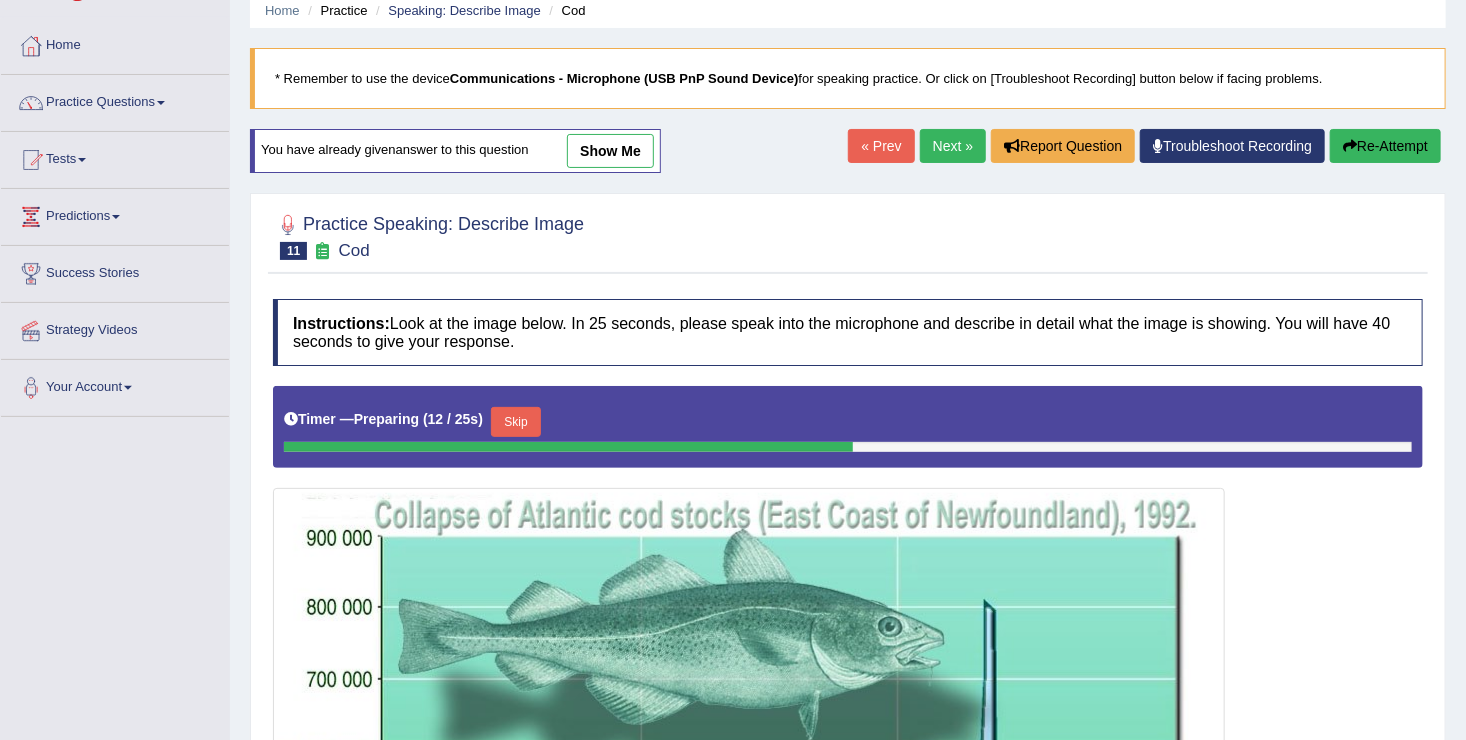 click at bounding box center (848, 811) 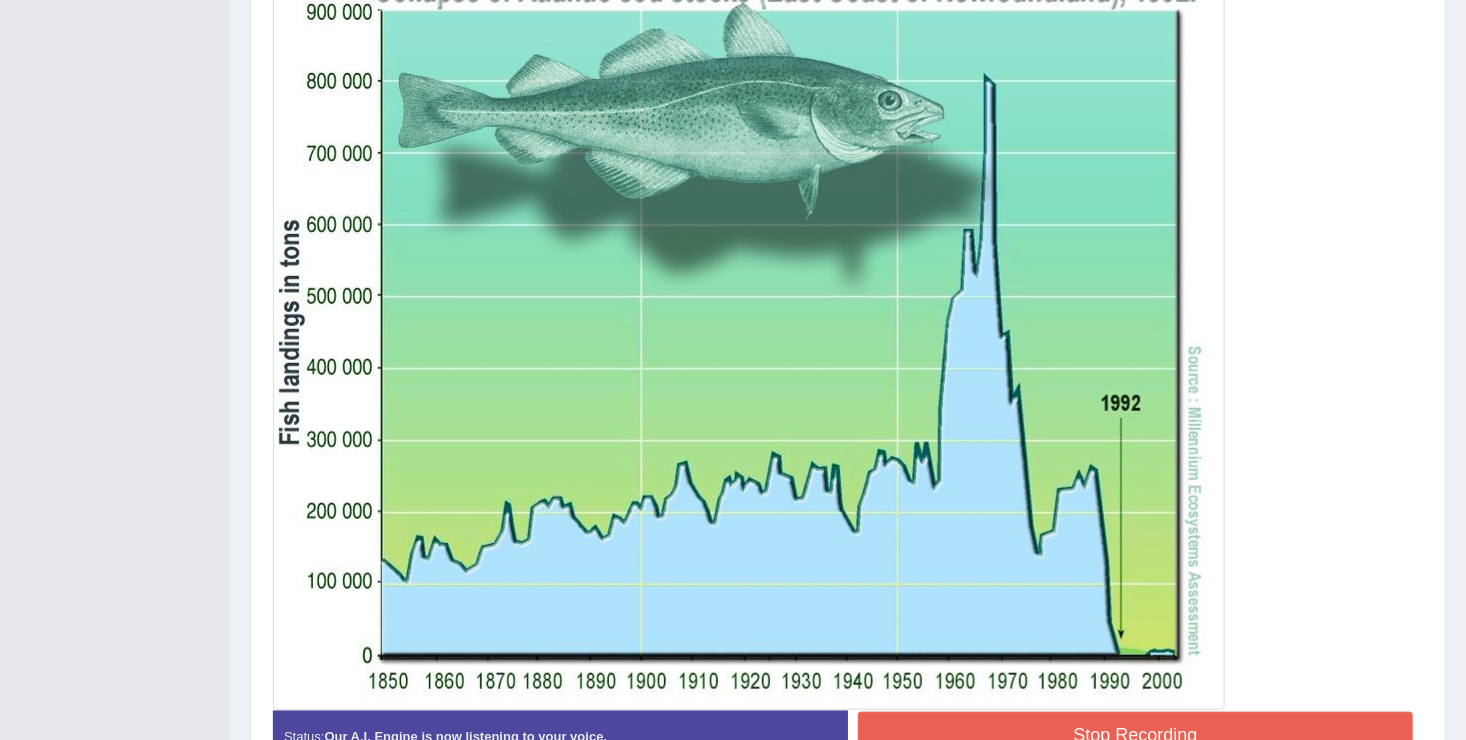 scroll, scrollTop: 601, scrollLeft: 0, axis: vertical 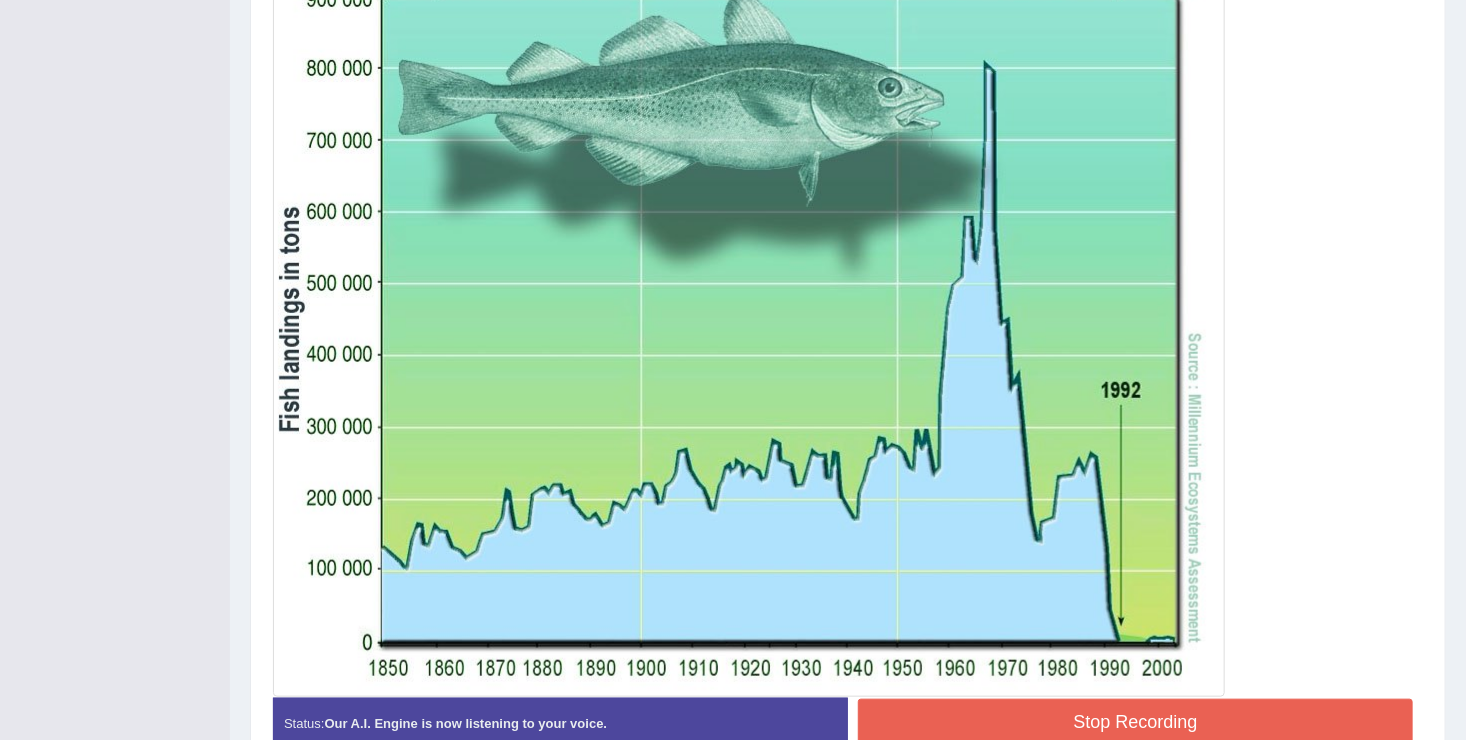 click on "Stop Recording" at bounding box center [1135, 722] 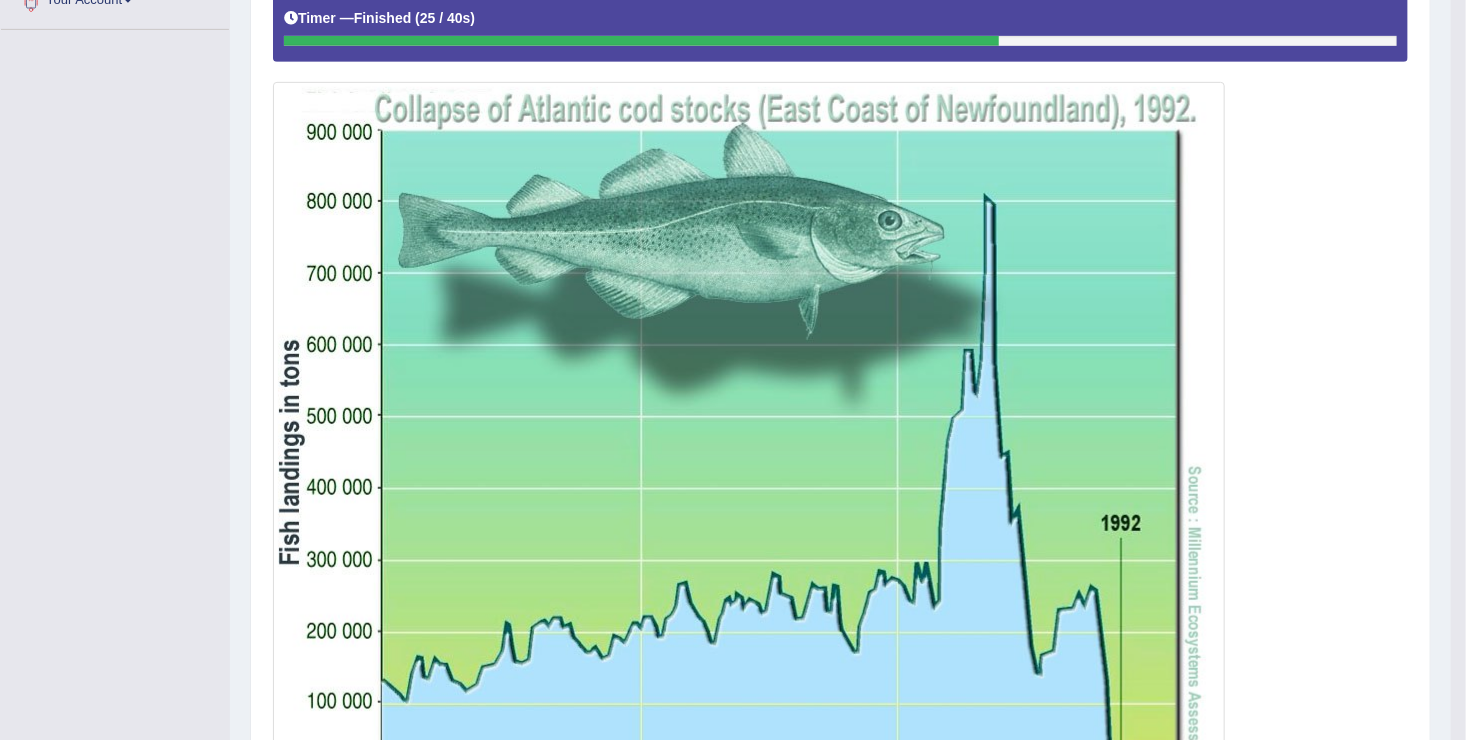 scroll, scrollTop: 0, scrollLeft: 0, axis: both 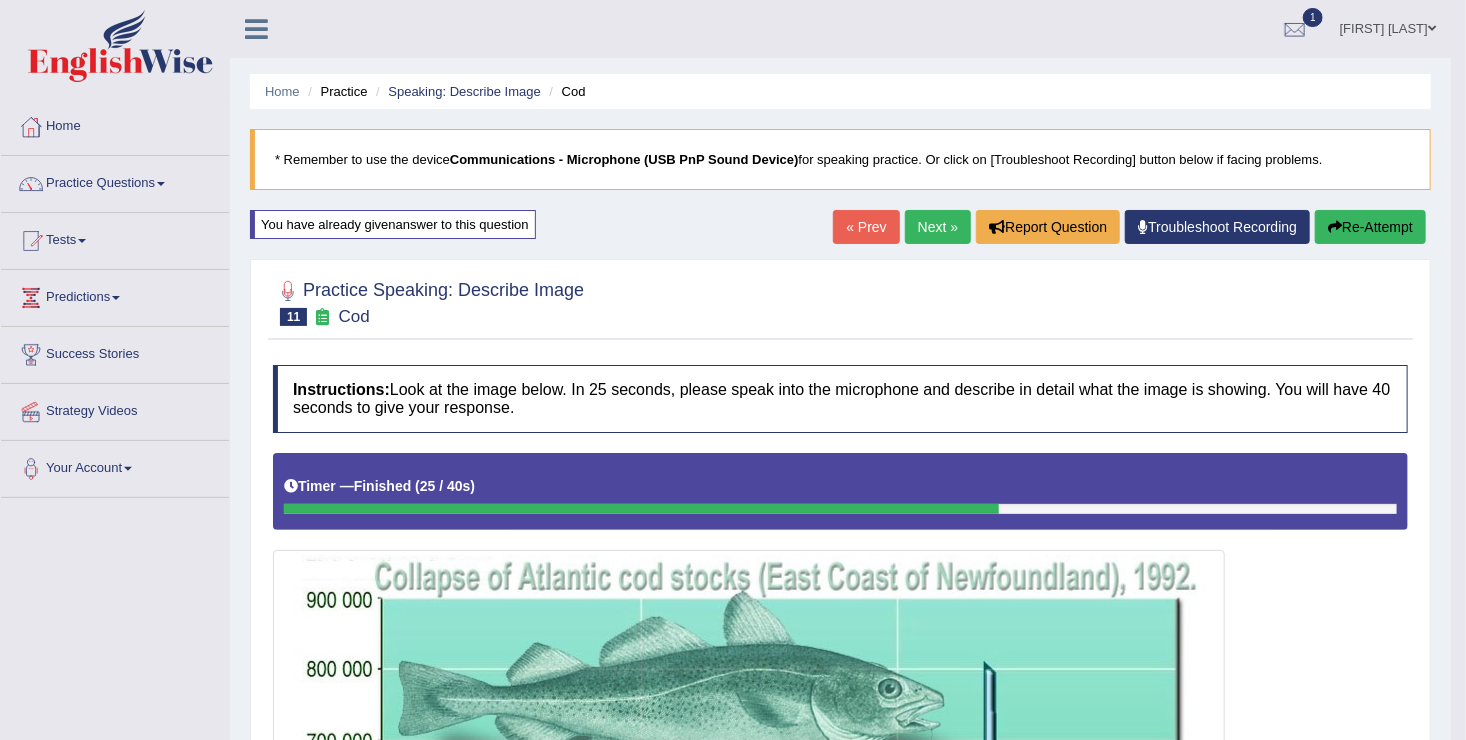 click on "Next »" at bounding box center [938, 227] 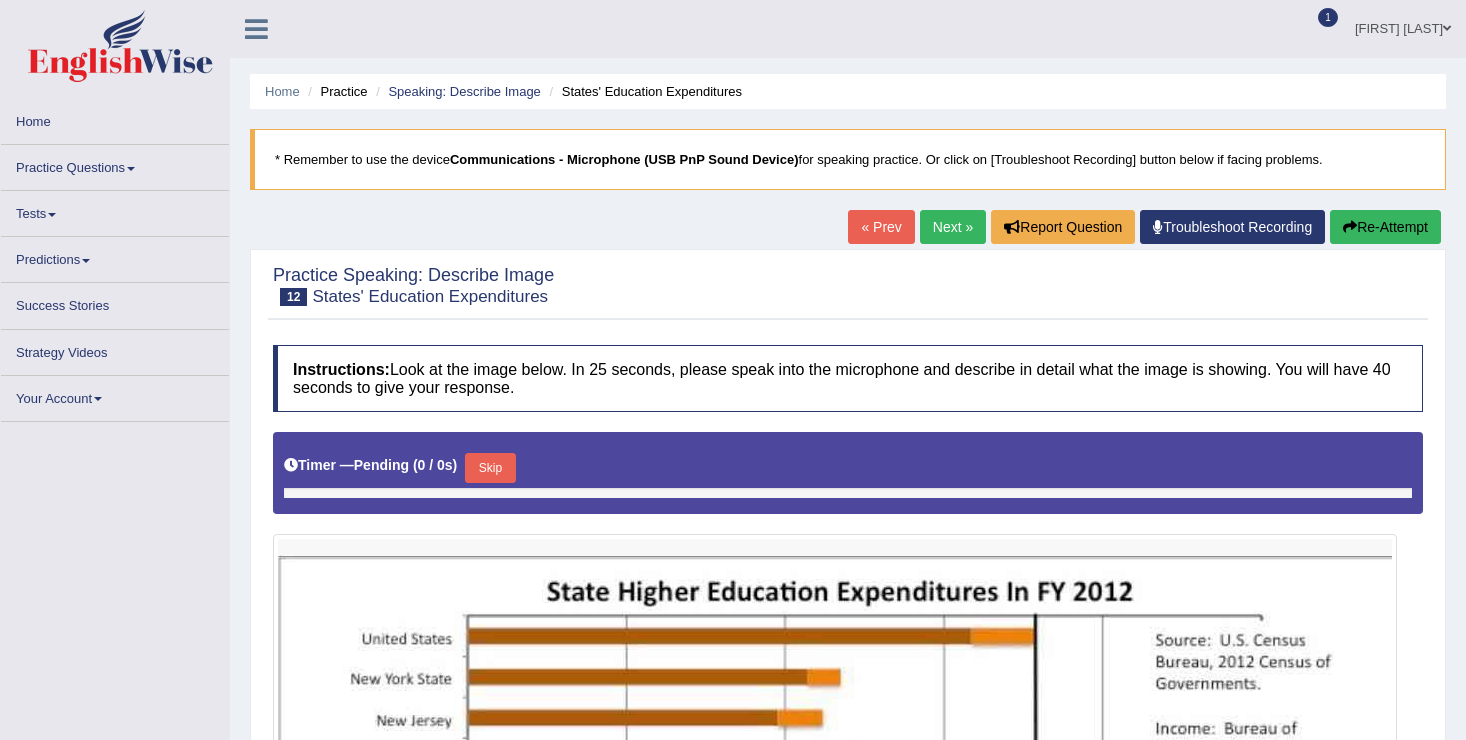 scroll, scrollTop: 0, scrollLeft: 0, axis: both 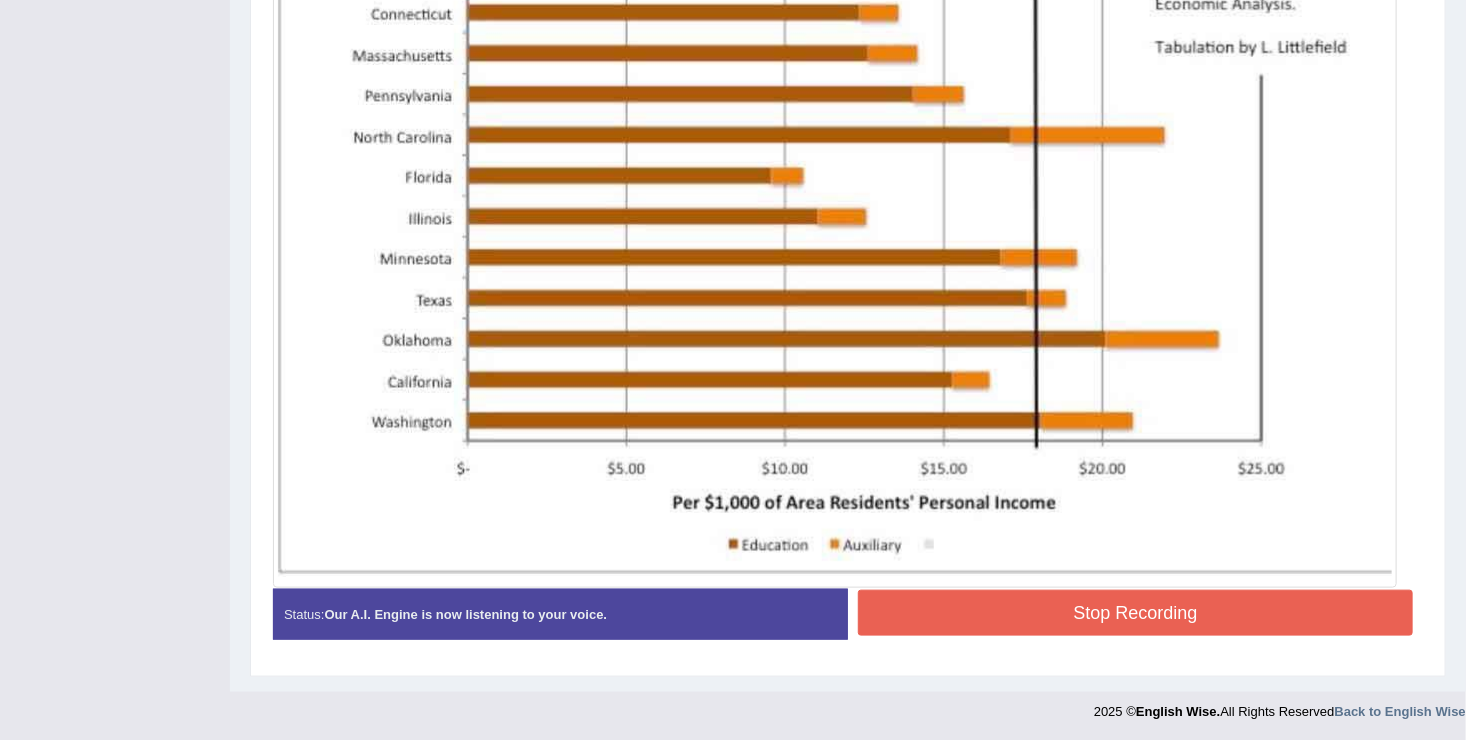 click on "Stop Recording" at bounding box center [1135, 613] 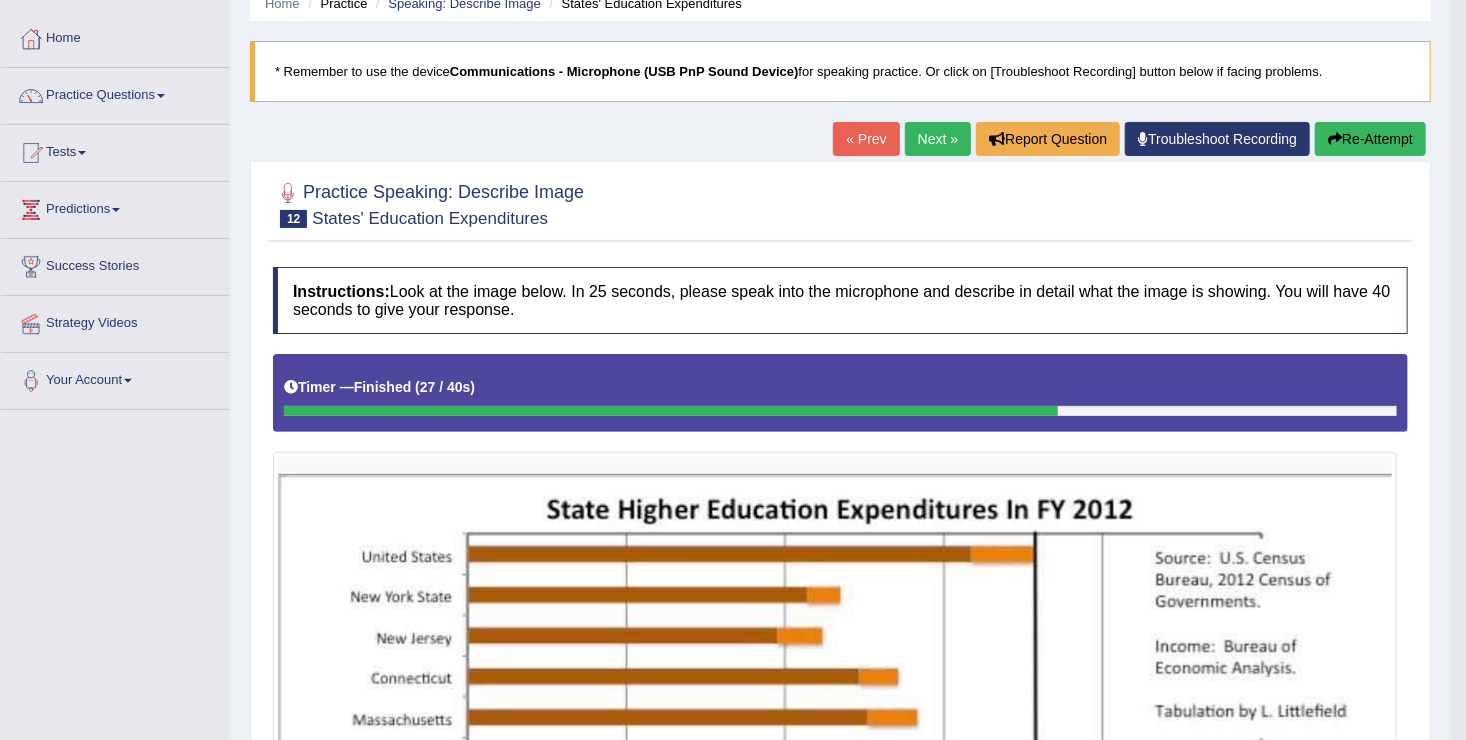 scroll, scrollTop: 58, scrollLeft: 0, axis: vertical 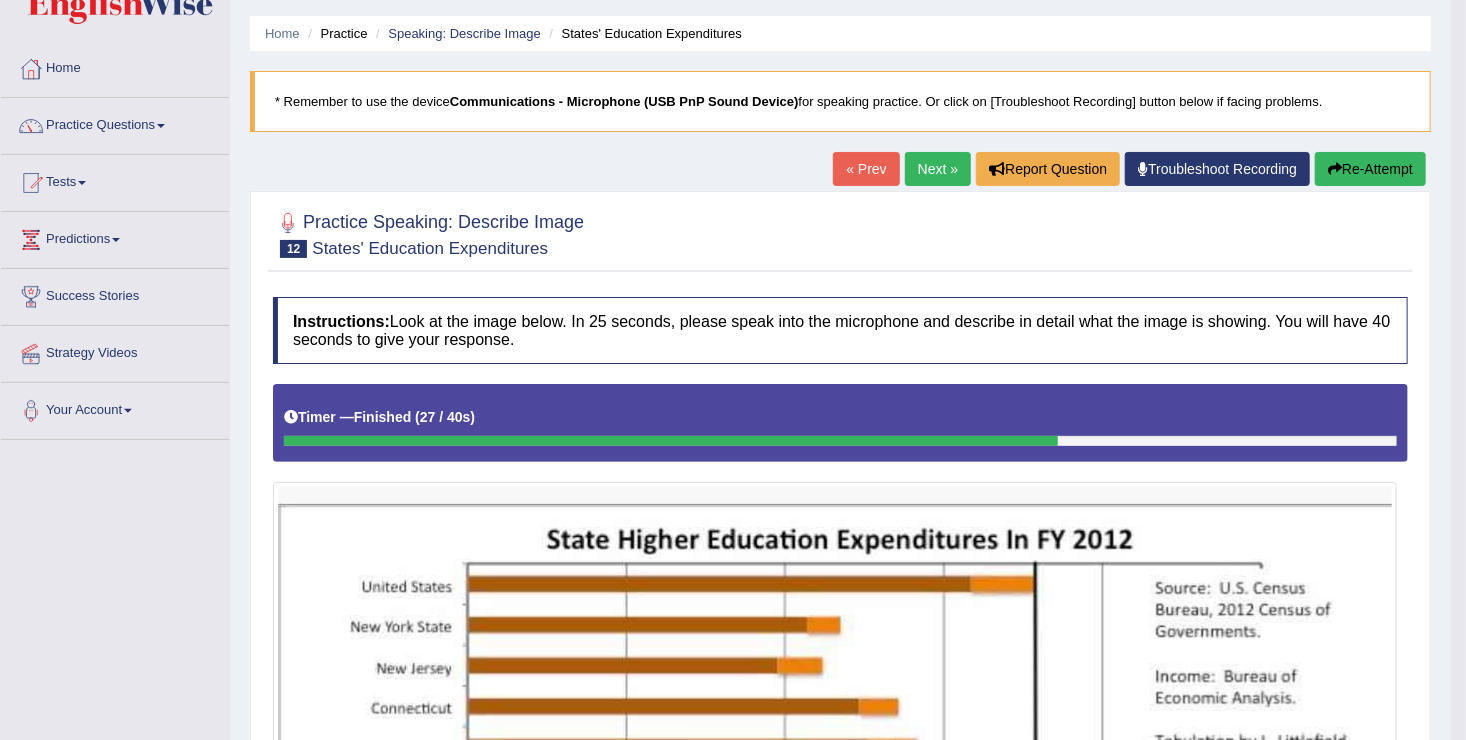 click on "Re-Attempt" at bounding box center (1370, 169) 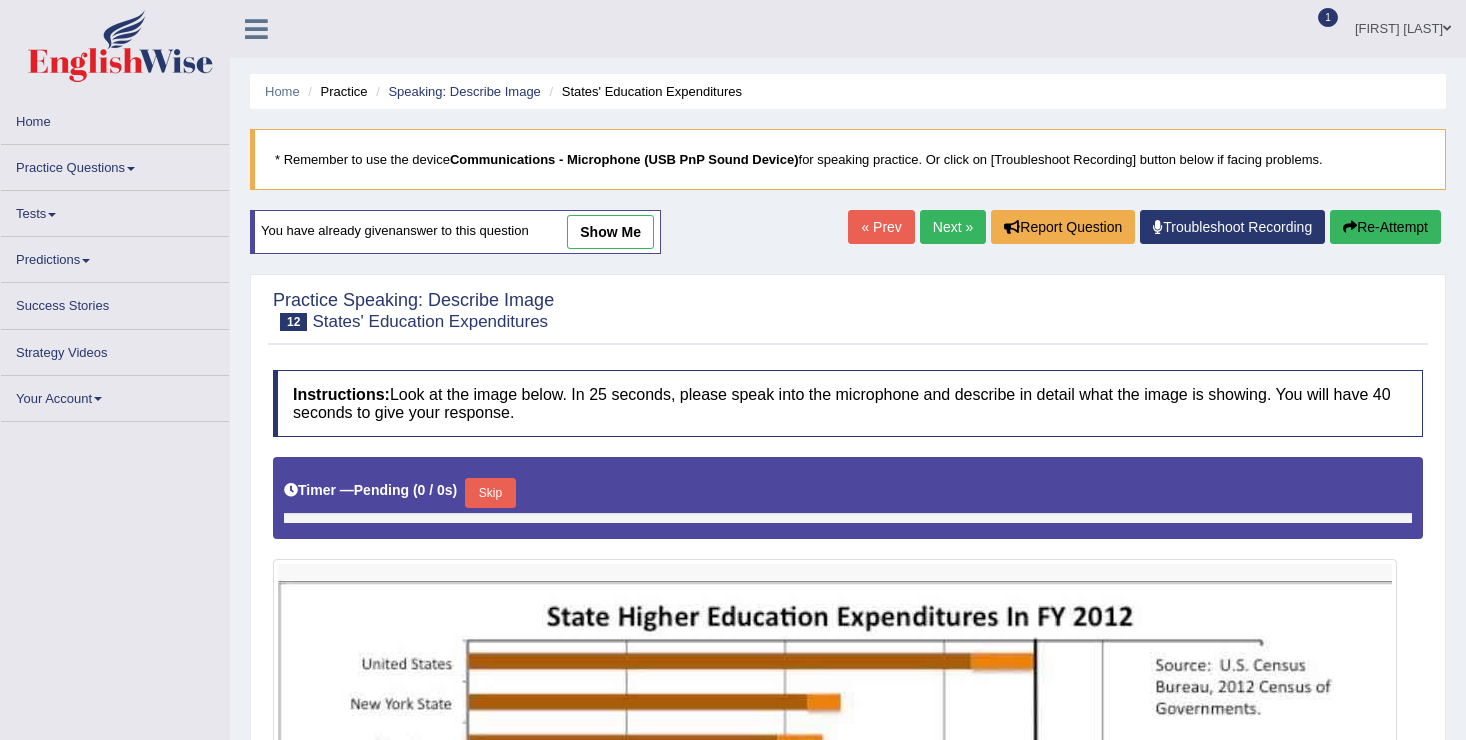 scroll, scrollTop: 58, scrollLeft: 0, axis: vertical 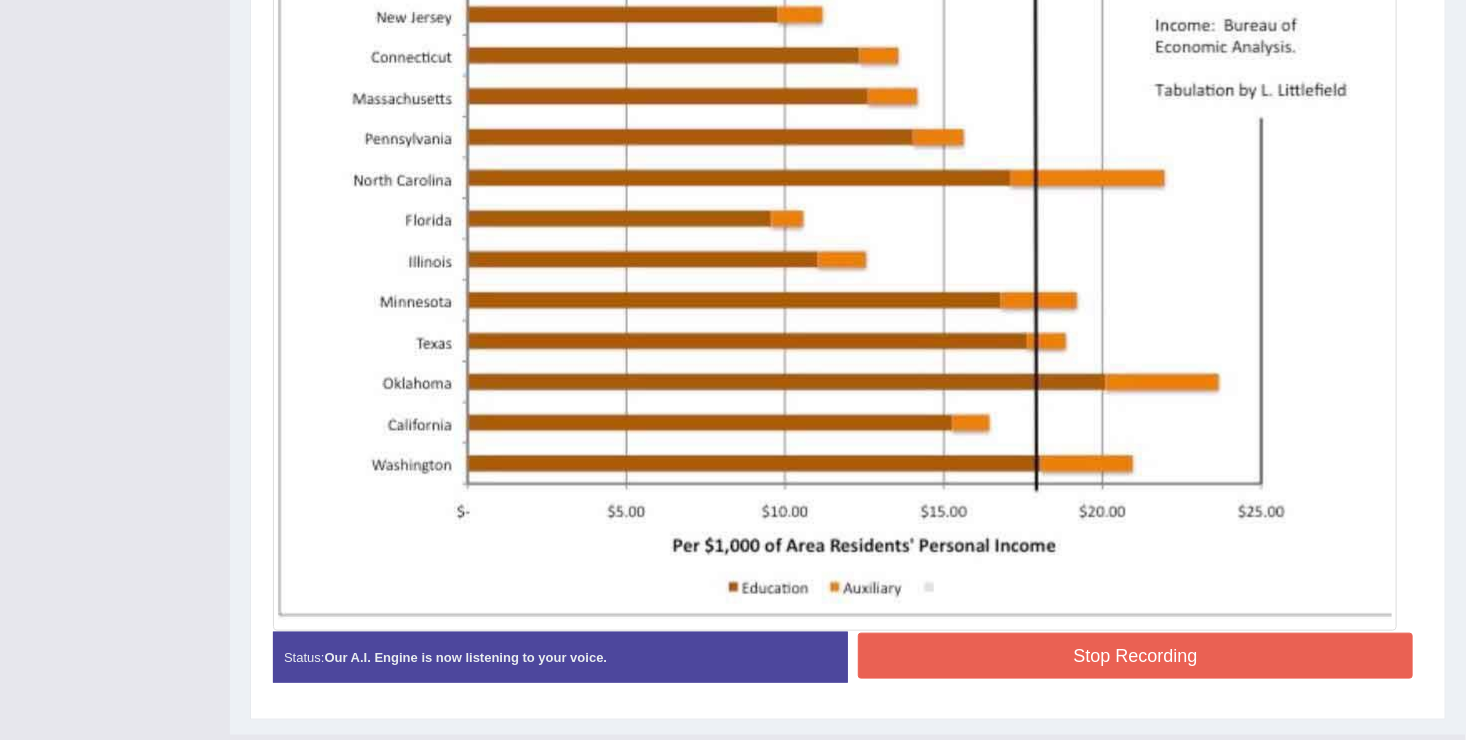 click on "Stop Recording" at bounding box center (1135, 656) 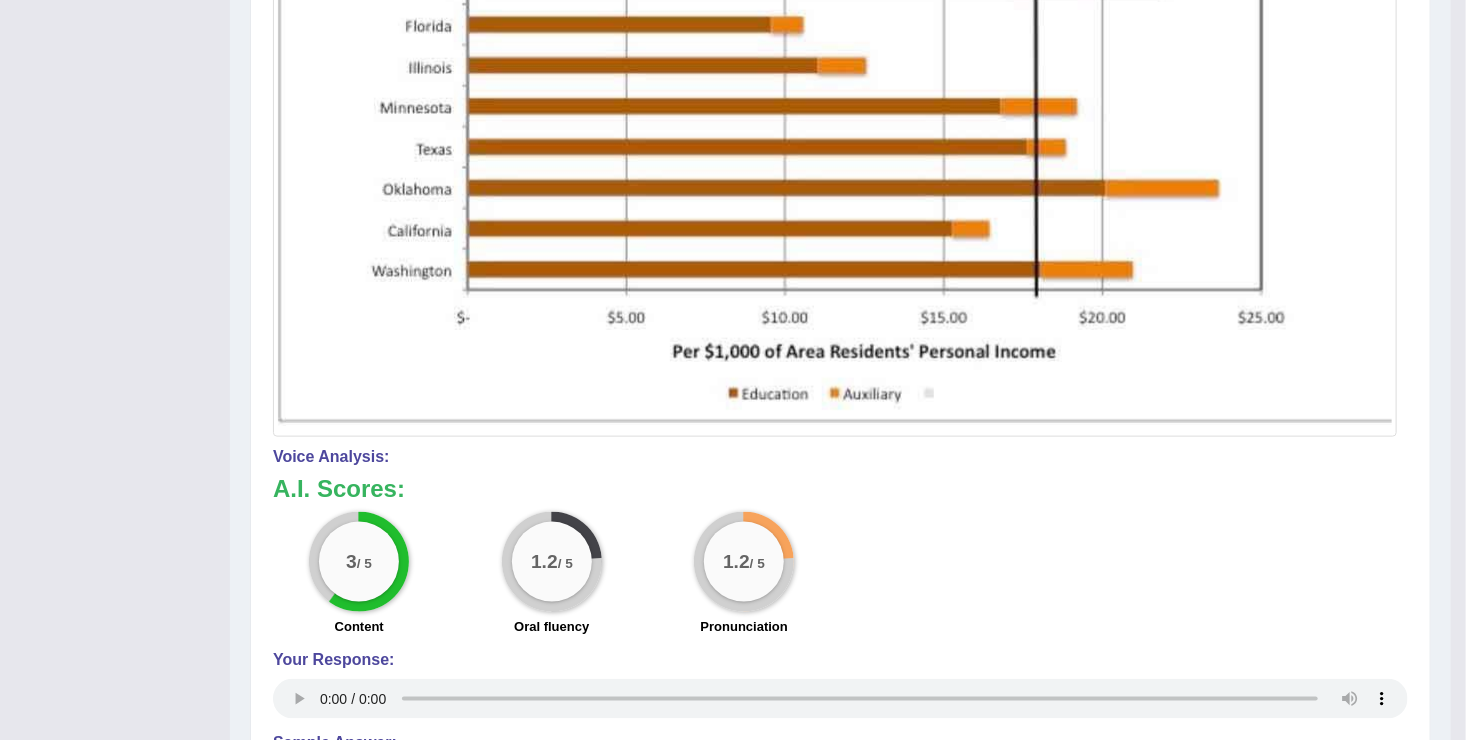 scroll, scrollTop: 919, scrollLeft: 0, axis: vertical 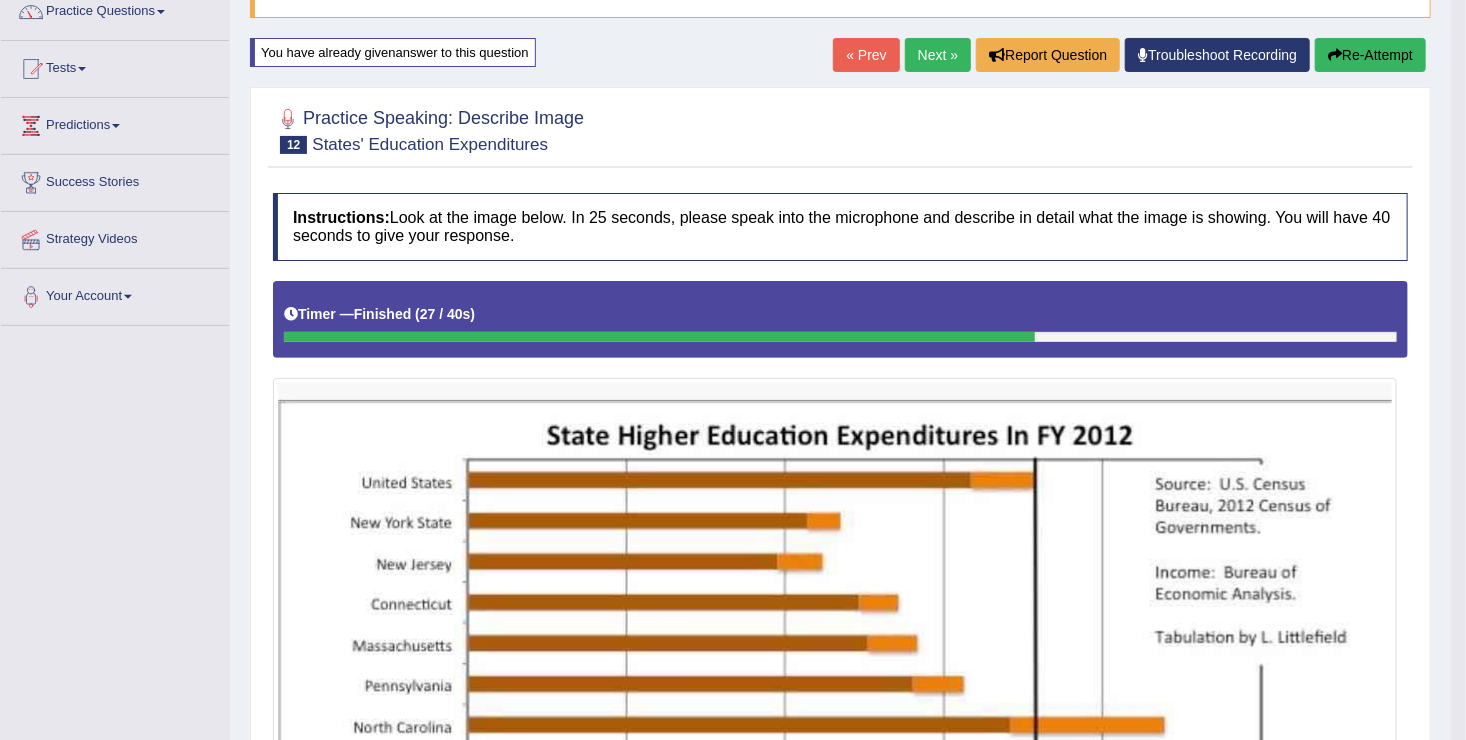 click on "Next »" at bounding box center (938, 55) 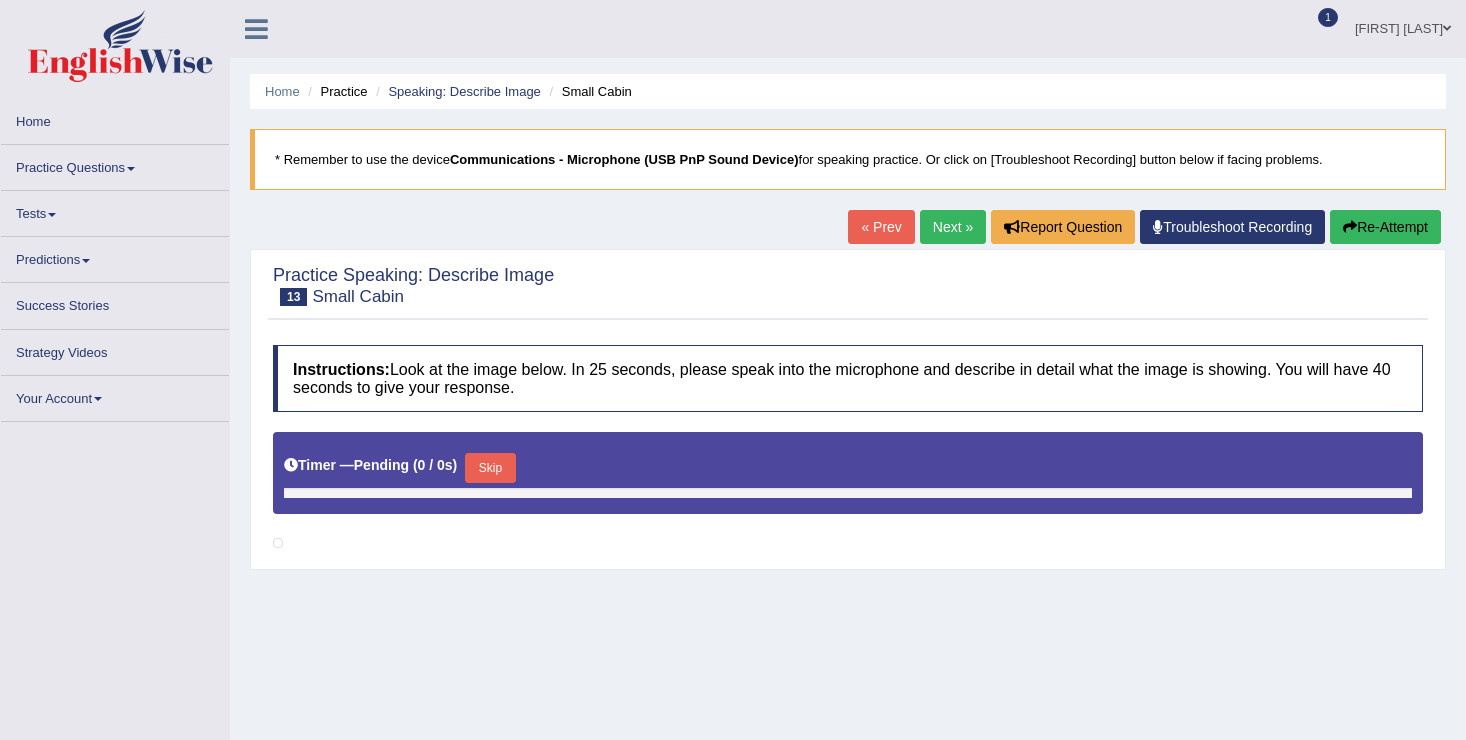 scroll, scrollTop: 0, scrollLeft: 0, axis: both 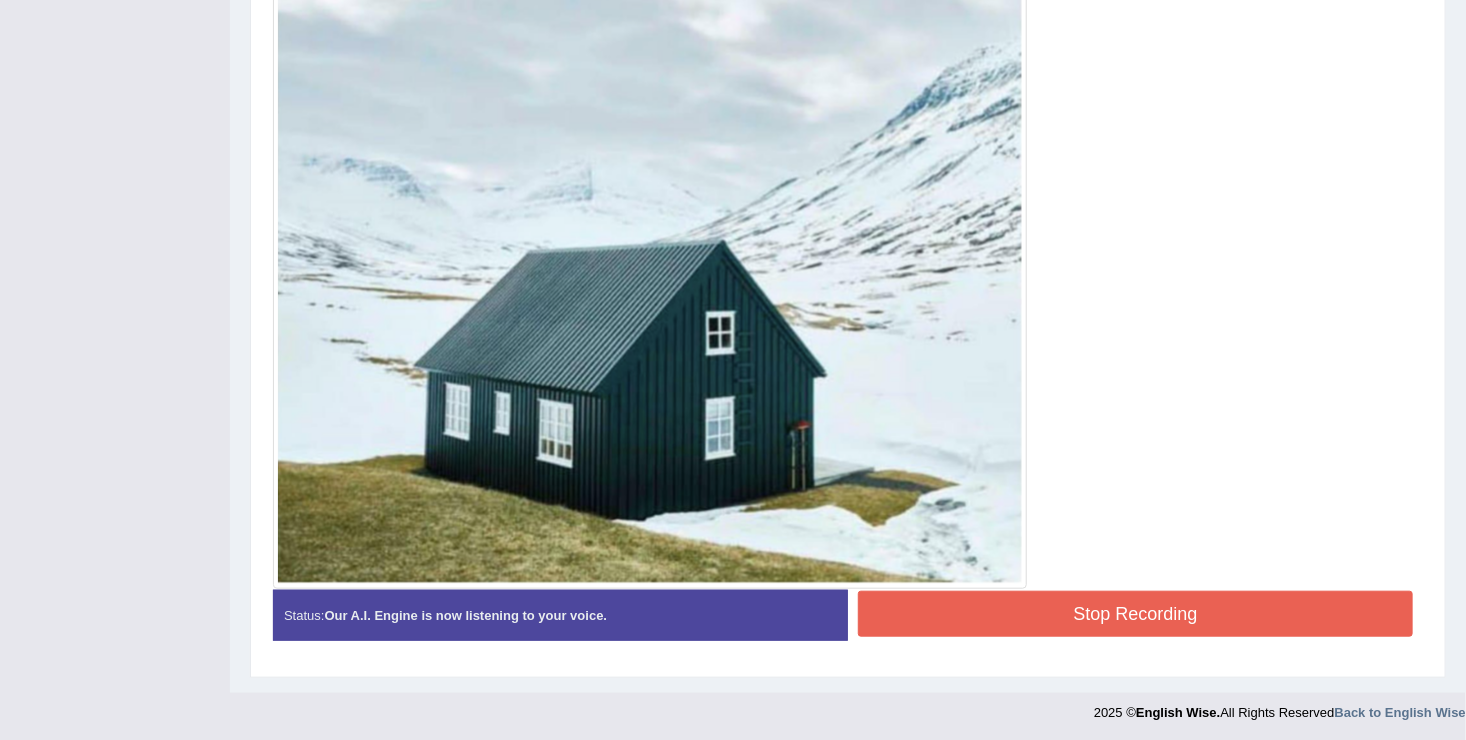 click on "Stop Recording" at bounding box center (1135, 614) 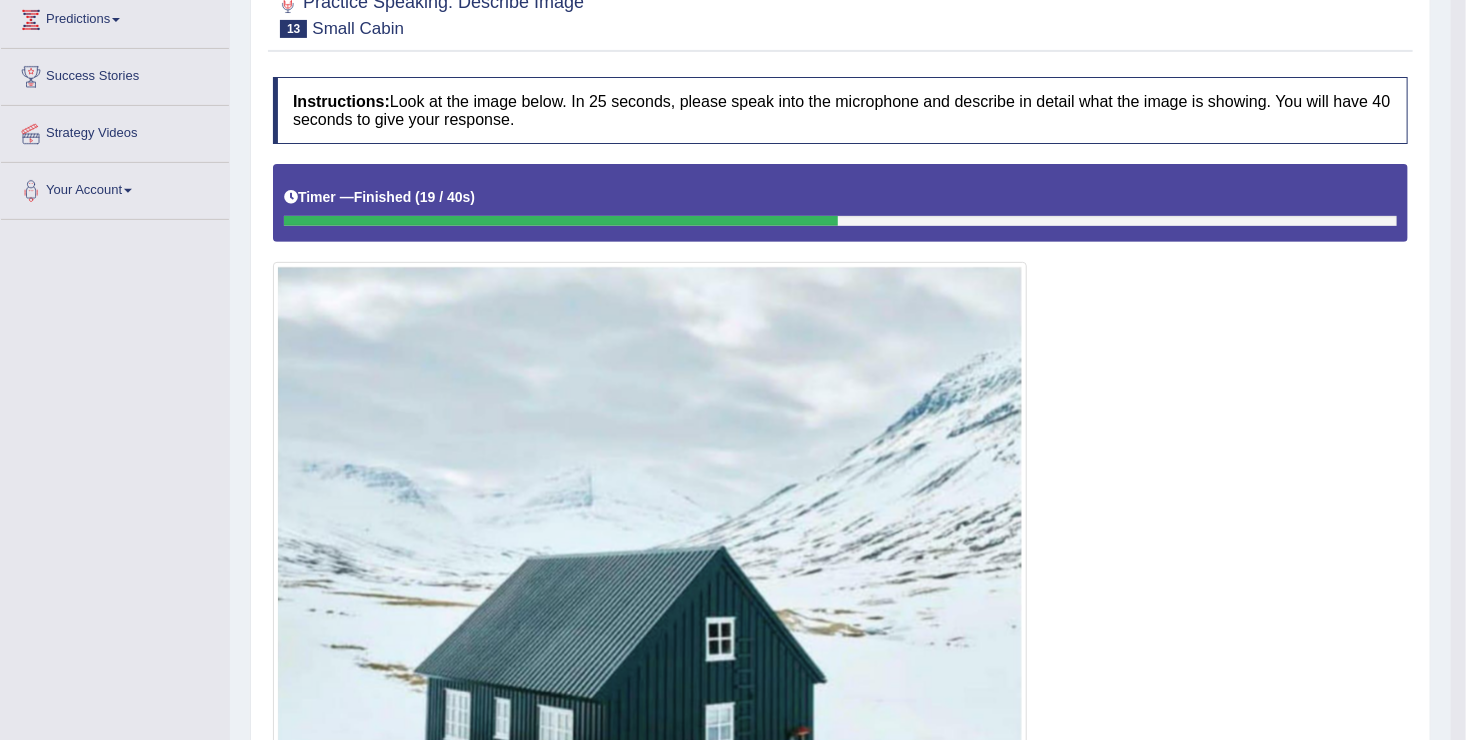 scroll, scrollTop: 184, scrollLeft: 0, axis: vertical 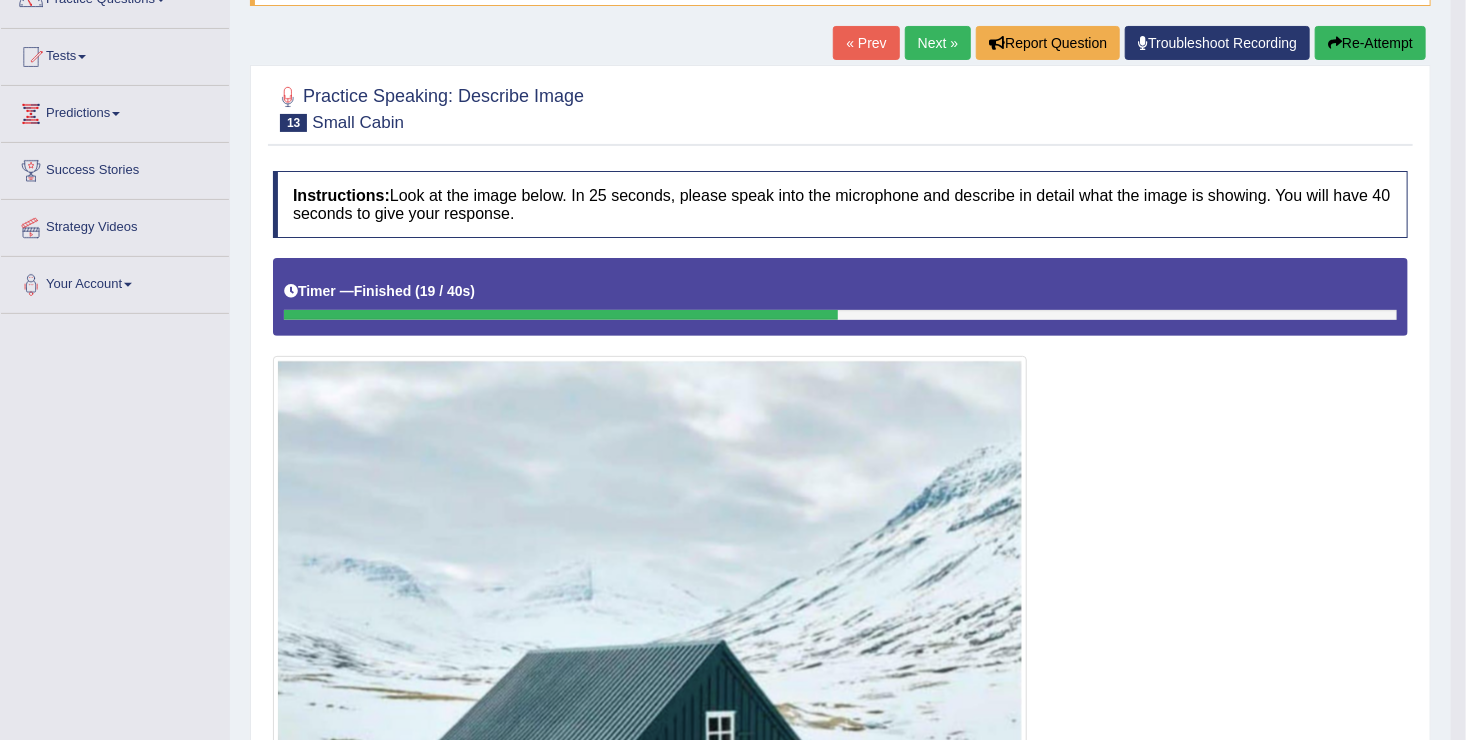 click on "Next »" at bounding box center (938, 43) 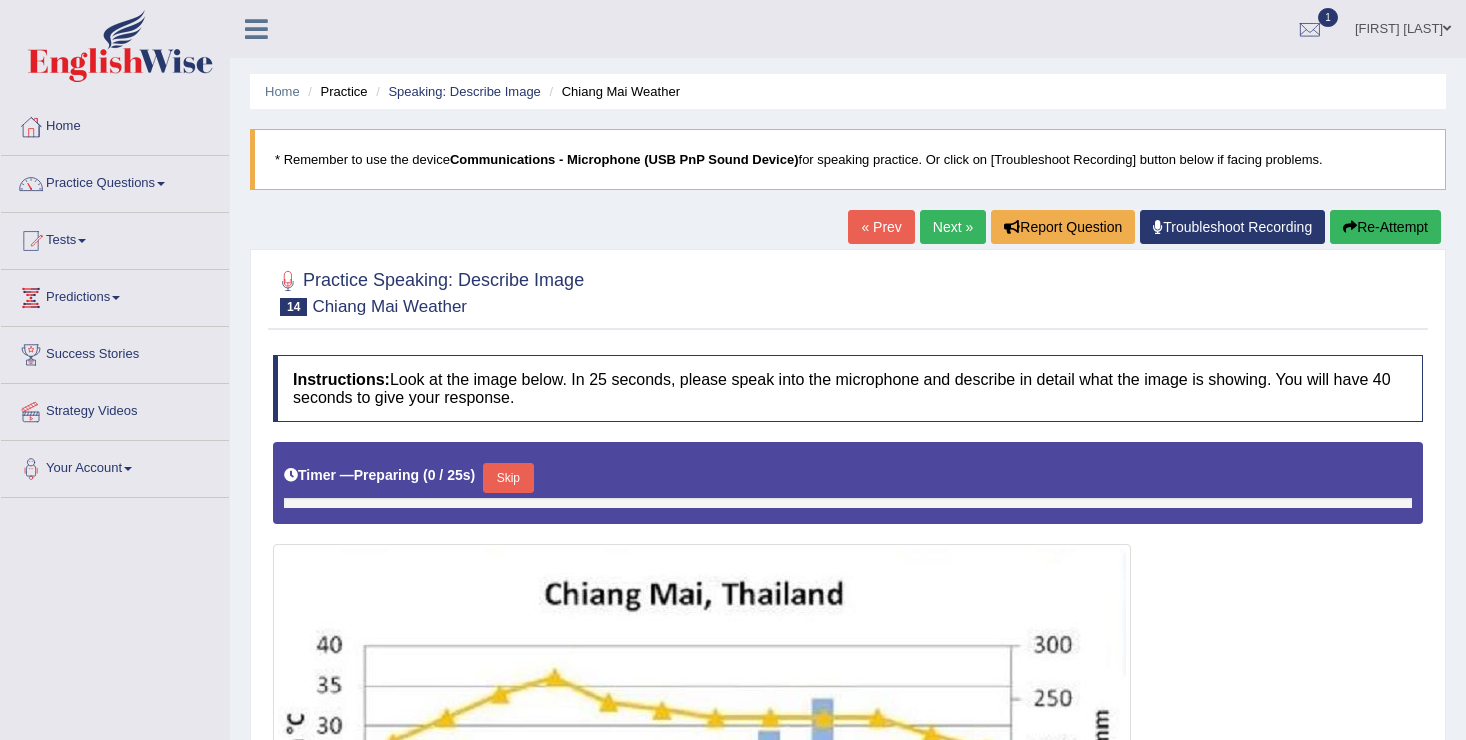 scroll, scrollTop: 0, scrollLeft: 0, axis: both 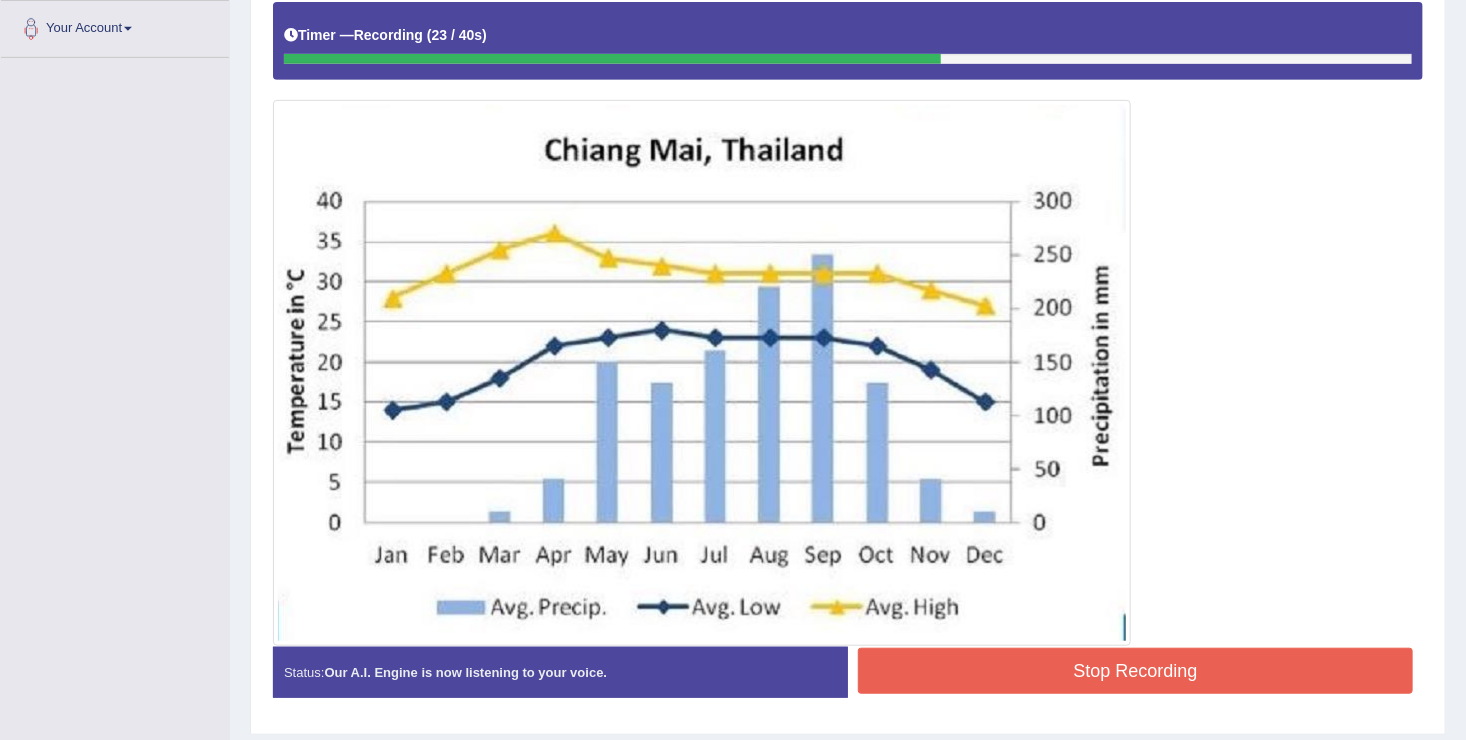 click on "Stop Recording" at bounding box center [1135, 671] 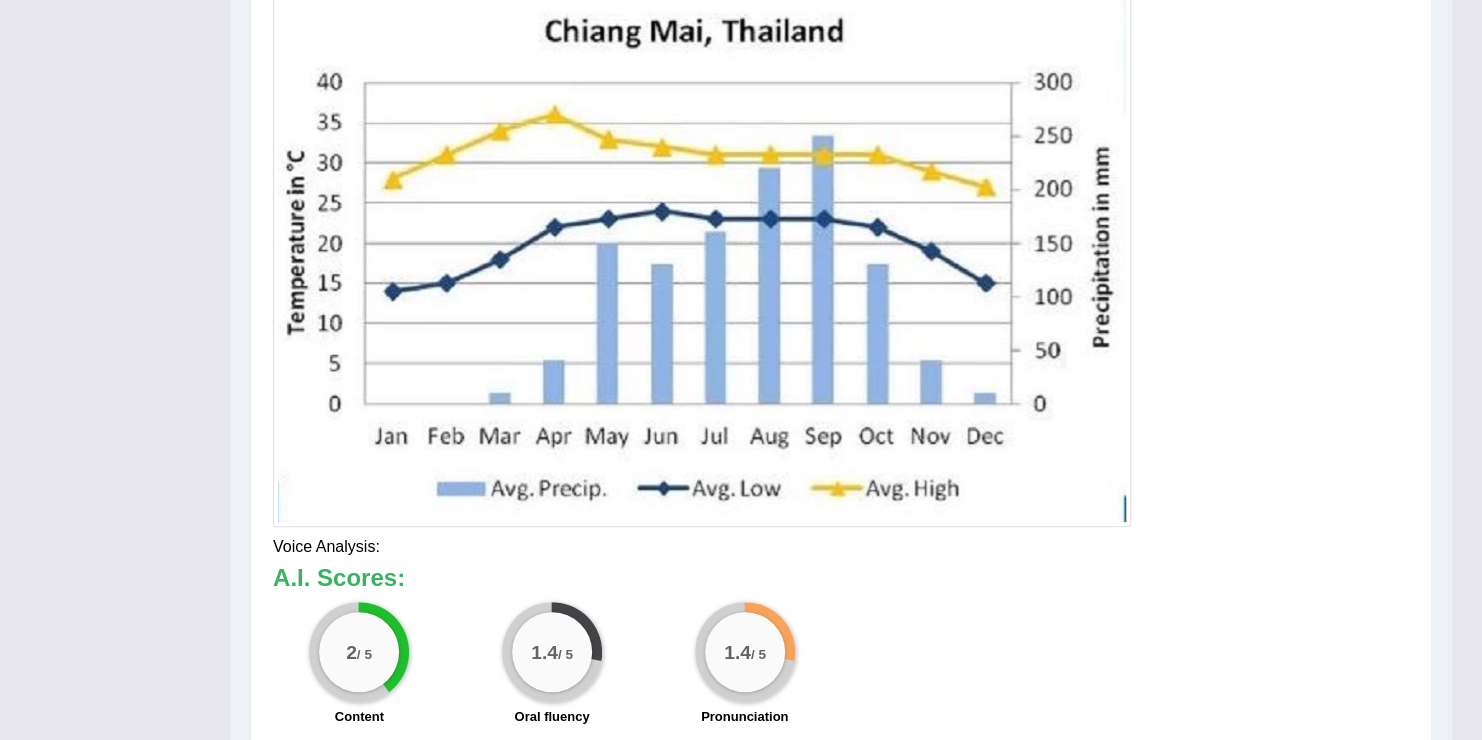 click on "Toggle navigation
Home
Practice Questions   Speaking Practice Read Aloud
Repeat Sentence
Describe Image
Re-tell Lecture
Answer Short Question
Summarize Group Discussion
Respond To A Situation
Writing Practice  Summarize Written Text
Write Essay
Reading Practice  Reading & Writing: Fill In The Blanks
Choose Multiple Answers
Re-order Paragraphs
Fill In The Blanks
Choose Single Answer
Listening Practice  Summarize Spoken Text
Highlight Incorrect Words
Highlight Correct Summary
Select Missing Word
Choose Single Answer
Choose Multiple Answers
Fill In The Blanks
Write From Dictation
Pronunciation
Tests
Take Mock Test" at bounding box center [741, -189] 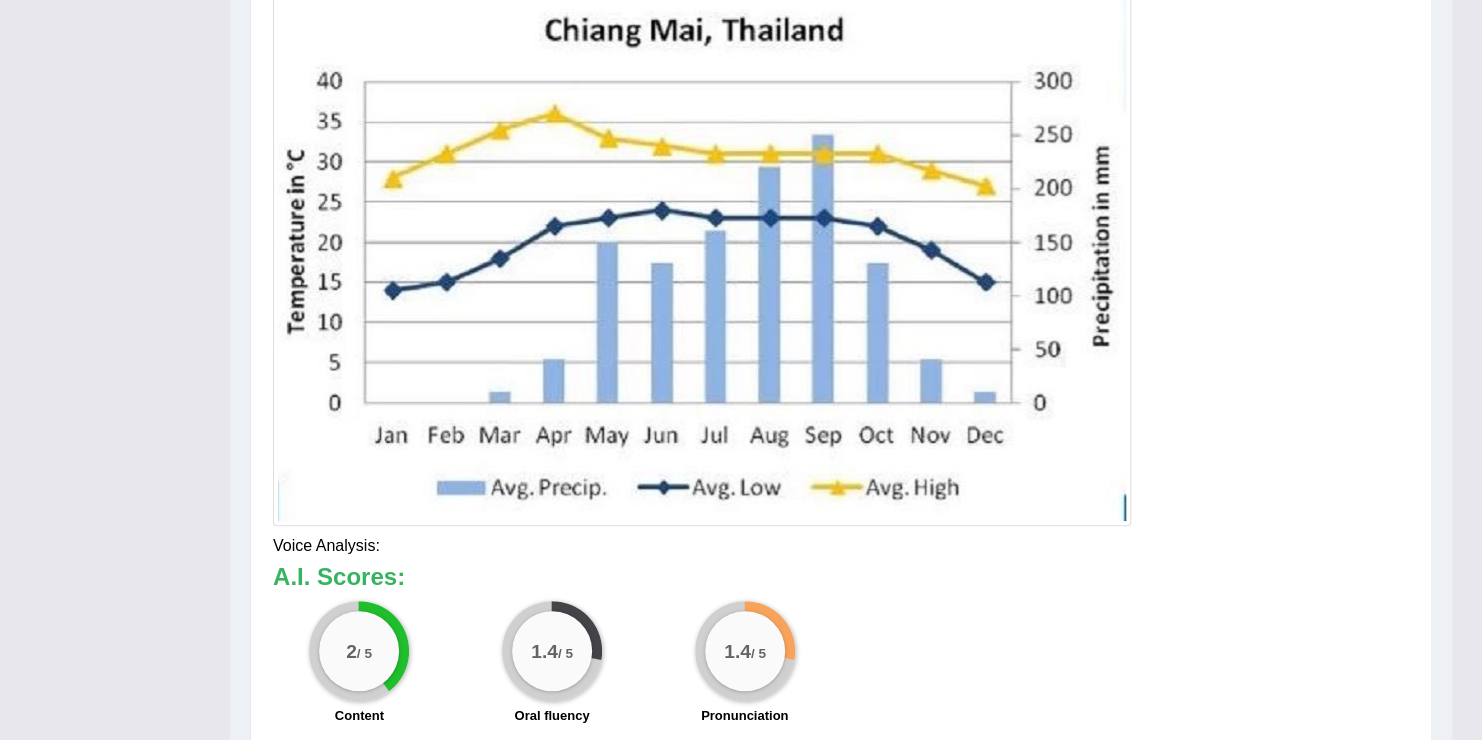 click on "Toggle navigation
Home
Practice Questions   Speaking Practice Read Aloud
Repeat Sentence
Describe Image
Re-tell Lecture
Answer Short Question
Summarize Group Discussion
Respond To A Situation
Writing Practice  Summarize Written Text
Write Essay
Reading Practice  Reading & Writing: Fill In The Blanks
Choose Multiple Answers
Re-order Paragraphs
Fill In The Blanks
Choose Single Answer
Listening Practice  Summarize Spoken Text
Highlight Incorrect Words
Highlight Correct Summary
Select Missing Word
Choose Single Answer
Choose Multiple Answers
Fill In The Blanks
Write From Dictation
Pronunciation
Tests  Take Practice Sectional Test" at bounding box center (741, -190) 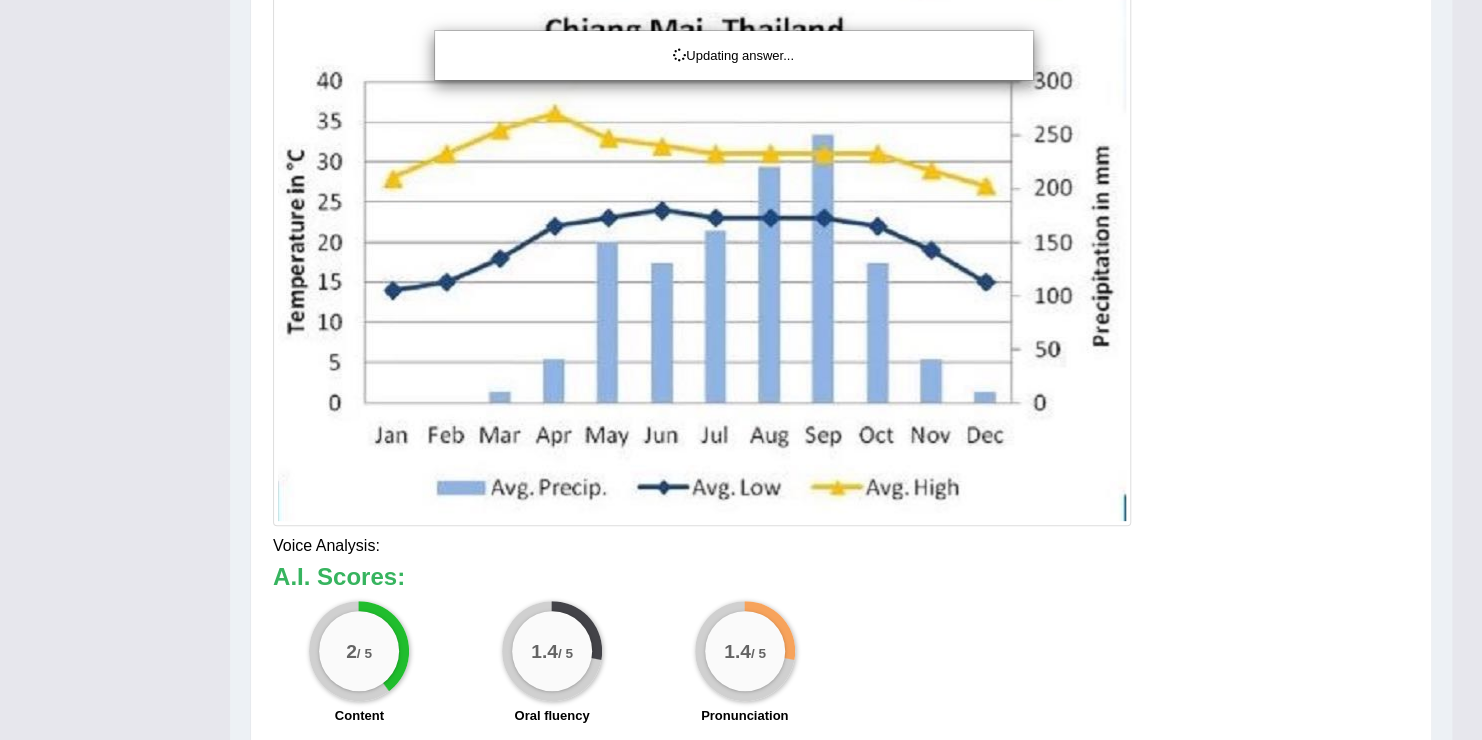 click on "Toggle navigation
Home
Practice Questions   Speaking Practice Read Aloud
Repeat Sentence
Describe Image
Re-tell Lecture
Answer Short Question
Summarize Group Discussion
Respond To A Situation
Writing Practice  Summarize Written Text
Write Essay
Reading Practice  Reading & Writing: Fill In The Blanks
Choose Multiple Answers
Re-order Paragraphs
Fill In The Blanks
Choose Single Answer
Listening Practice  Summarize Spoken Text
Highlight Incorrect Words
Highlight Correct Summary
Select Missing Word
Choose Single Answer
Choose Multiple Answers
Fill In The Blanks
Write From Dictation
Pronunciation
Tests
Take Mock Test" at bounding box center [741, -190] 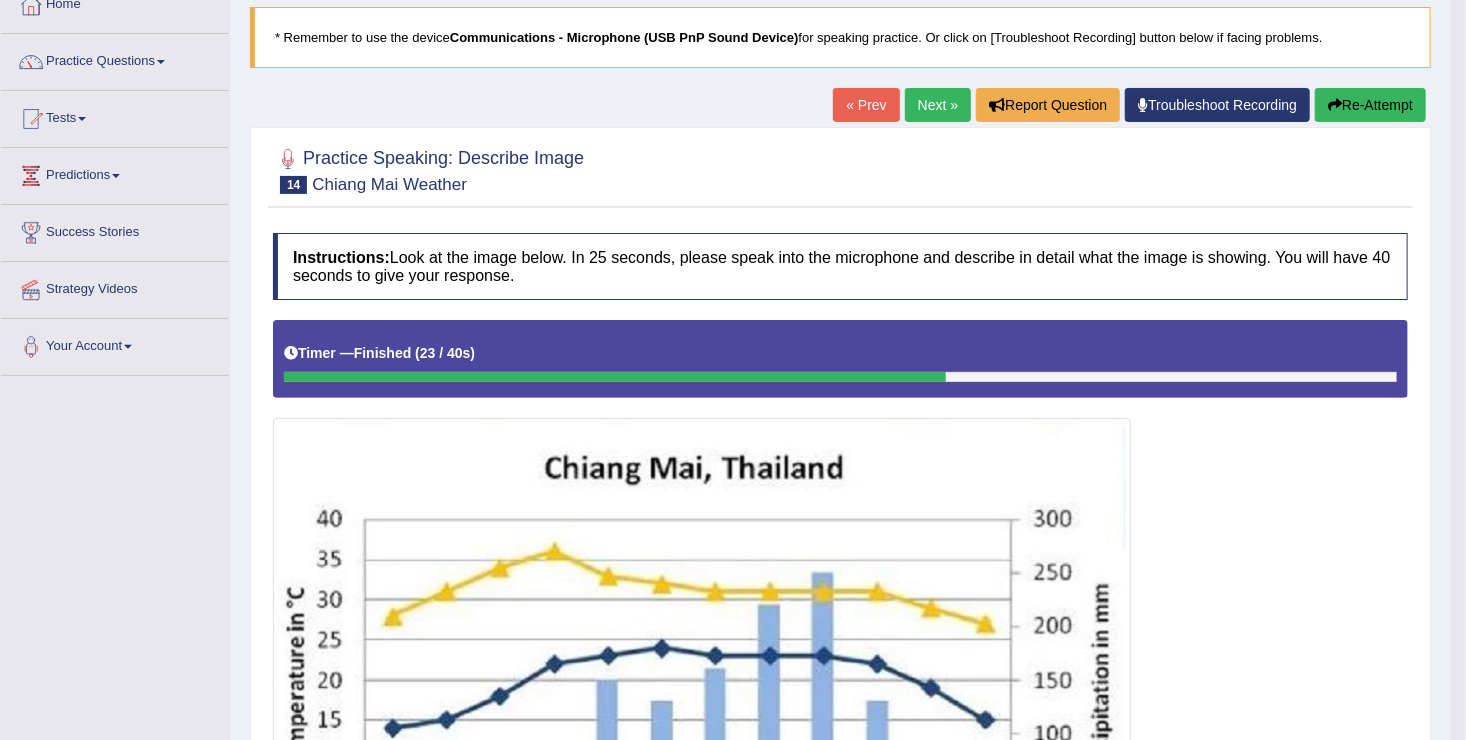scroll, scrollTop: 120, scrollLeft: 0, axis: vertical 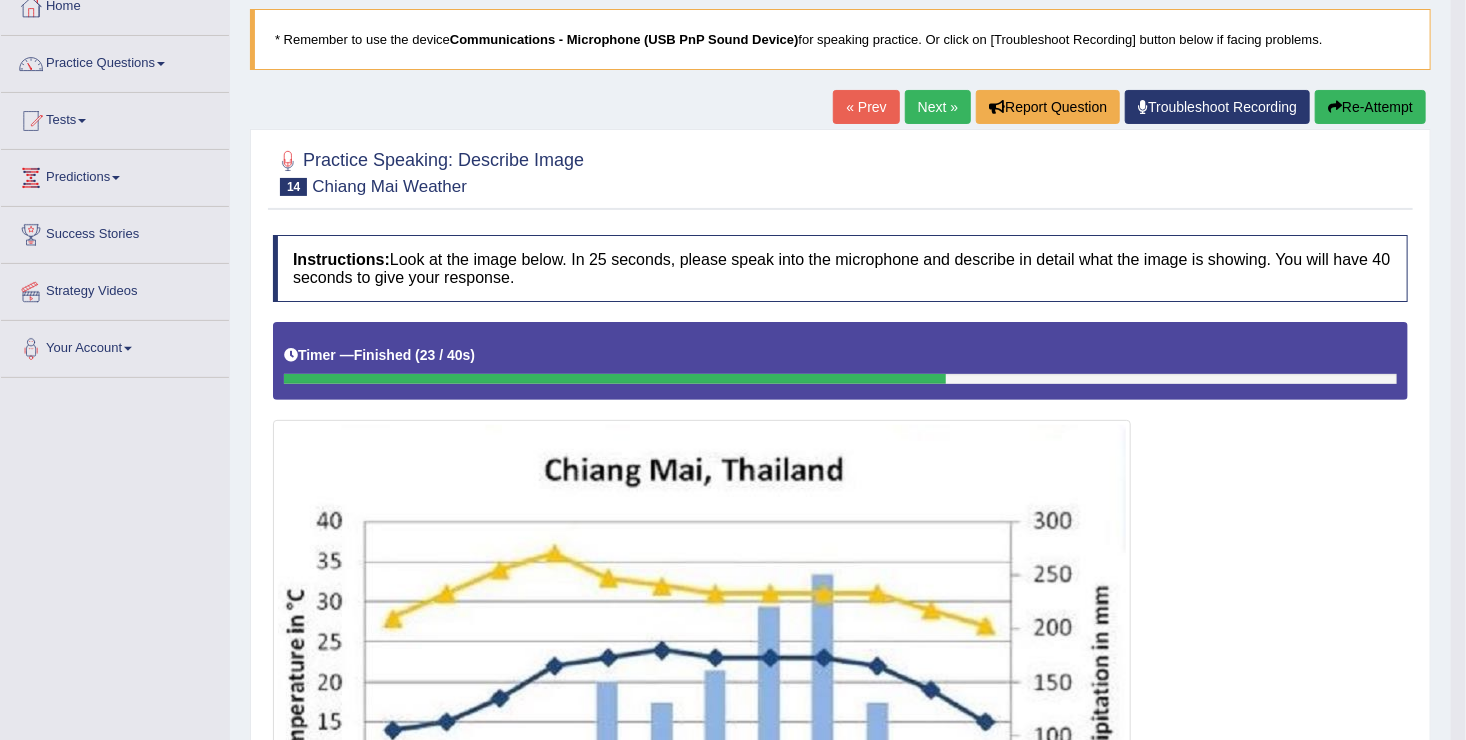 click on "Re-Attempt" at bounding box center [1370, 107] 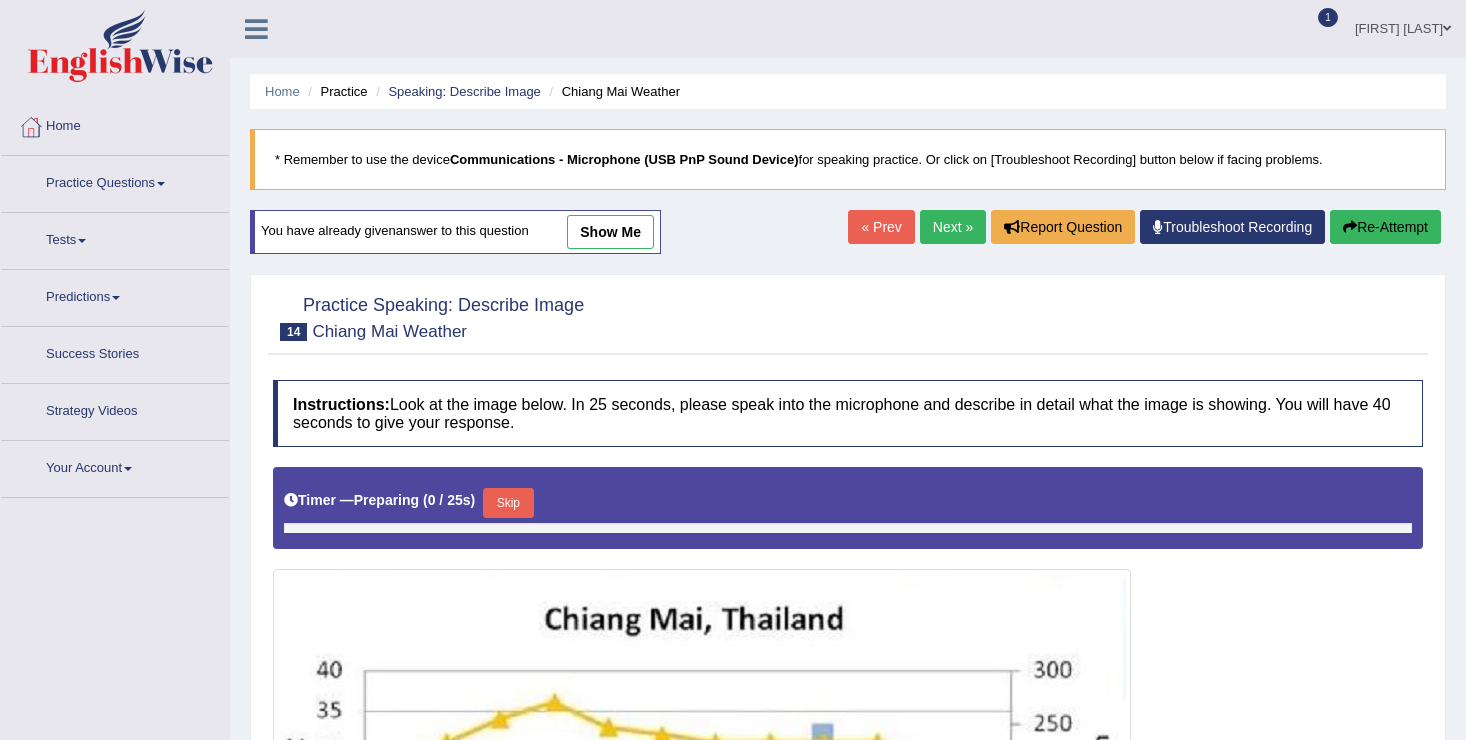 scroll, scrollTop: 124, scrollLeft: 0, axis: vertical 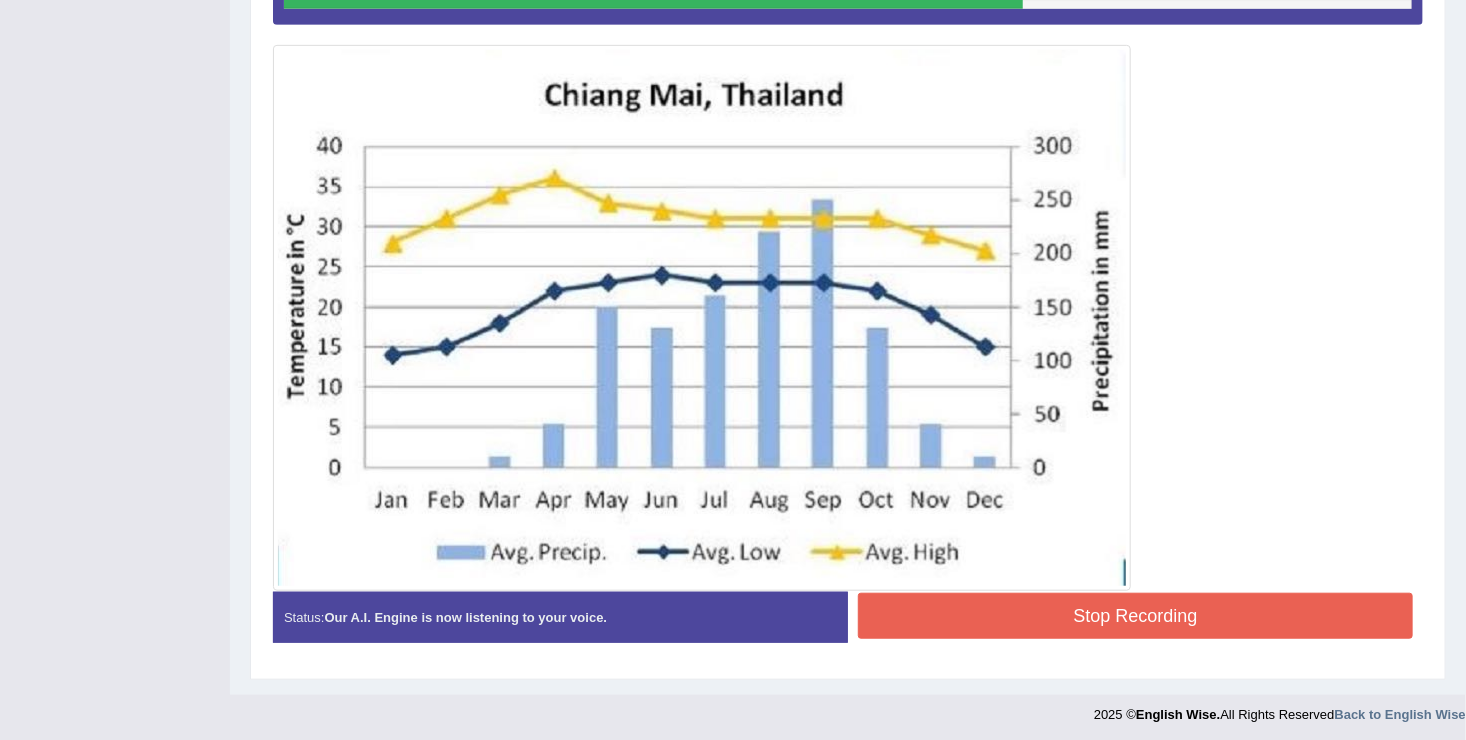 click on "Stop Recording" at bounding box center [1135, 616] 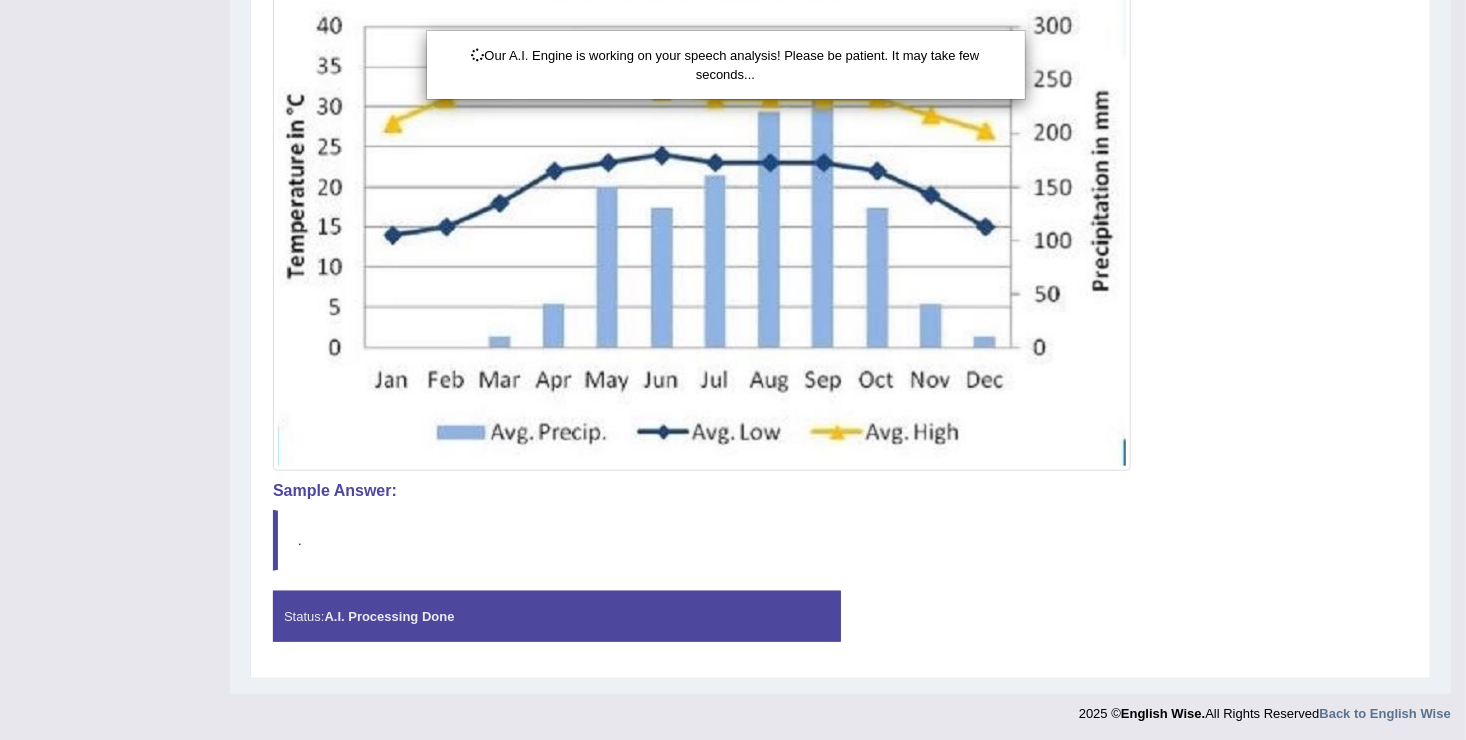 click on "Toggle navigation
Home
Practice Questions   Speaking Practice Read Aloud
Repeat Sentence
Describe Image
Re-tell Lecture
Answer Short Question
Summarize Group Discussion
Respond To A Situation
Writing Practice  Summarize Written Text
Write Essay
Reading Practice  Reading & Writing: Fill In The Blanks
Choose Multiple Answers
Re-order Paragraphs
Fill In The Blanks
Choose Single Answer
Listening Practice  Summarize Spoken Text
Highlight Incorrect Words
Highlight Correct Summary
Select Missing Word
Choose Single Answer
Choose Multiple Answers
Fill In The Blanks
Write From Dictation
Pronunciation
Tests
Take Mock Test" at bounding box center [733, -255] 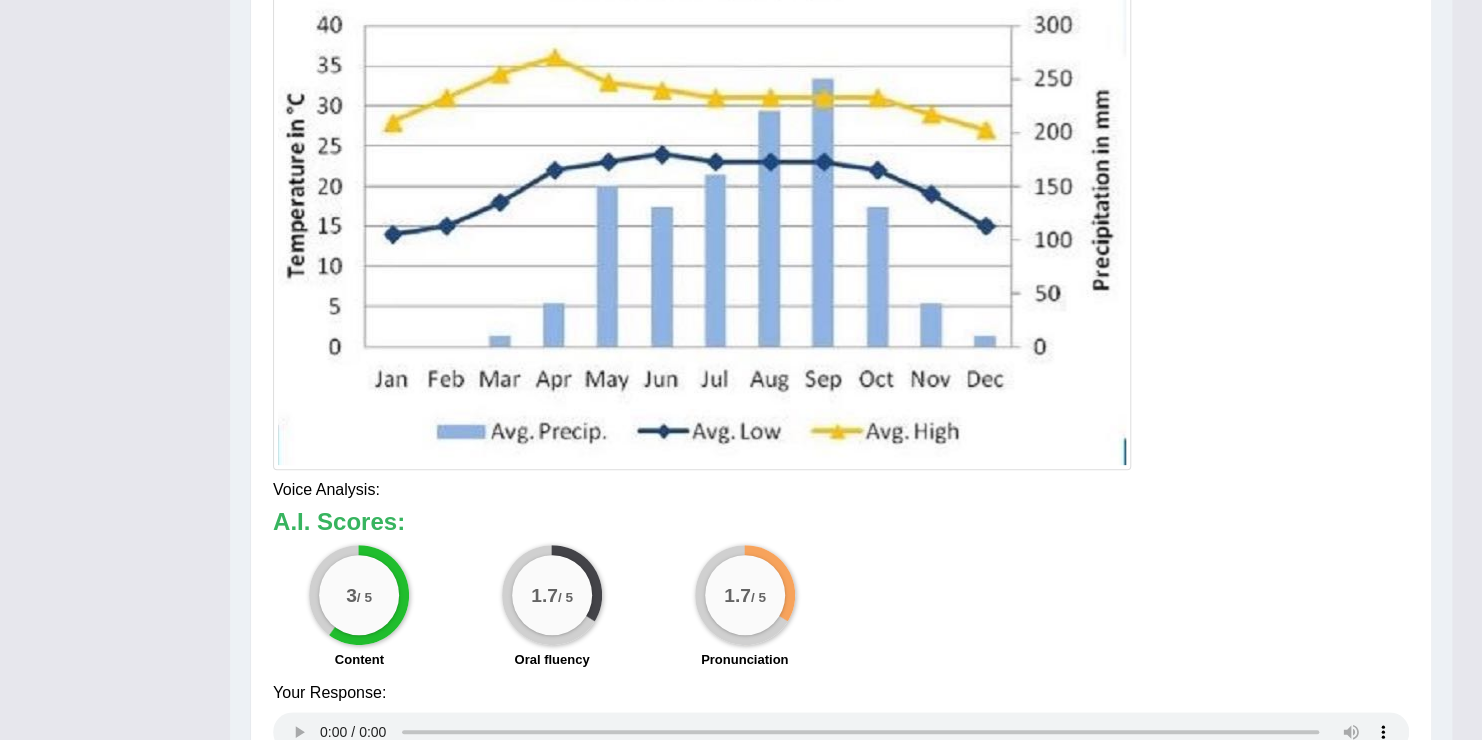 click on "Toggle navigation
Home
Practice Questions   Speaking Practice Read Aloud
Repeat Sentence
Describe Image
Re-tell Lecture
Answer Short Question
Summarize Group Discussion
Respond To A Situation
Writing Practice  Summarize Written Text
Write Essay
Reading Practice  Reading & Writing: Fill In The Blanks
Choose Multiple Answers
Re-order Paragraphs
Fill In The Blanks
Choose Single Answer
Listening Practice  Summarize Spoken Text
Highlight Incorrect Words
Highlight Correct Summary
Select Missing Word
Choose Single Answer
Choose Multiple Answers
Fill In The Blanks
Write From Dictation
Pronunciation
Tests  Take Practice Sectional Test" at bounding box center [741, -256] 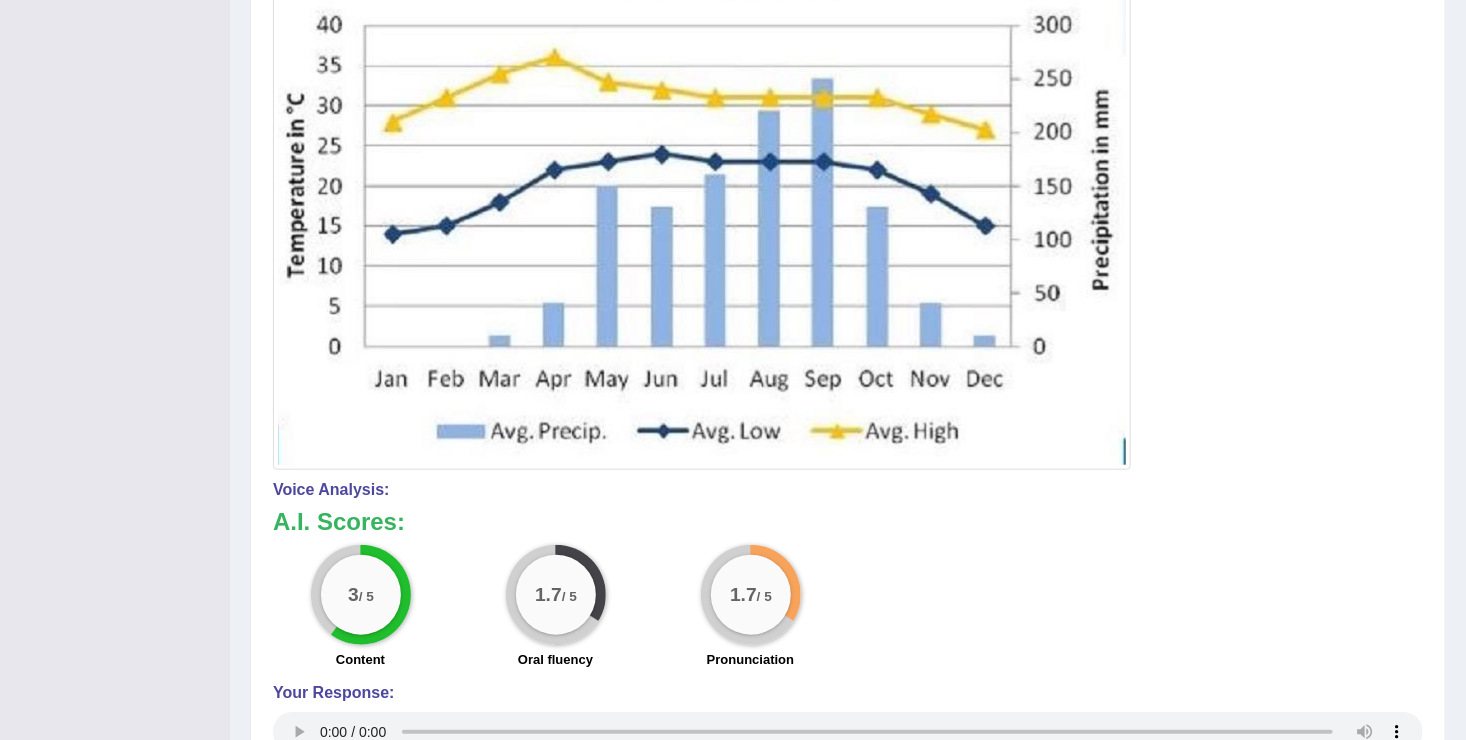 click on "Toggle navigation
Home
Practice Questions   Speaking Practice Read Aloud
Repeat Sentence
Describe Image
Re-tell Lecture
Answer Short Question
Summarize Group Discussion
Respond To A Situation
Writing Practice  Summarize Written Text
Write Essay
Reading Practice  Reading & Writing: Fill In The Blanks
Choose Multiple Answers
Re-order Paragraphs
Fill In The Blanks
Choose Single Answer
Listening Practice  Summarize Spoken Text
Highlight Incorrect Words
Highlight Correct Summary
Select Missing Word
Choose Single Answer
Choose Multiple Answers
Fill In The Blanks
Write From Dictation
Pronunciation
Tests
Take Mock Test" at bounding box center [733, -256] 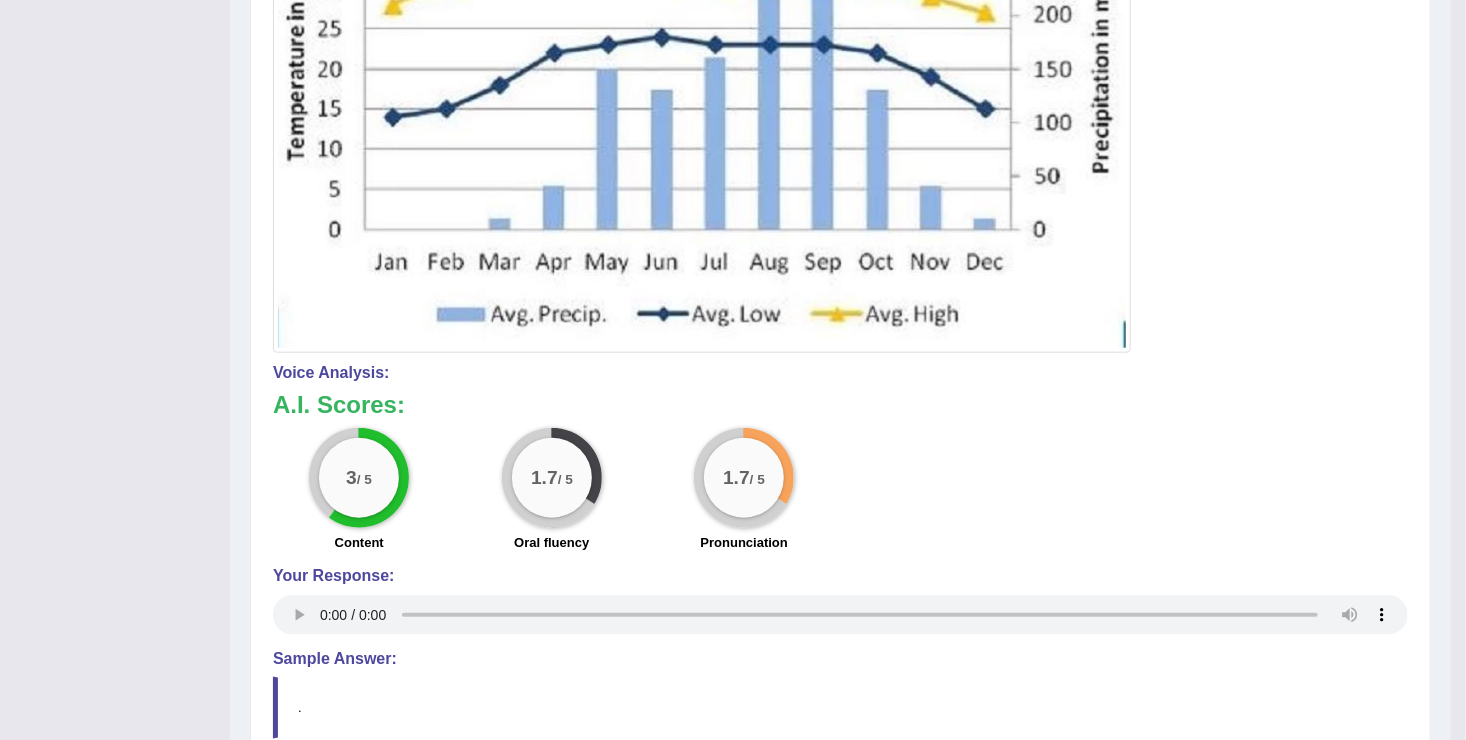 scroll, scrollTop: 746, scrollLeft: 0, axis: vertical 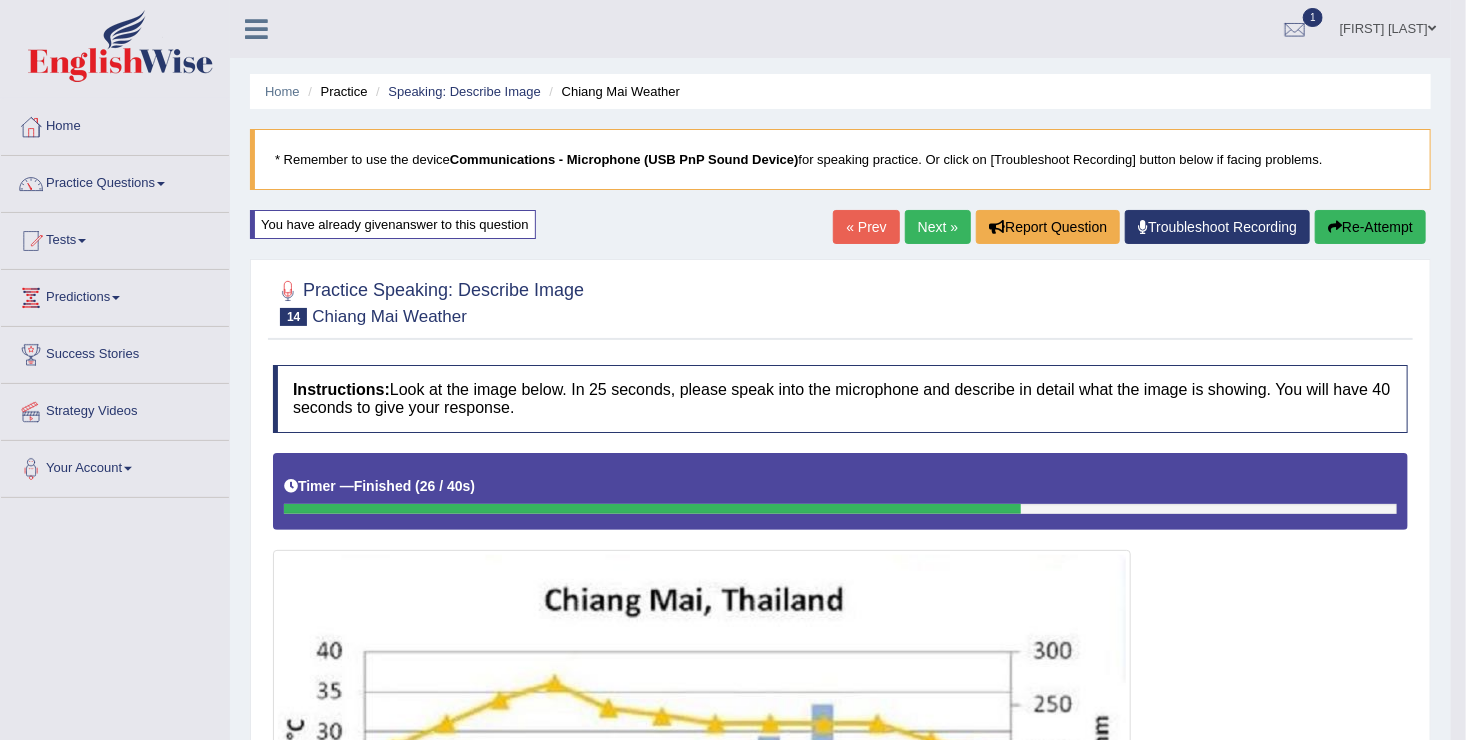click on "Re-Attempt" at bounding box center [1370, 227] 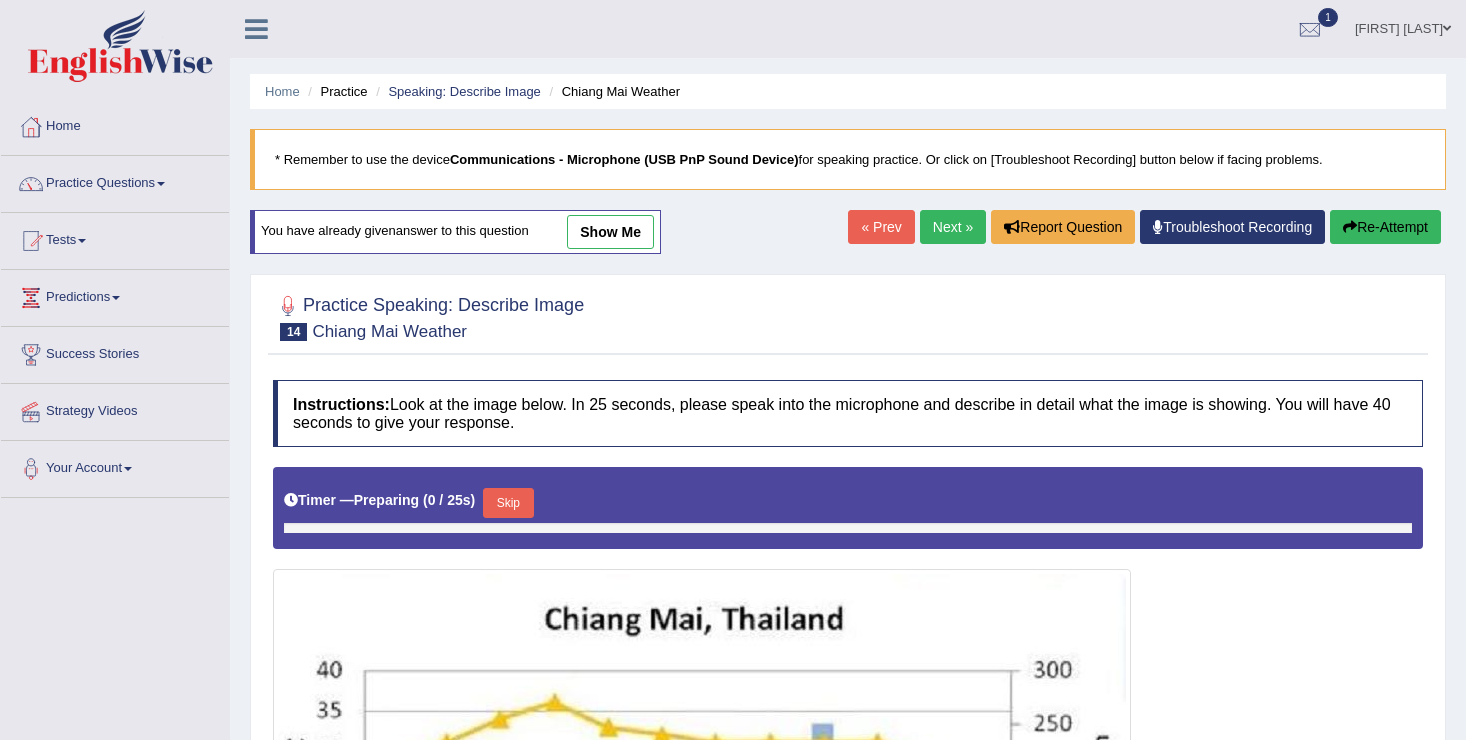 scroll, scrollTop: 0, scrollLeft: 0, axis: both 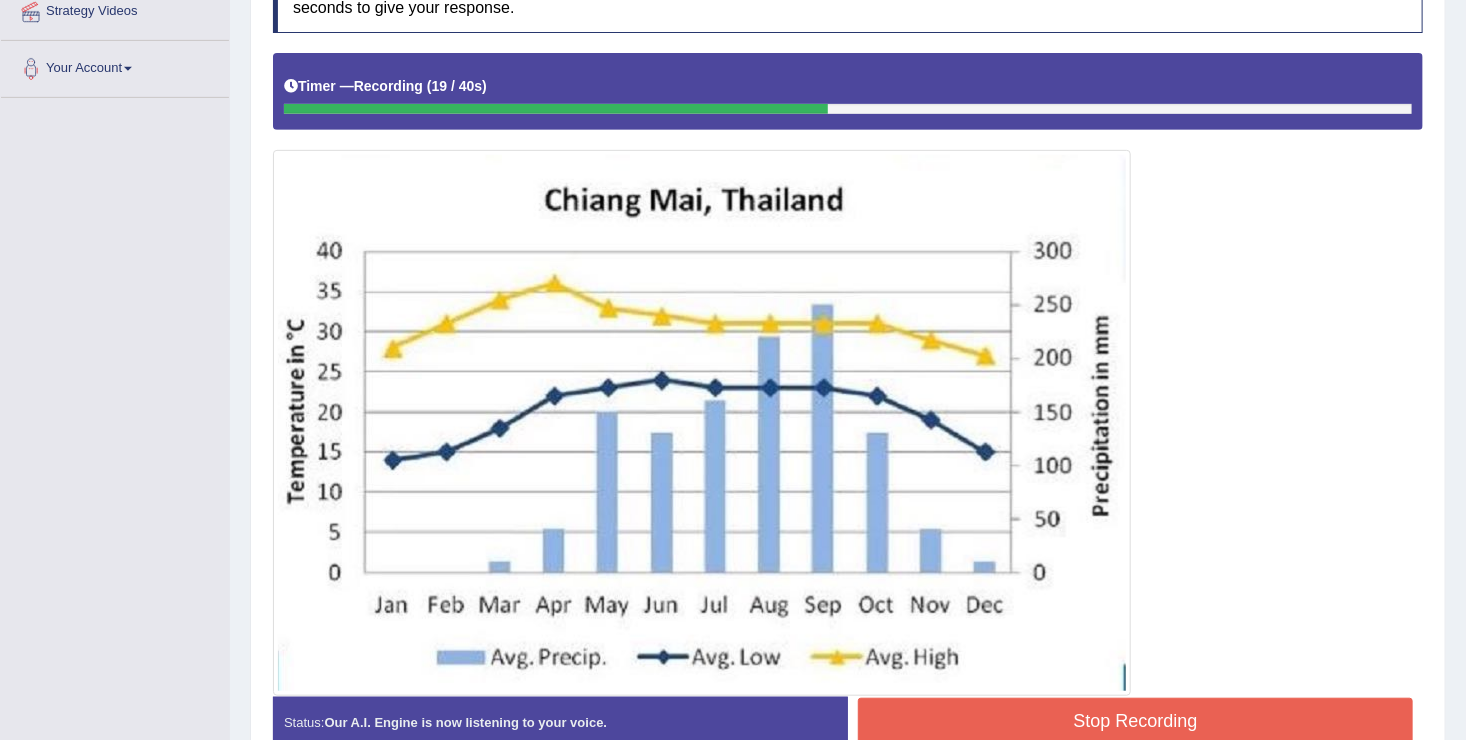 click on "Stop Recording" at bounding box center (1135, 721) 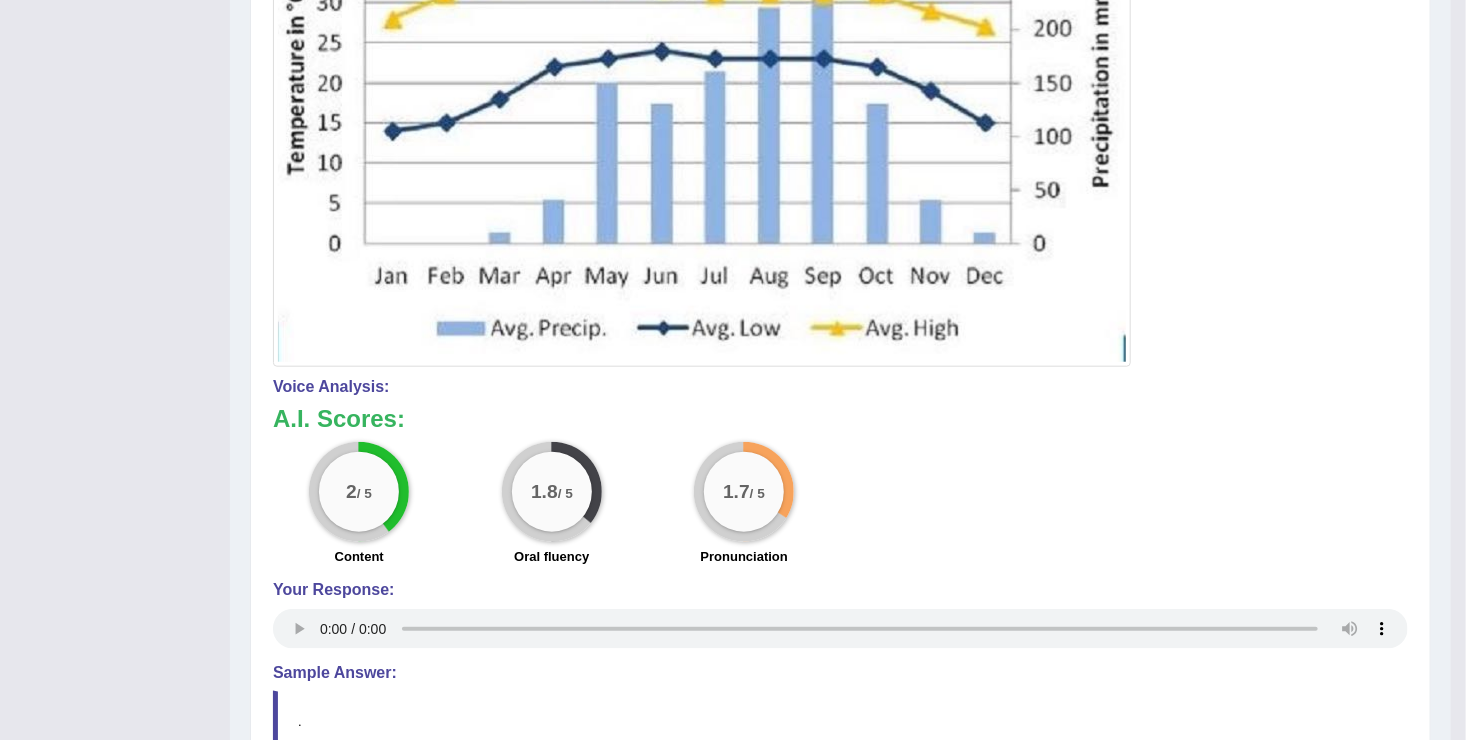 scroll, scrollTop: 760, scrollLeft: 0, axis: vertical 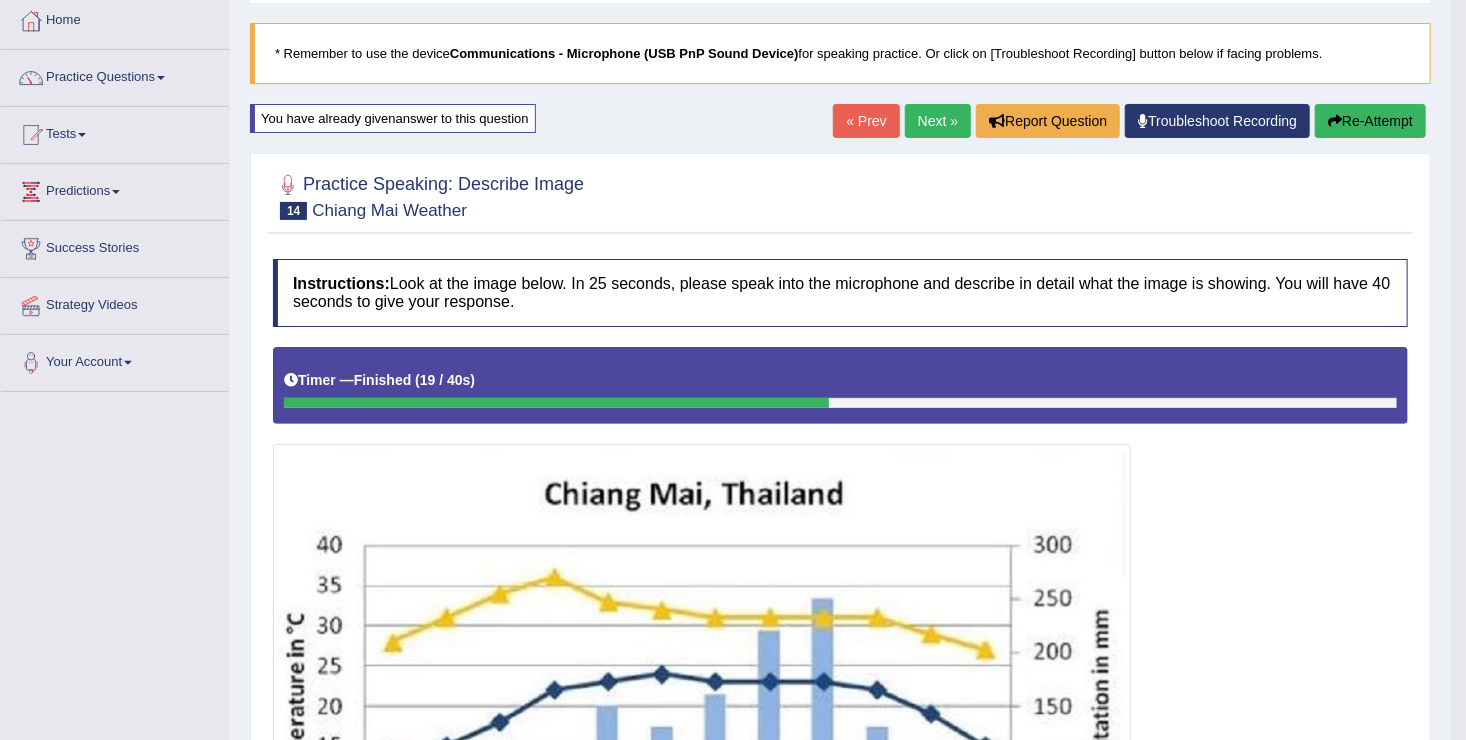 click on "Re-Attempt" at bounding box center (1370, 121) 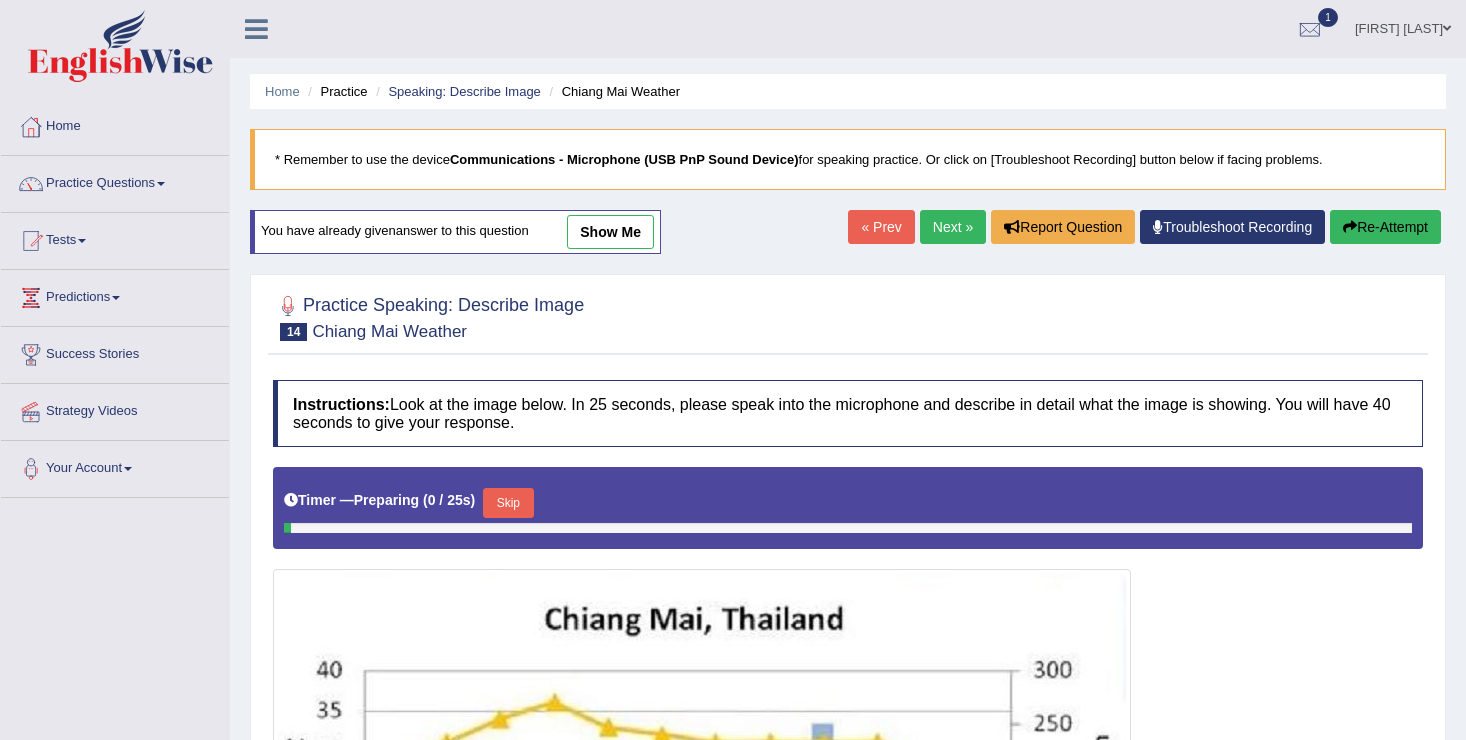 scroll, scrollTop: 106, scrollLeft: 0, axis: vertical 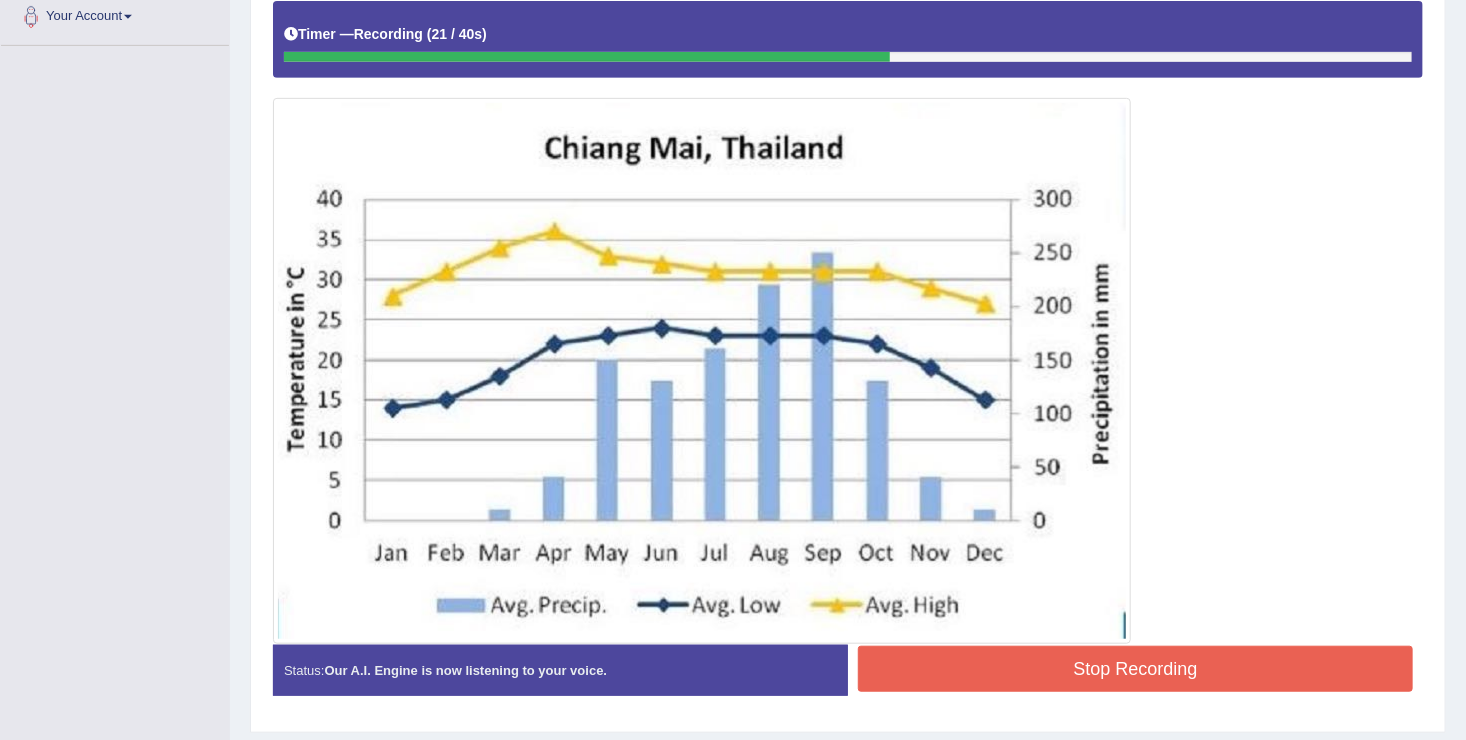 click on "Stop Recording" at bounding box center [1135, 669] 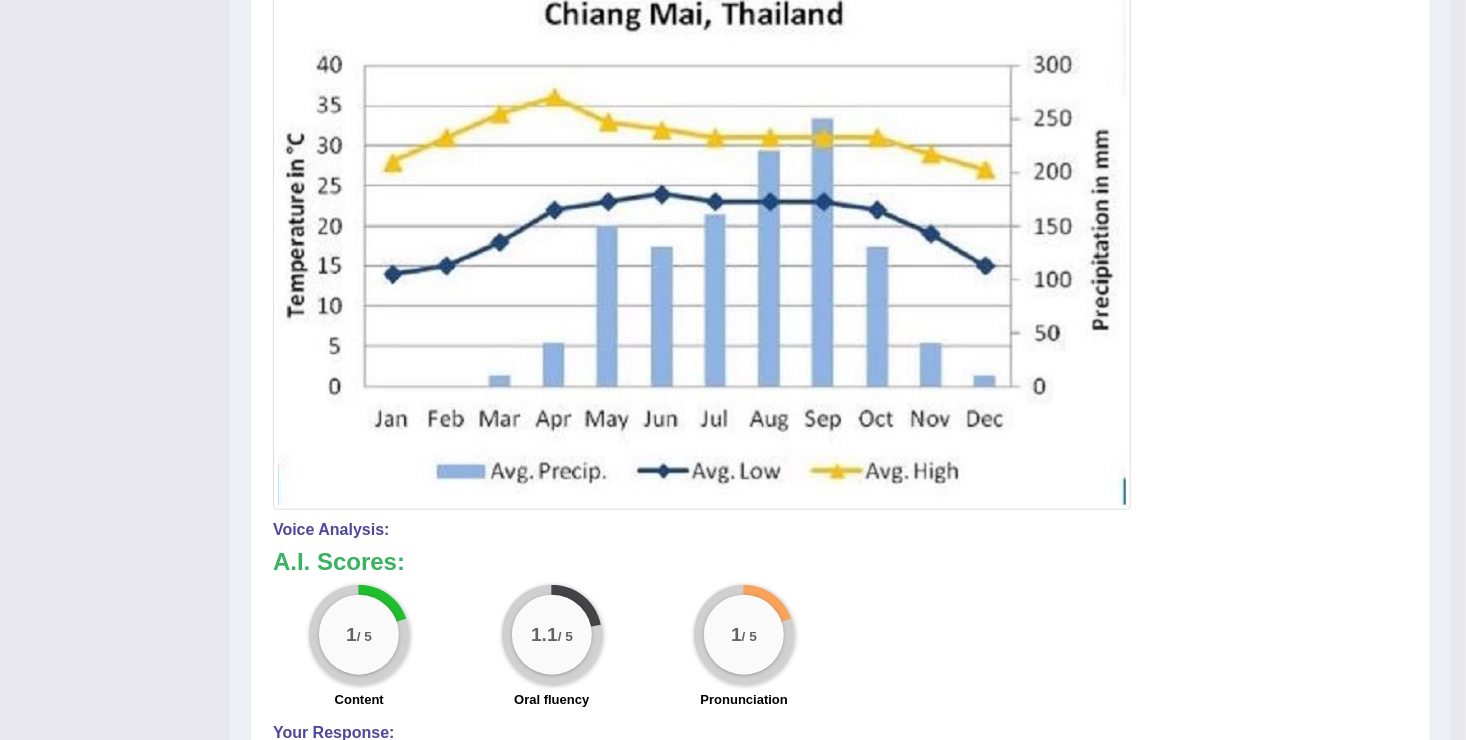 scroll, scrollTop: 612, scrollLeft: 0, axis: vertical 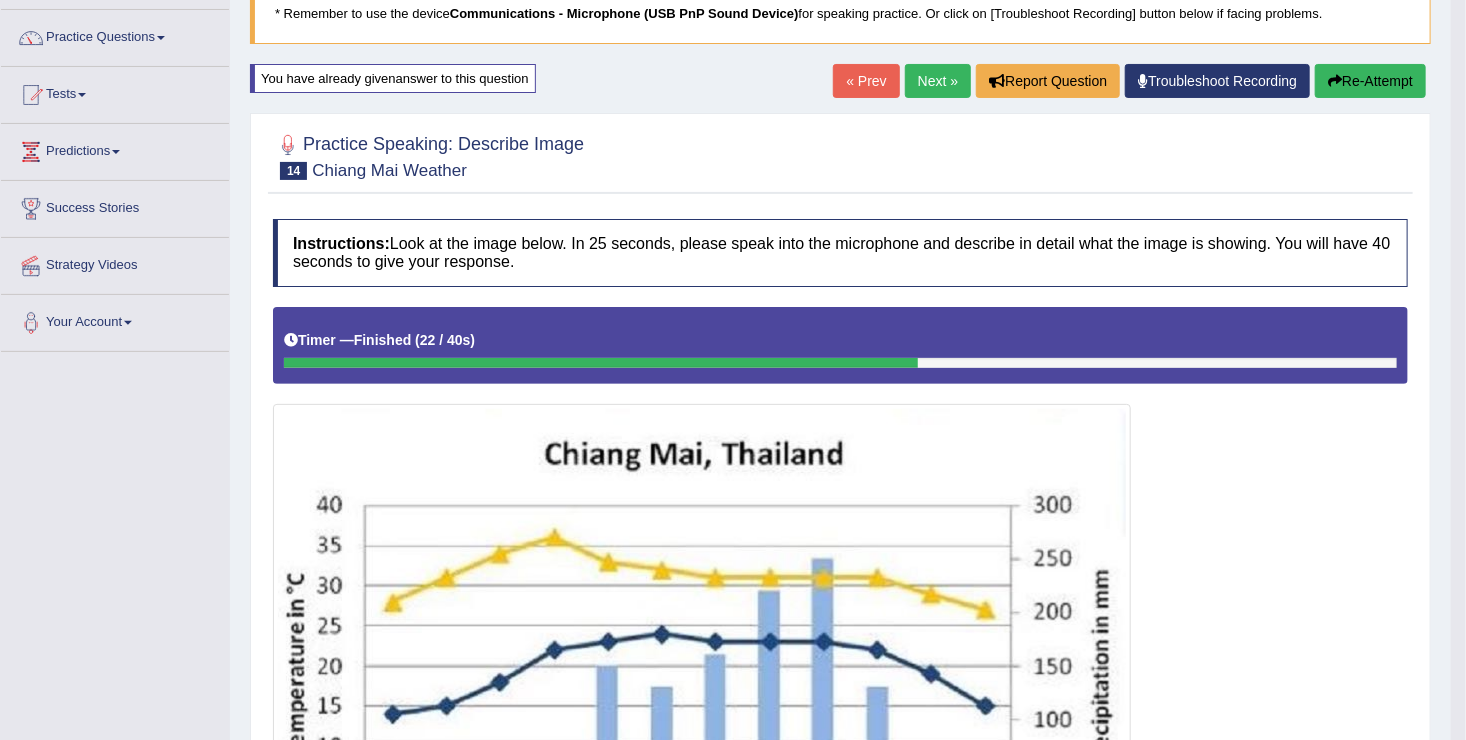 click on "Re-Attempt" at bounding box center (1370, 81) 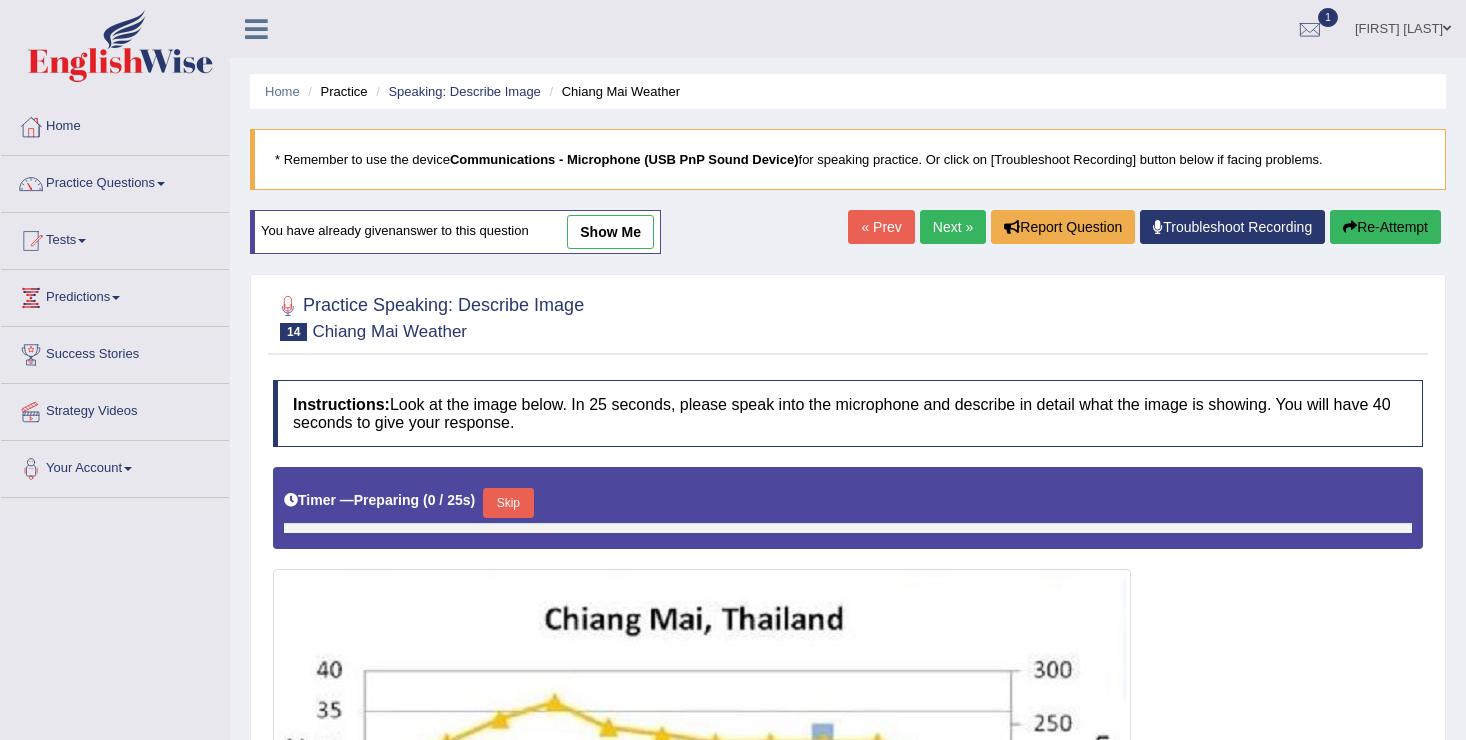 scroll, scrollTop: 162, scrollLeft: 0, axis: vertical 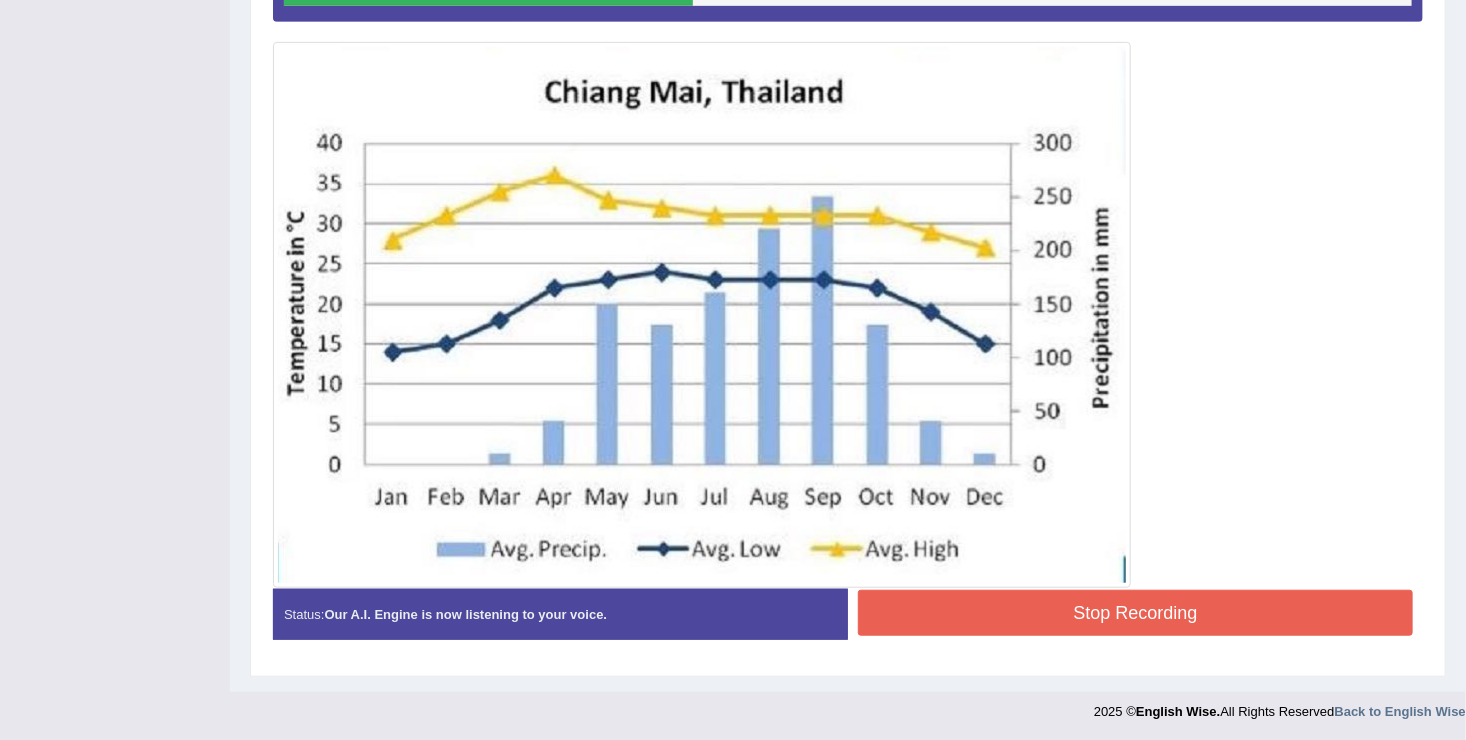 click on "Stop Recording" at bounding box center (1135, 613) 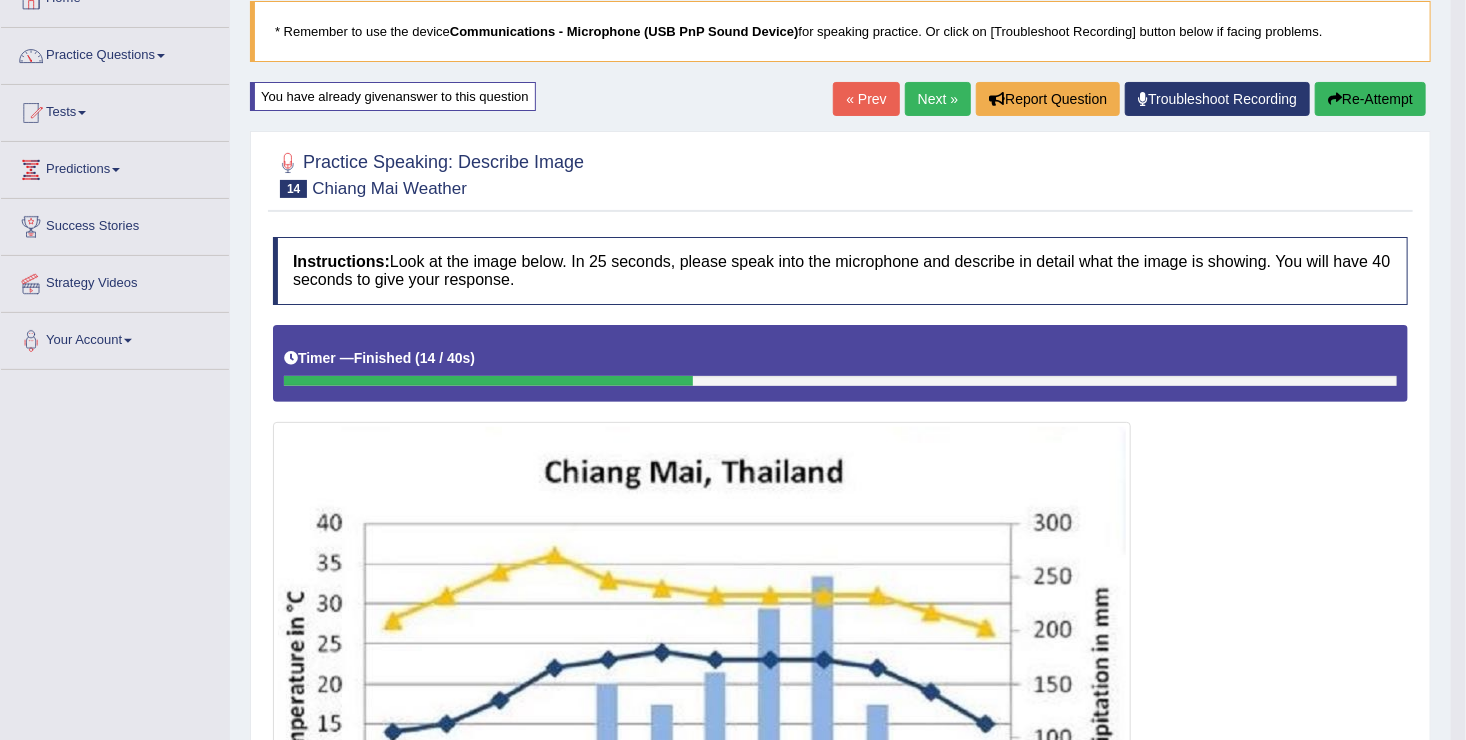scroll, scrollTop: 108, scrollLeft: 0, axis: vertical 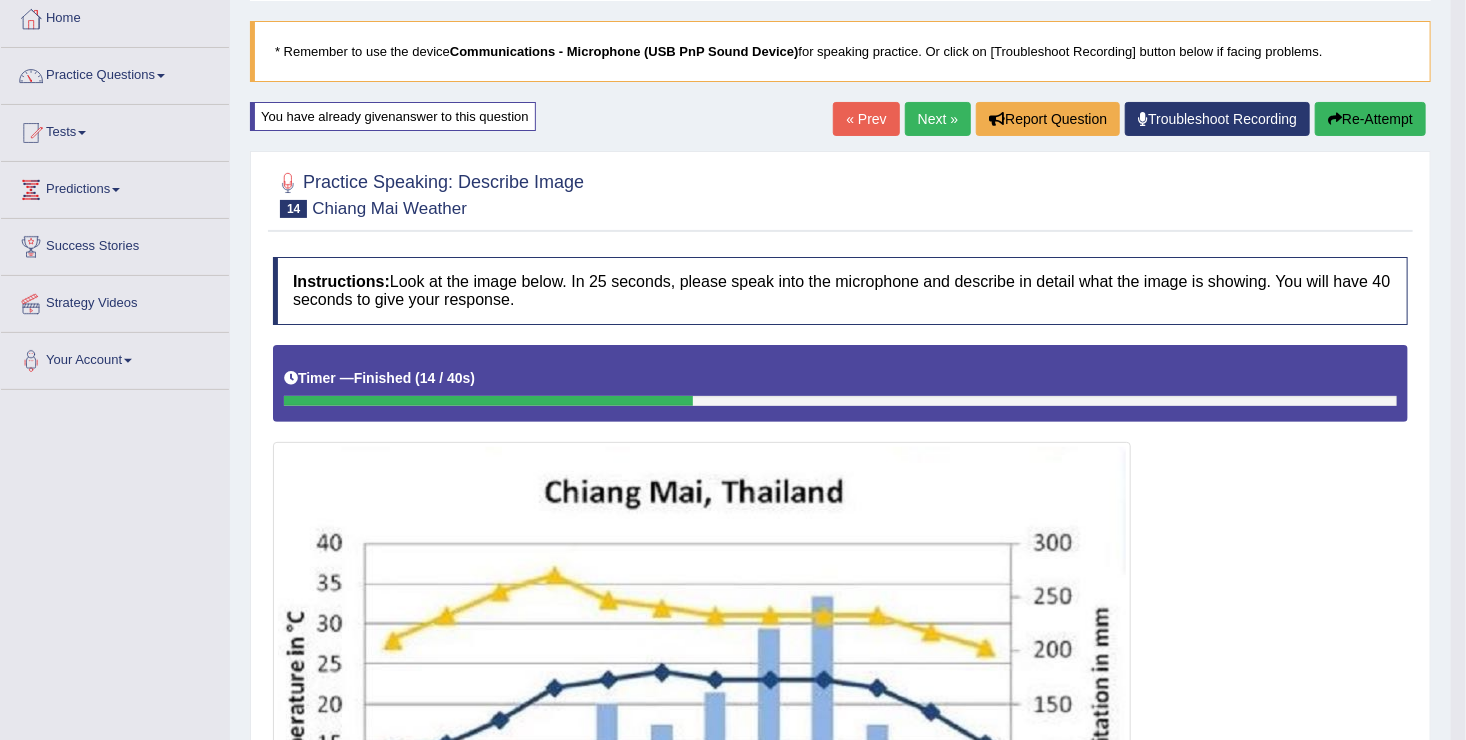 click on "Re-Attempt" at bounding box center (1370, 119) 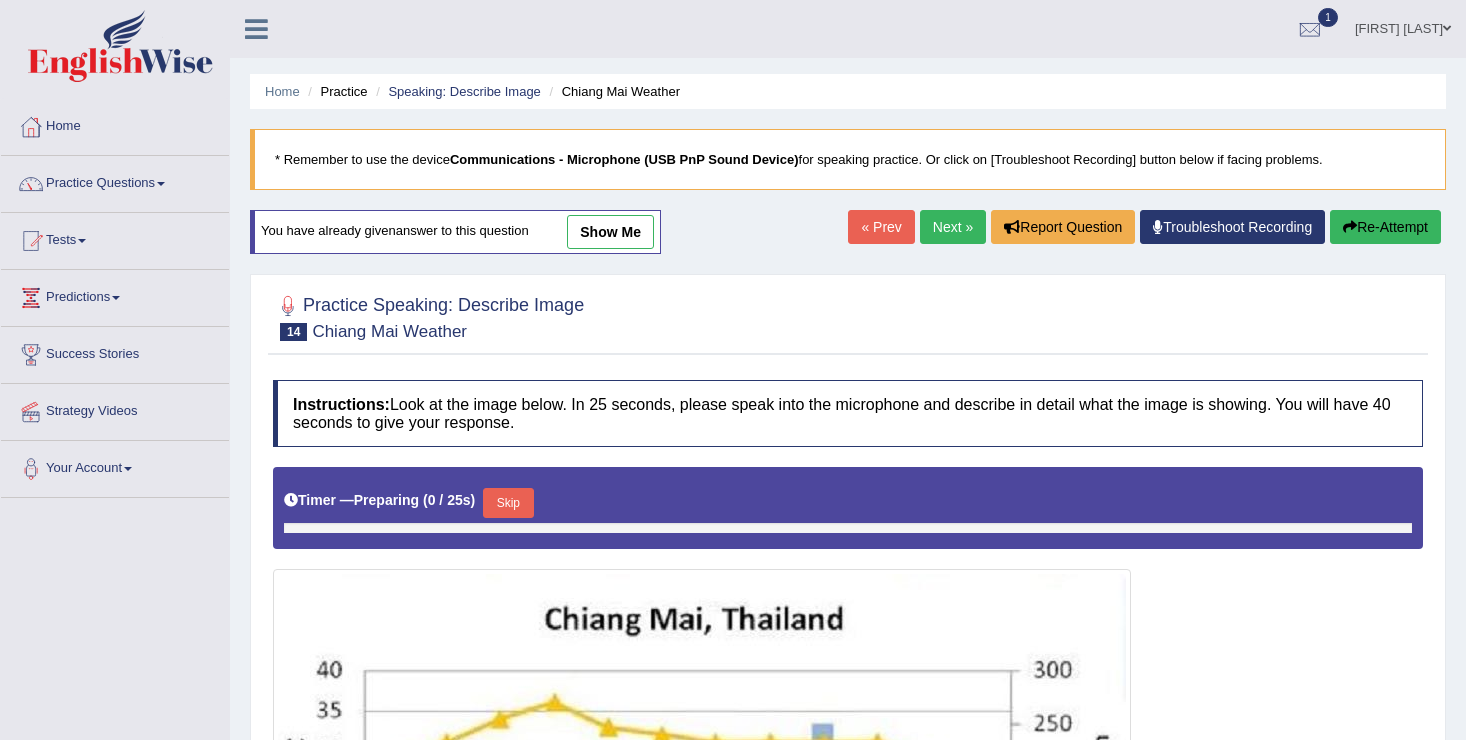 scroll, scrollTop: 108, scrollLeft: 0, axis: vertical 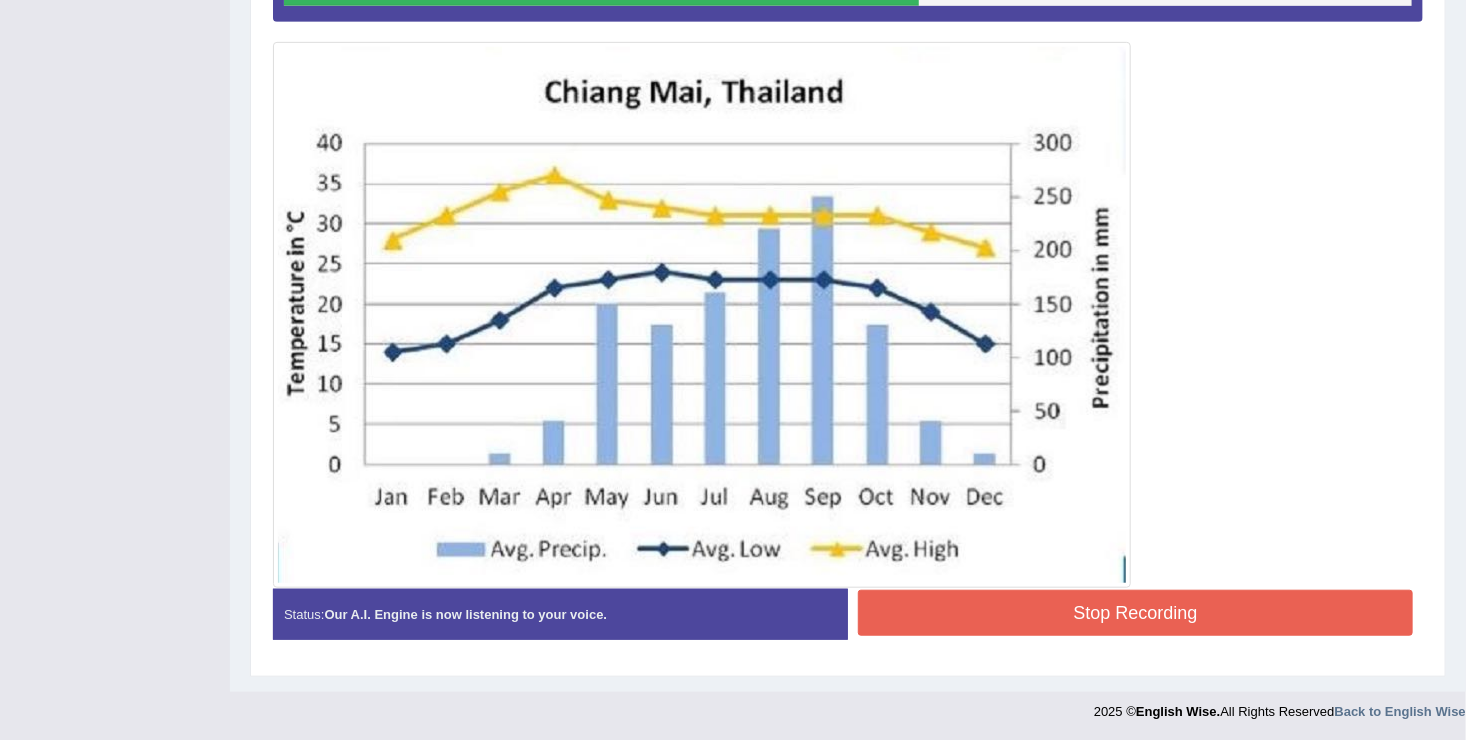 click on "Stop Recording" at bounding box center [1135, 613] 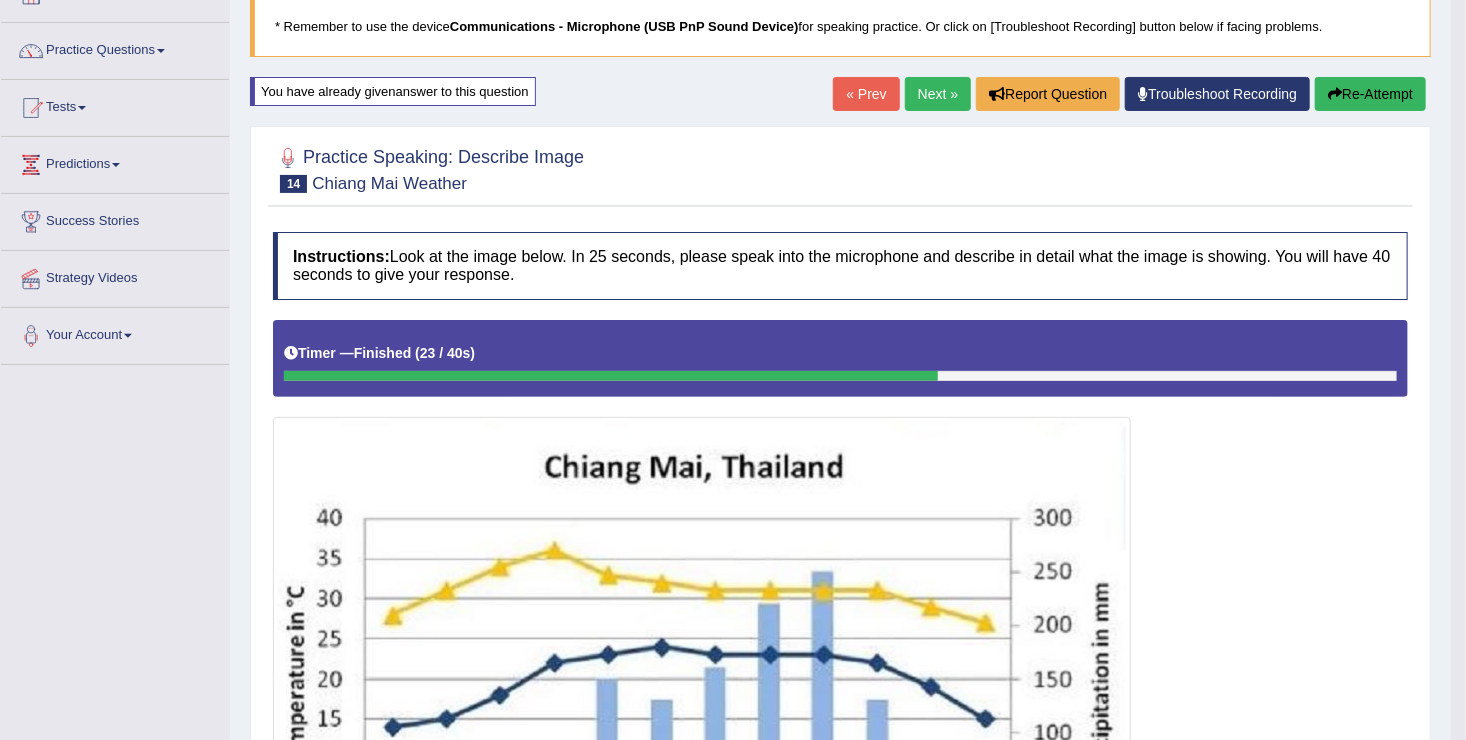 scroll, scrollTop: 108, scrollLeft: 0, axis: vertical 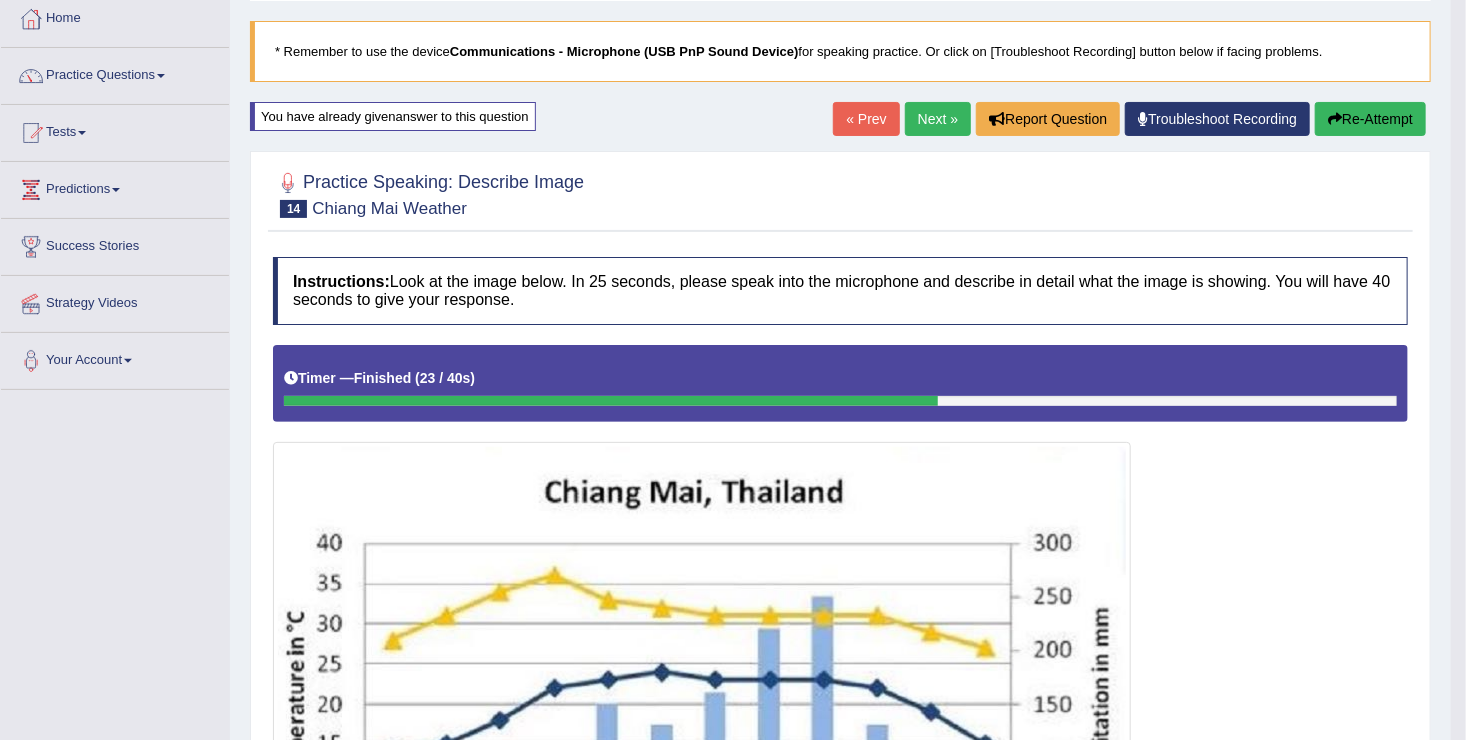 click on "Next »" at bounding box center (938, 119) 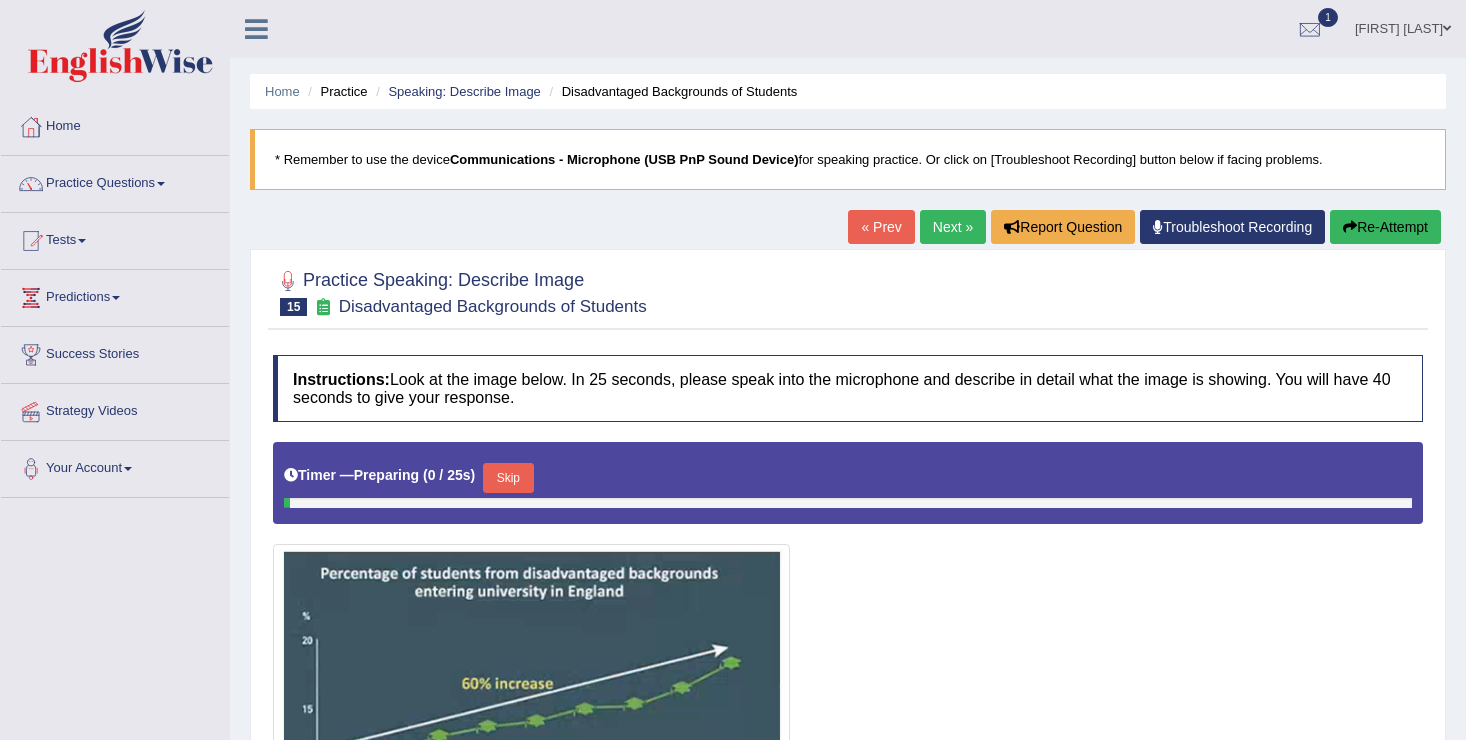 scroll, scrollTop: 0, scrollLeft: 0, axis: both 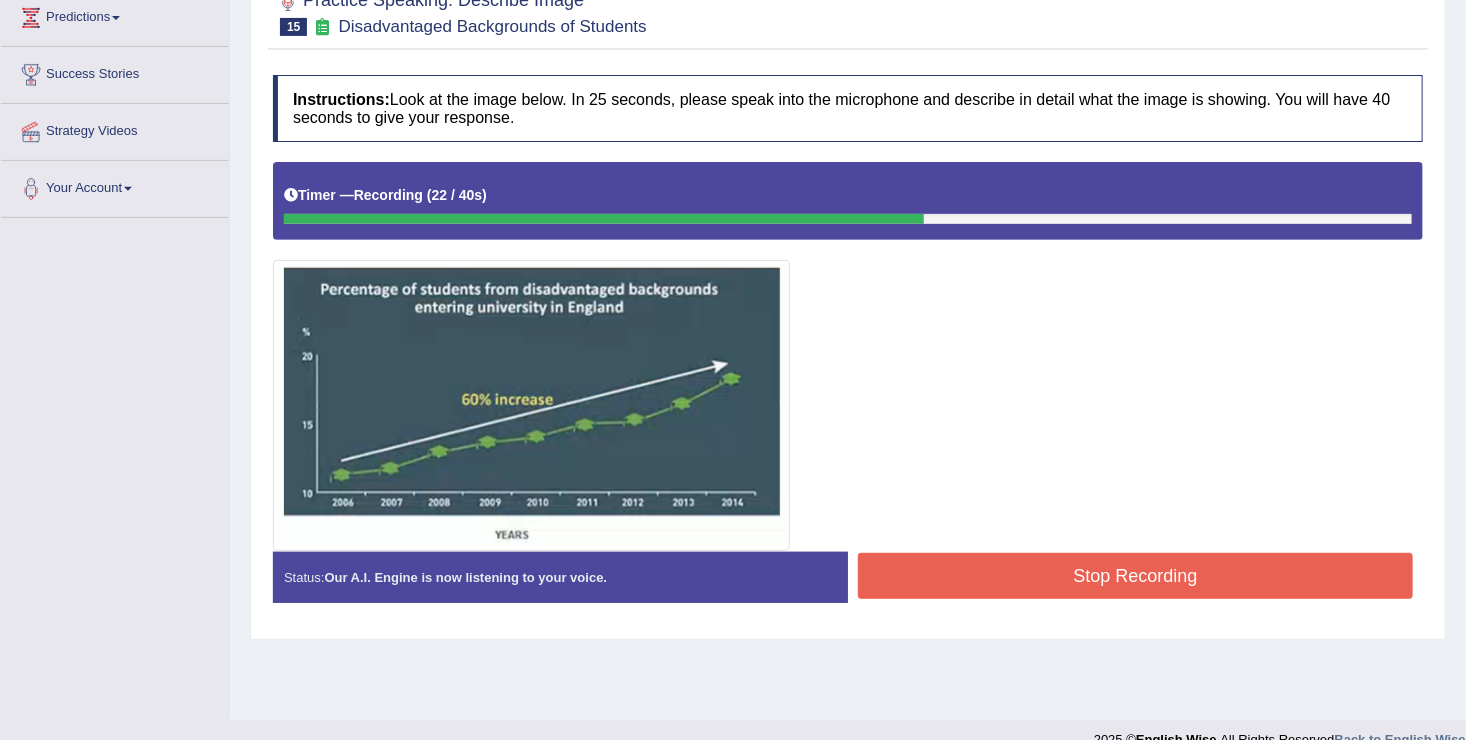 click on "Stop Recording" at bounding box center [1135, 576] 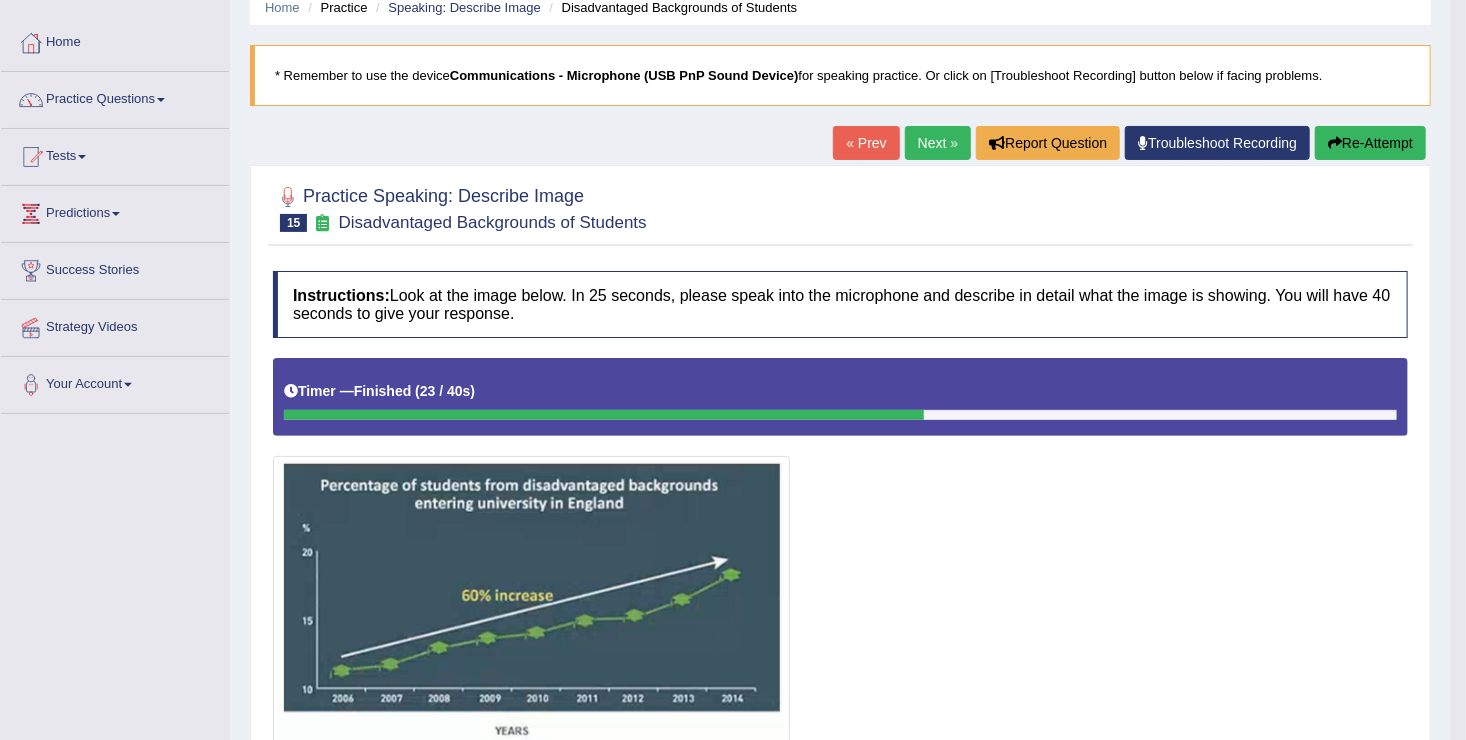 scroll, scrollTop: 80, scrollLeft: 0, axis: vertical 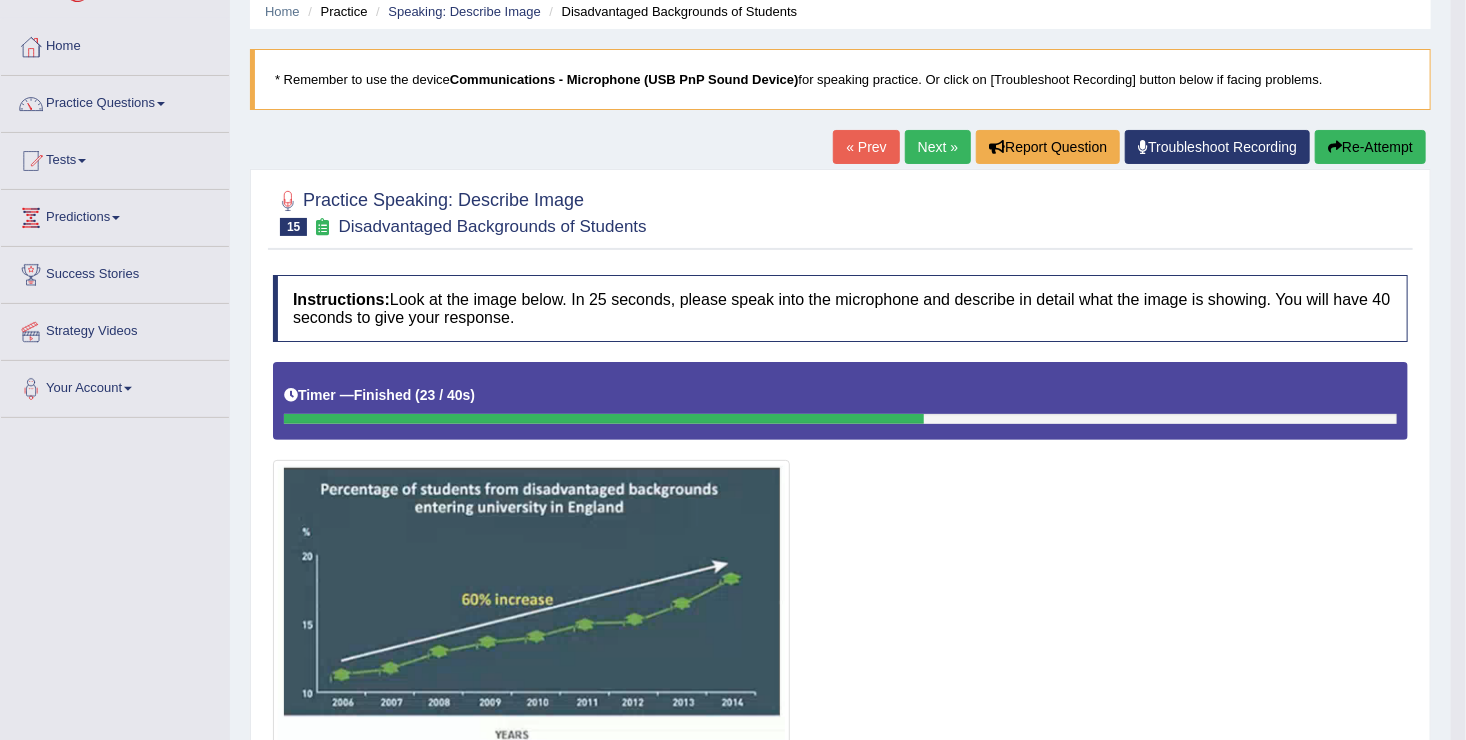click on "Re-Attempt" at bounding box center (1370, 147) 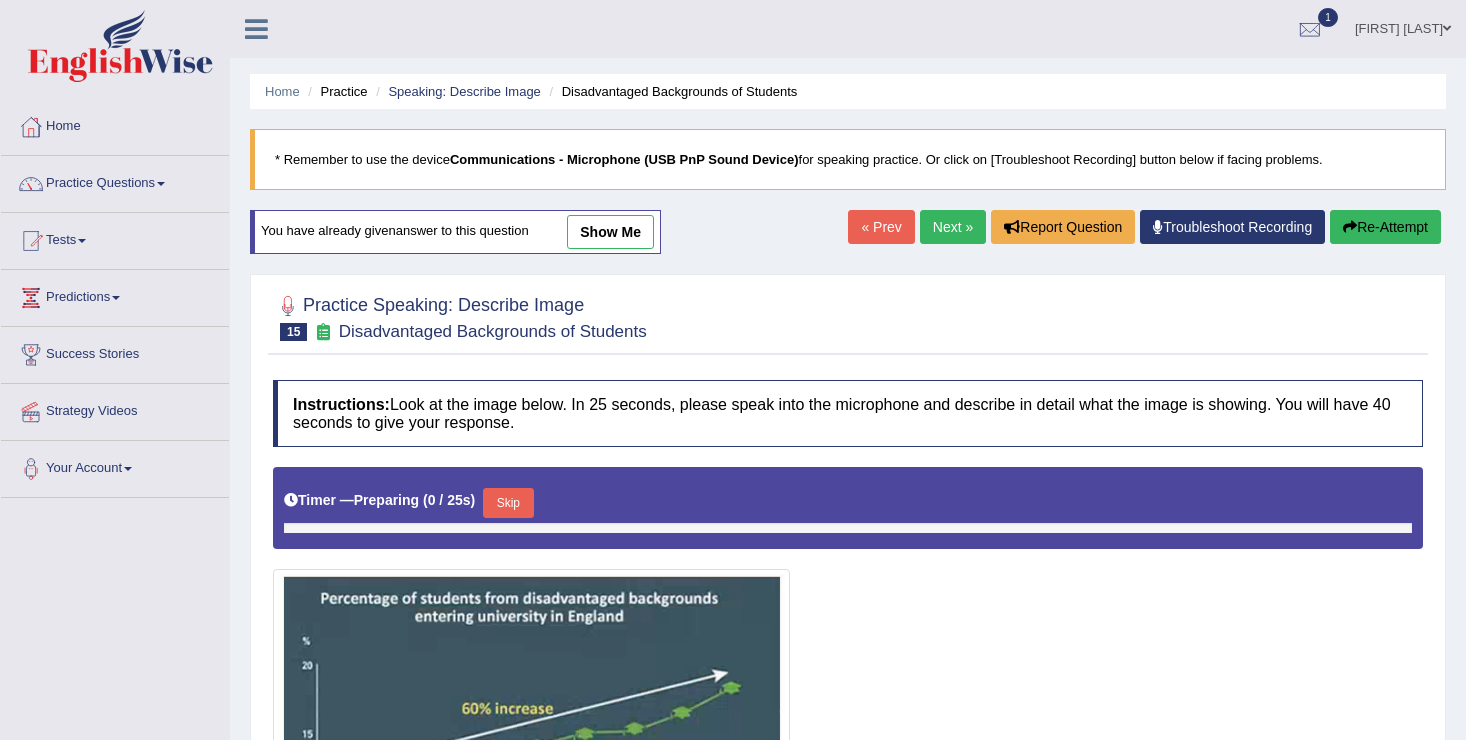 scroll, scrollTop: 80, scrollLeft: 0, axis: vertical 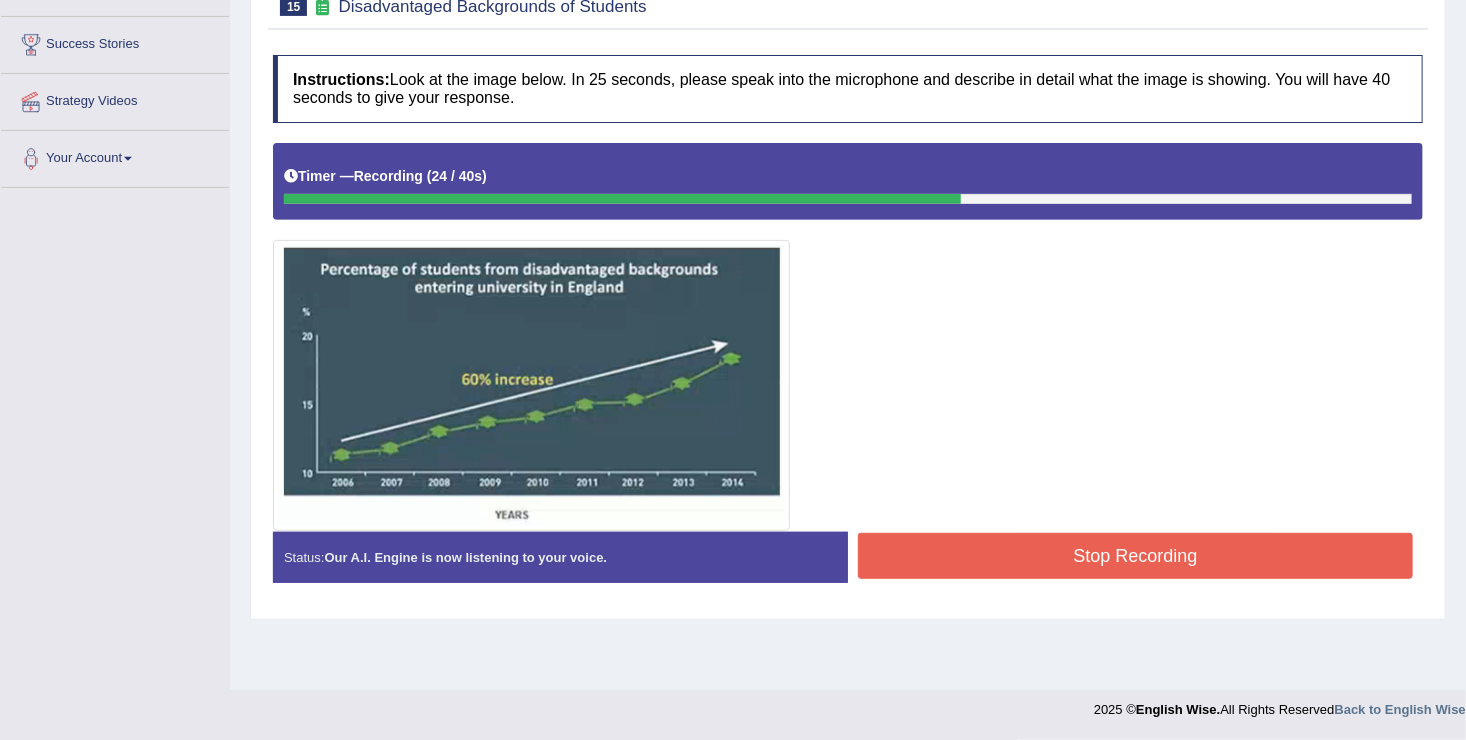 click on "Stop Recording" at bounding box center (1135, 556) 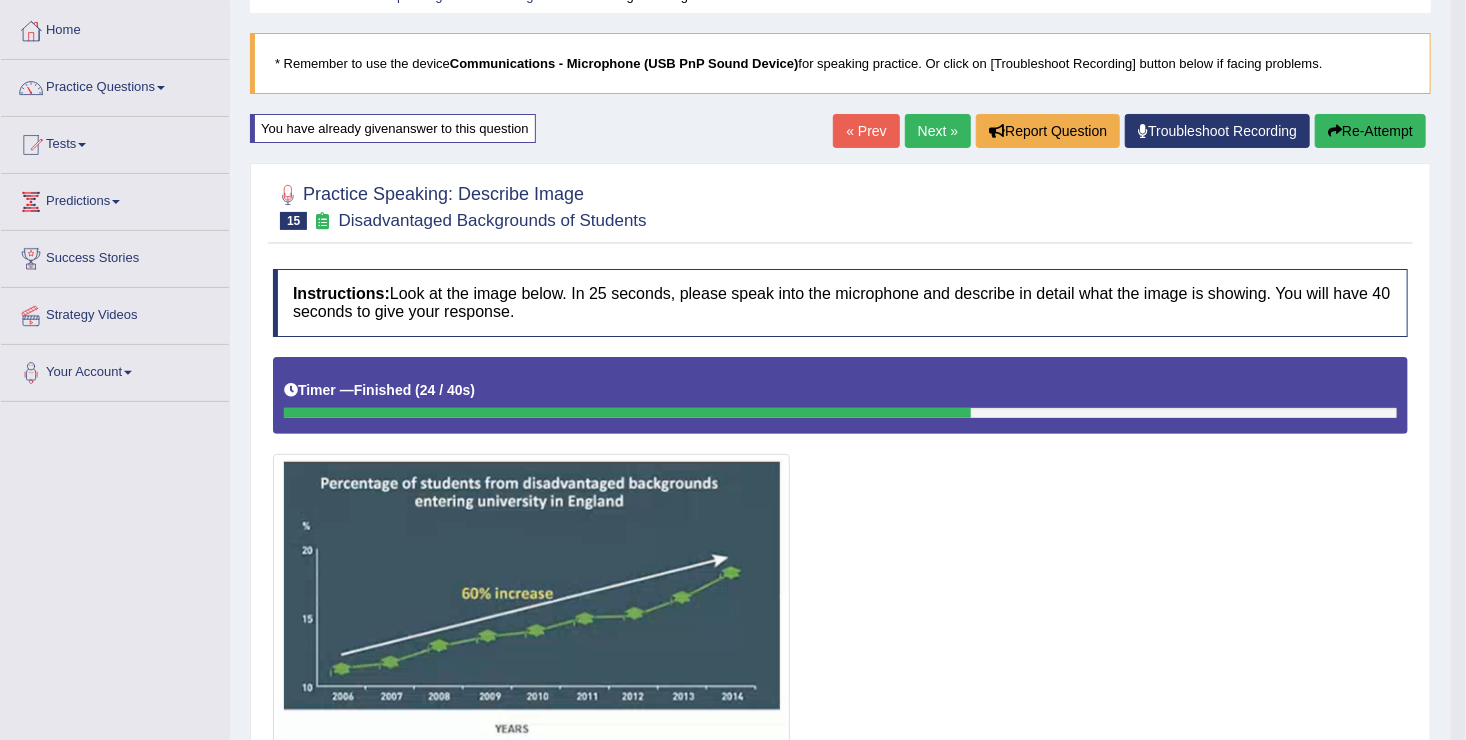 scroll, scrollTop: 16, scrollLeft: 0, axis: vertical 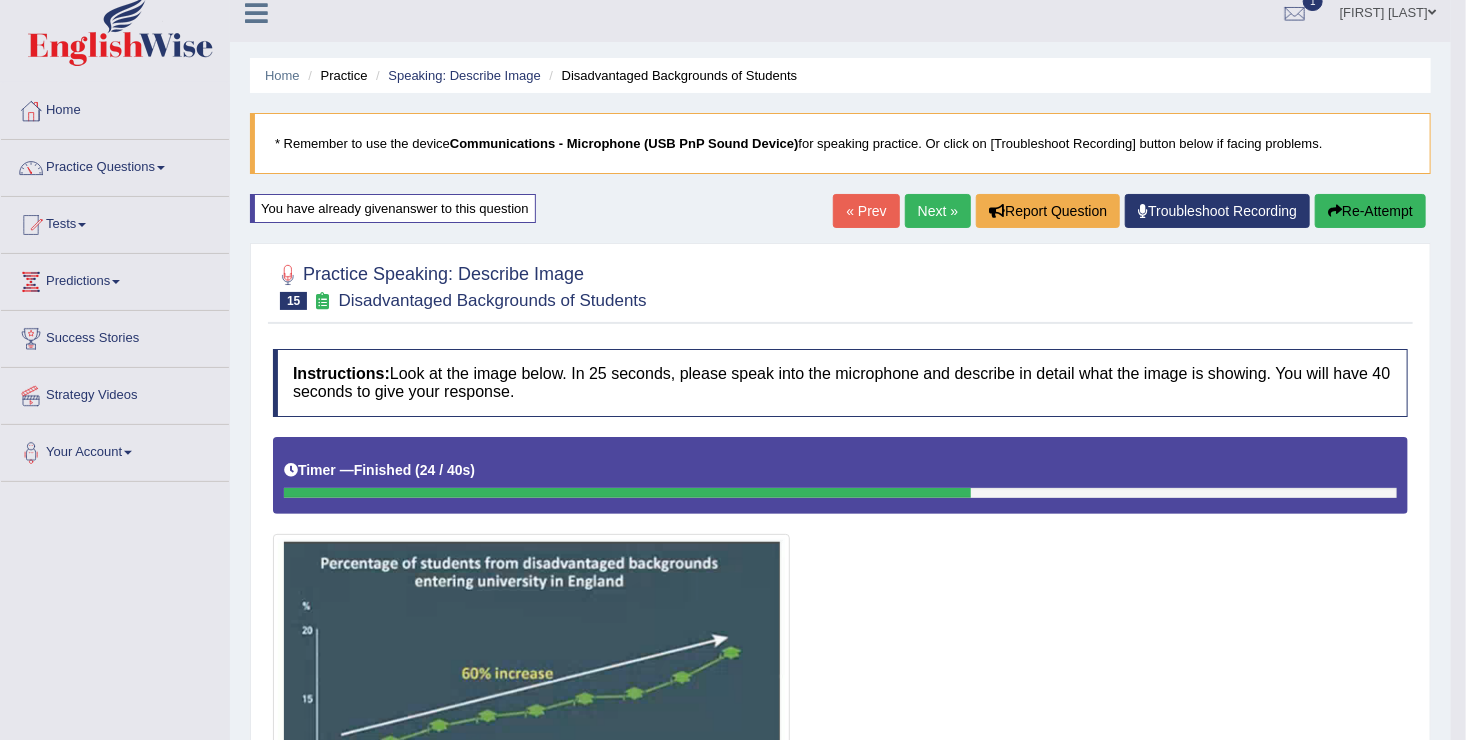 click on "Next »" at bounding box center (938, 211) 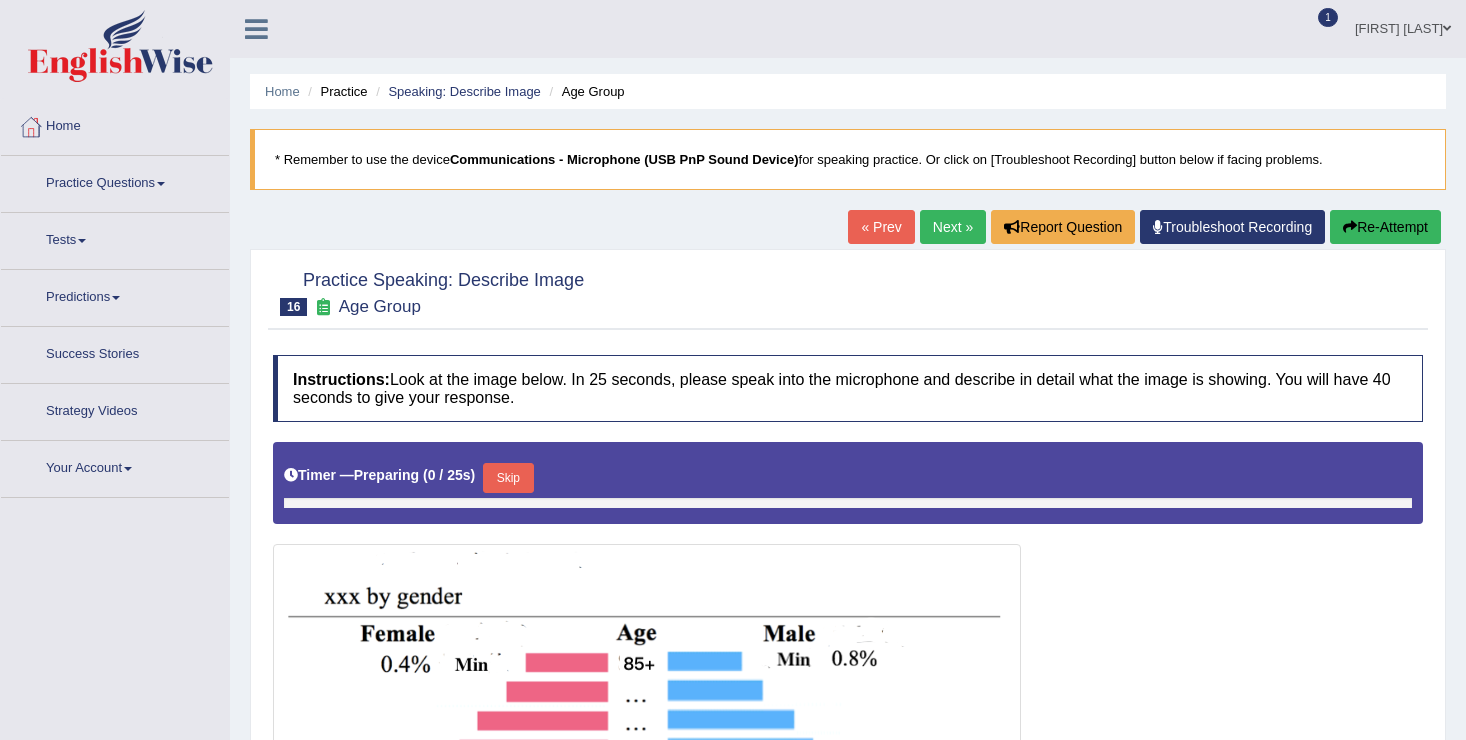 scroll, scrollTop: 0, scrollLeft: 0, axis: both 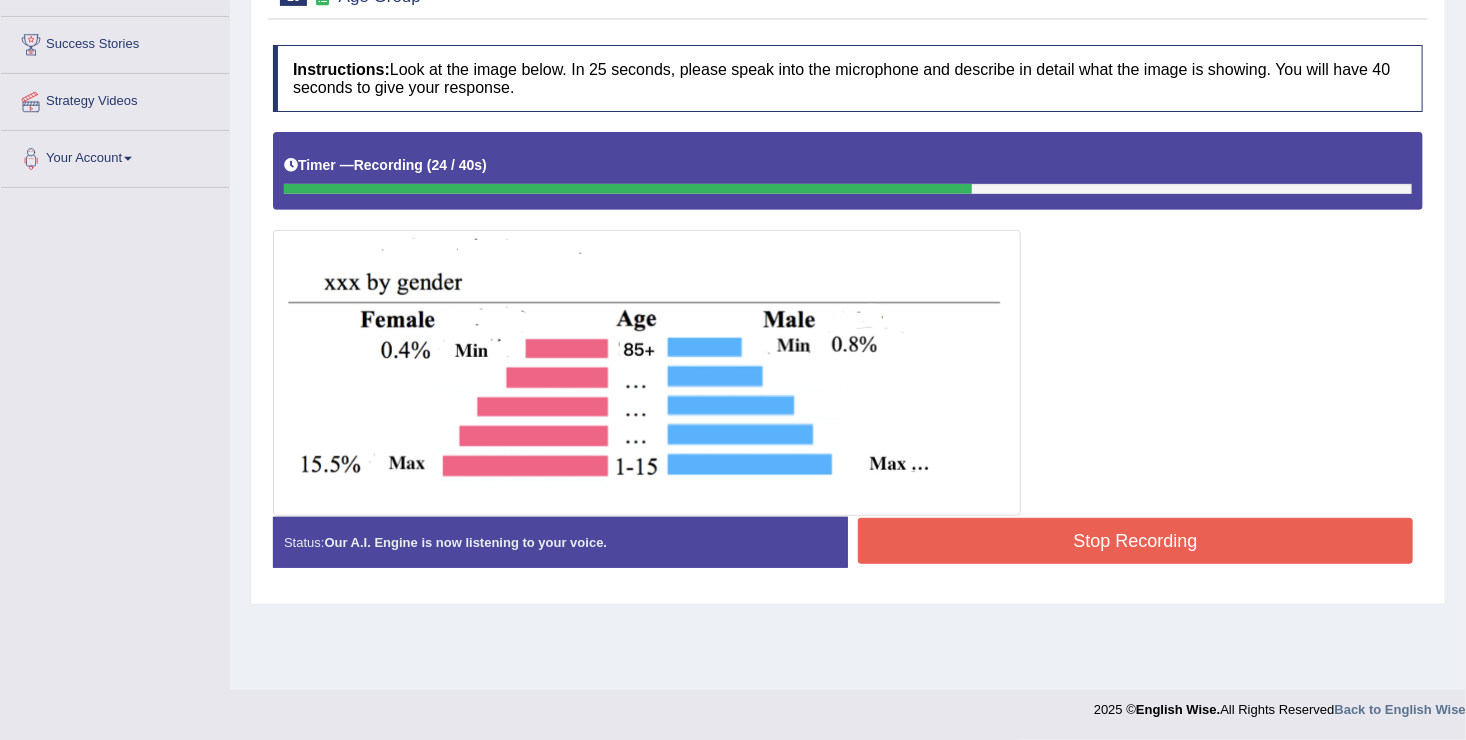 click on "Stop Recording" at bounding box center (1135, 541) 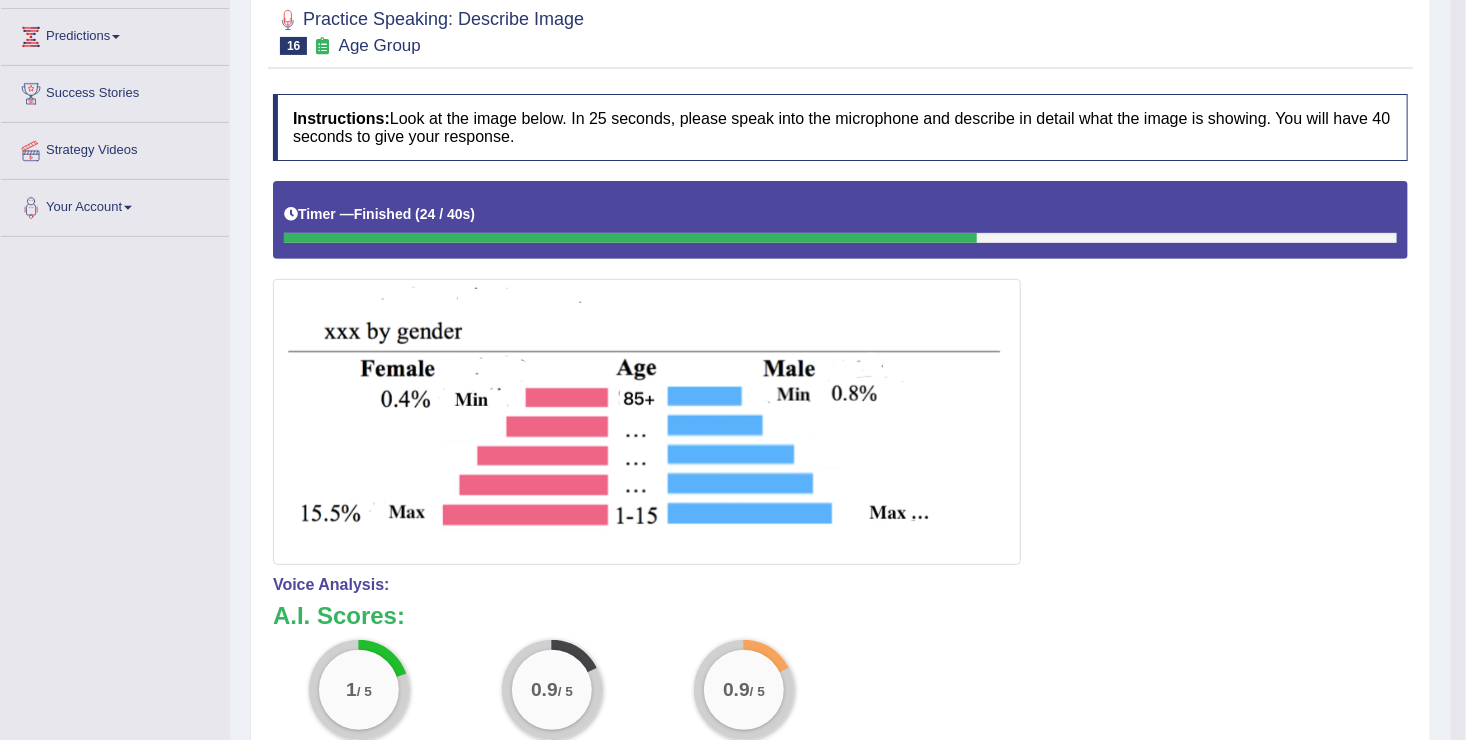 scroll, scrollTop: 230, scrollLeft: 0, axis: vertical 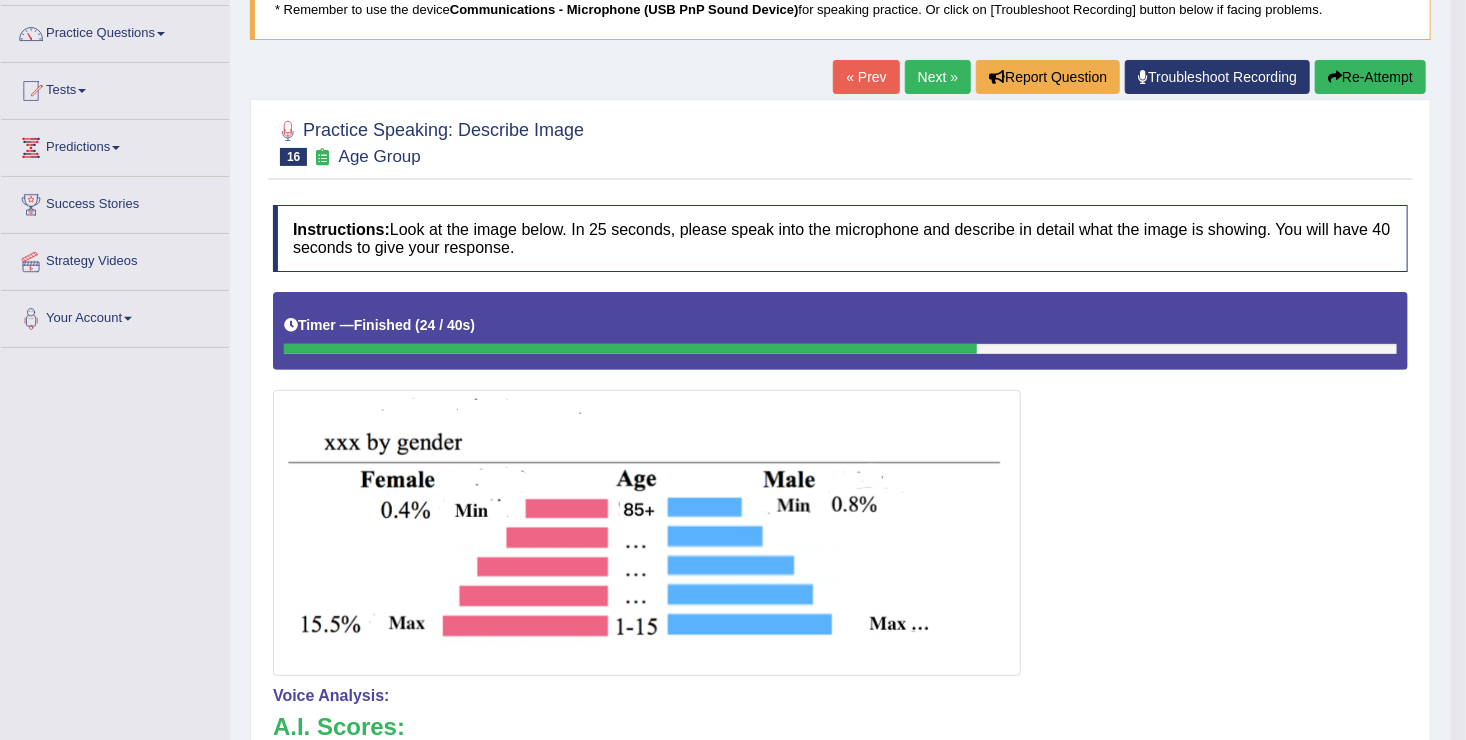 click on "Re-Attempt" at bounding box center (1370, 77) 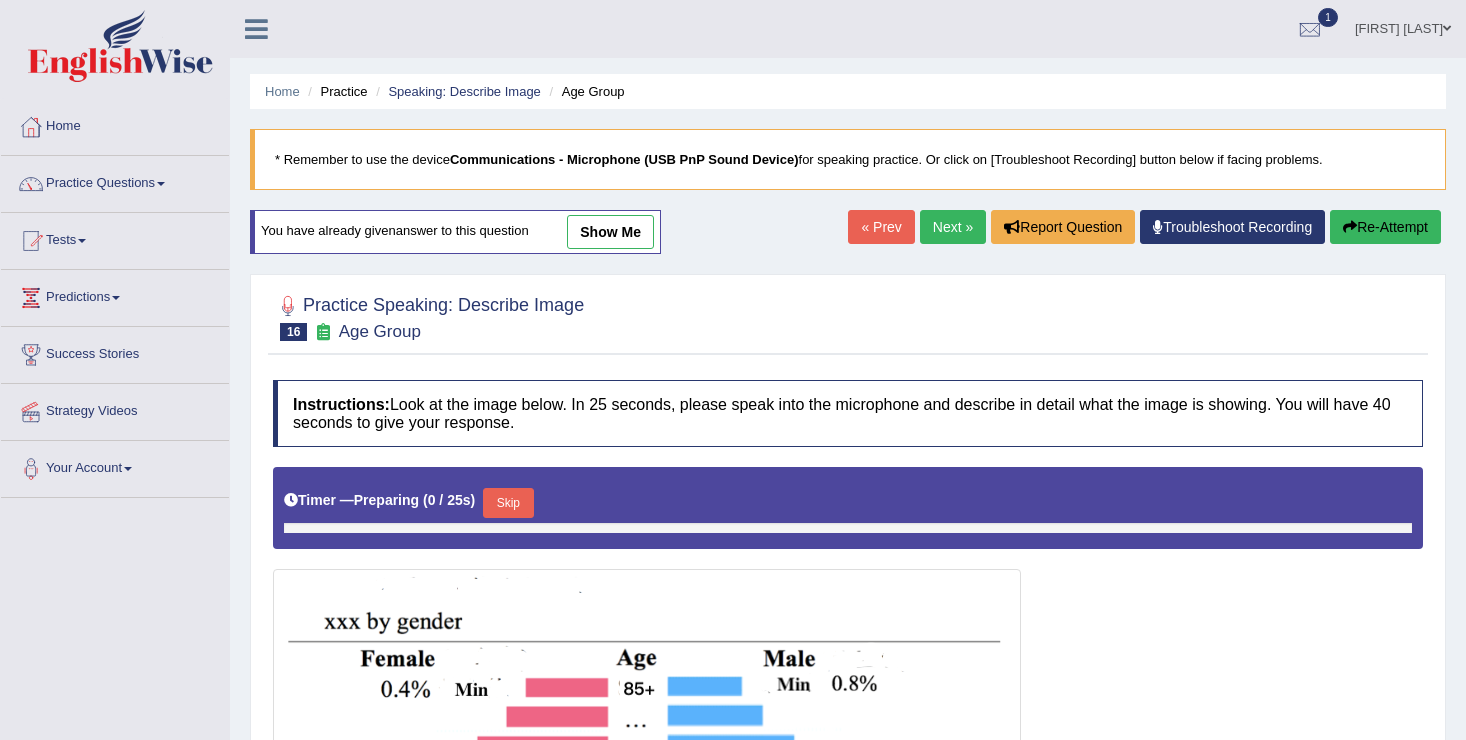 scroll, scrollTop: 166, scrollLeft: 0, axis: vertical 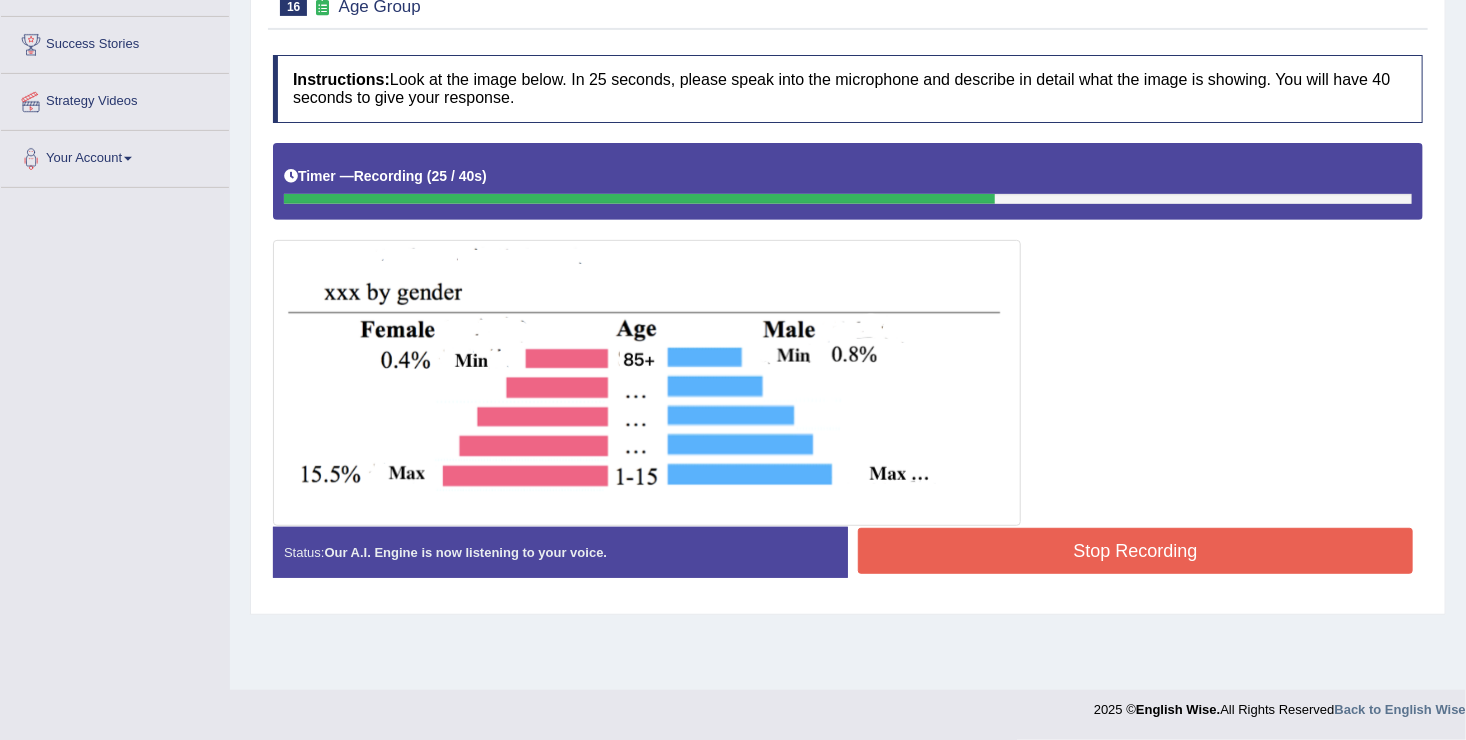 click on "Stop Recording" at bounding box center (1135, 551) 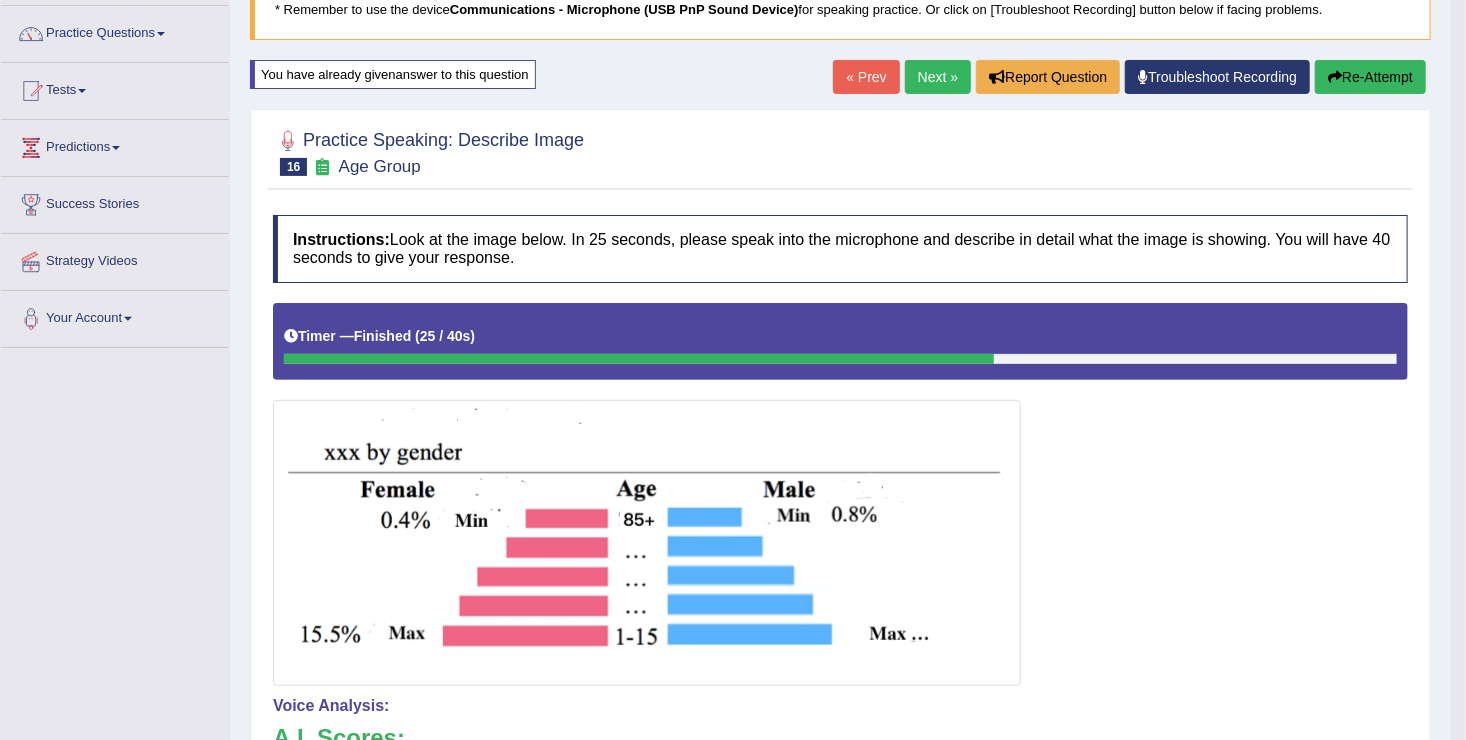 scroll, scrollTop: 110, scrollLeft: 0, axis: vertical 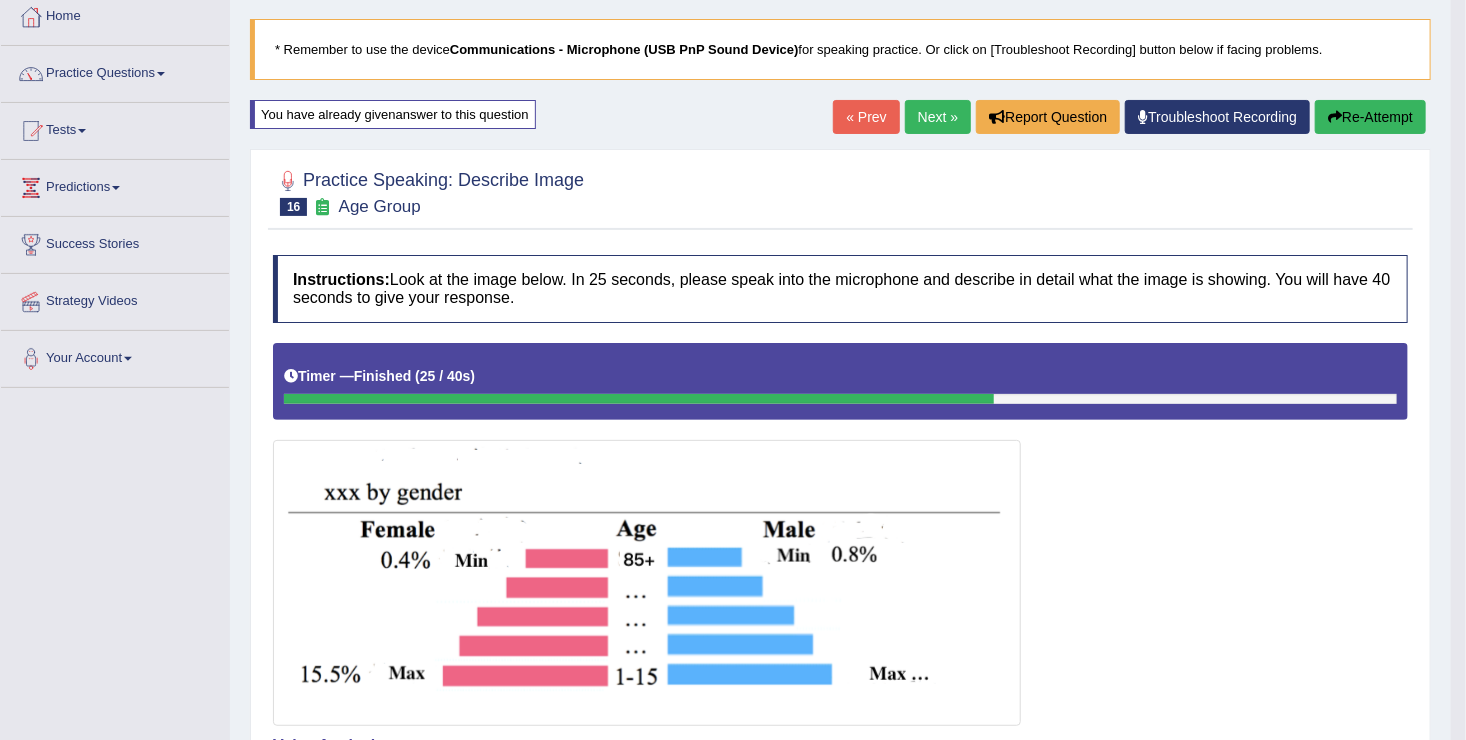 click on "Next »" at bounding box center [938, 117] 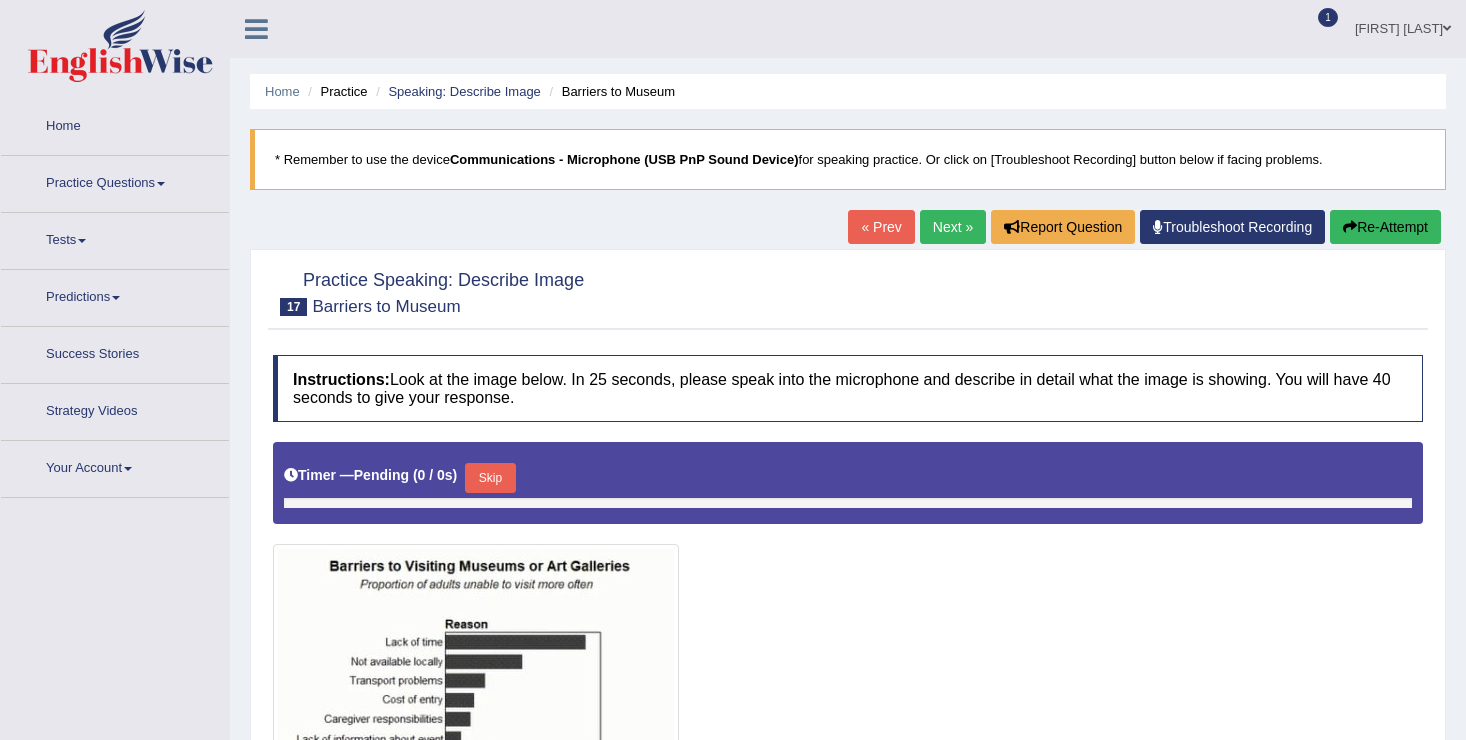 scroll, scrollTop: 0, scrollLeft: 0, axis: both 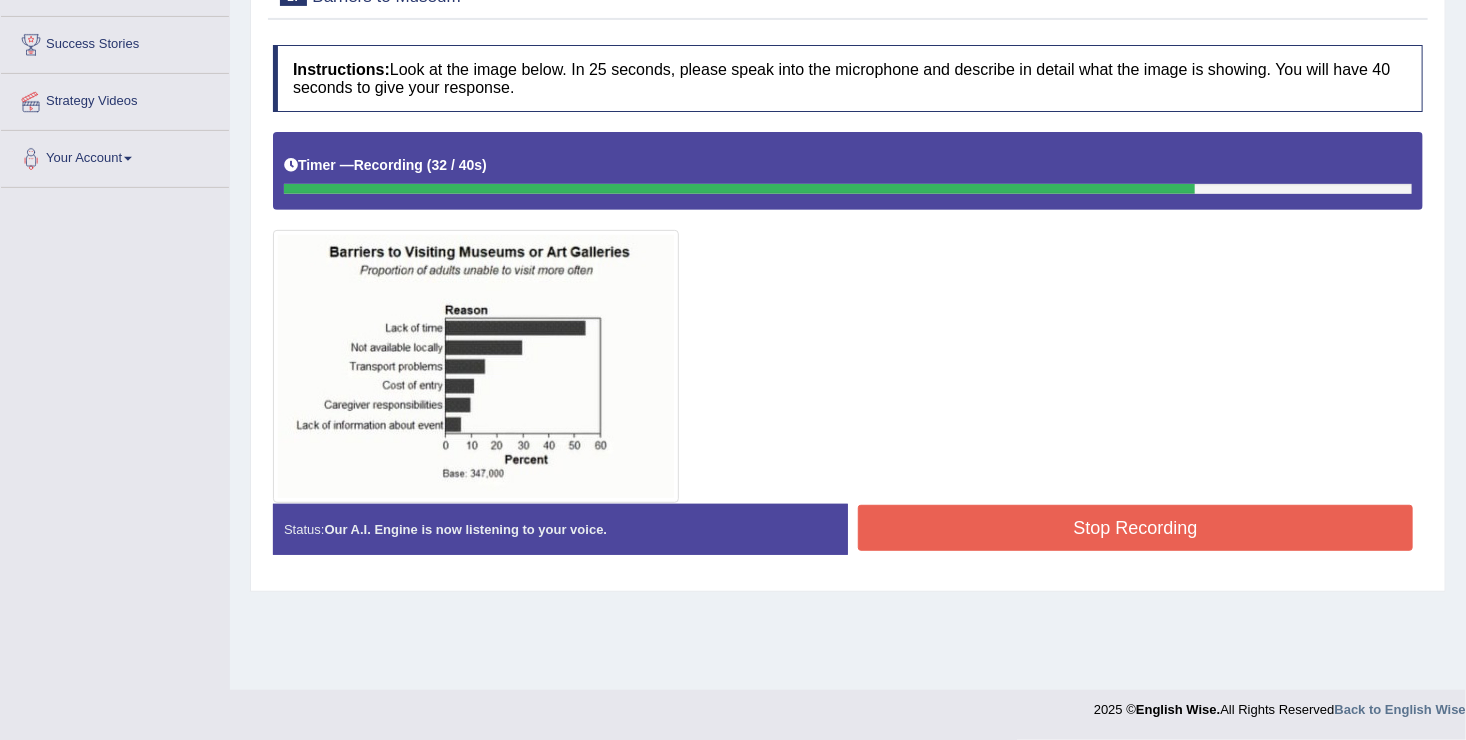 click on "Stop Recording" at bounding box center [1135, 528] 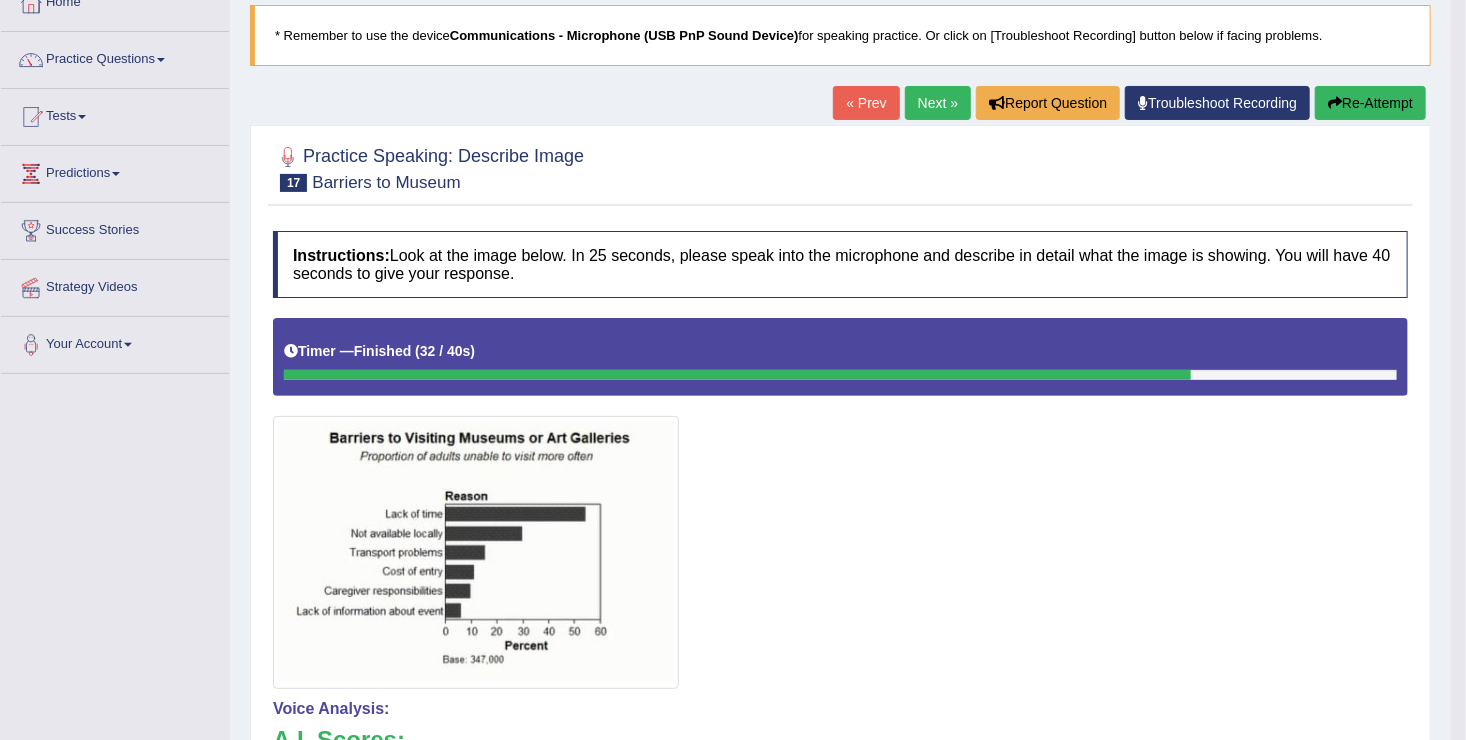 scroll, scrollTop: 110, scrollLeft: 0, axis: vertical 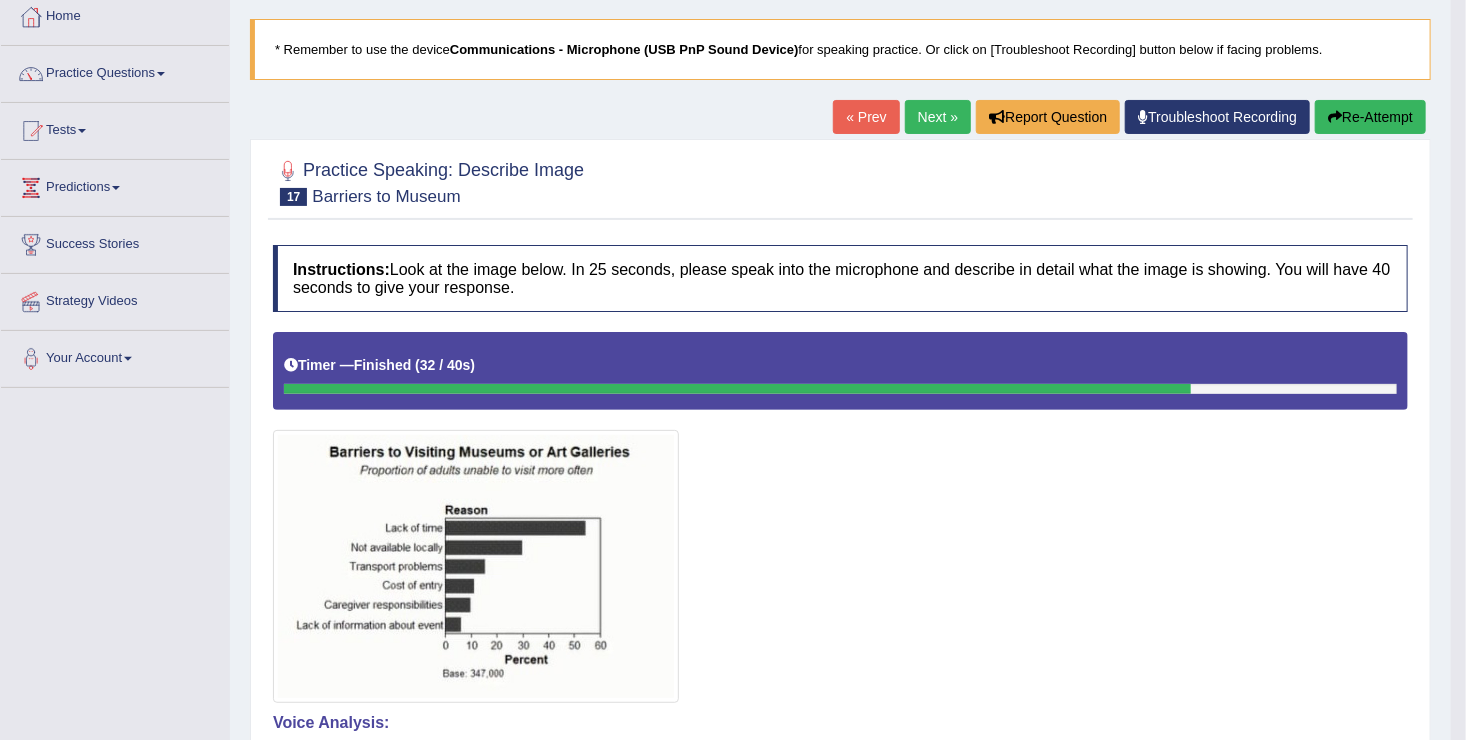 click on "Next »" at bounding box center [938, 117] 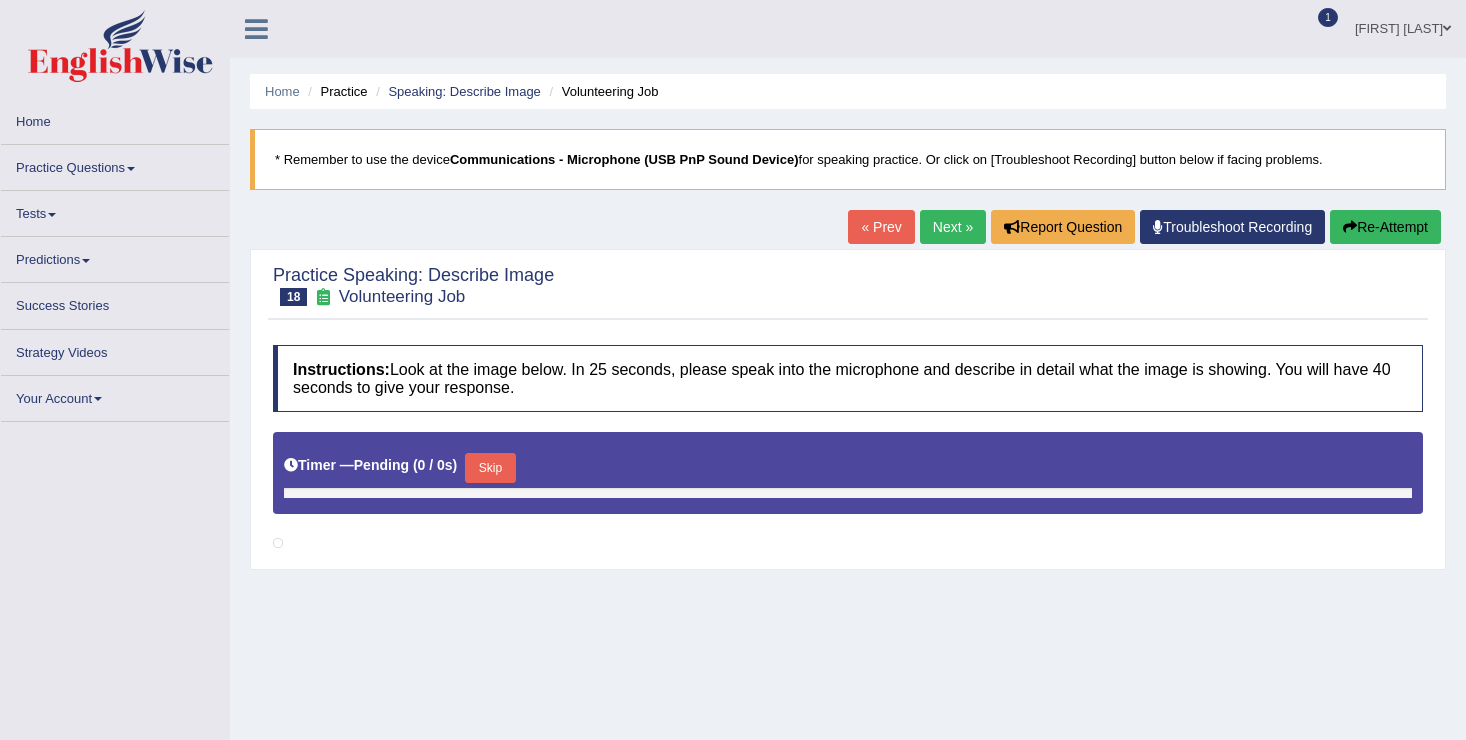 scroll, scrollTop: 0, scrollLeft: 0, axis: both 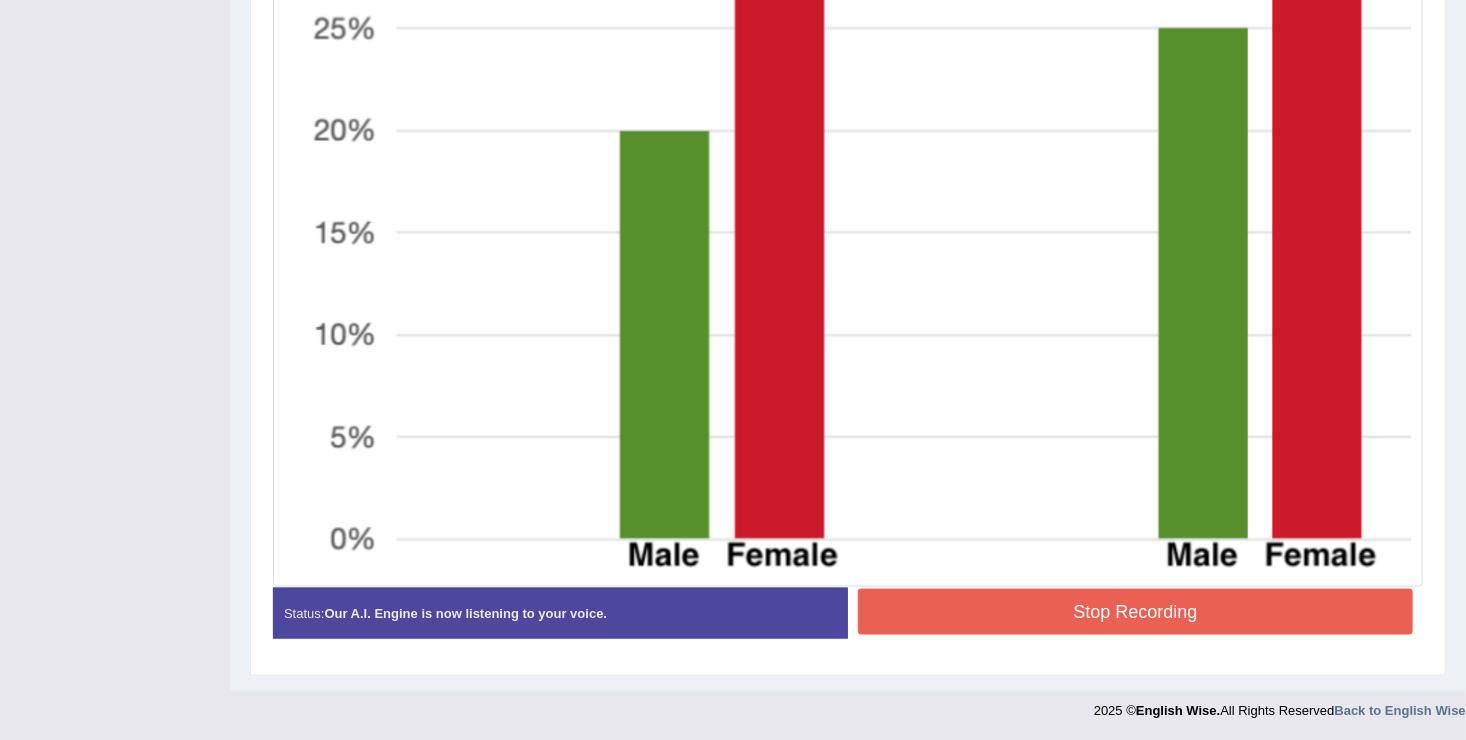 click on "Stop Recording" at bounding box center [1135, 612] 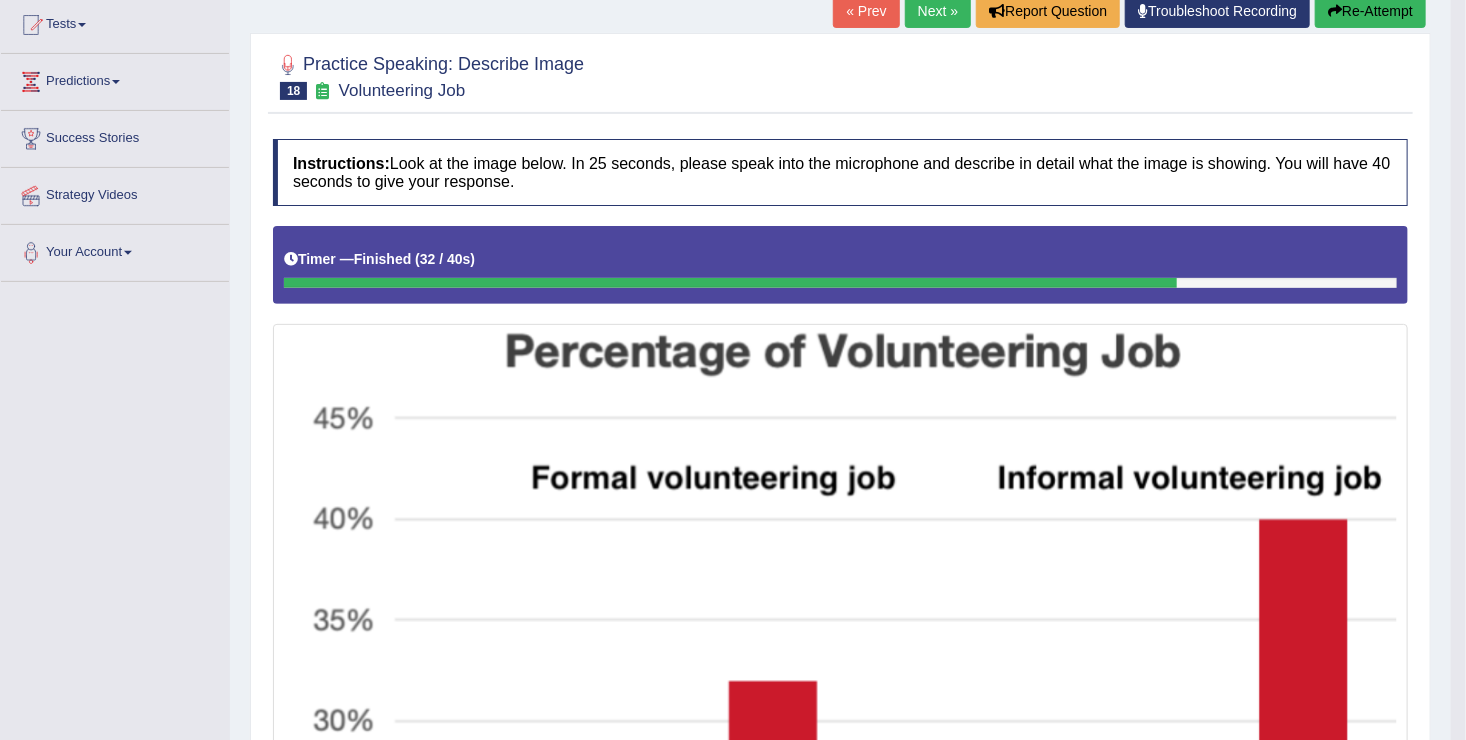 scroll, scrollTop: 189, scrollLeft: 0, axis: vertical 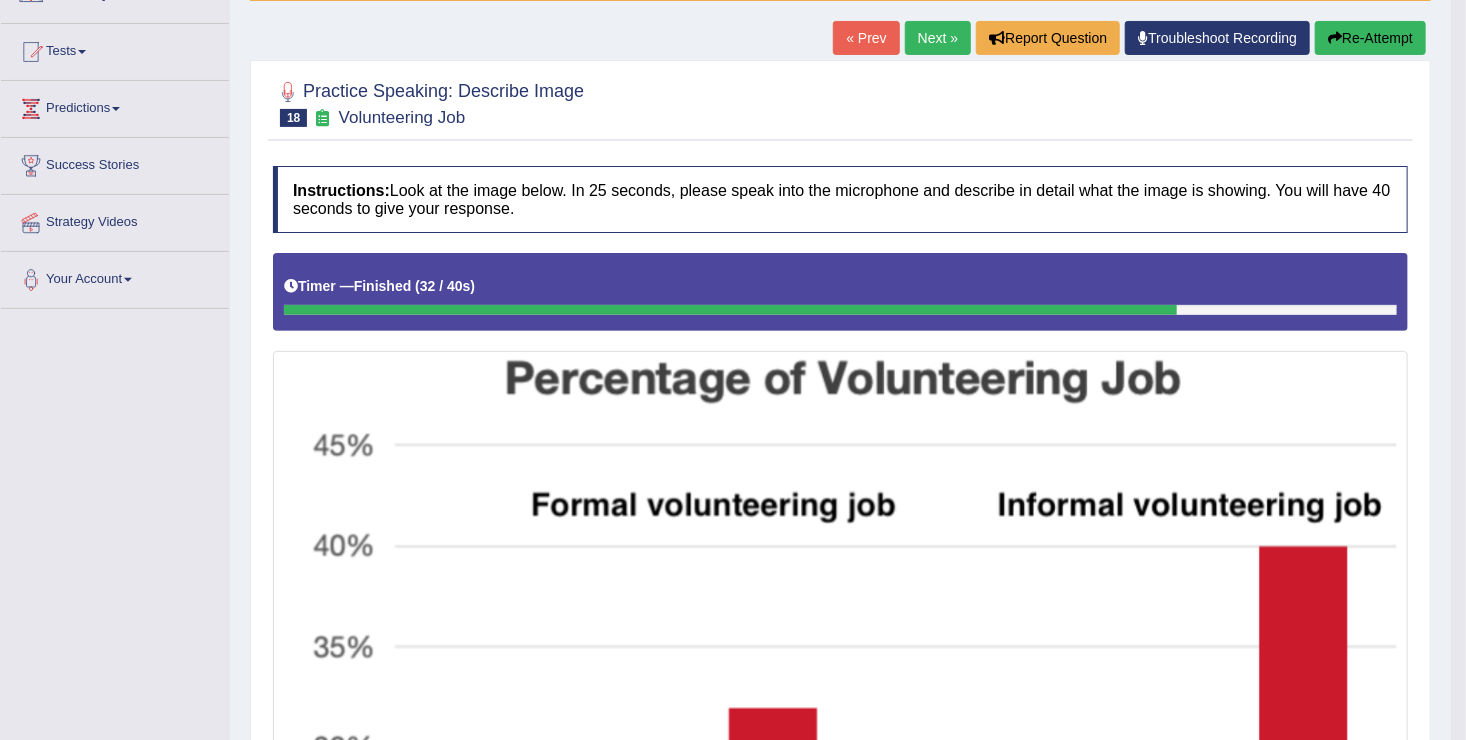 click on "Next »" at bounding box center (938, 38) 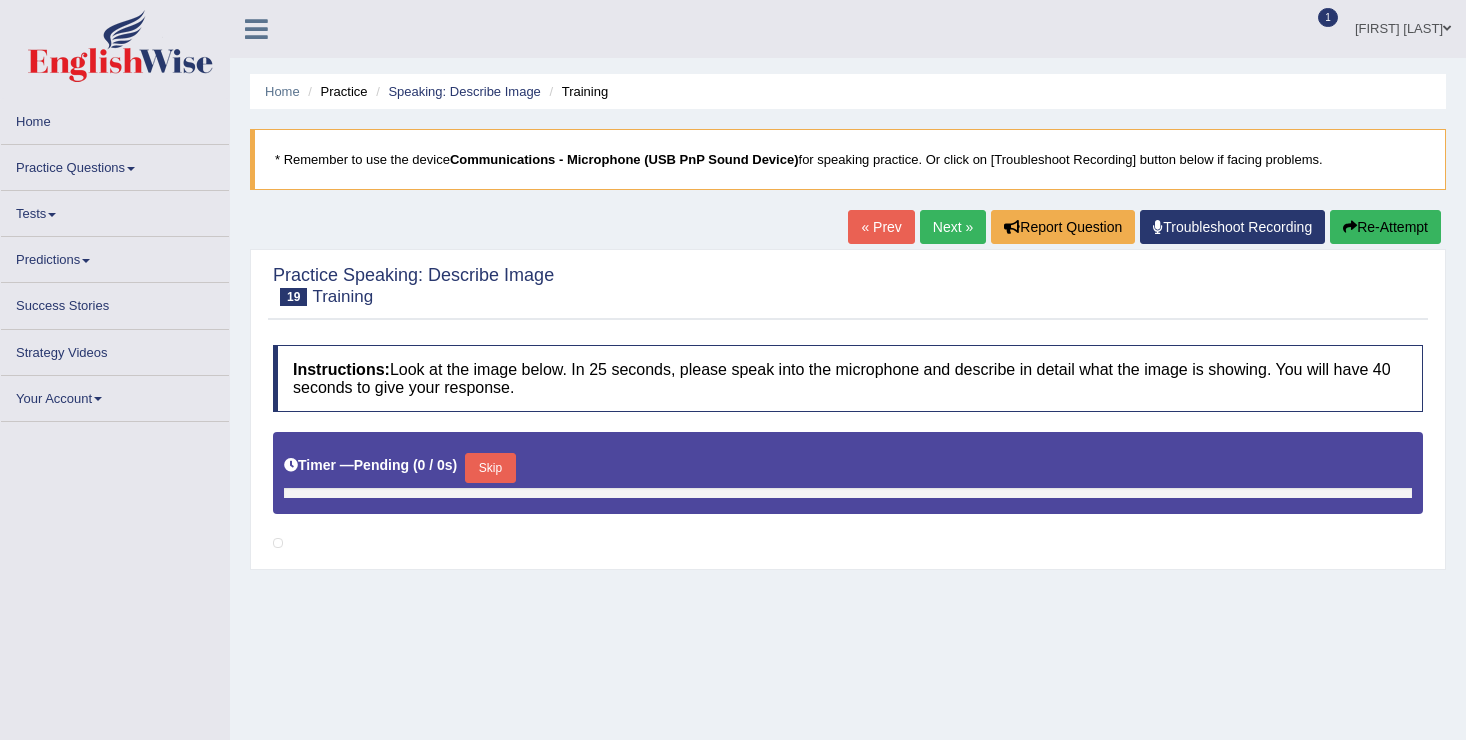 scroll, scrollTop: 0, scrollLeft: 0, axis: both 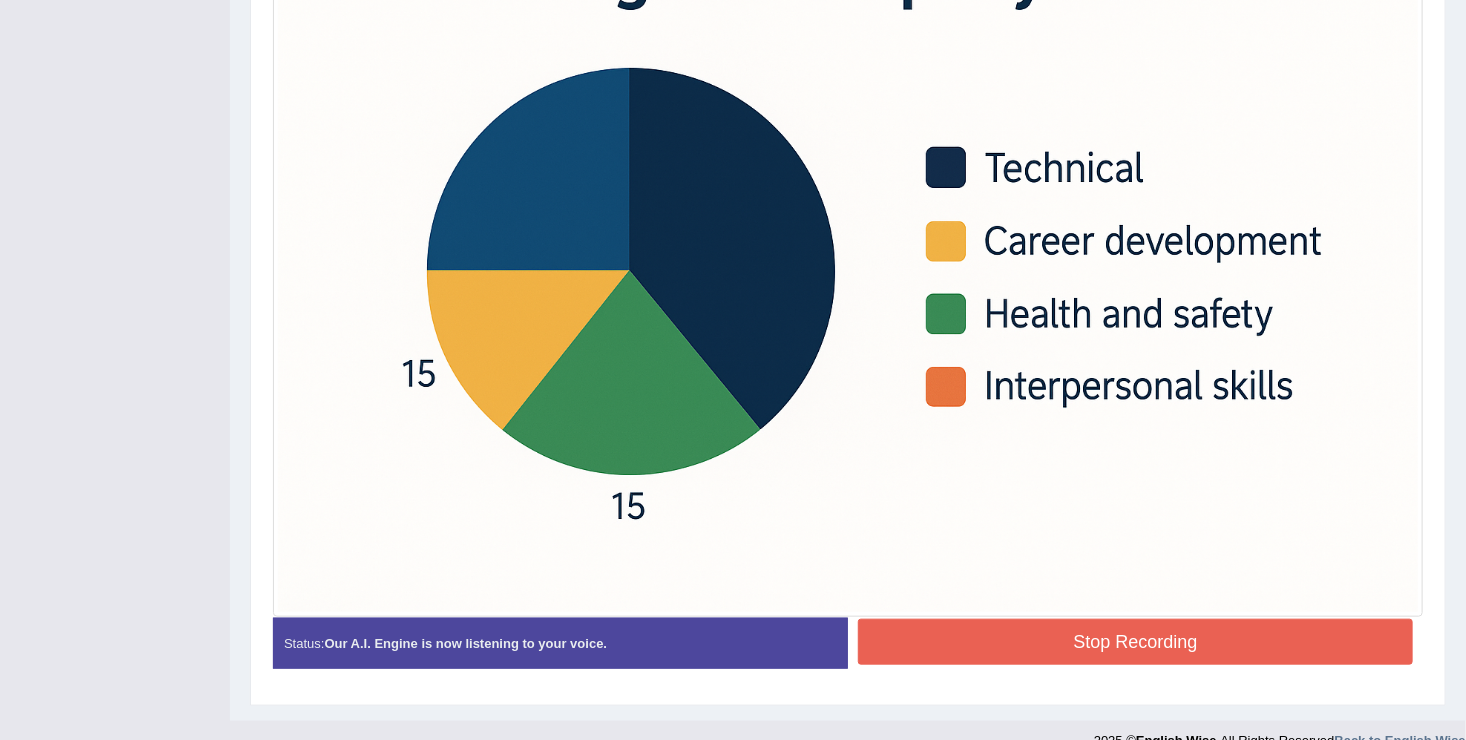 click on "Stop Recording" at bounding box center (1135, 642) 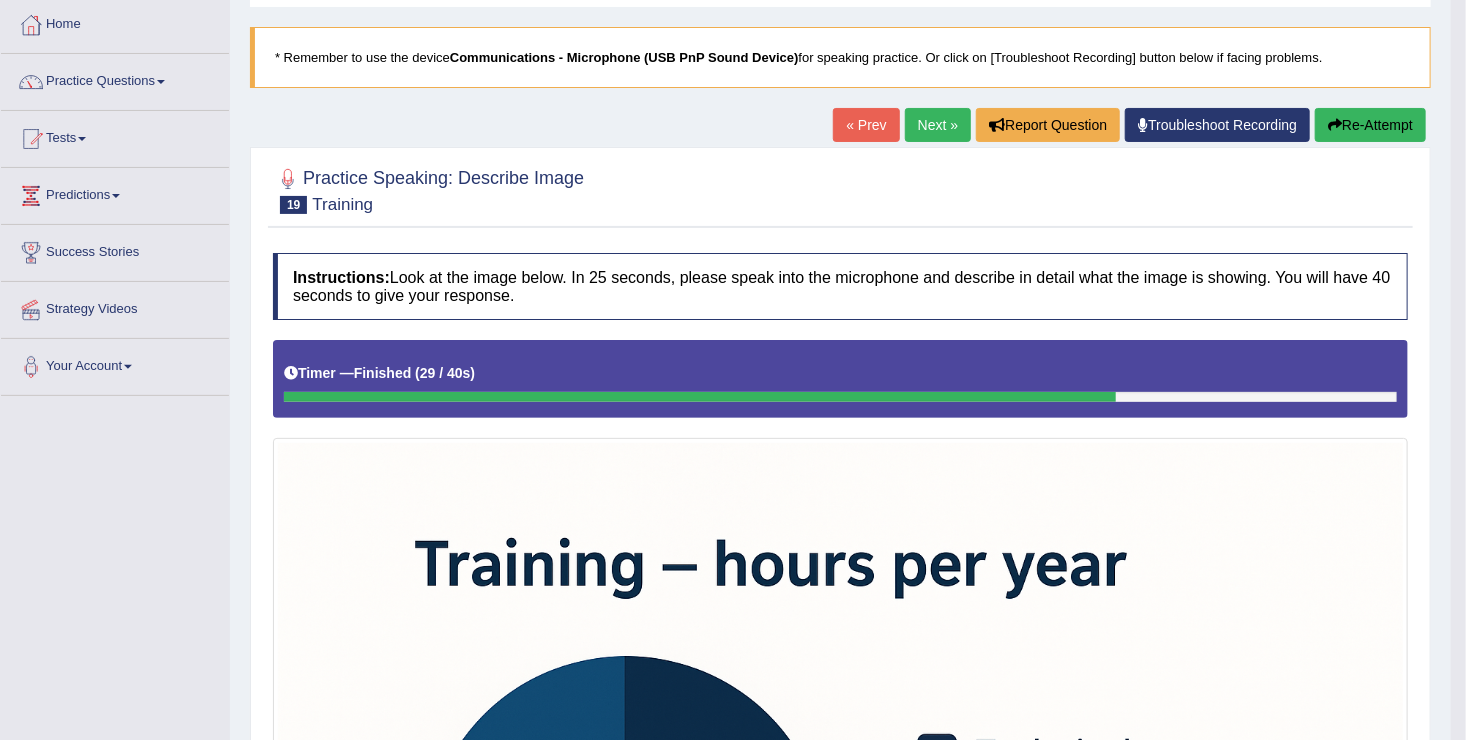 scroll, scrollTop: 93, scrollLeft: 0, axis: vertical 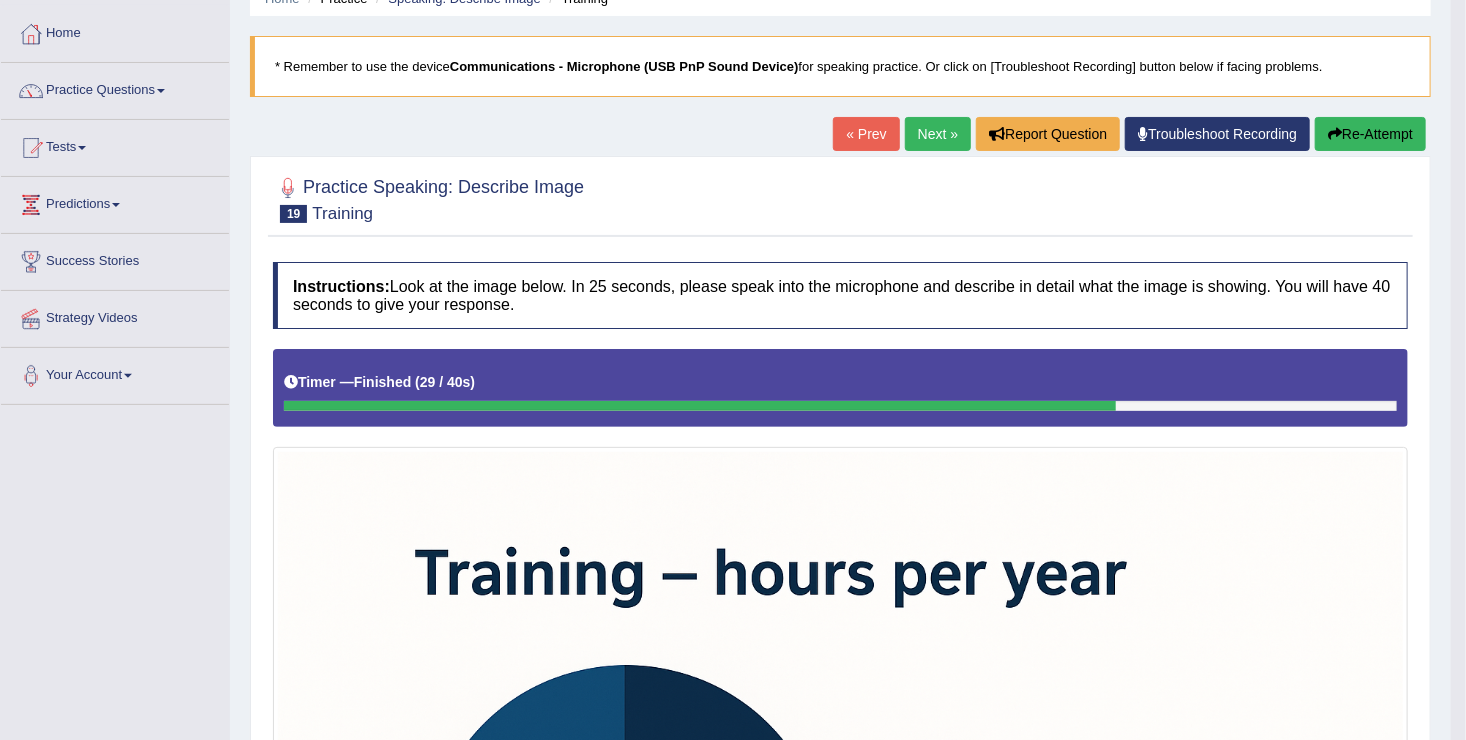 click on "Next »" at bounding box center [938, 134] 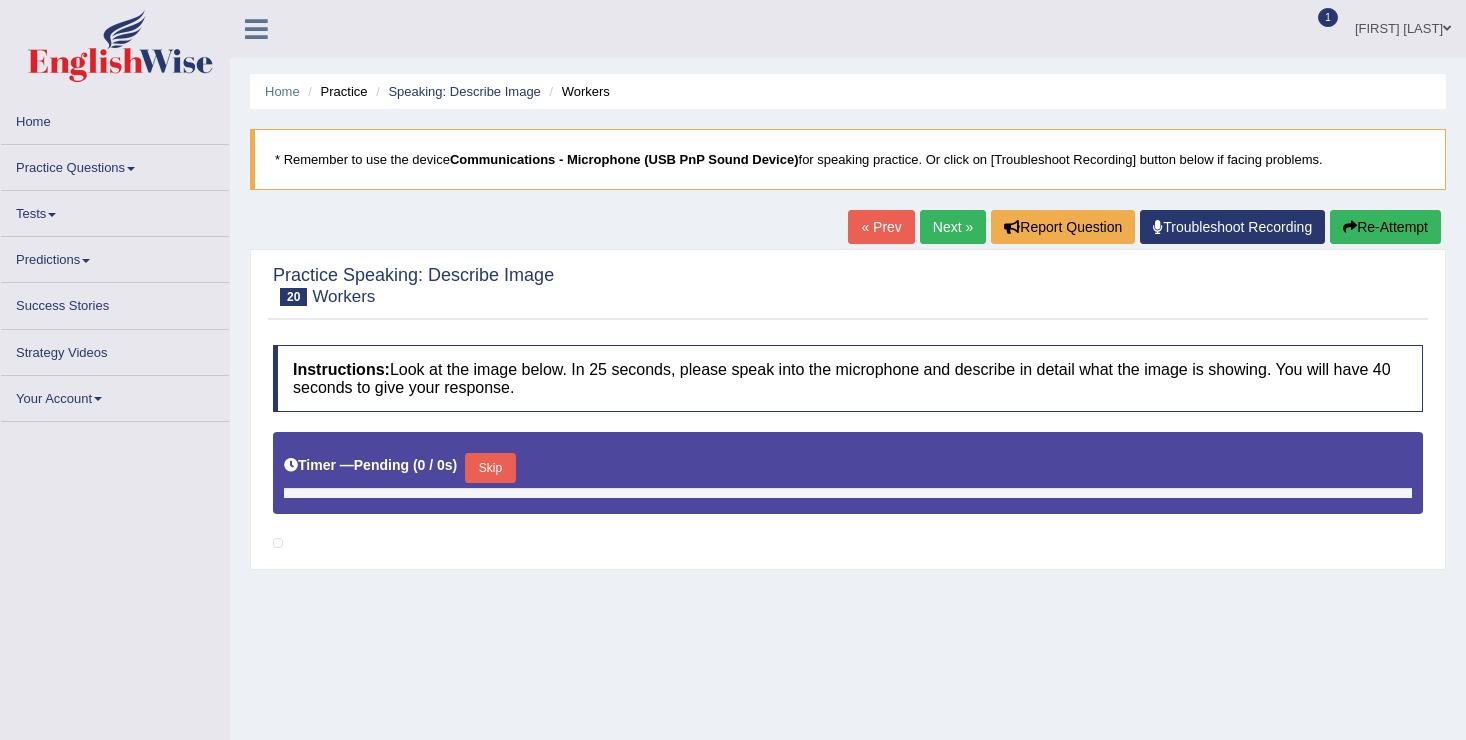 scroll, scrollTop: 0, scrollLeft: 0, axis: both 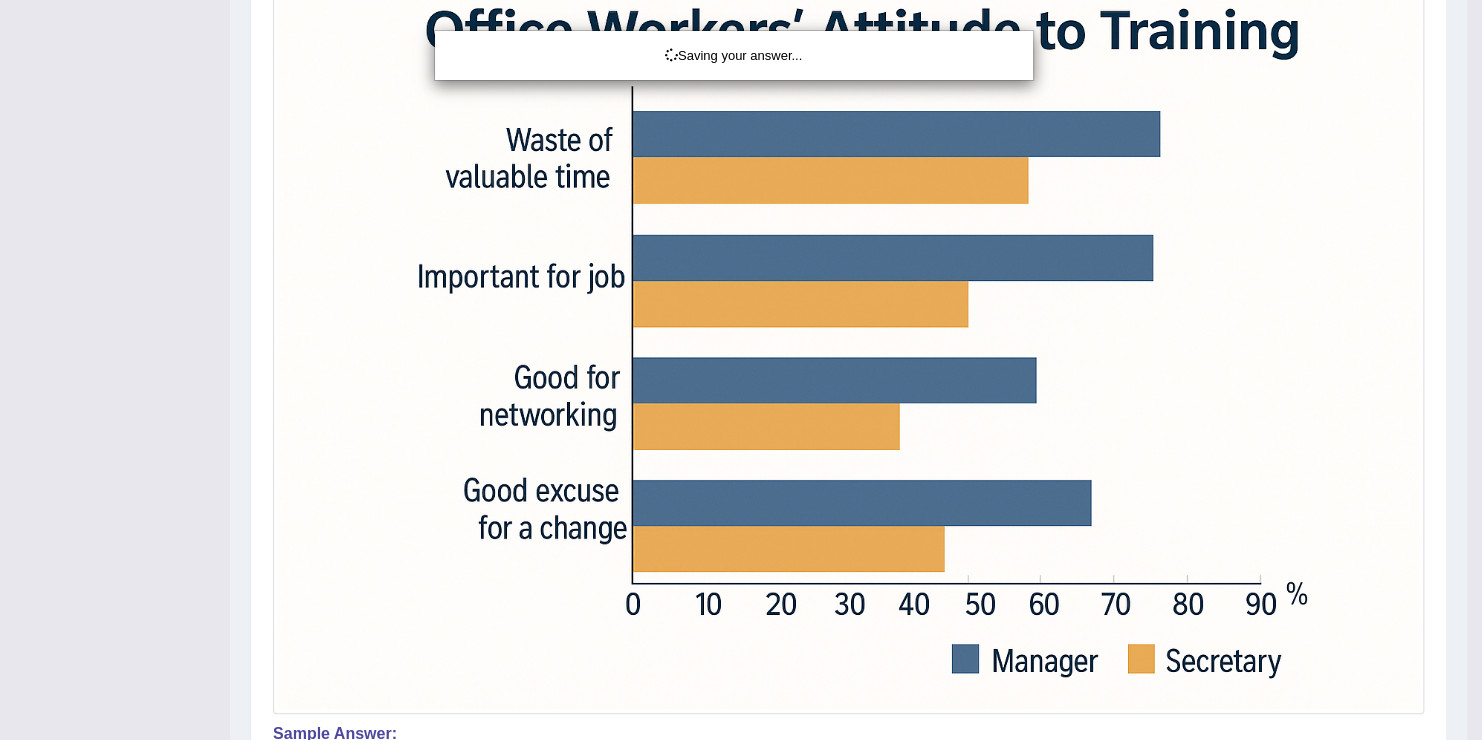 click on "Saving your answer..." at bounding box center [741, 370] 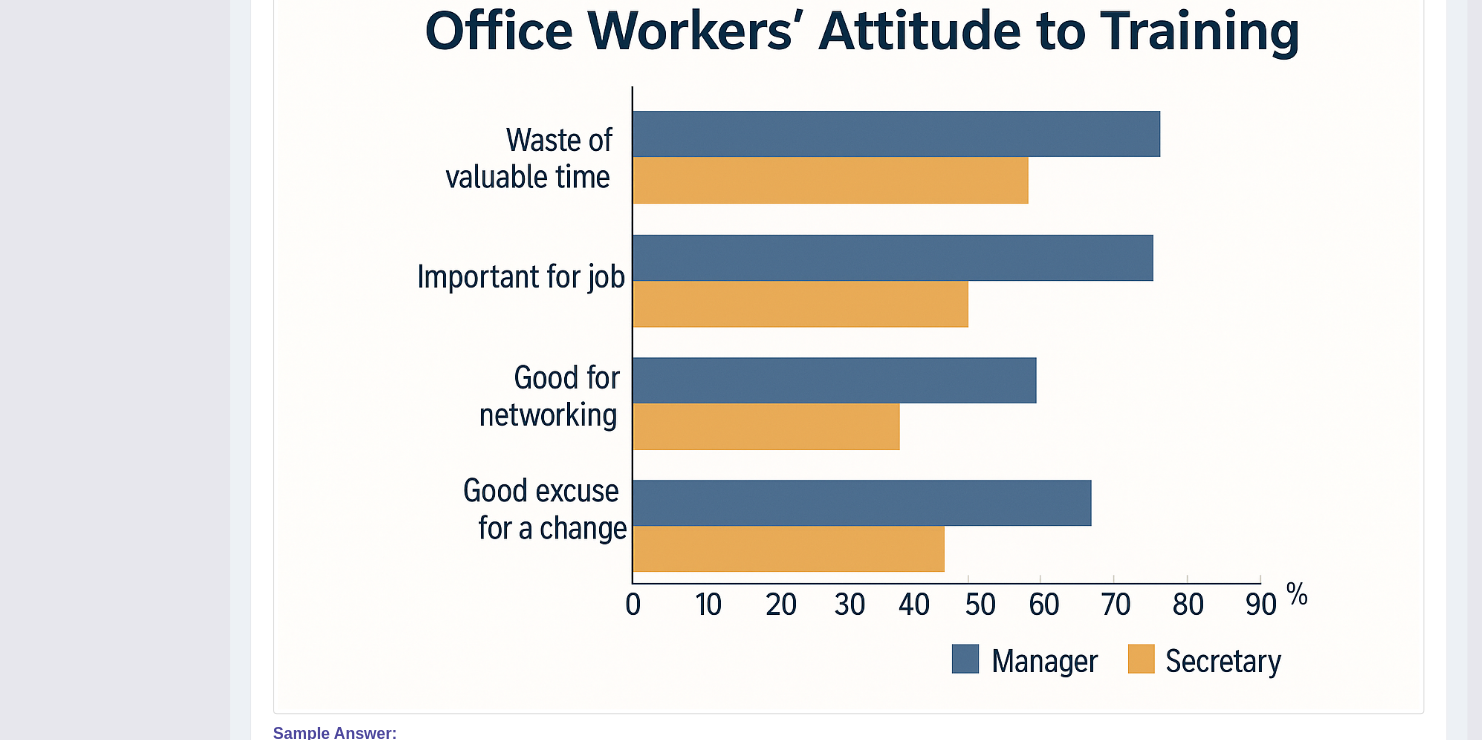 click on "Toggle navigation
Home
Practice Questions   Speaking Practice Read Aloud
Repeat Sentence
Describe Image
Re-tell Lecture
Answer Short Question
Summarize Group Discussion
Respond To A Situation
Writing Practice  Summarize Written Text
Write Essay
Reading Practice  Reading & Writing: Fill In The Blanks
Choose Multiple Answers
Re-order Paragraphs
Fill In The Blanks
Choose Single Answer
Listening Practice  Summarize Spoken Text
Highlight Incorrect Words
Highlight Correct Summary
Select Missing Word
Choose Single Answer
Choose Multiple Answers
Fill In The Blanks
Write From Dictation
Pronunciation
Tests
Take Mock Test" at bounding box center (741, -226) 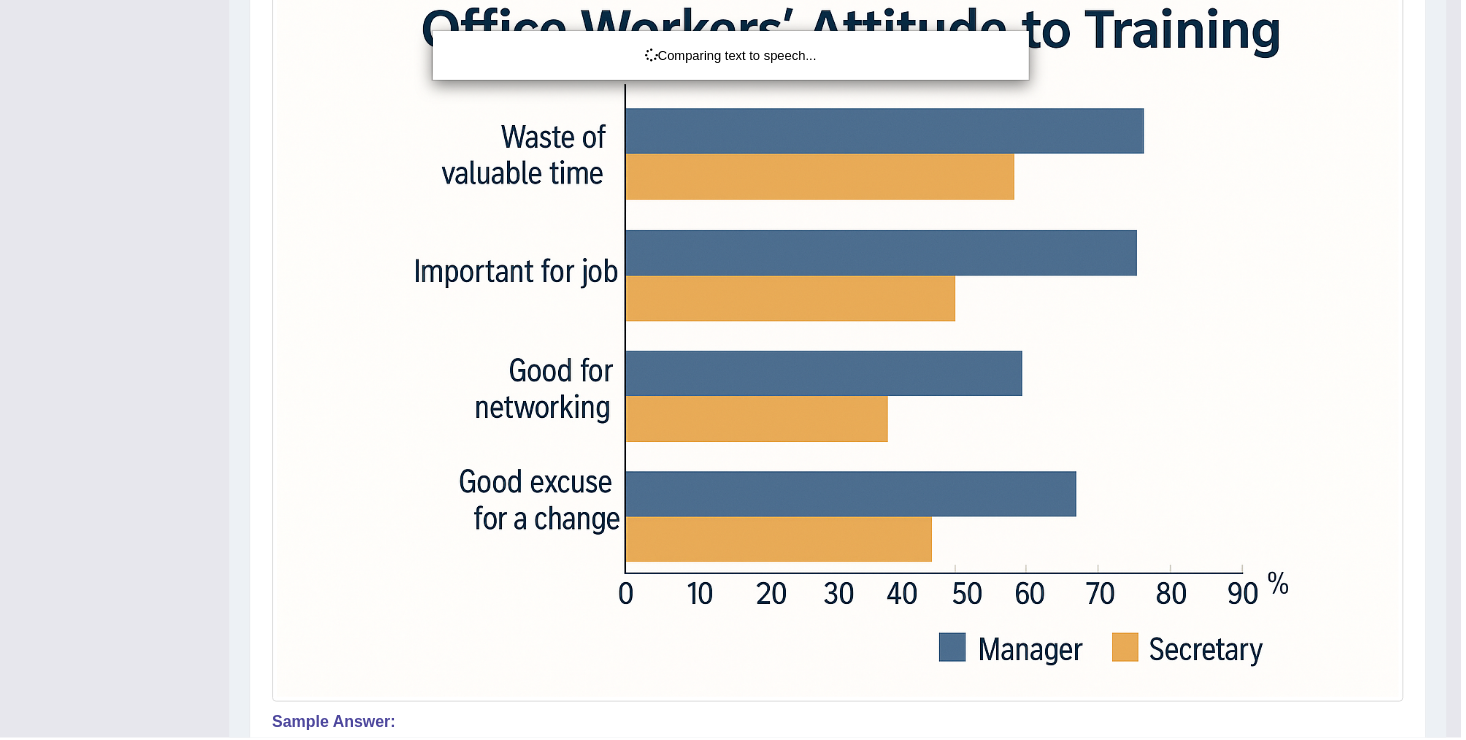 click on "Toggle navigation
Home
Practice Questions   Speaking Practice Read Aloud
Repeat Sentence
Describe Image
Re-tell Lecture
Answer Short Question
Summarize Group Discussion
Respond To A Situation
Writing Practice  Summarize Written Text
Write Essay
Reading Practice  Reading & Writing: Fill In The Blanks
Choose Multiple Answers
Re-order Paragraphs
Fill In The Blanks
Choose Single Answer
Listening Practice  Summarize Spoken Text
Highlight Incorrect Words
Highlight Correct Summary
Select Missing Word
Choose Single Answer
Choose Multiple Answers
Fill In The Blanks
Write From Dictation
Pronunciation
Tests
Take Mock Test" at bounding box center [733, -226] 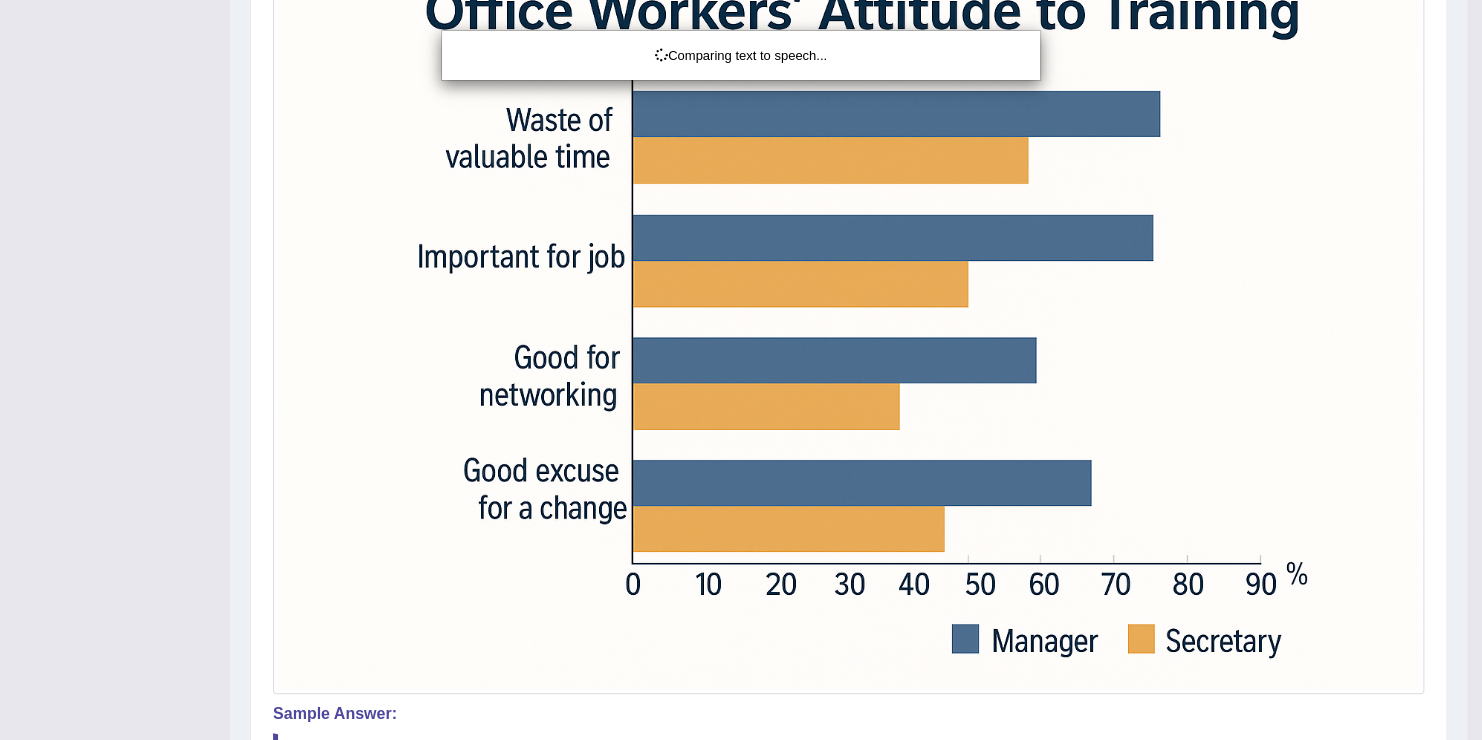 click on "Toggle navigation
Home
Practice Questions   Speaking Practice Read Aloud
Repeat Sentence
Describe Image
Re-tell Lecture
Answer Short Question
Summarize Group Discussion
Respond To A Situation
Writing Practice  Summarize Written Text
Write Essay
Reading Practice  Reading & Writing: Fill In The Blanks
Choose Multiple Answers
Re-order Paragraphs
Fill In The Blanks
Choose Single Answer
Listening Practice  Summarize Spoken Text
Highlight Incorrect Words
Highlight Correct Summary
Select Missing Word
Choose Single Answer
Choose Multiple Answers
Fill In The Blanks
Write From Dictation
Pronunciation
Tests
Take Mock Test" at bounding box center (741, -246) 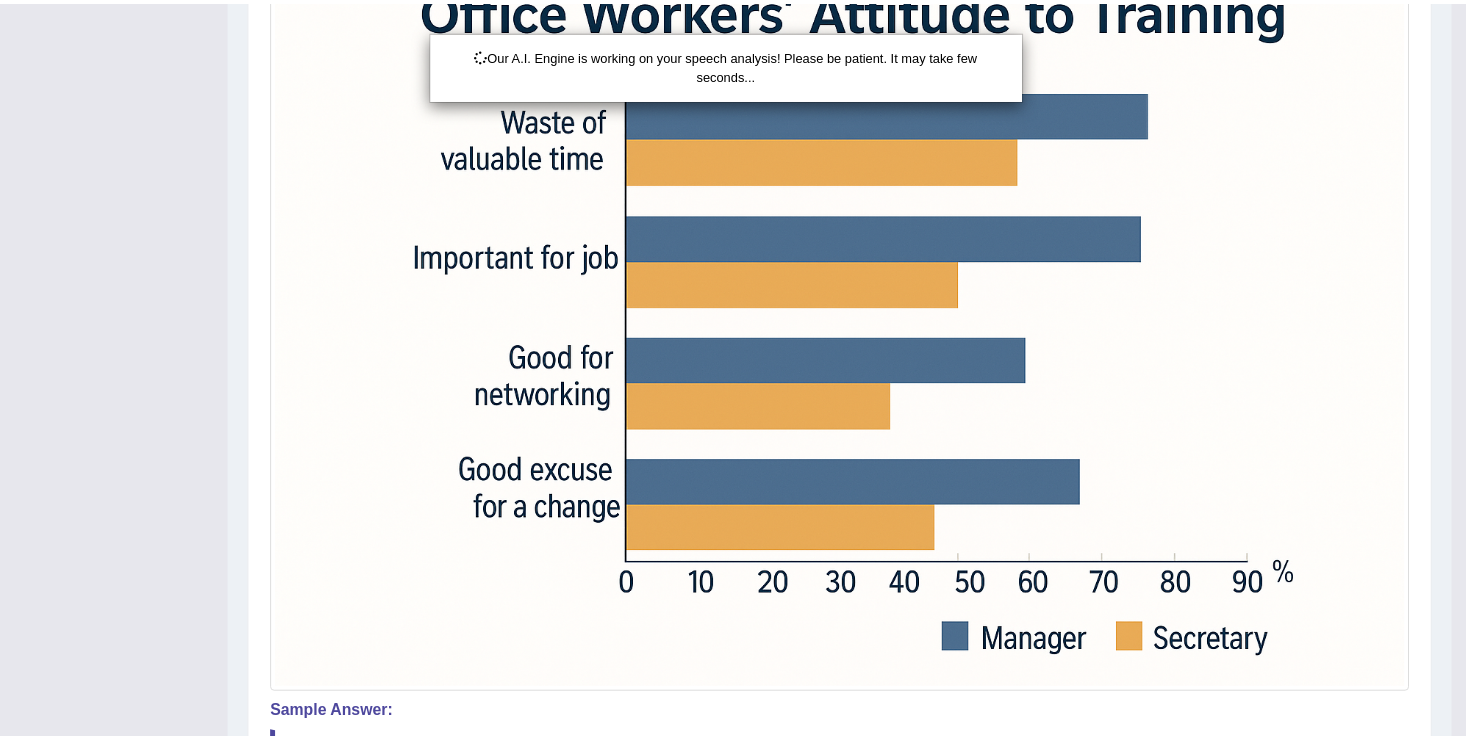 scroll, scrollTop: 636, scrollLeft: 0, axis: vertical 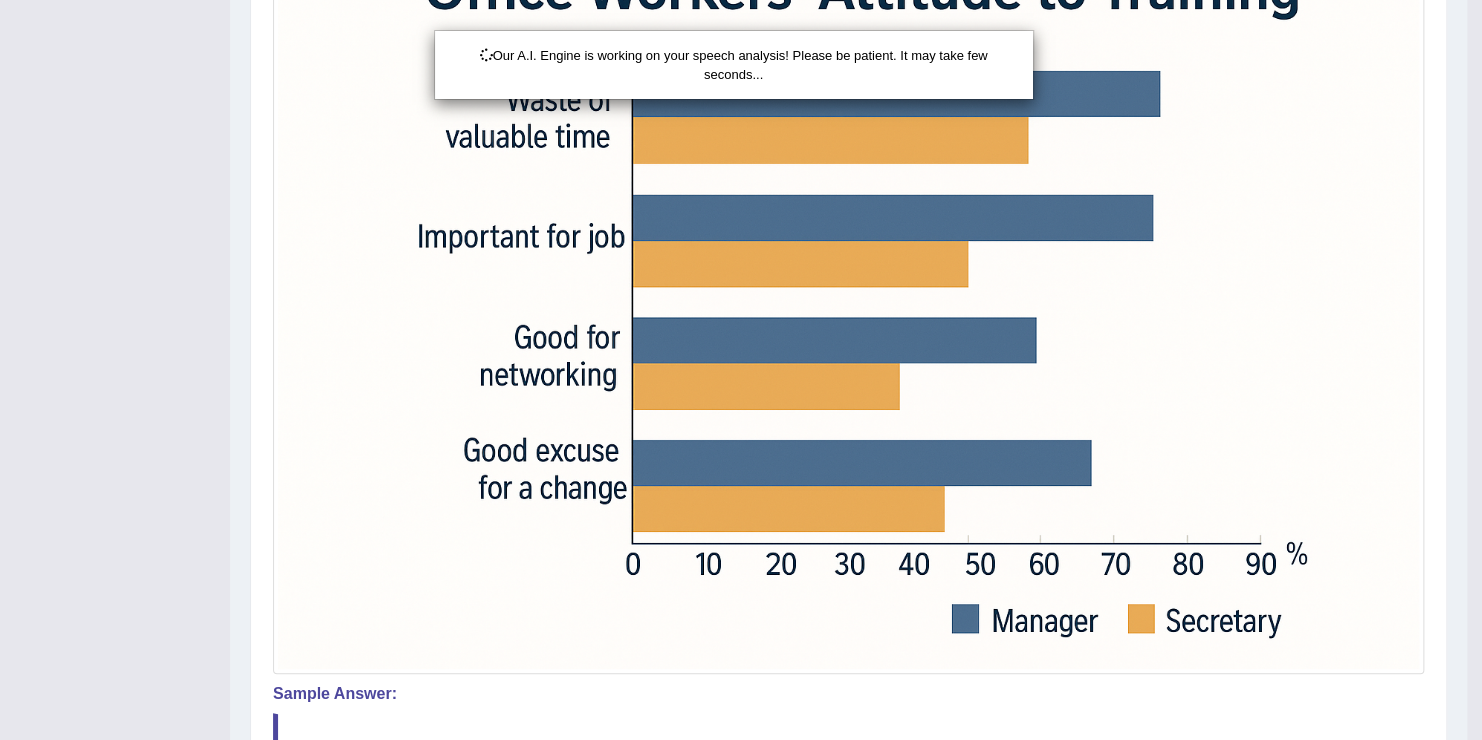 click on "Toggle navigation
Home
Practice Questions   Speaking Practice Read Aloud
Repeat Sentence
Describe Image
Re-tell Lecture
Answer Short Question
Summarize Group Discussion
Respond To A Situation
Writing Practice  Summarize Written Text
Write Essay
Reading Practice  Reading & Writing: Fill In The Blanks
Choose Multiple Answers
Re-order Paragraphs
Fill In The Blanks
Choose Single Answer
Listening Practice  Summarize Spoken Text
Highlight Incorrect Words
Highlight Correct Summary
Select Missing Word
Choose Single Answer
Choose Multiple Answers
Fill In The Blanks
Write From Dictation
Pronunciation
Tests
Take Mock Test" at bounding box center (741, -266) 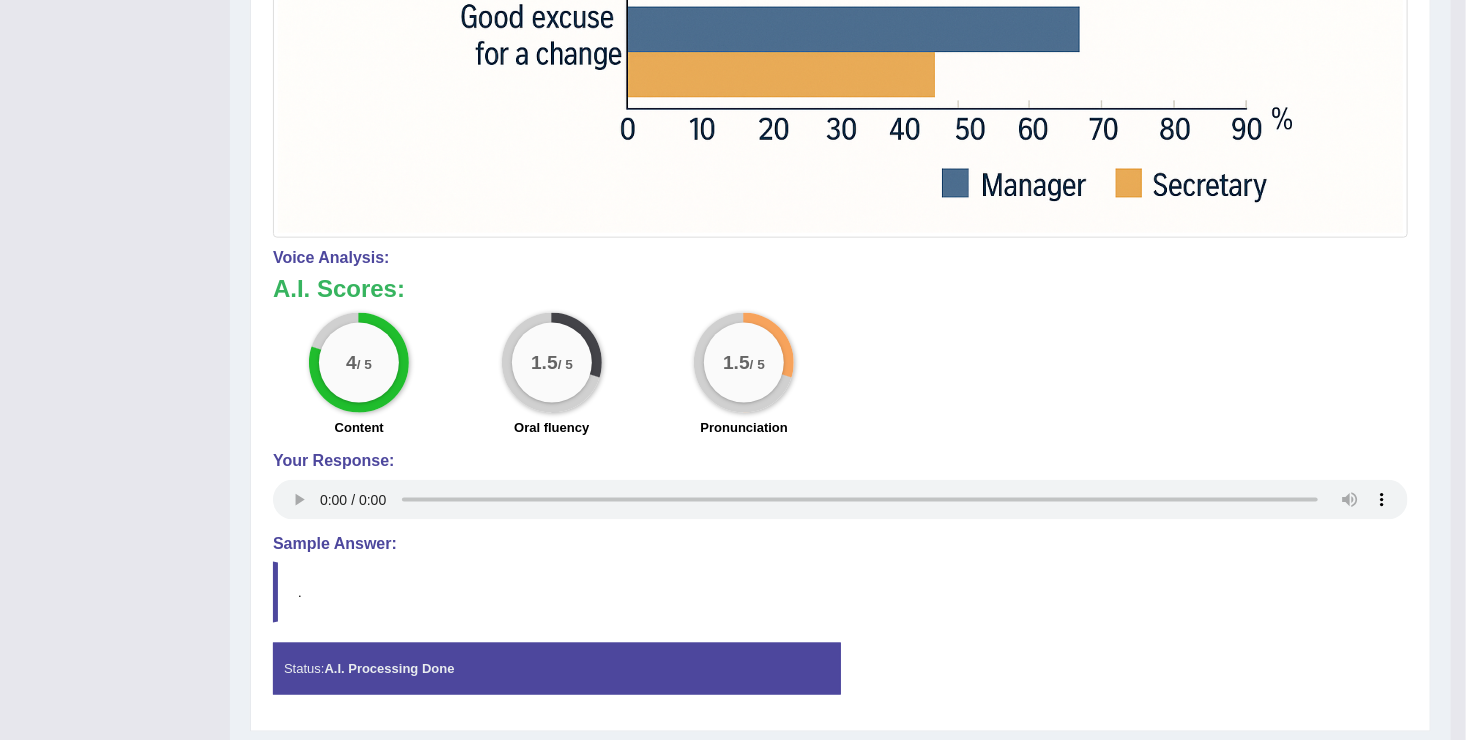 scroll, scrollTop: 1117, scrollLeft: 0, axis: vertical 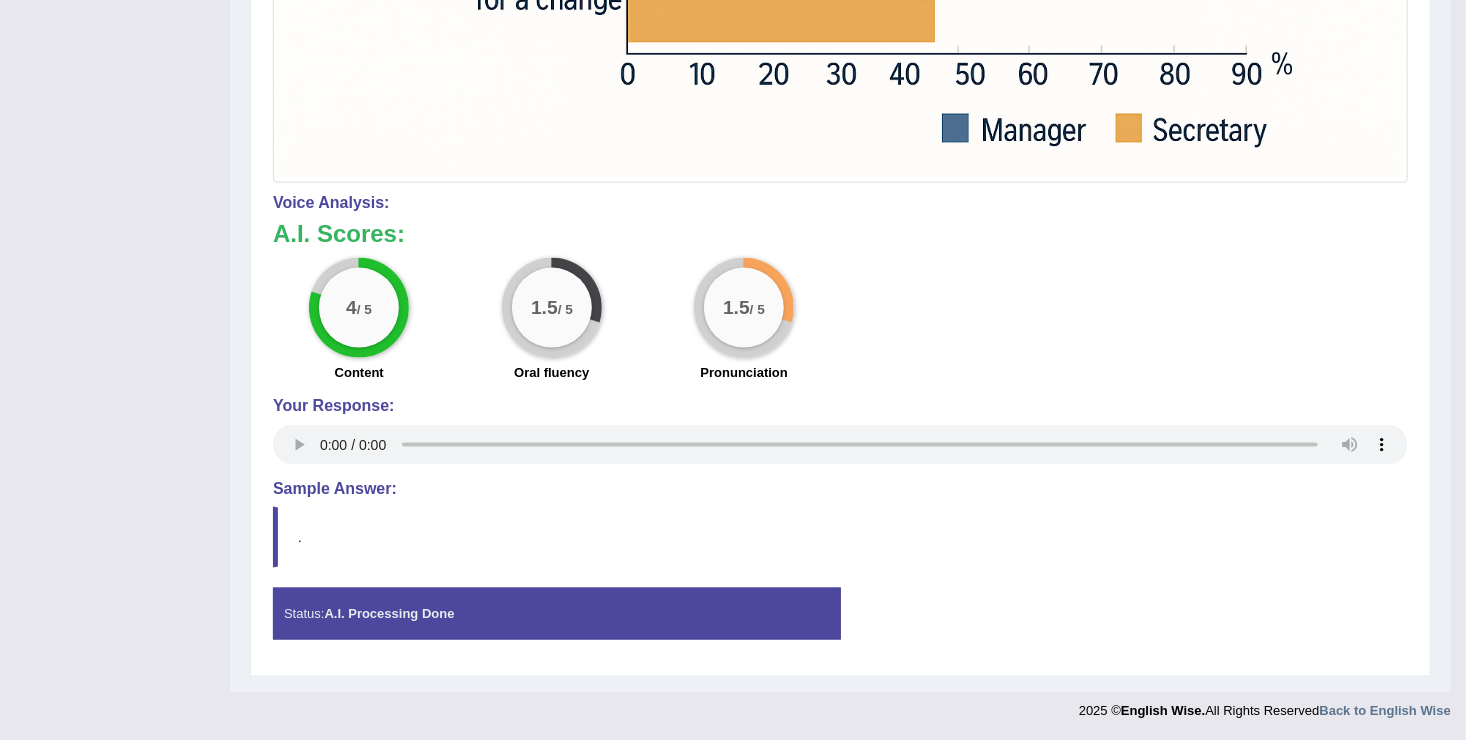 click on "Toggle navigation
Home
Practice Questions   Speaking Practice Read Aloud
Repeat Sentence
Describe Image
Re-tell Lecture
Answer Short Question
Summarize Group Discussion
Respond To A Situation
Writing Practice  Summarize Written Text
Write Essay
Reading Practice  Reading & Writing: Fill In The Blanks
Choose Multiple Answers
Re-order Paragraphs
Fill In The Blanks
Choose Single Answer
Listening Practice  Summarize Spoken Text
Highlight Incorrect Words
Highlight Correct Summary
Select Missing Word
Choose Single Answer
Choose Multiple Answers
Fill In The Blanks
Write From Dictation
Pronunciation
Tests
Take Mock Test" at bounding box center [733, -747] 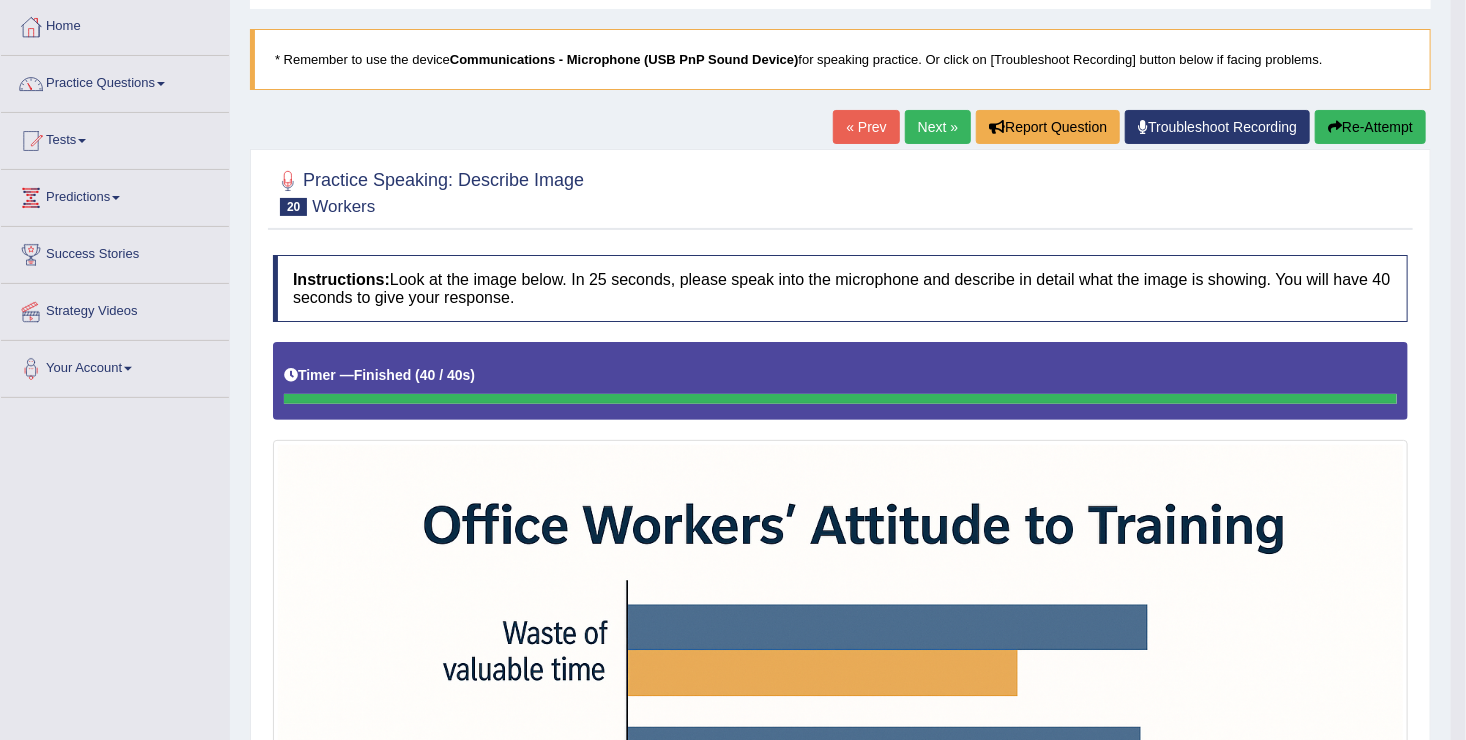 scroll, scrollTop: 91, scrollLeft: 0, axis: vertical 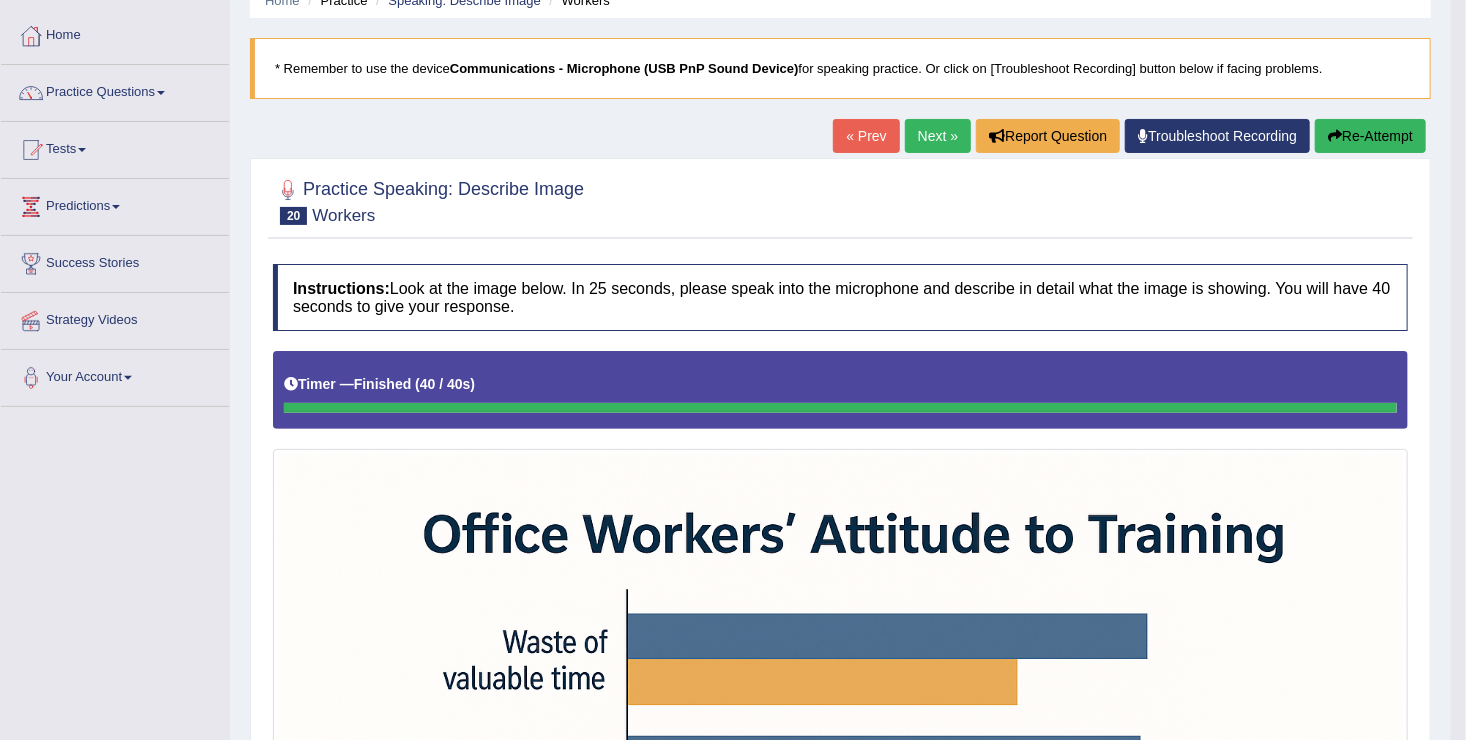 click on "Next »" at bounding box center (938, 136) 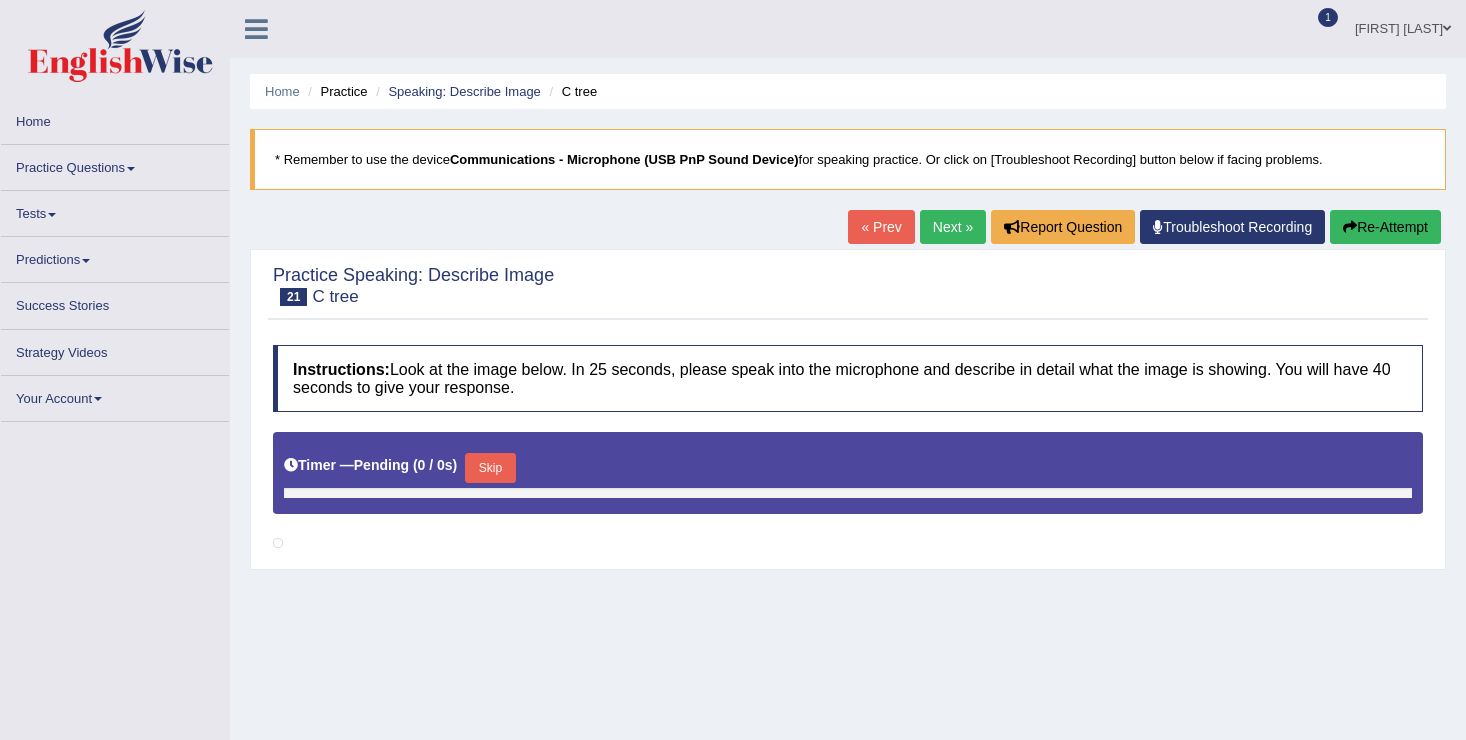 scroll, scrollTop: 0, scrollLeft: 0, axis: both 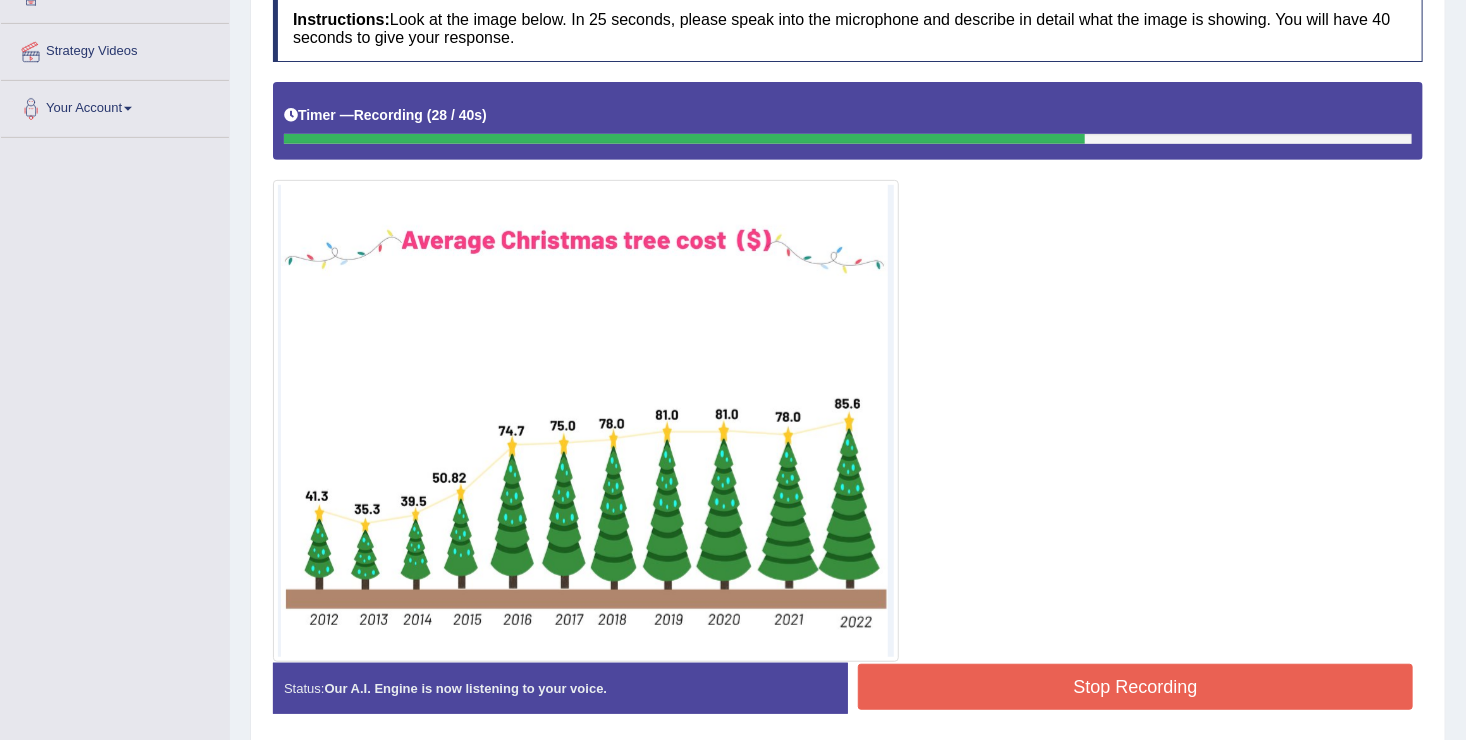 click on "Stop Recording" at bounding box center [1135, 687] 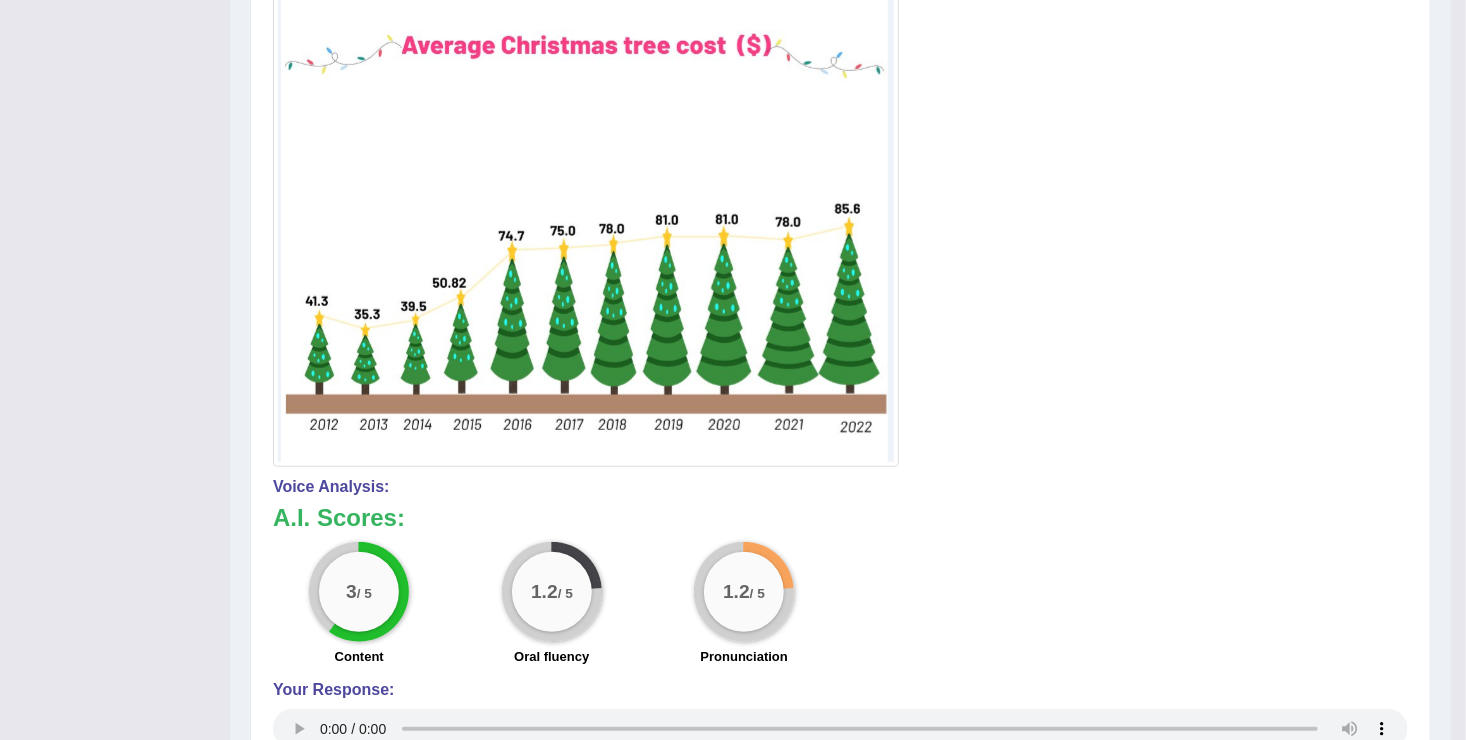 scroll, scrollTop: 560, scrollLeft: 0, axis: vertical 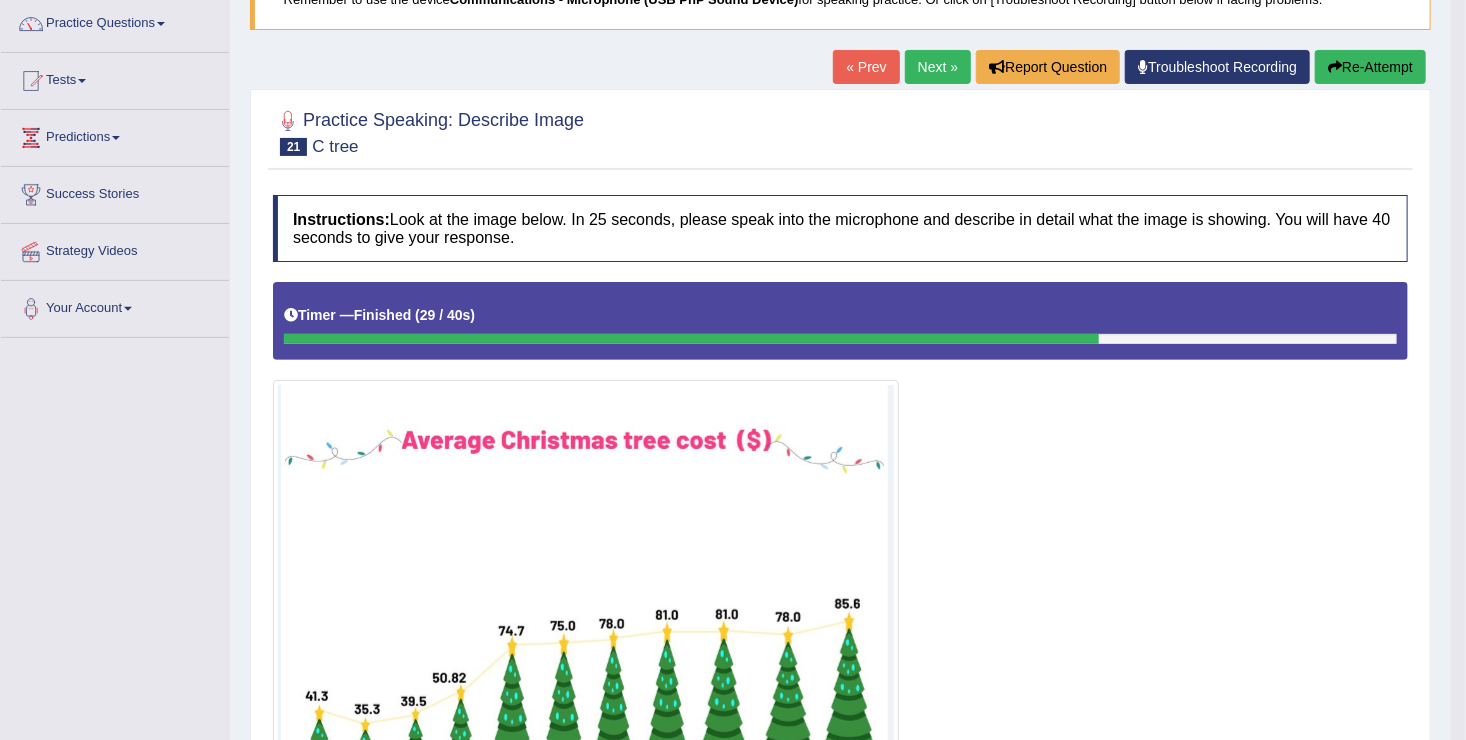 click on "Re-Attempt" at bounding box center [1370, 67] 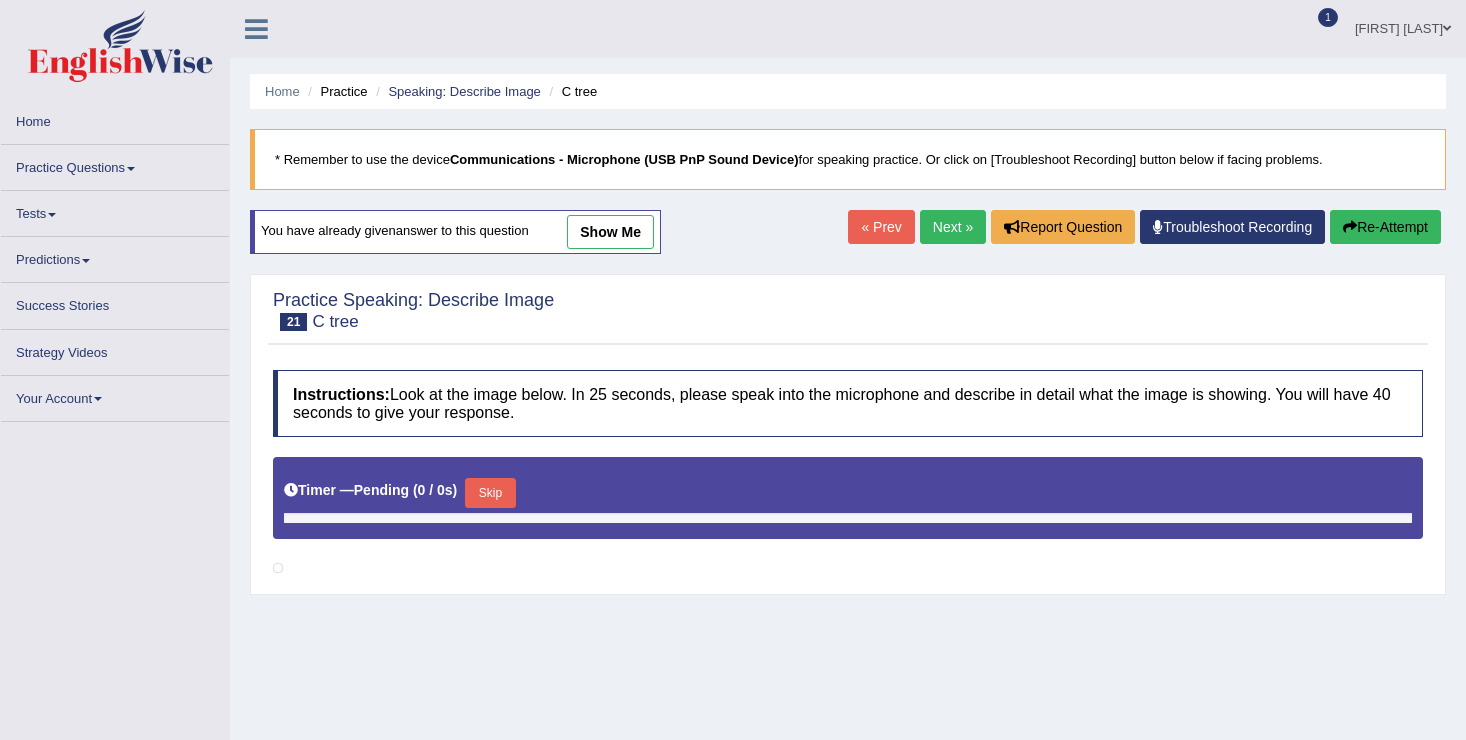 scroll, scrollTop: 150, scrollLeft: 0, axis: vertical 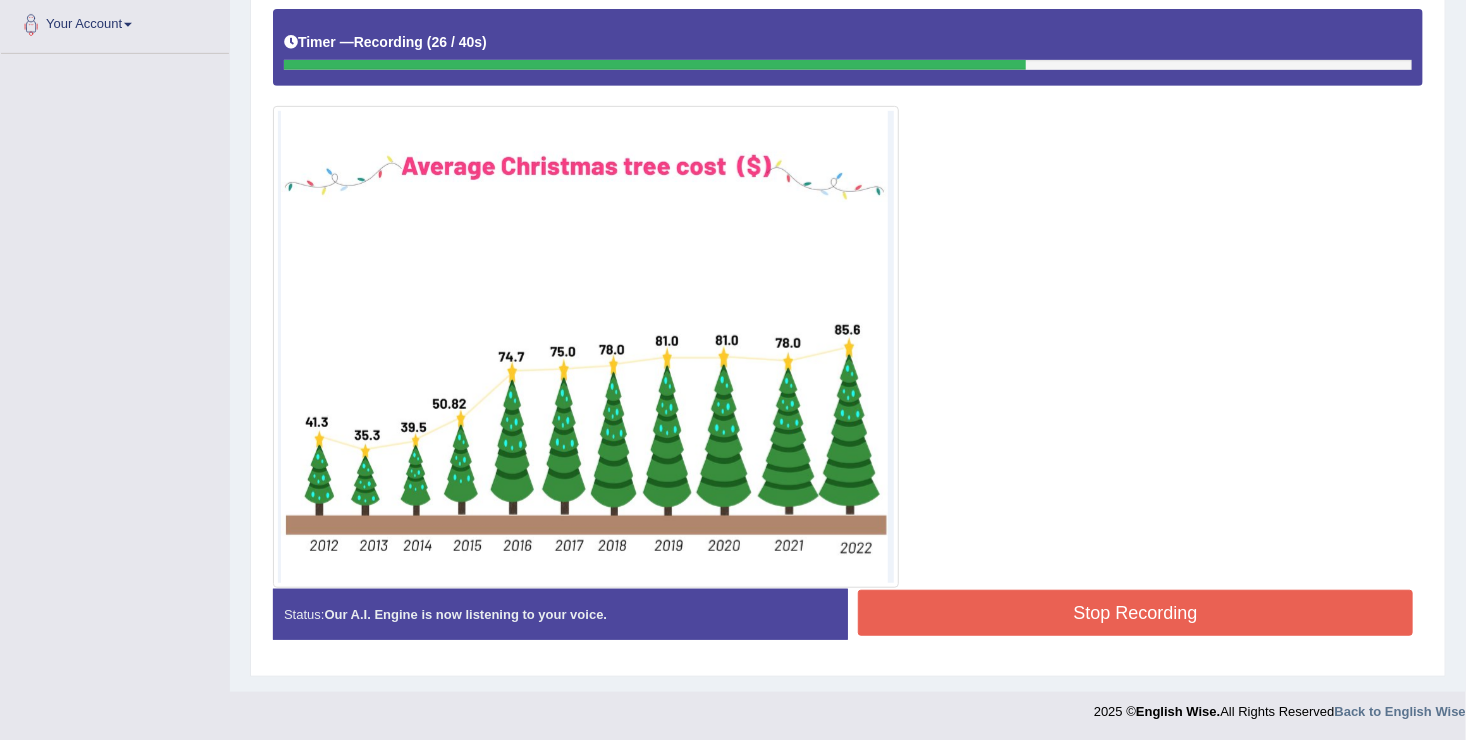 click on "Stop Recording" at bounding box center [1135, 613] 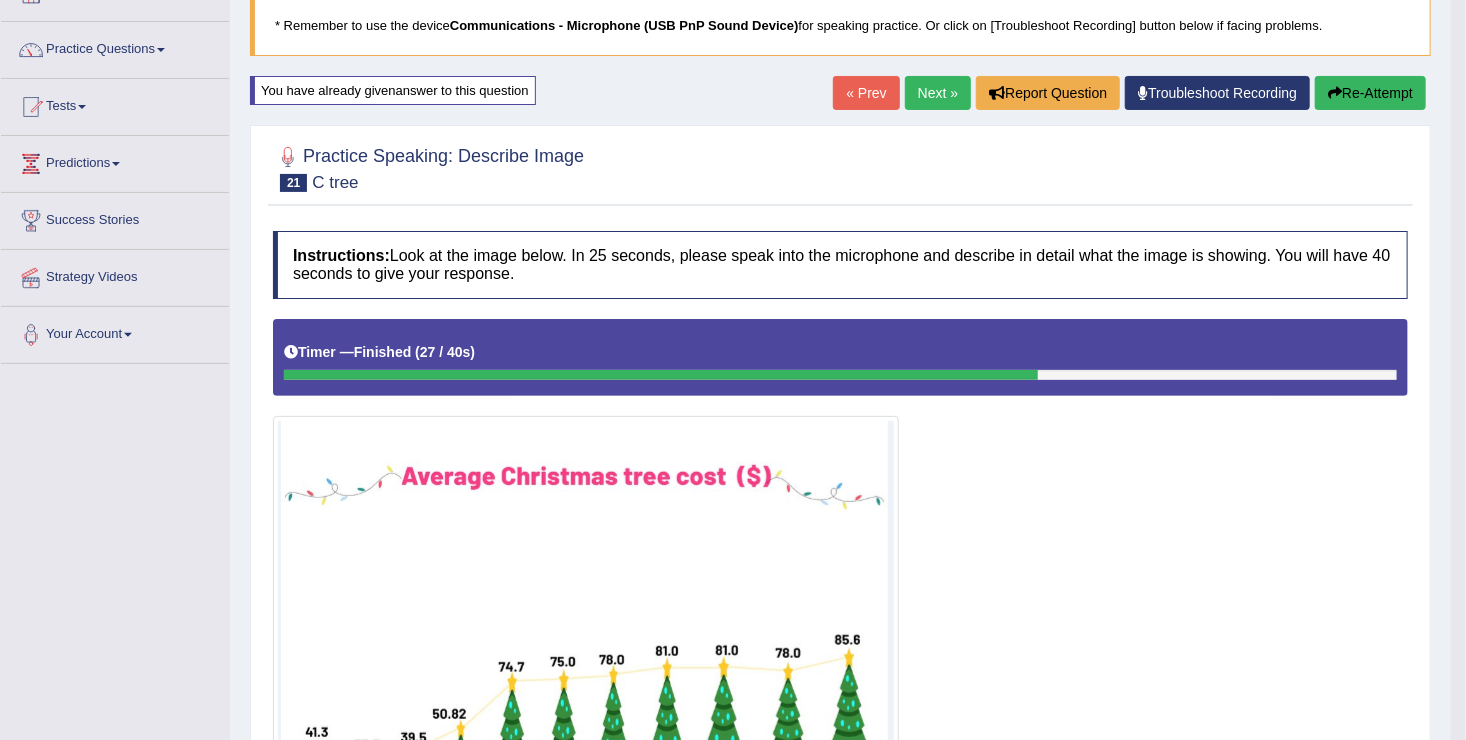 scroll, scrollTop: 124, scrollLeft: 0, axis: vertical 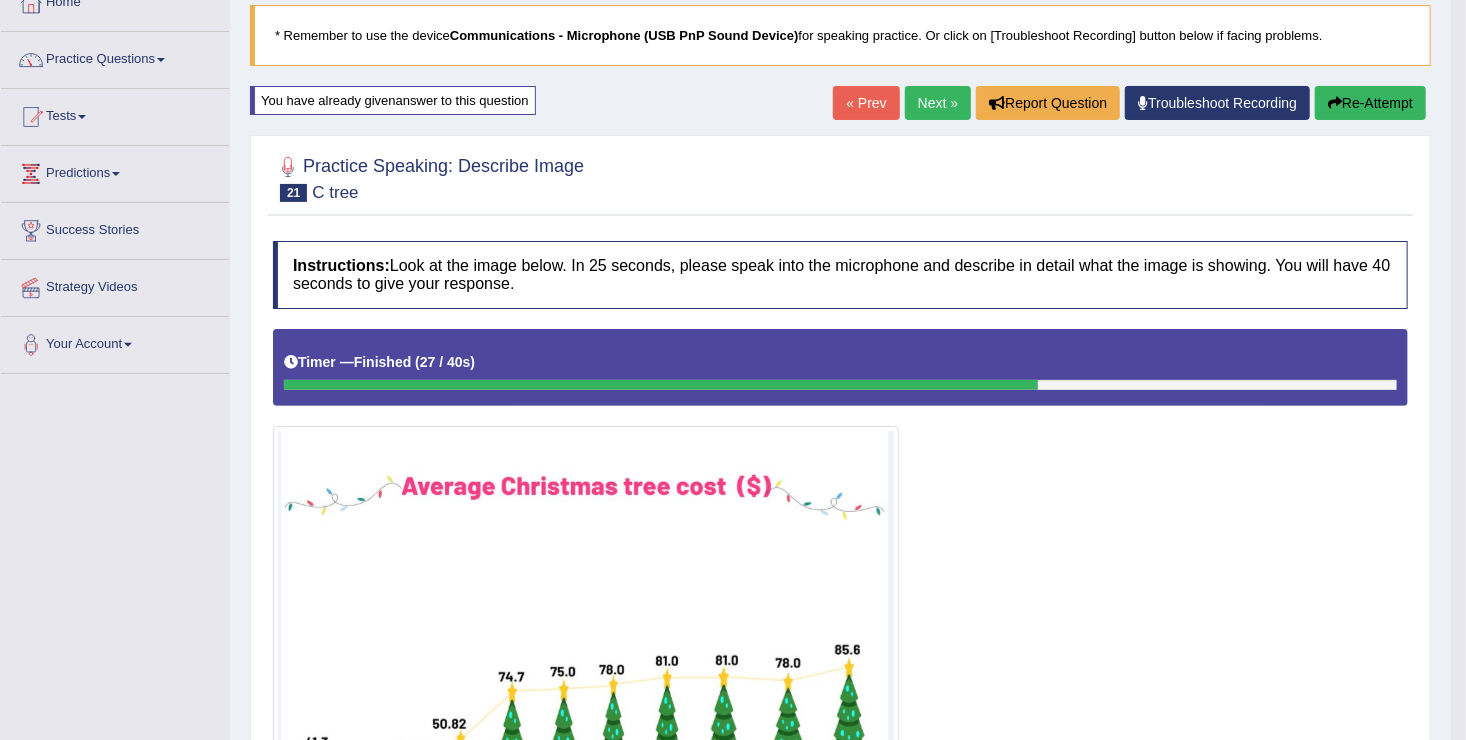 click on "Next »" at bounding box center (938, 103) 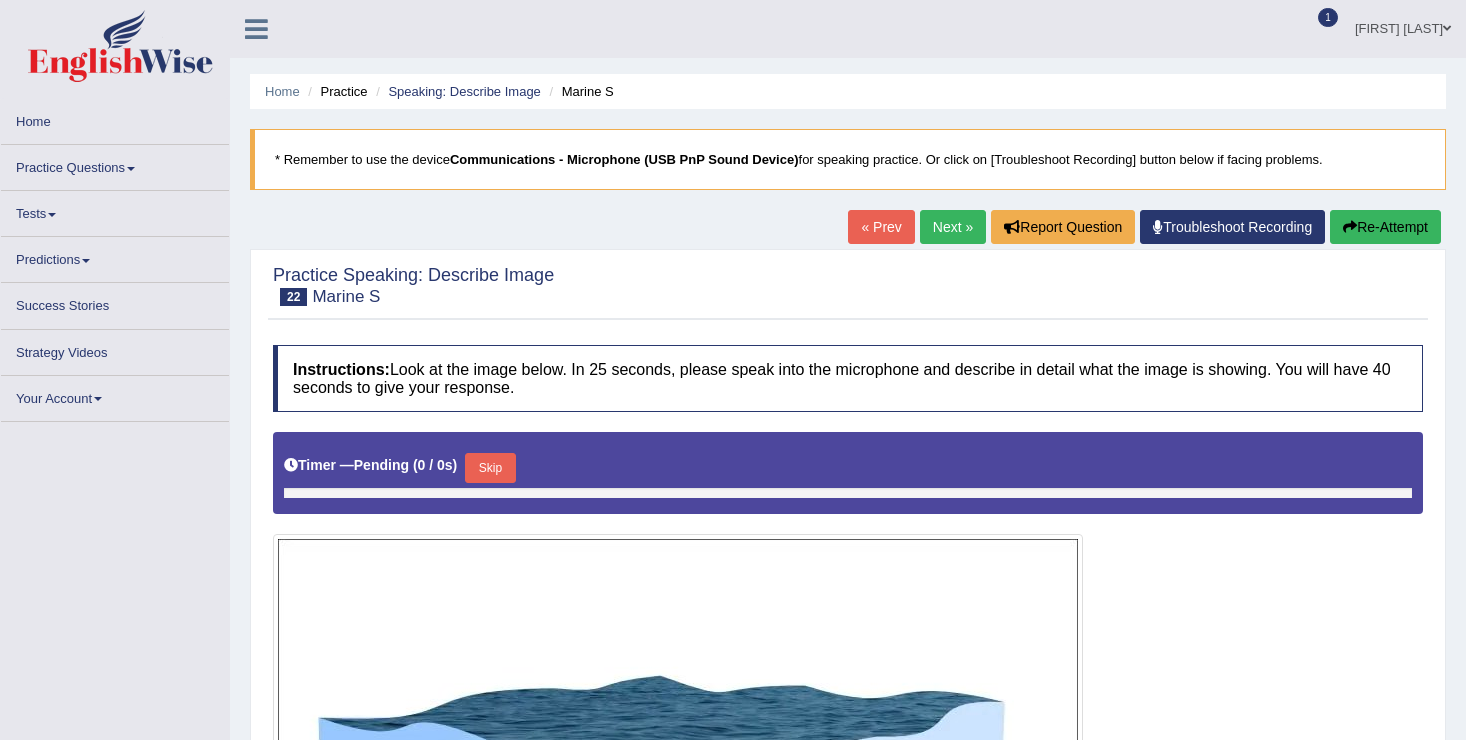 scroll, scrollTop: 0, scrollLeft: 0, axis: both 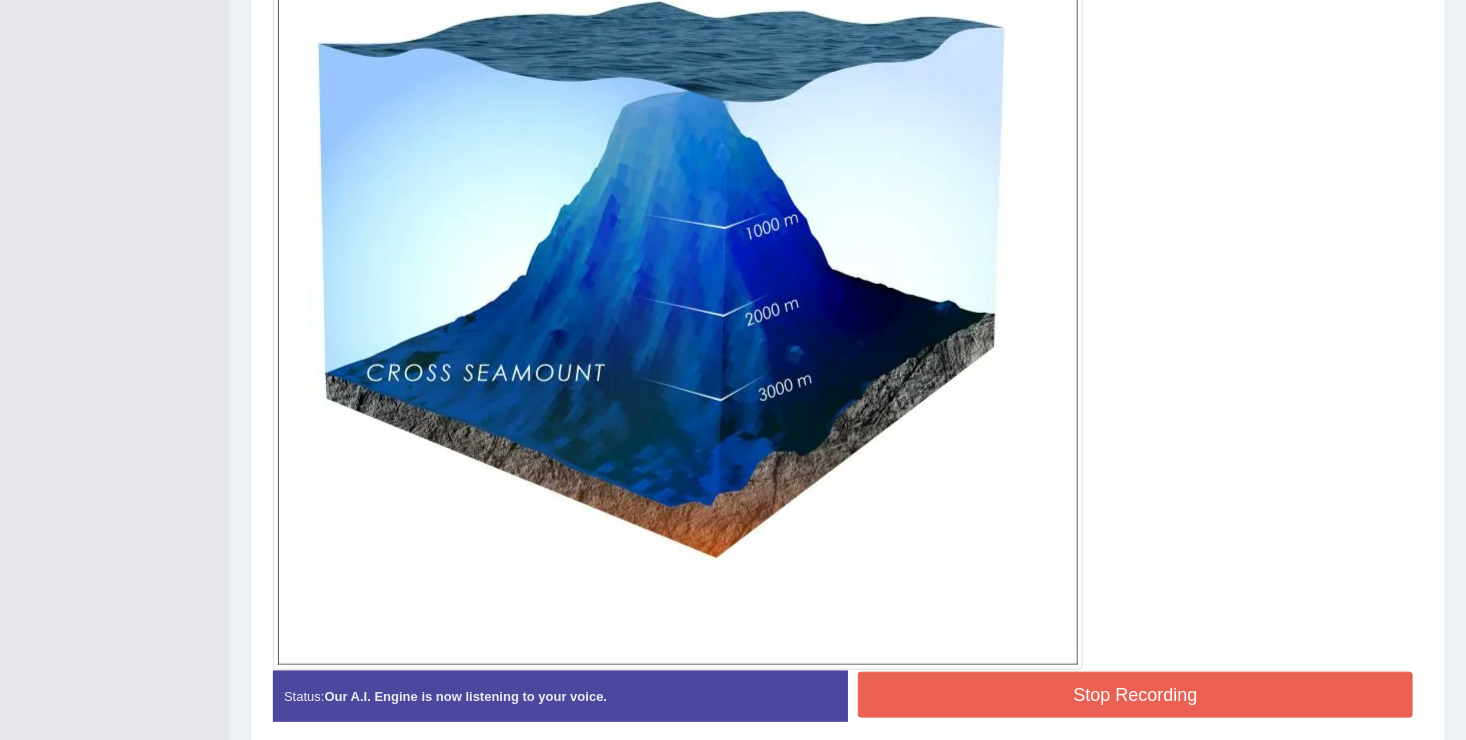 drag, startPoint x: 1238, startPoint y: 695, endPoint x: 1226, endPoint y: 676, distance: 22.472204 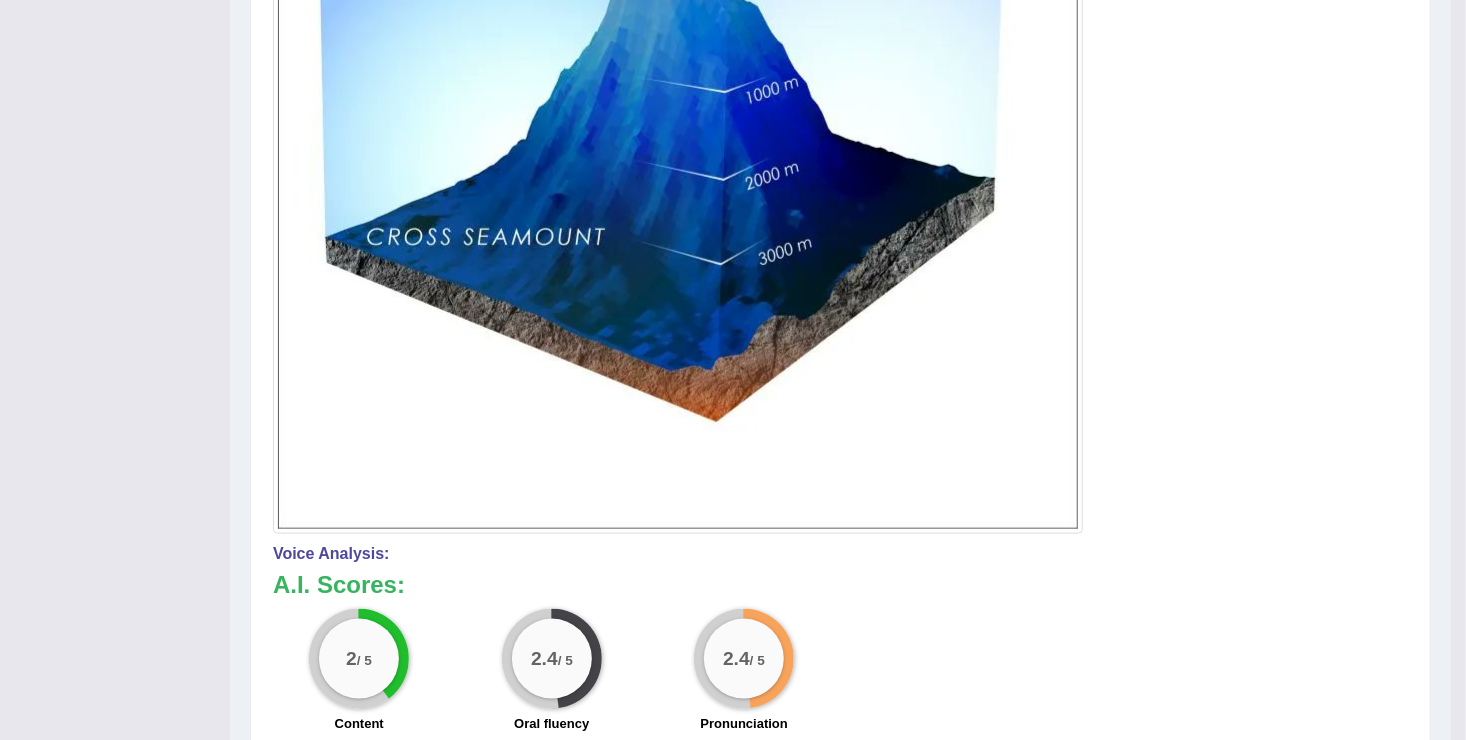 scroll, scrollTop: 840, scrollLeft: 0, axis: vertical 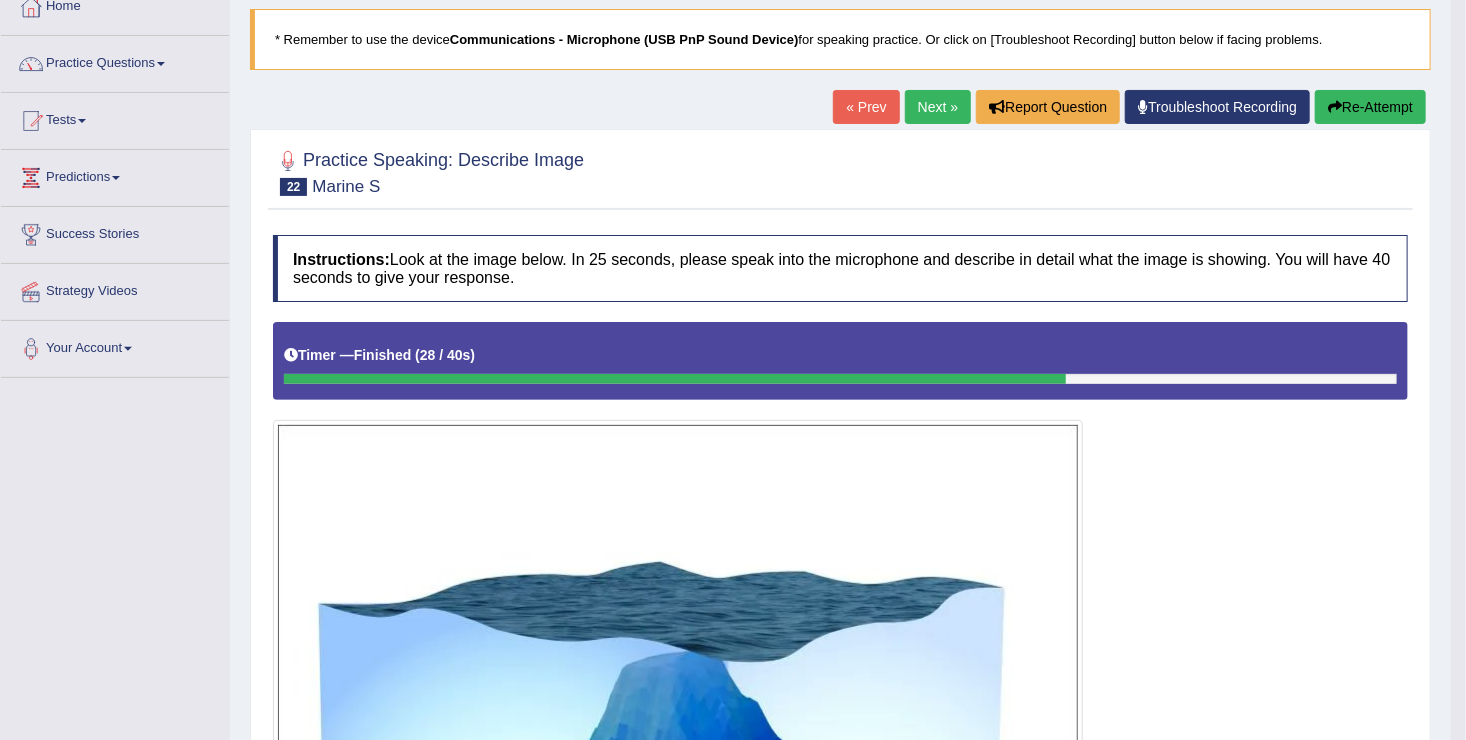 click on "Re-Attempt" at bounding box center (1370, 107) 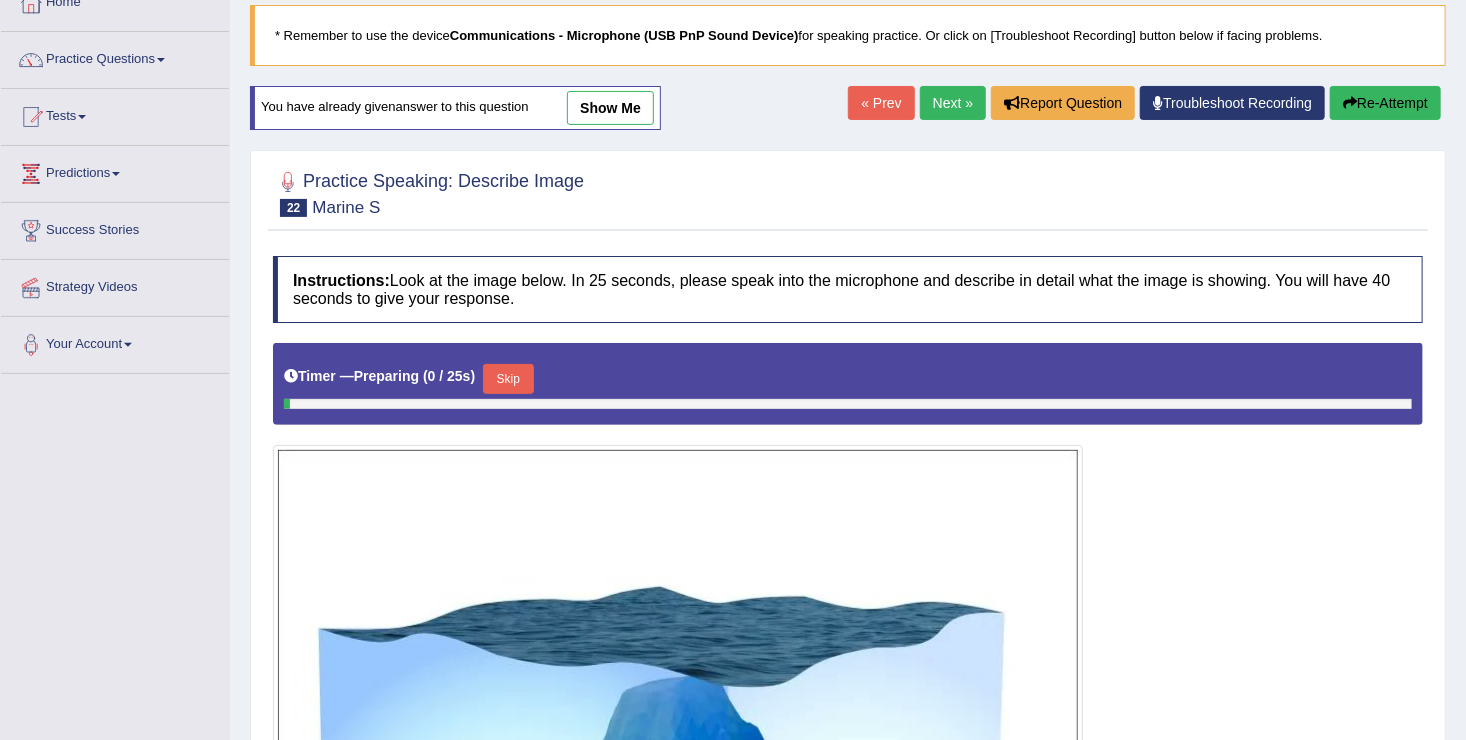 scroll, scrollTop: 0, scrollLeft: 0, axis: both 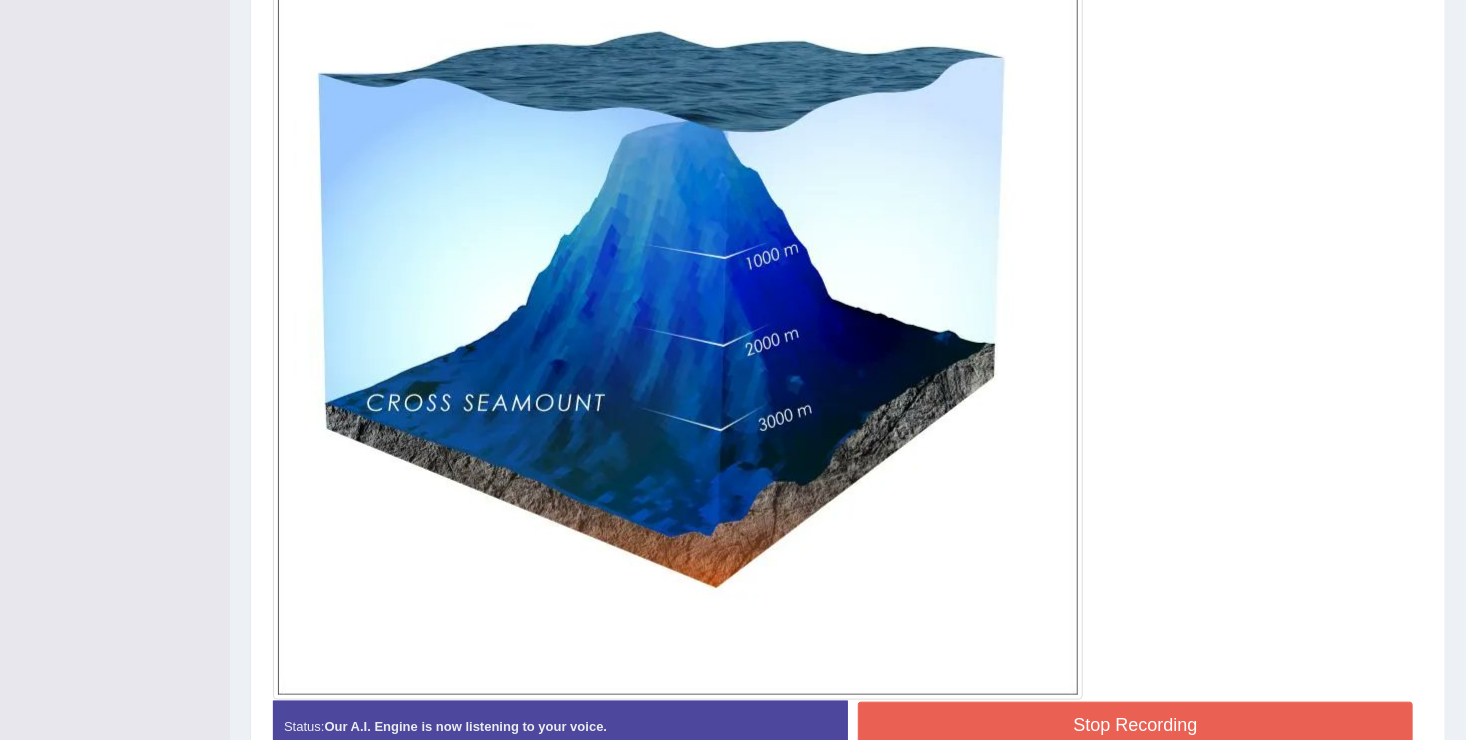 click on "Stop Recording" at bounding box center [1135, 725] 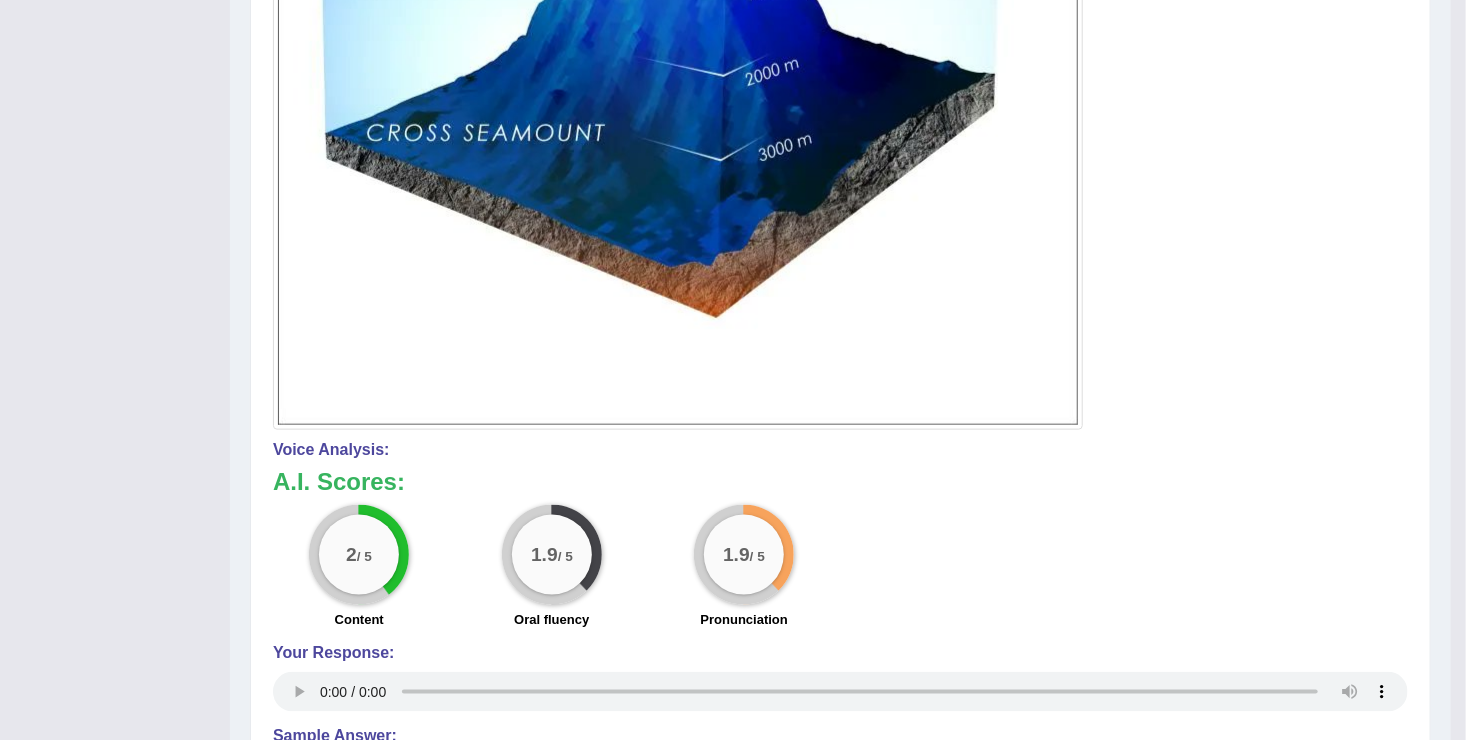scroll, scrollTop: 940, scrollLeft: 0, axis: vertical 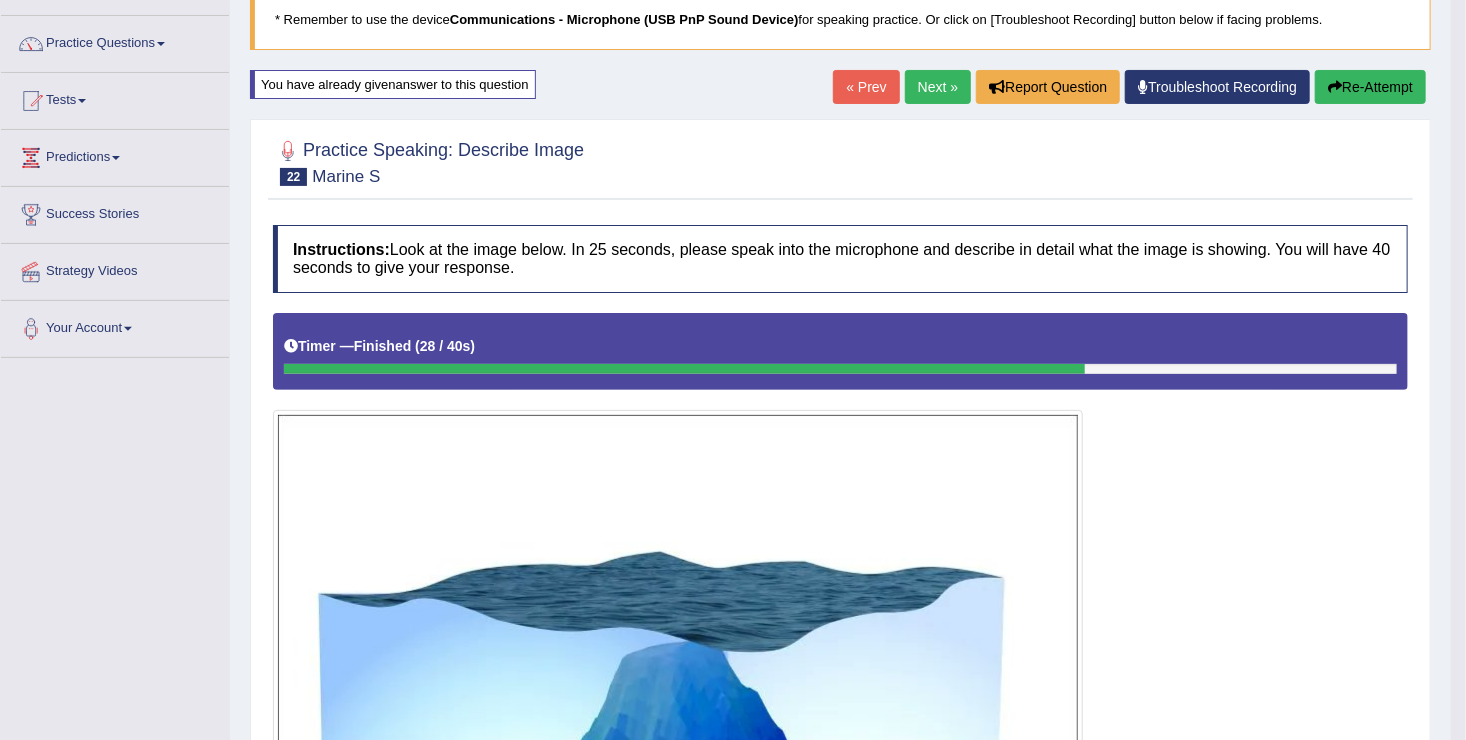 click on "Re-Attempt" at bounding box center (1370, 87) 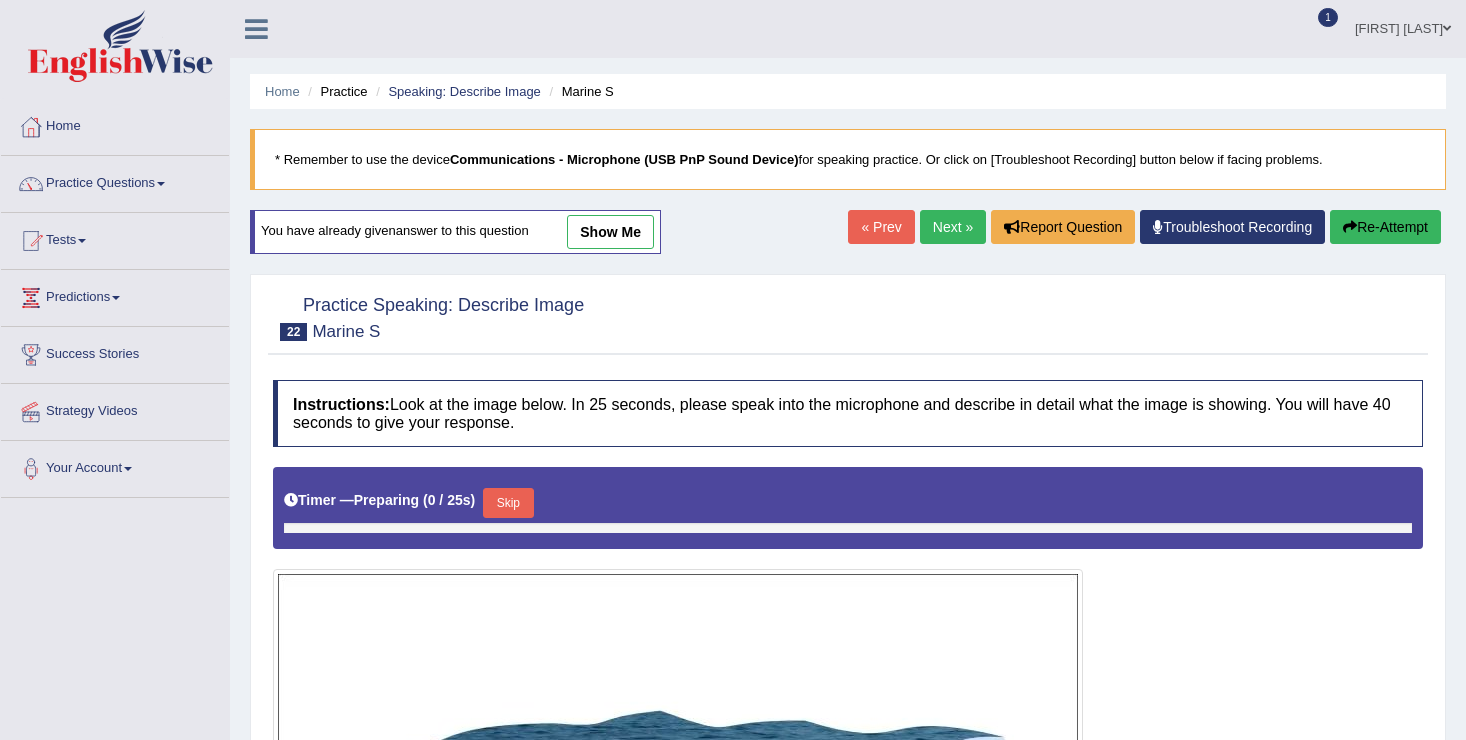 scroll, scrollTop: 140, scrollLeft: 0, axis: vertical 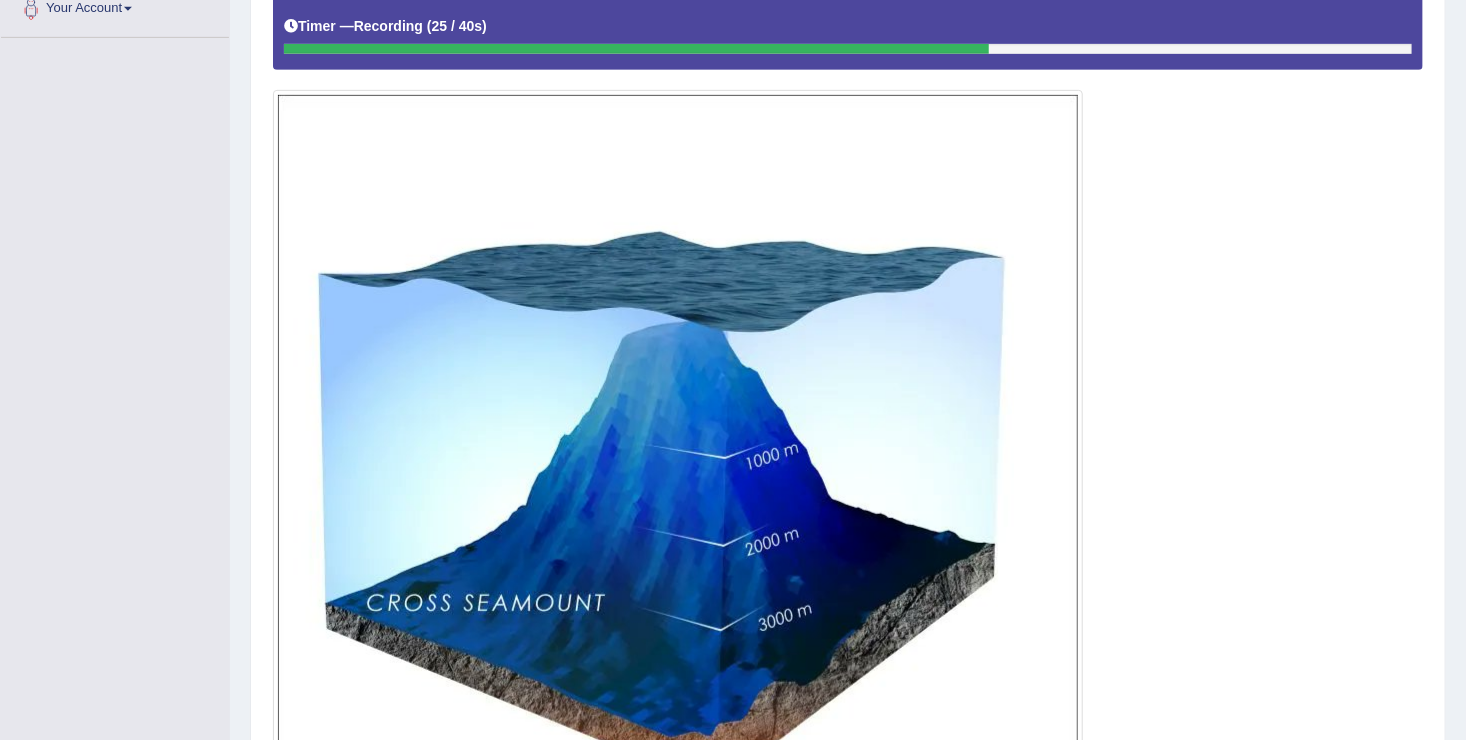drag, startPoint x: 1474, startPoint y: 733, endPoint x: 1061, endPoint y: 660, distance: 419.40195 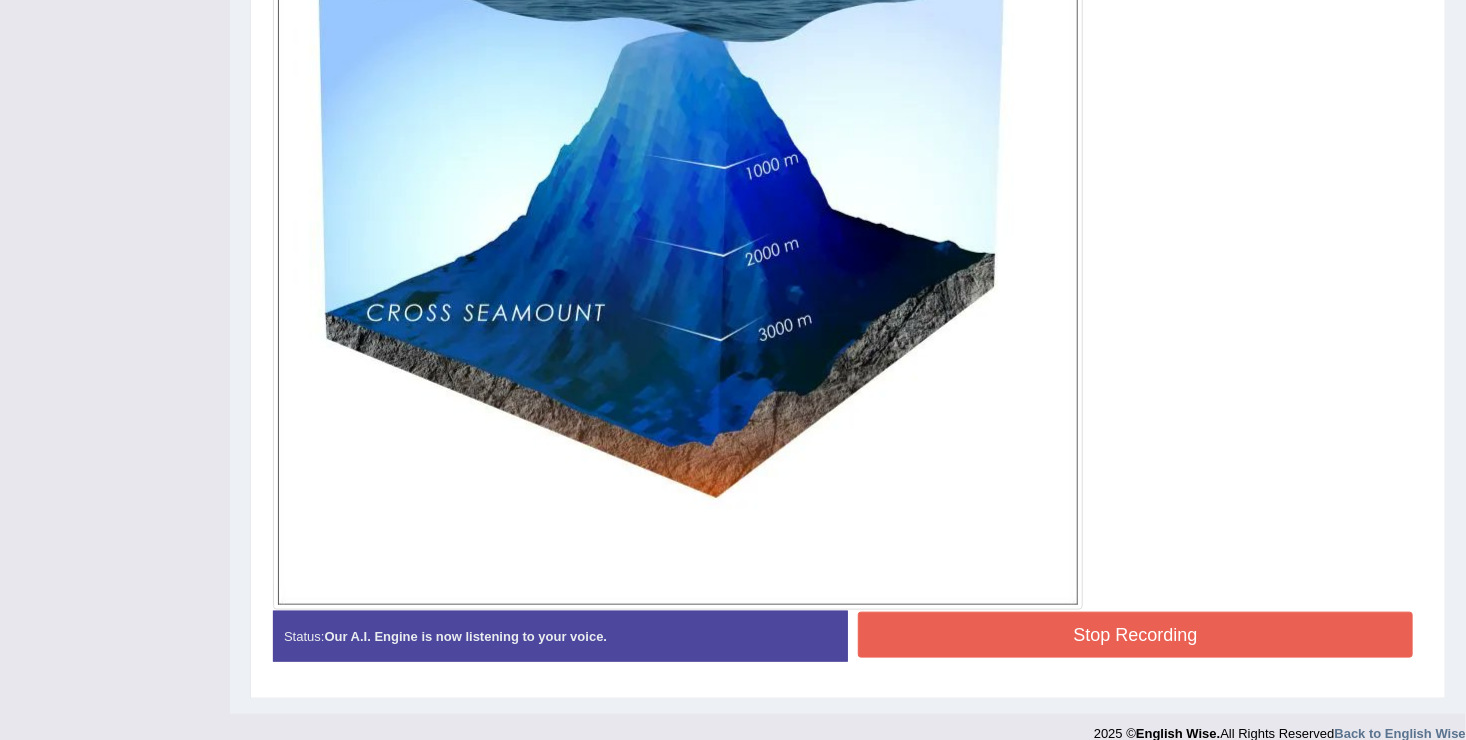 scroll, scrollTop: 772, scrollLeft: 0, axis: vertical 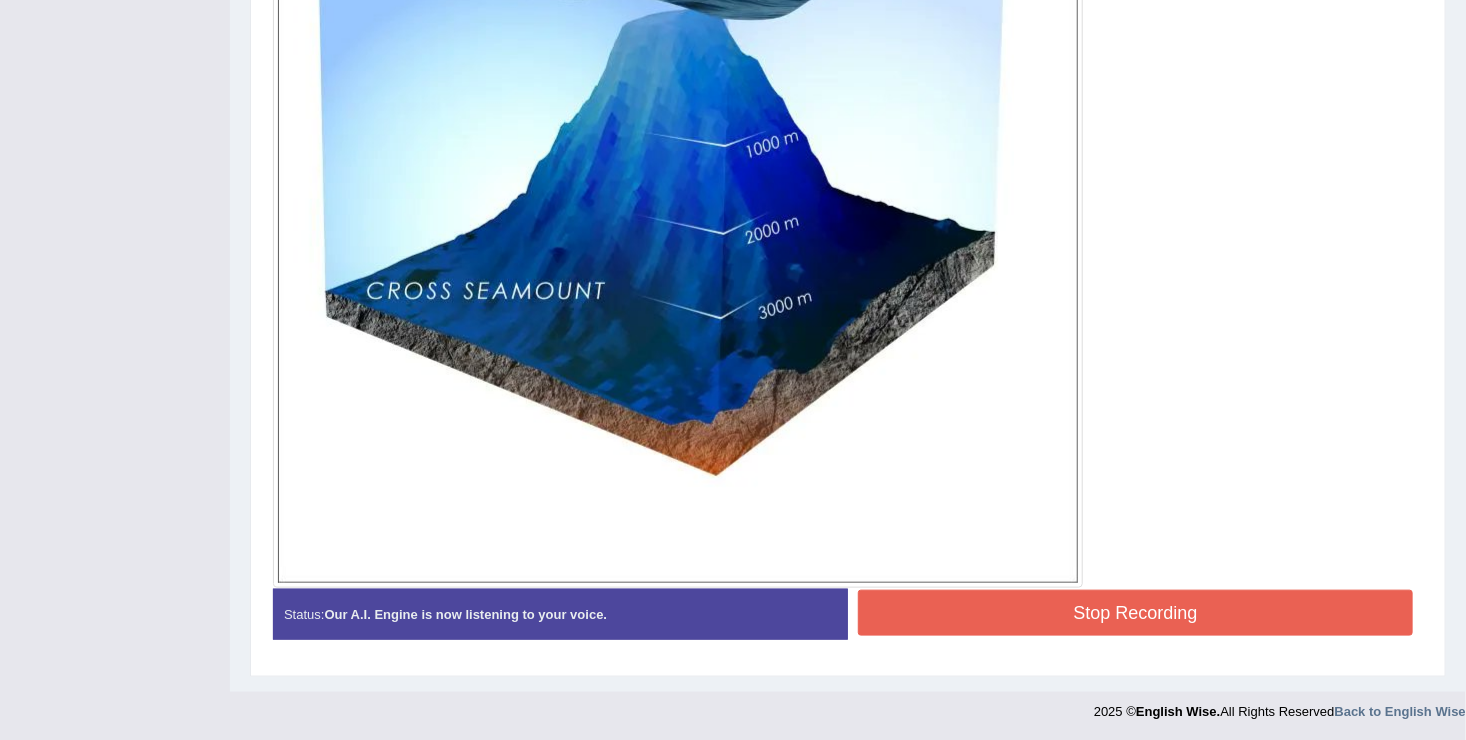 click on "Stop Recording" at bounding box center (1135, 613) 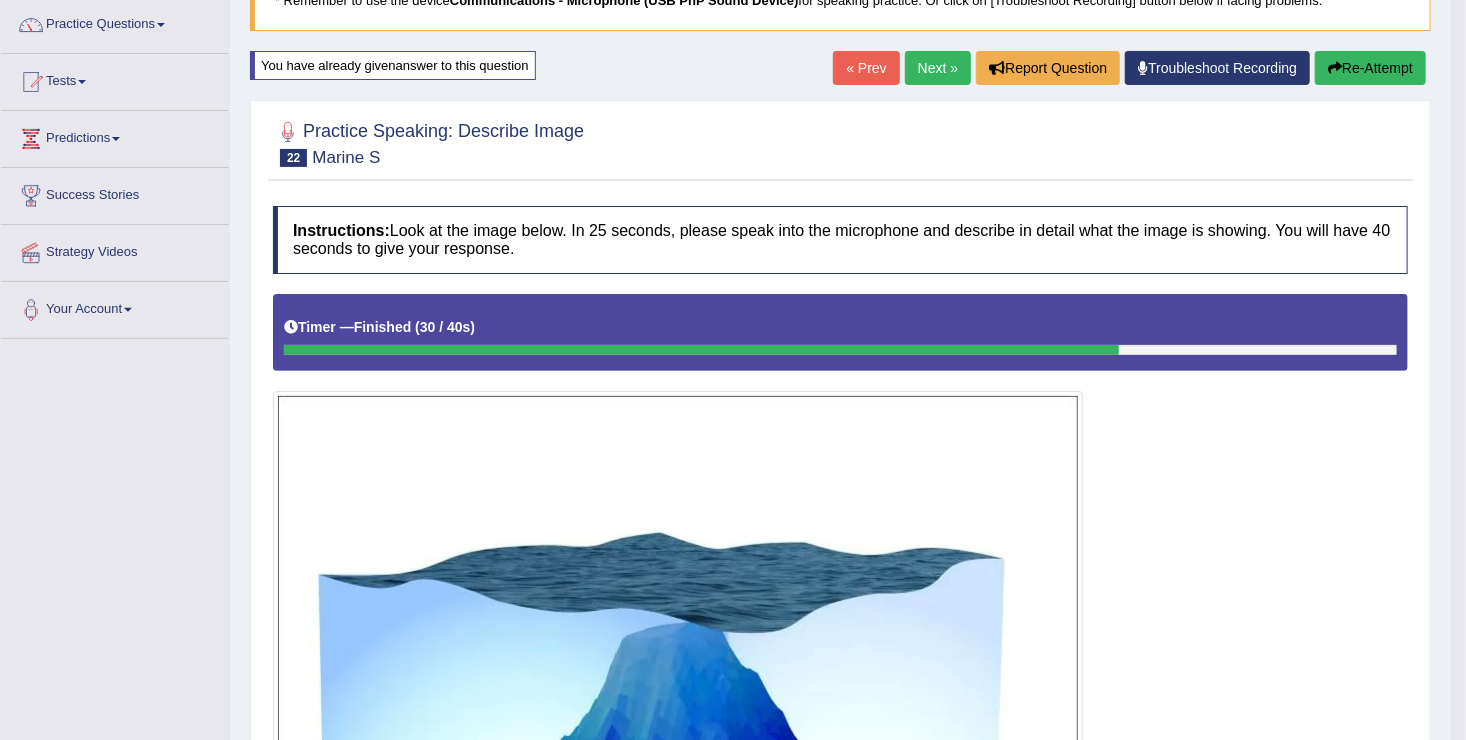 scroll, scrollTop: 119, scrollLeft: 0, axis: vertical 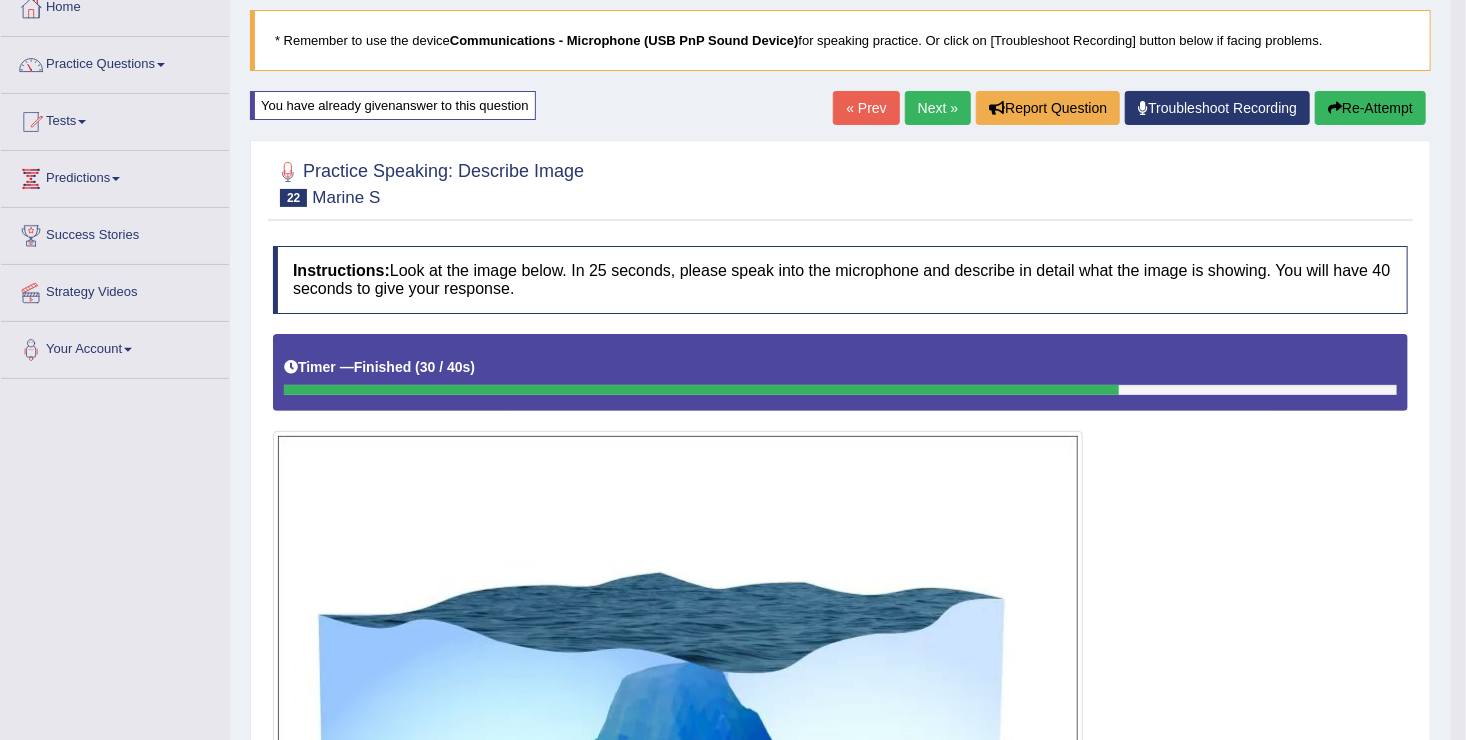 click on "Next »" at bounding box center (938, 108) 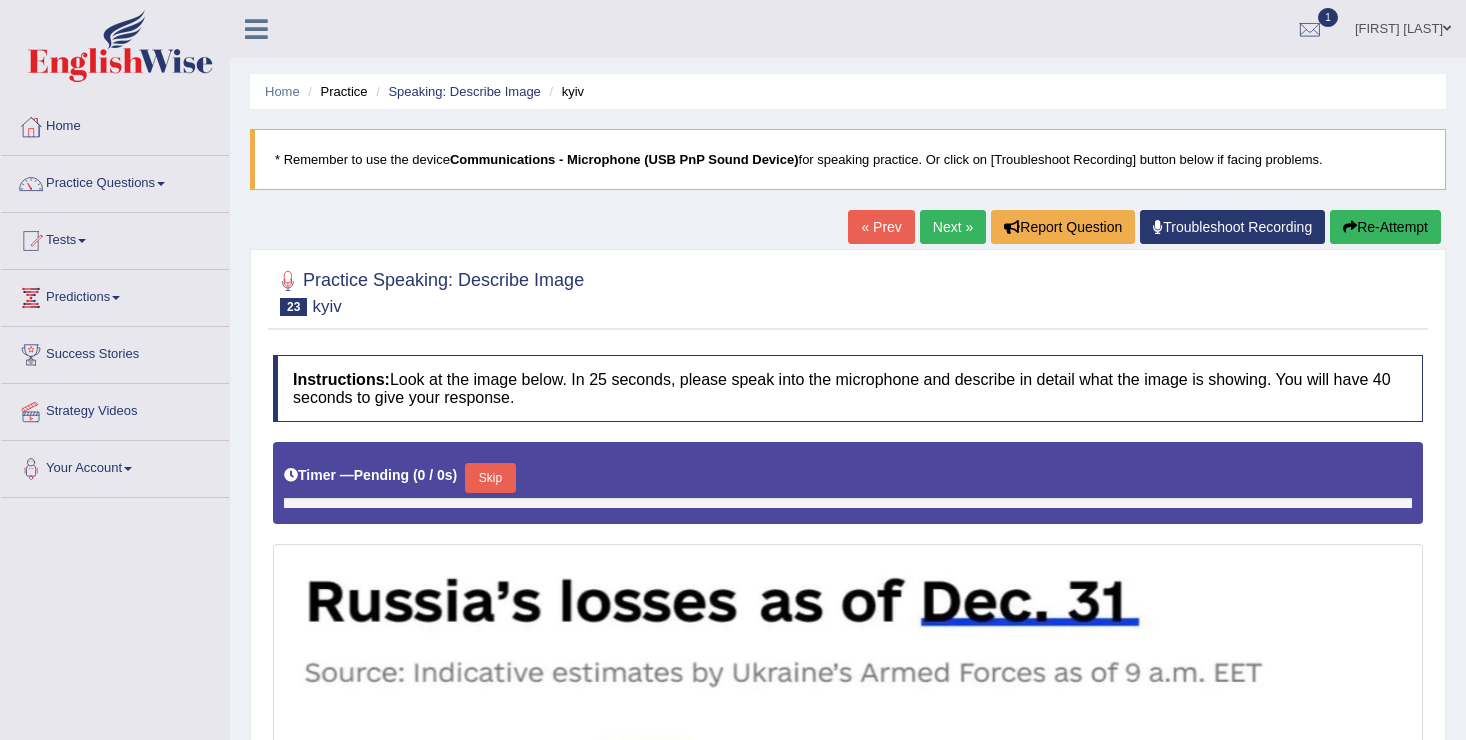 scroll, scrollTop: 0, scrollLeft: 0, axis: both 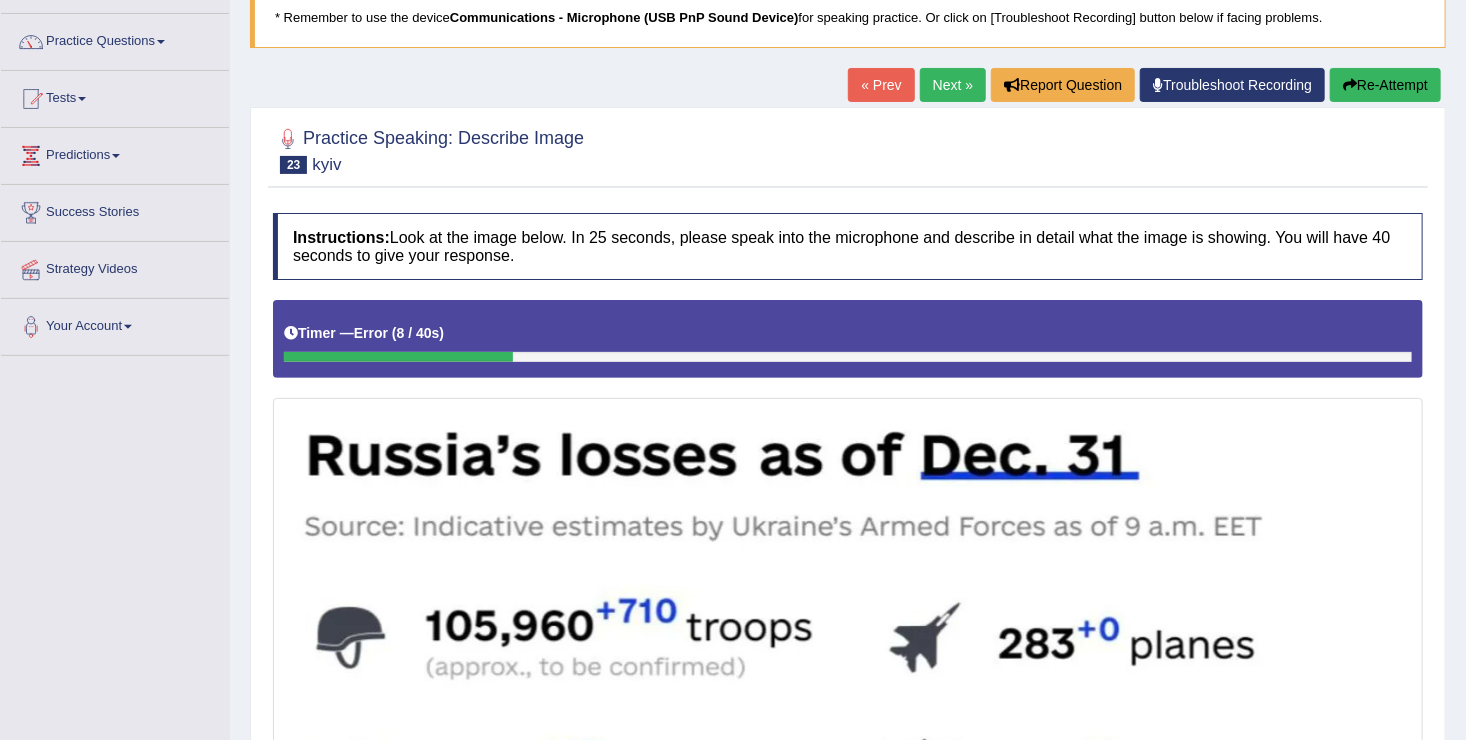 click on "Re-Attempt" at bounding box center (1385, 85) 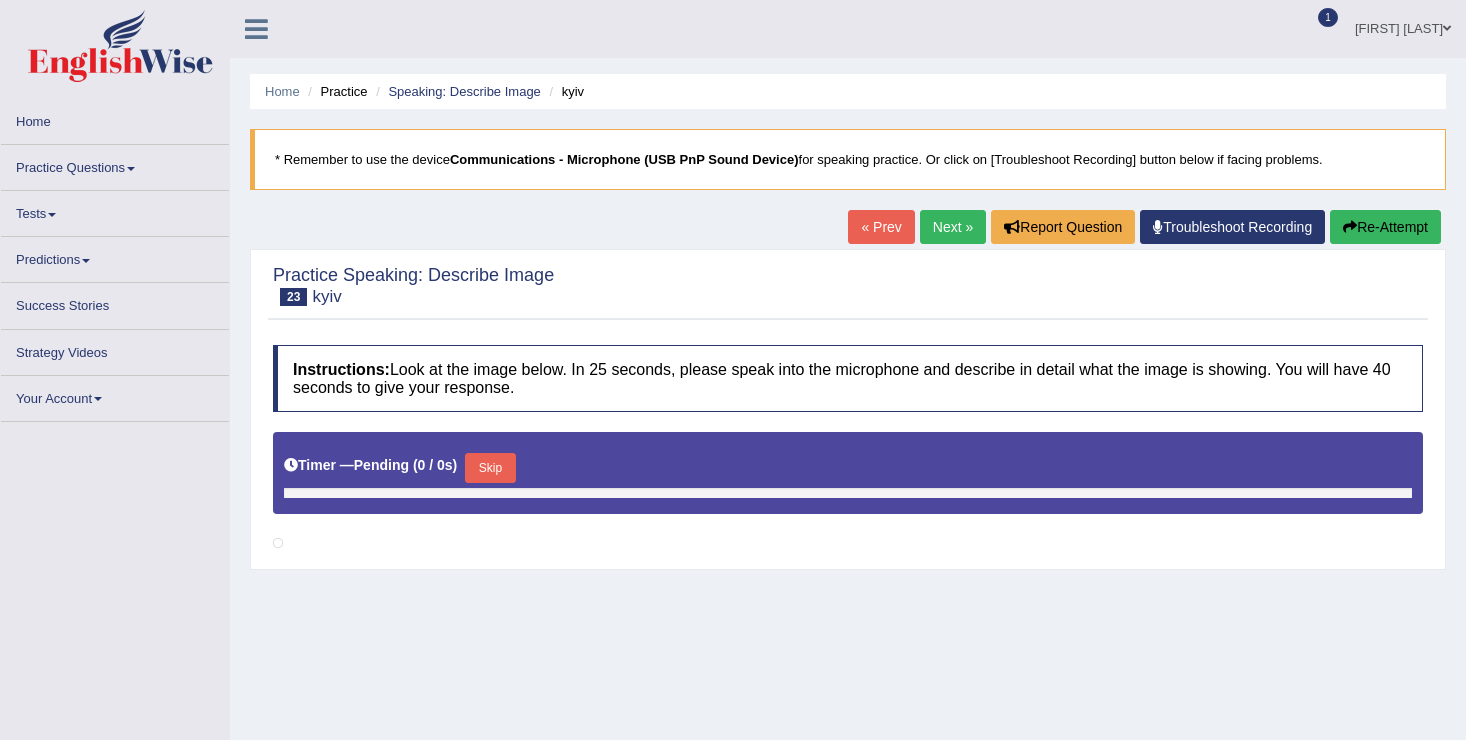 scroll, scrollTop: 142, scrollLeft: 0, axis: vertical 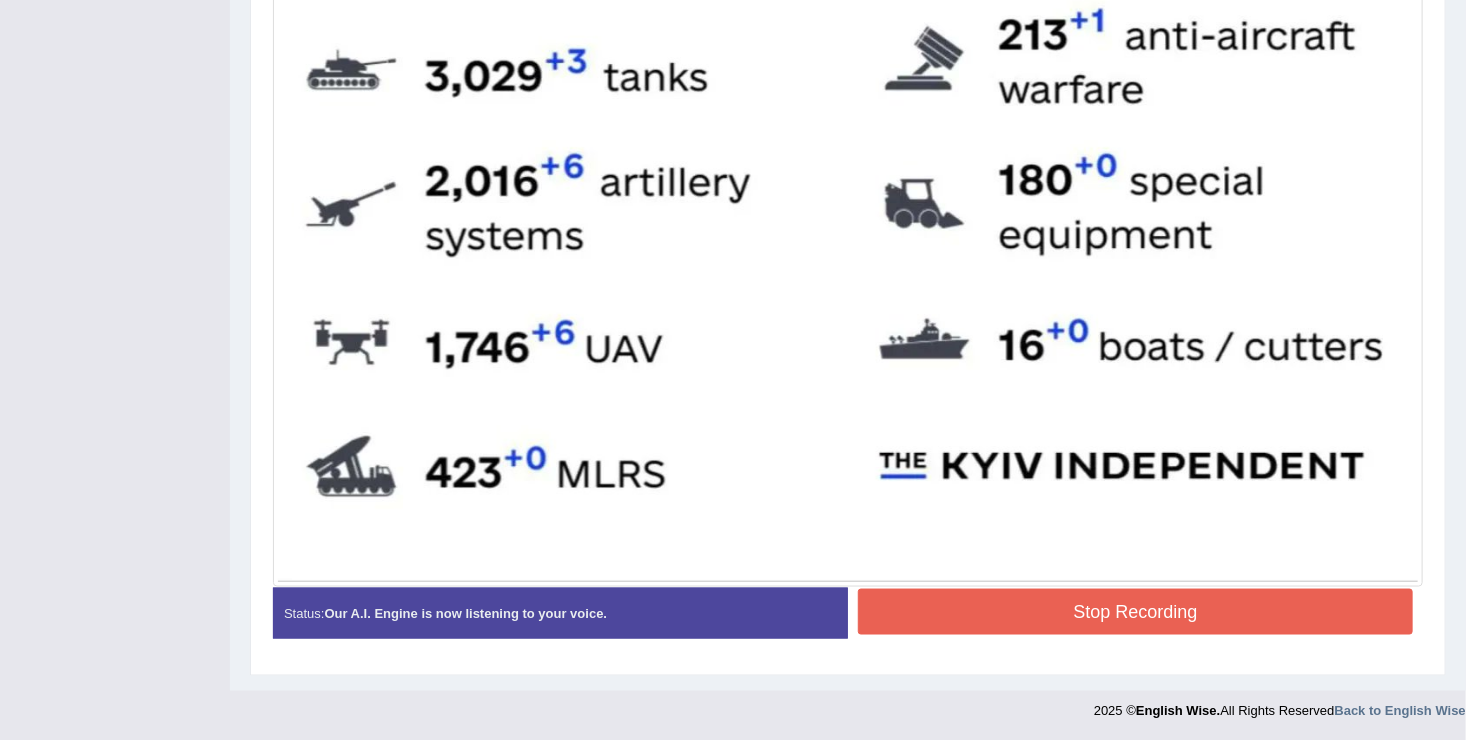 click on "Stop Recording" at bounding box center [1135, 612] 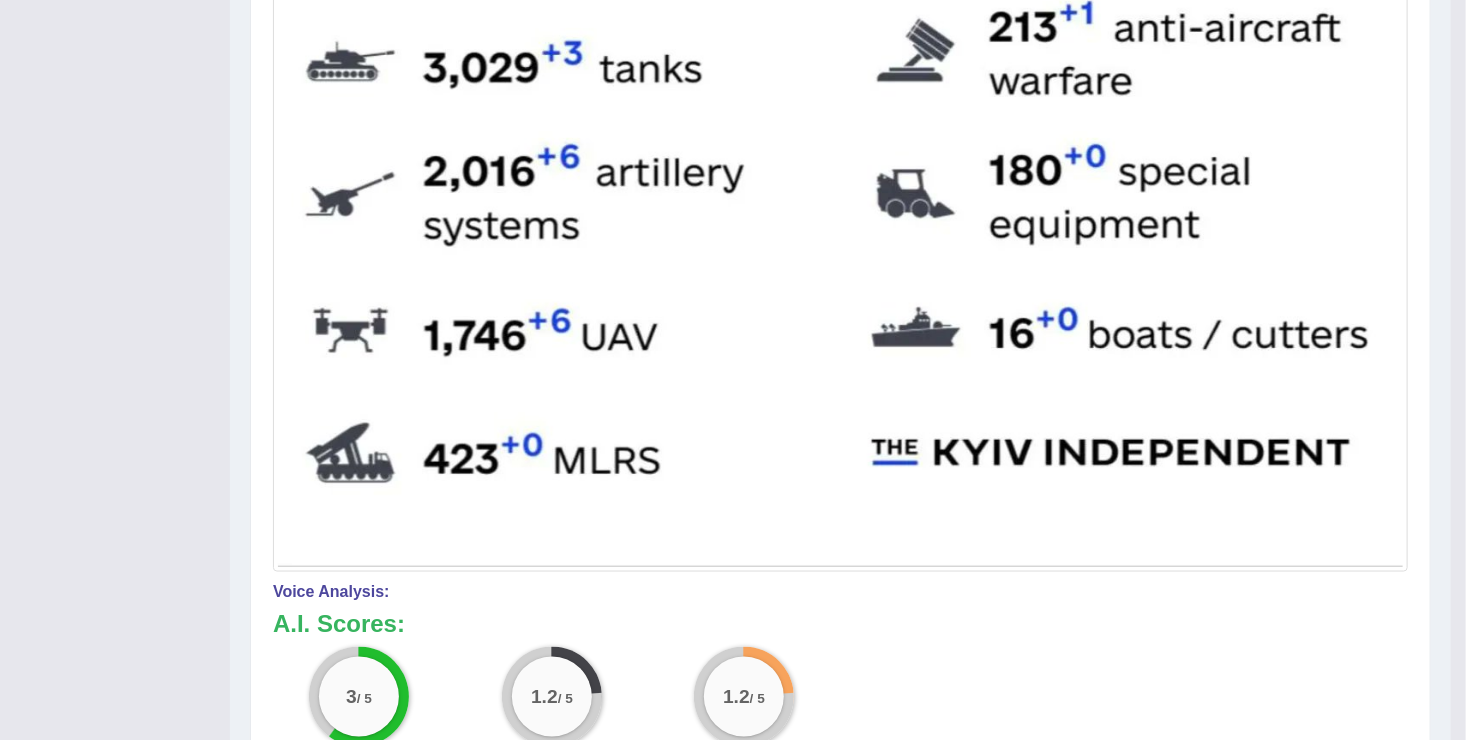 click on "Voice Analysis: A.I. Scores:
3  / 5              Content
1.2  / 5              Oral fluency
1.2  / 5              Pronunciation
Your Response:" at bounding box center [840, 721] 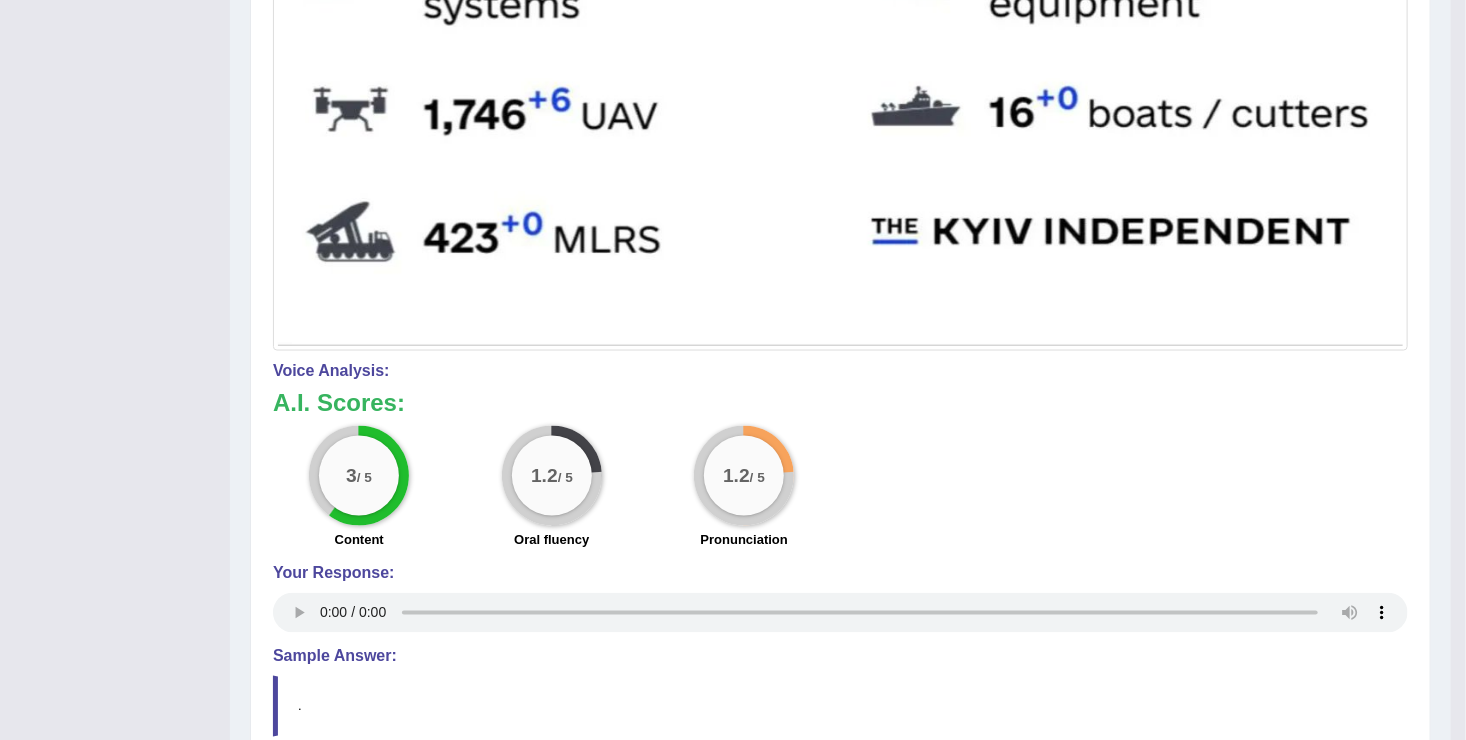 scroll, scrollTop: 1346, scrollLeft: 0, axis: vertical 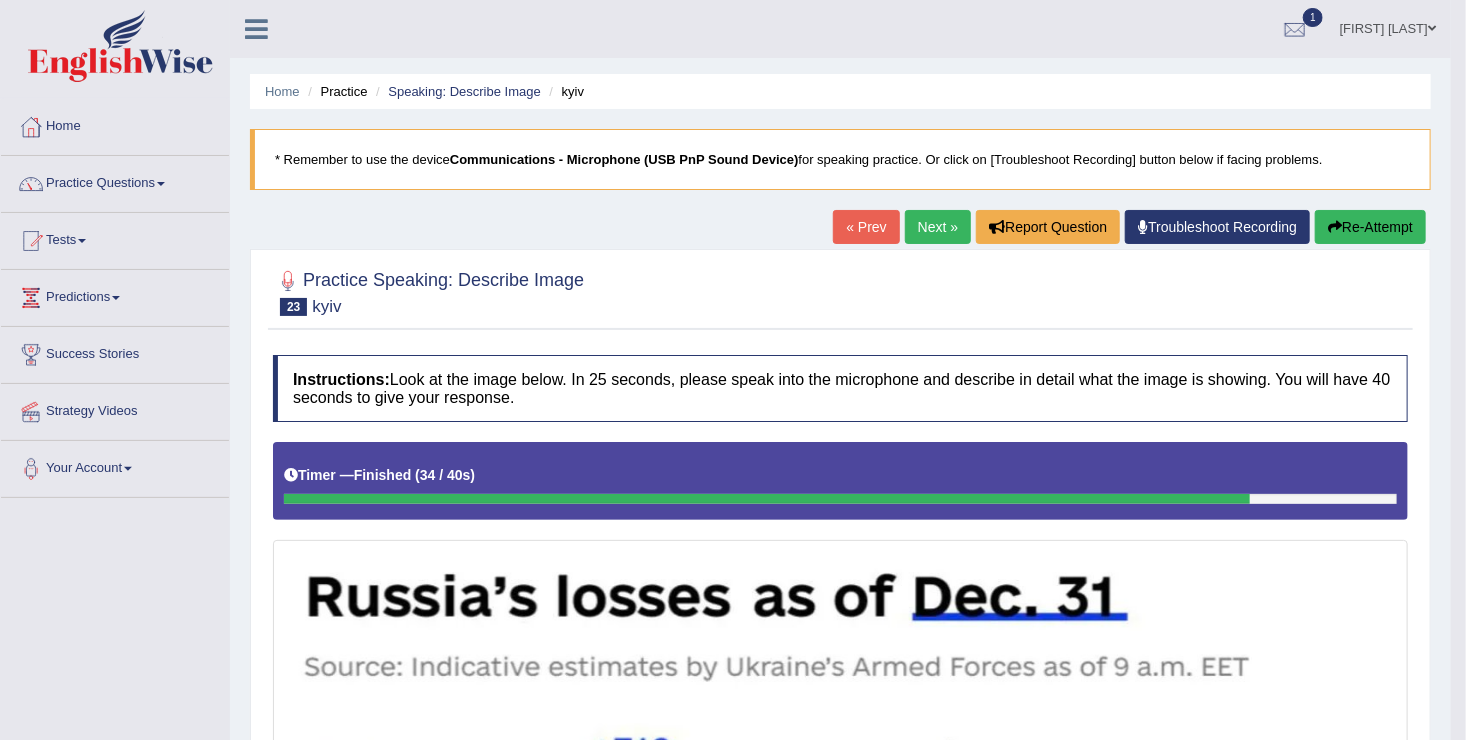 click on "Next »" at bounding box center (938, 227) 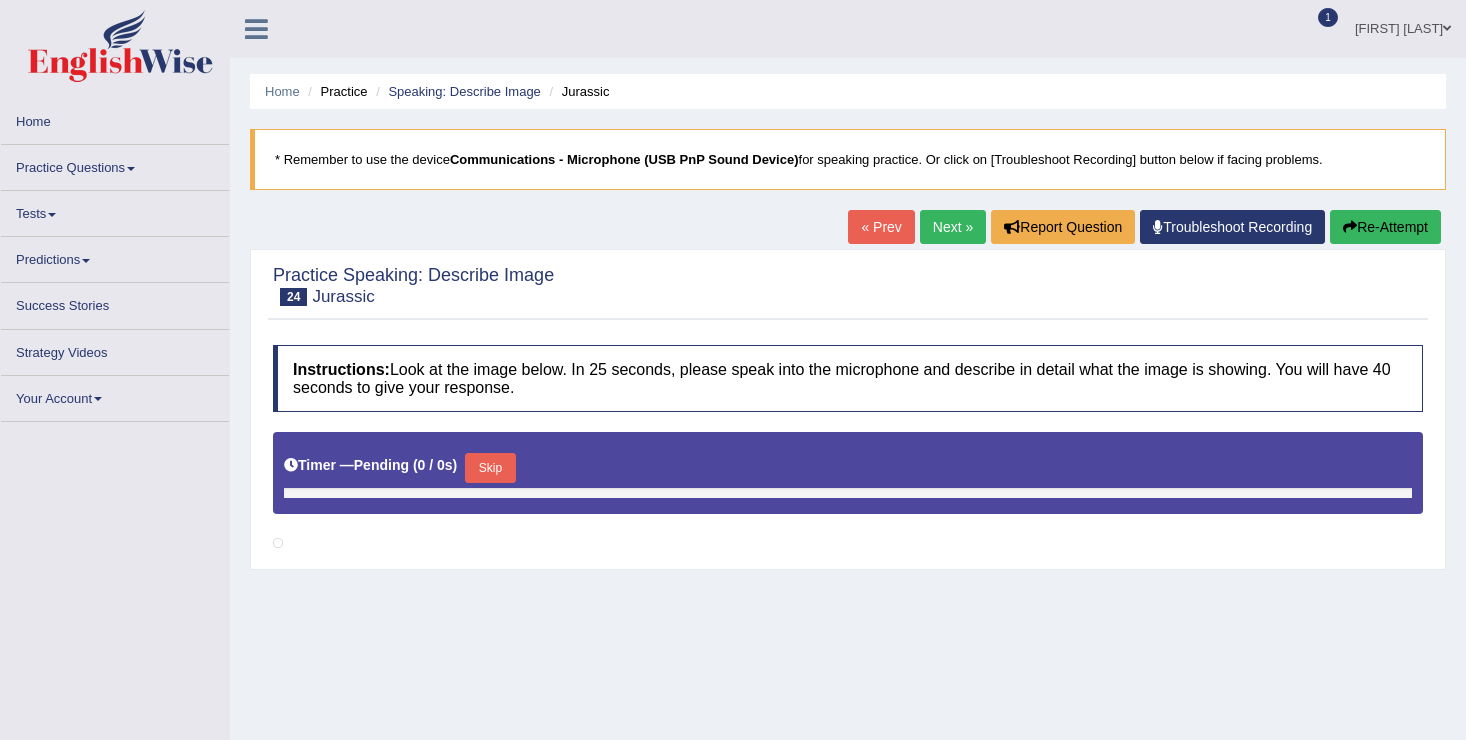 scroll, scrollTop: 0, scrollLeft: 0, axis: both 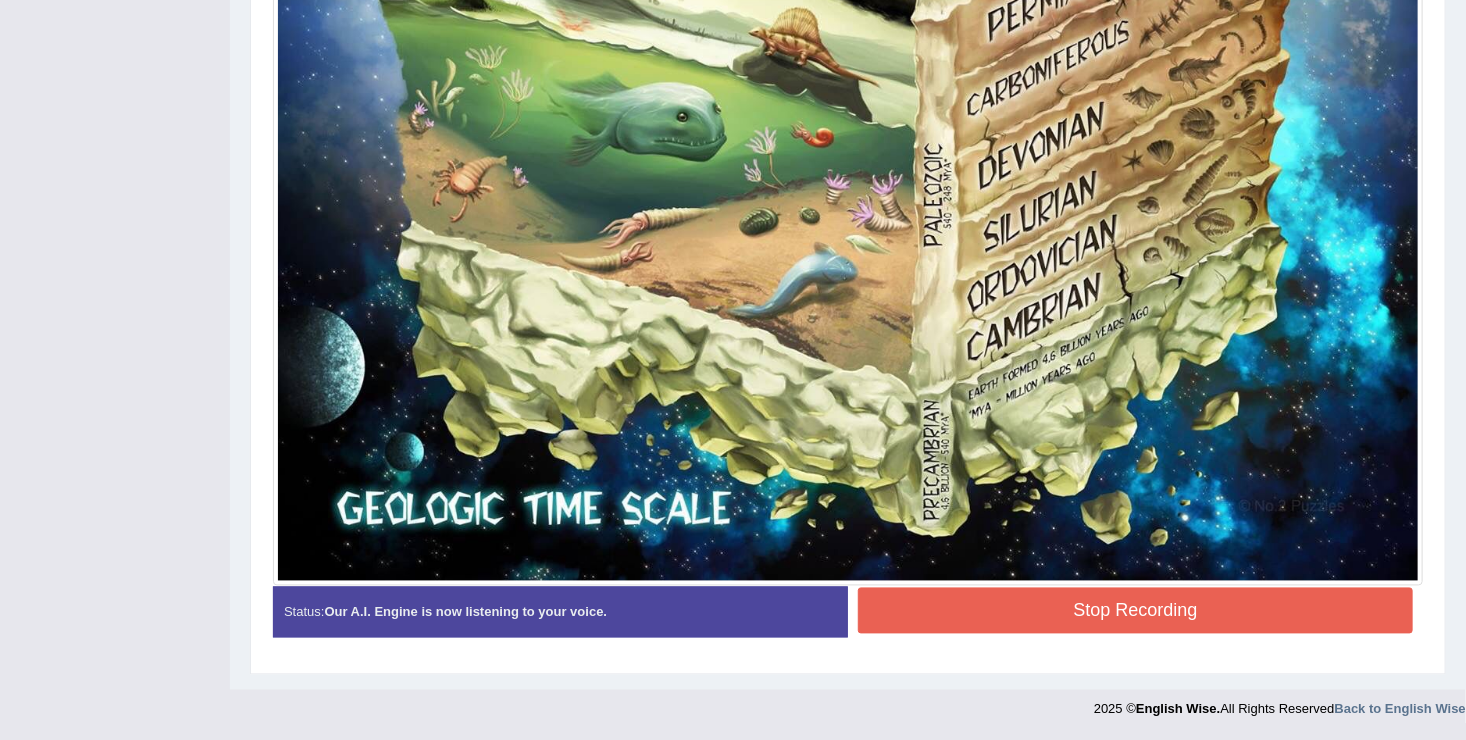 click on "Stop Recording" at bounding box center [1135, 611] 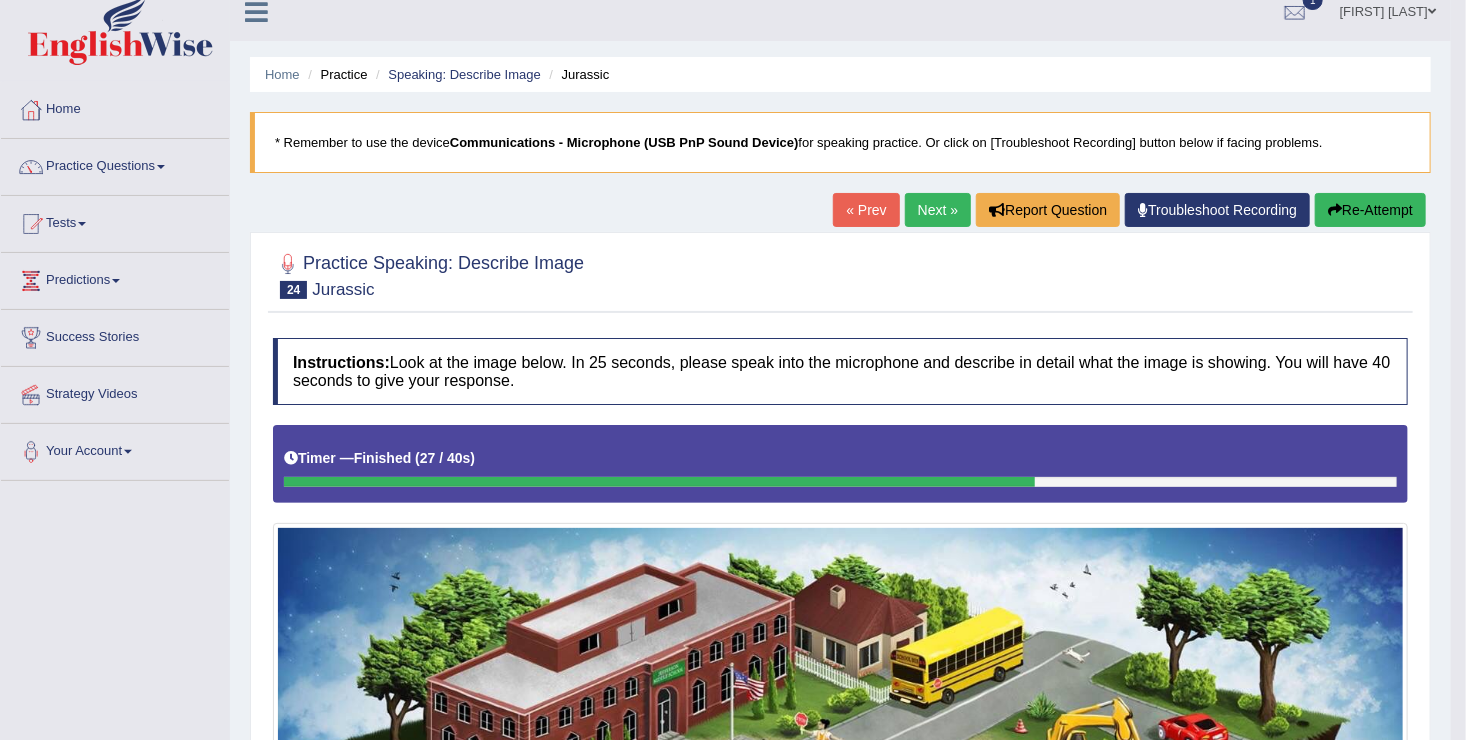 scroll, scrollTop: 0, scrollLeft: 0, axis: both 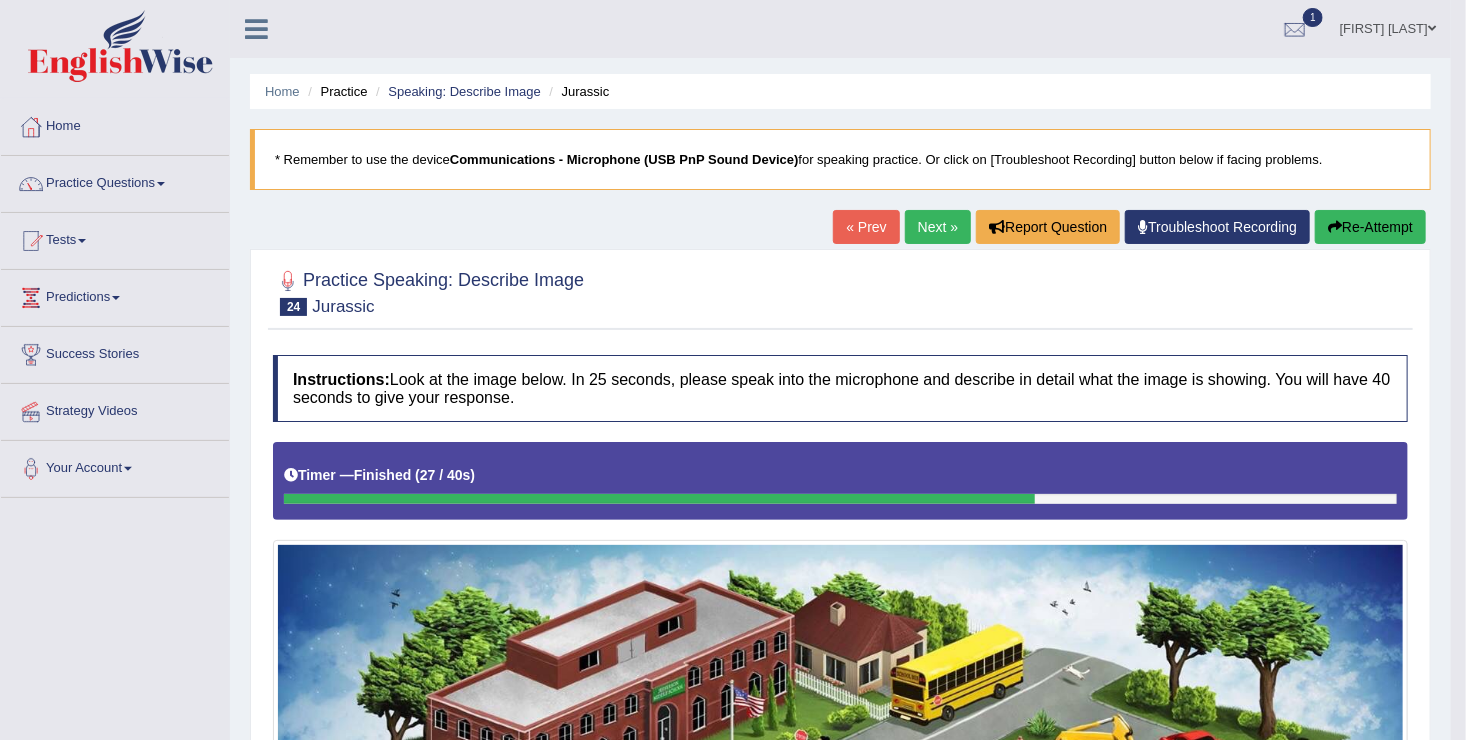 click on "Re-Attempt" at bounding box center [1370, 227] 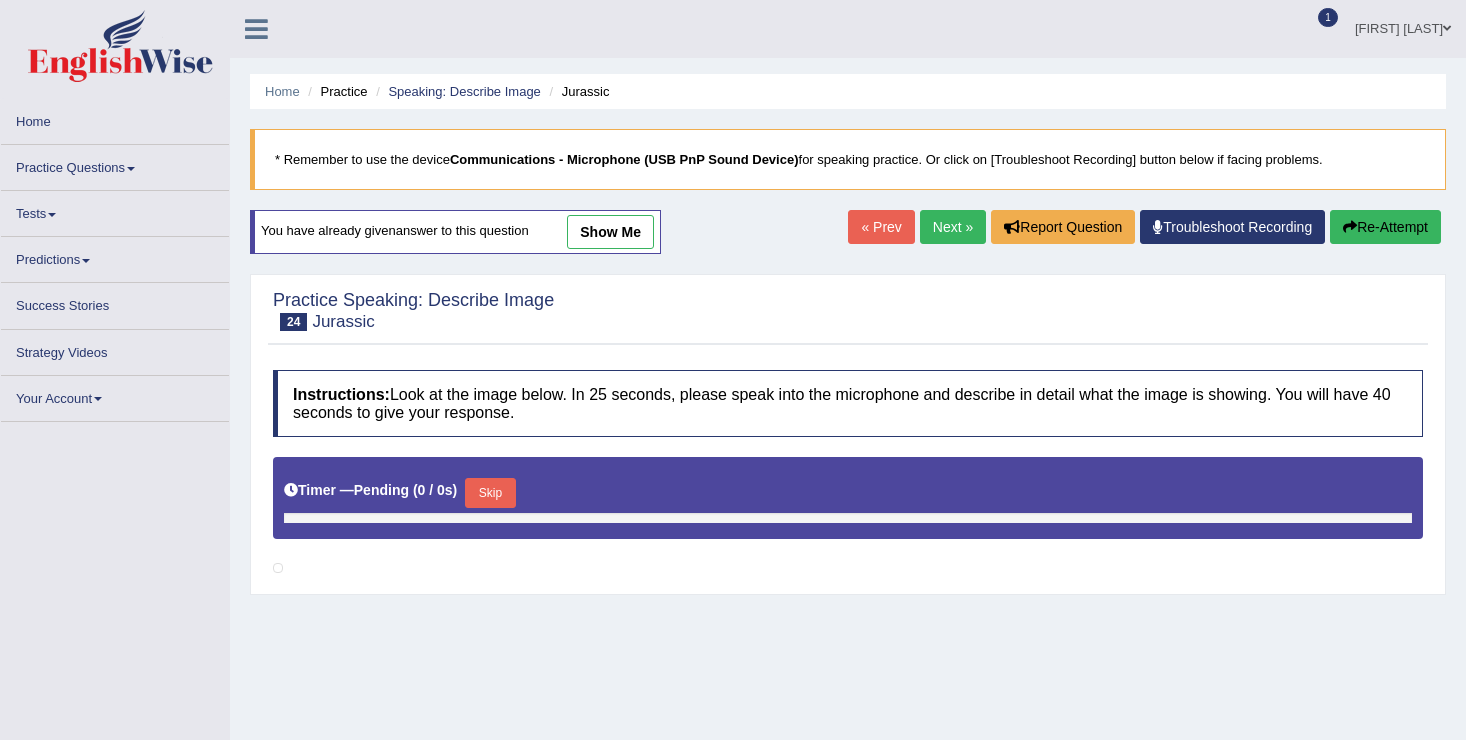 scroll, scrollTop: 0, scrollLeft: 0, axis: both 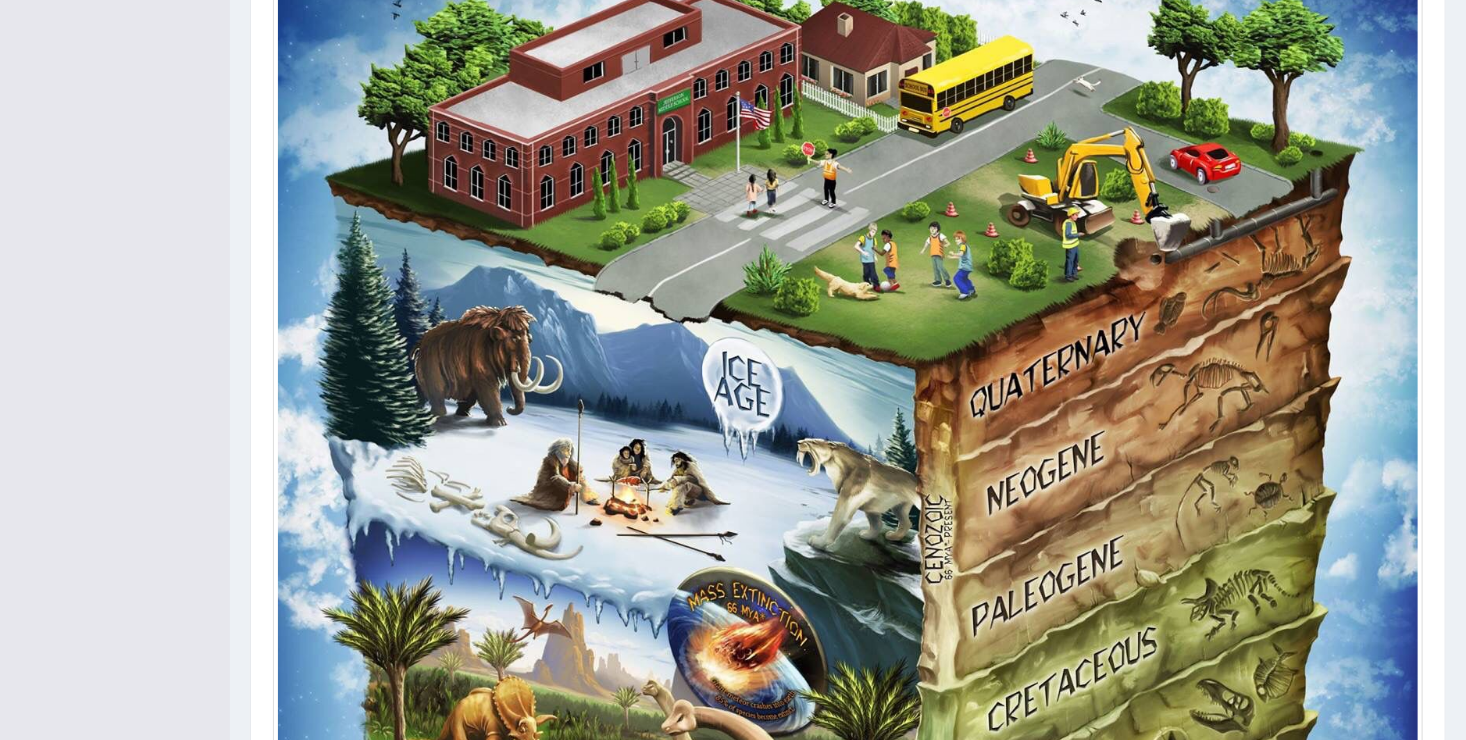 drag, startPoint x: 1472, startPoint y: 728, endPoint x: 917, endPoint y: 420, distance: 634.73535 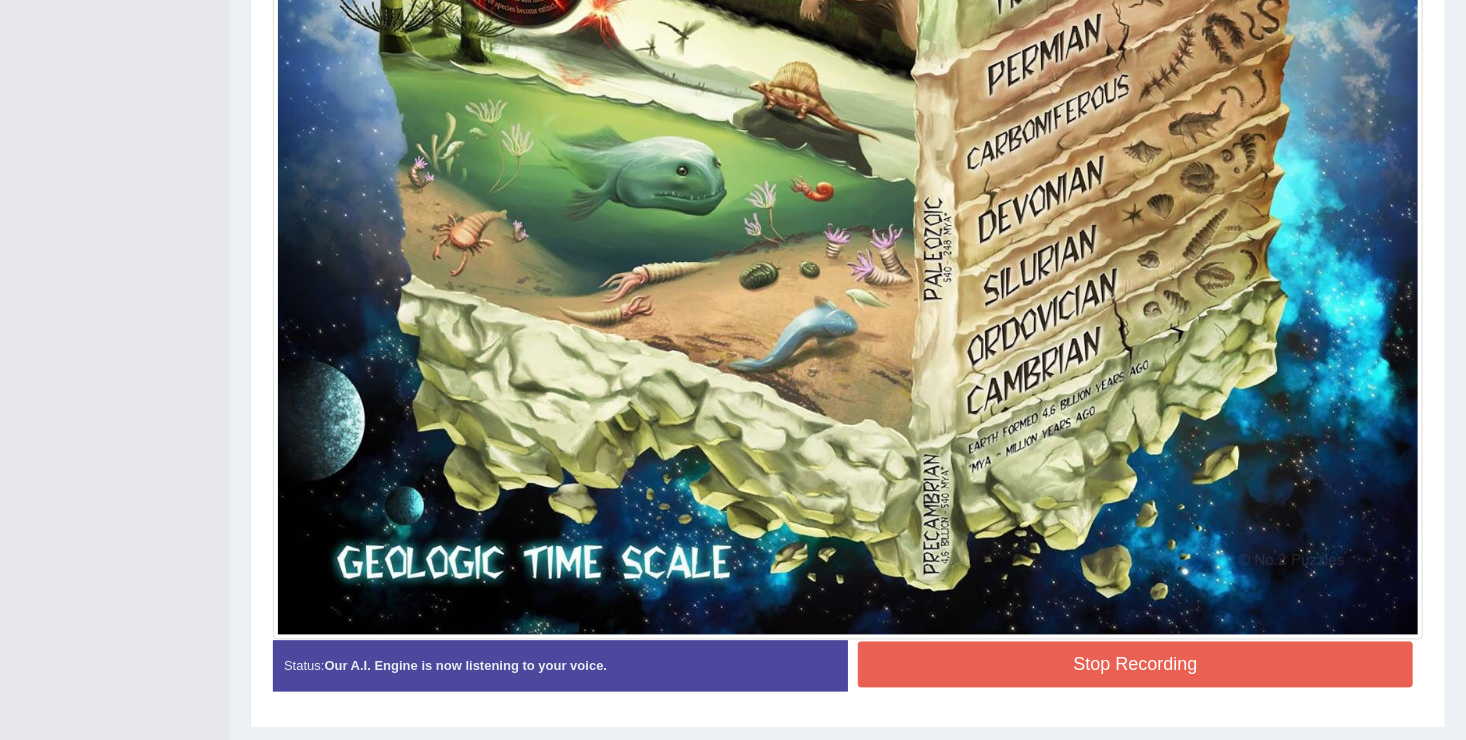 scroll, scrollTop: 1573, scrollLeft: 0, axis: vertical 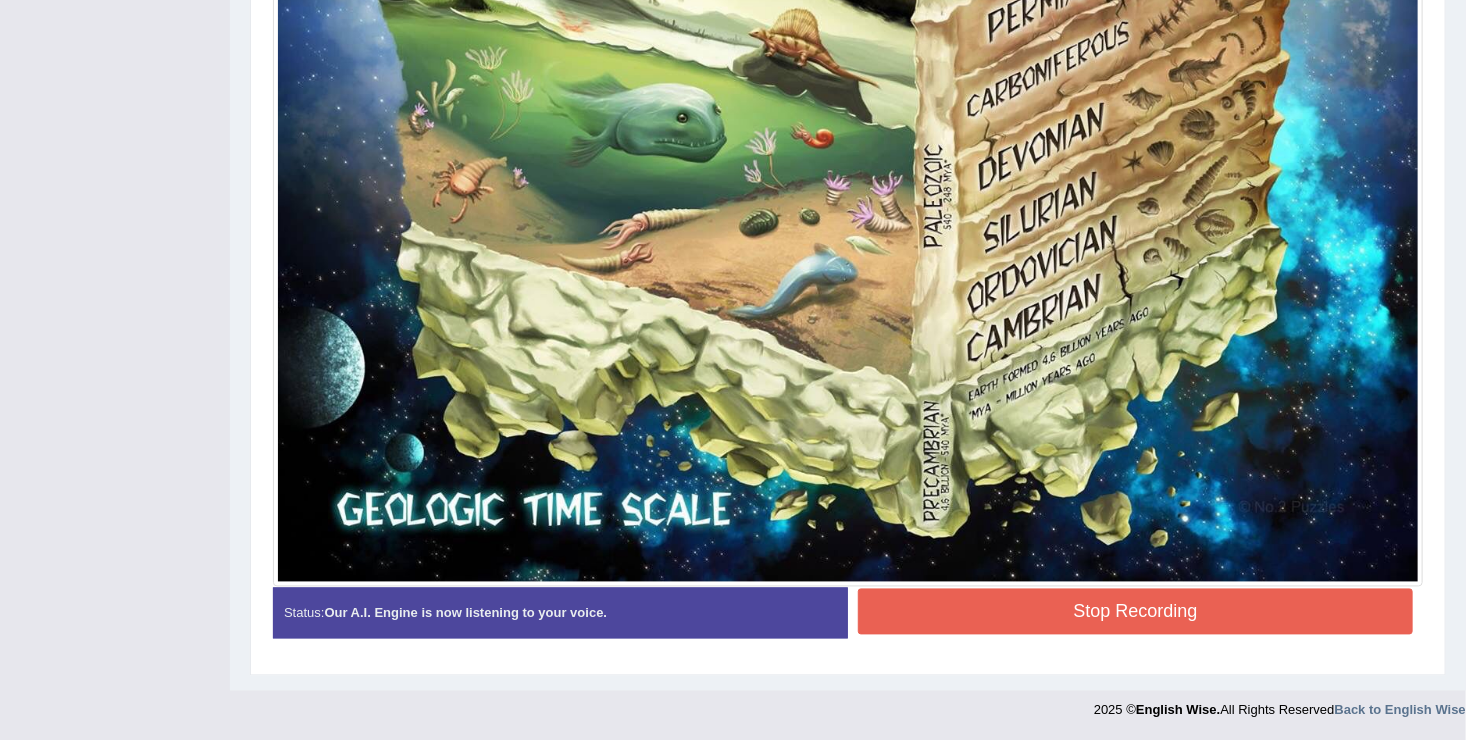 click on "Stop Recording" at bounding box center [1135, 612] 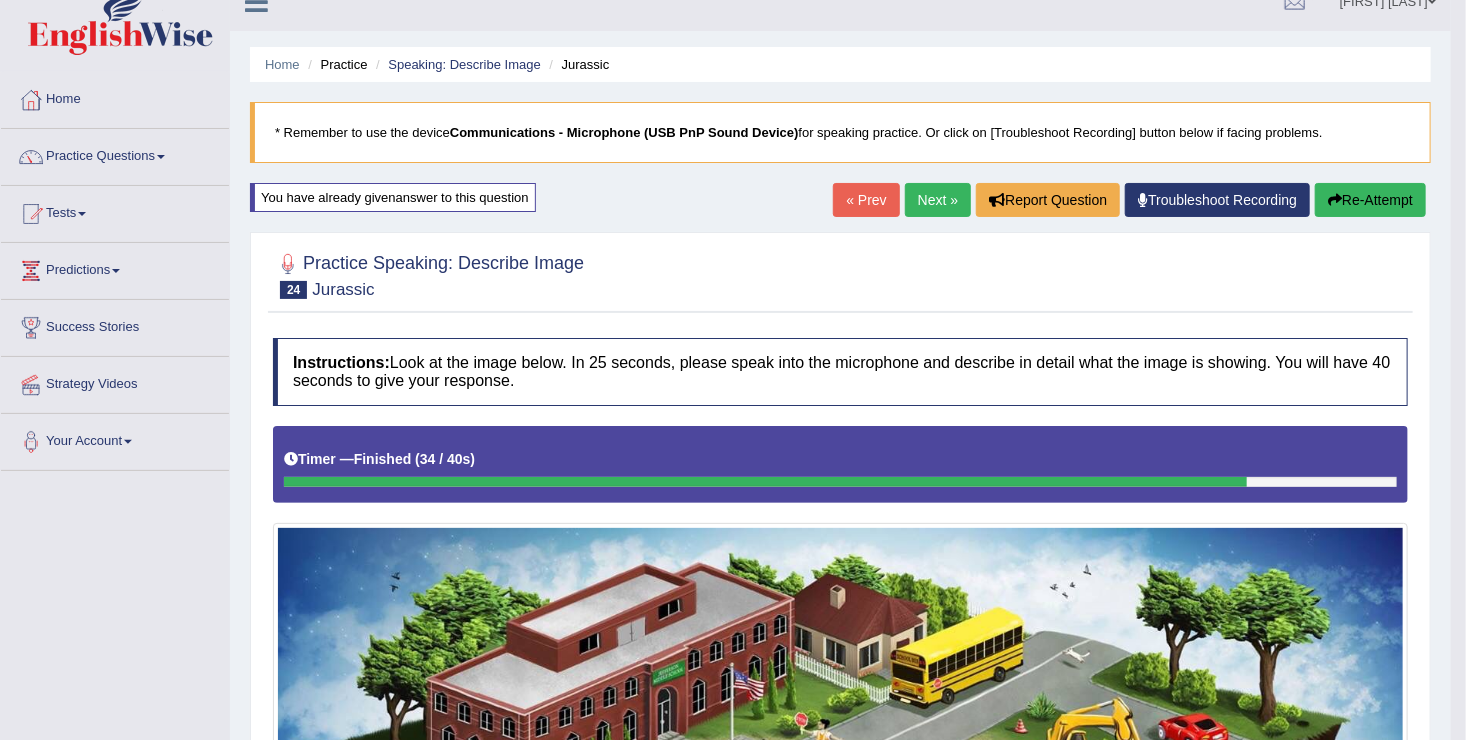 scroll, scrollTop: 0, scrollLeft: 0, axis: both 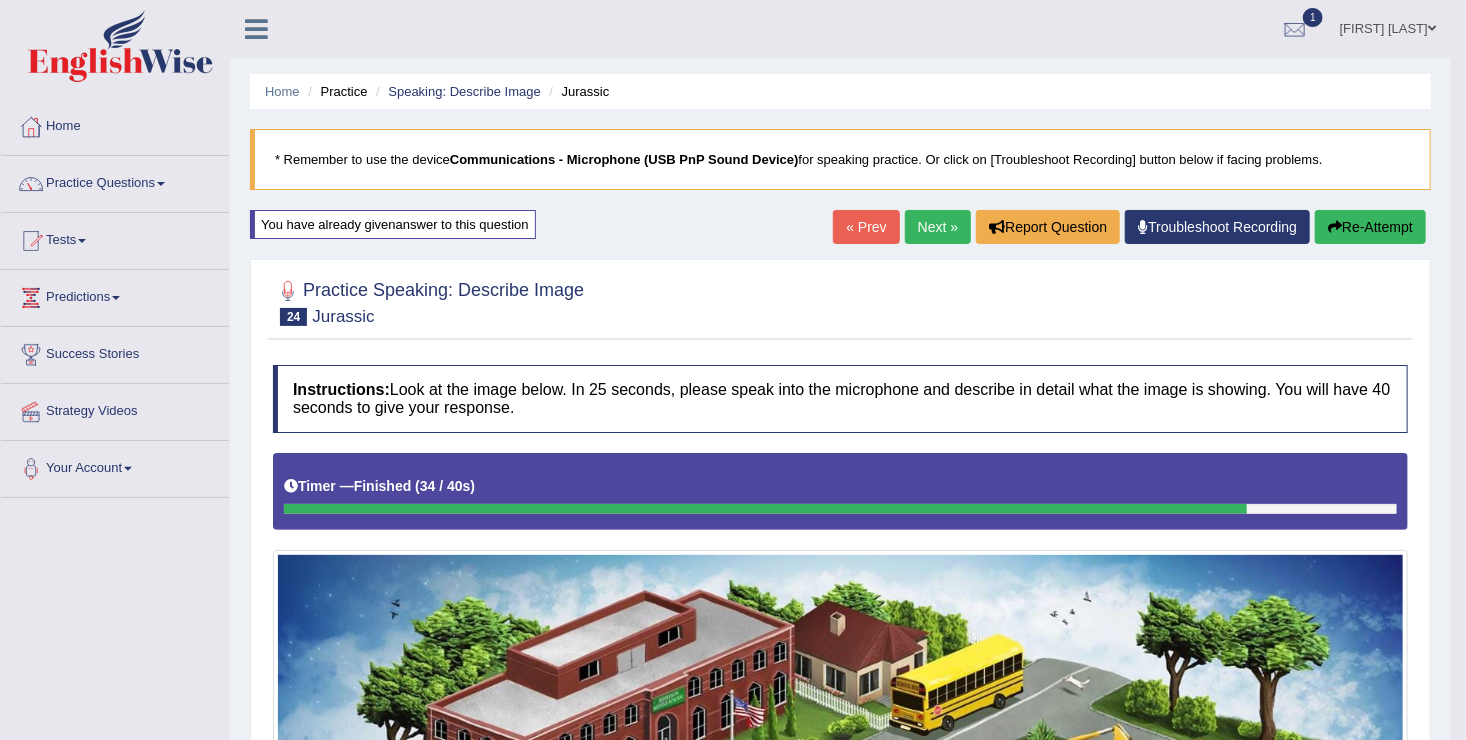 click on "Re-Attempt" at bounding box center (1370, 227) 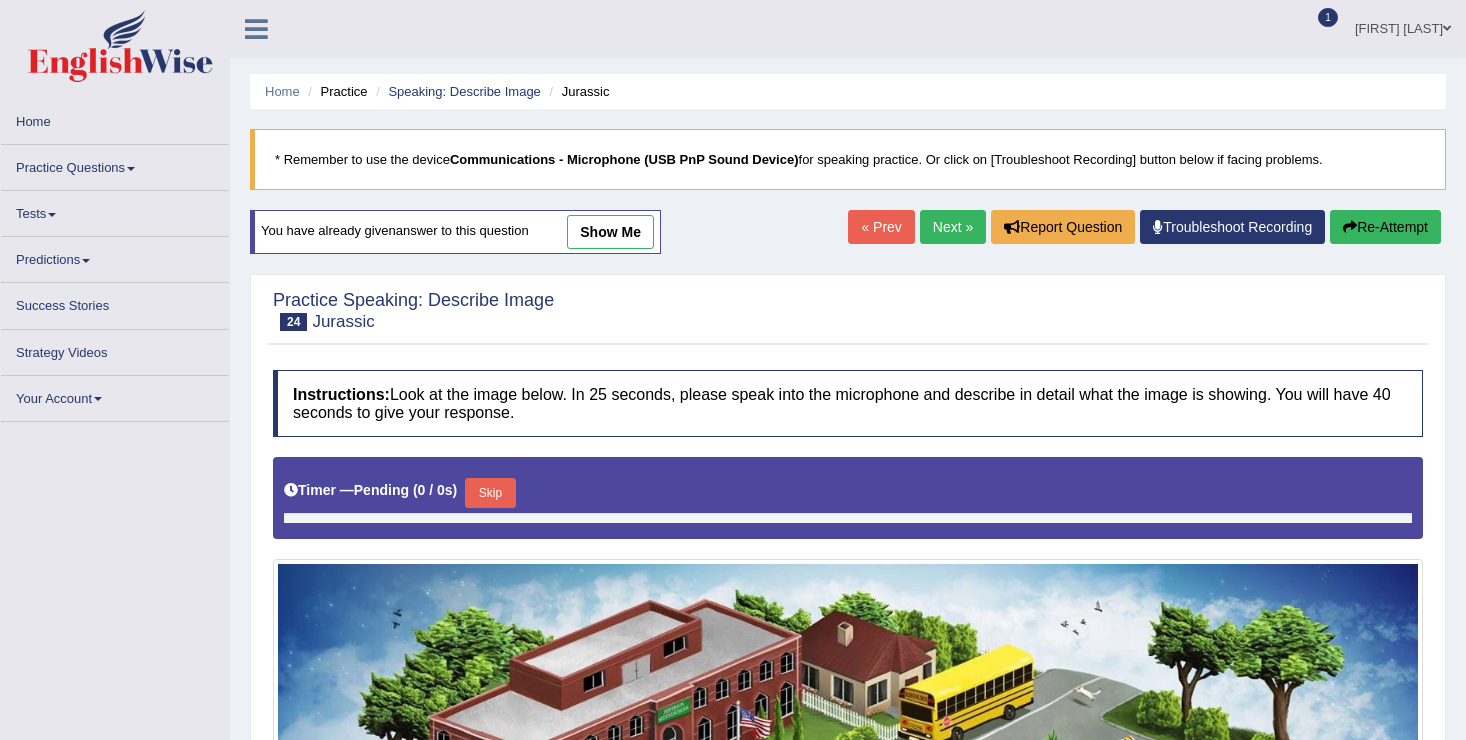 scroll, scrollTop: 0, scrollLeft: 0, axis: both 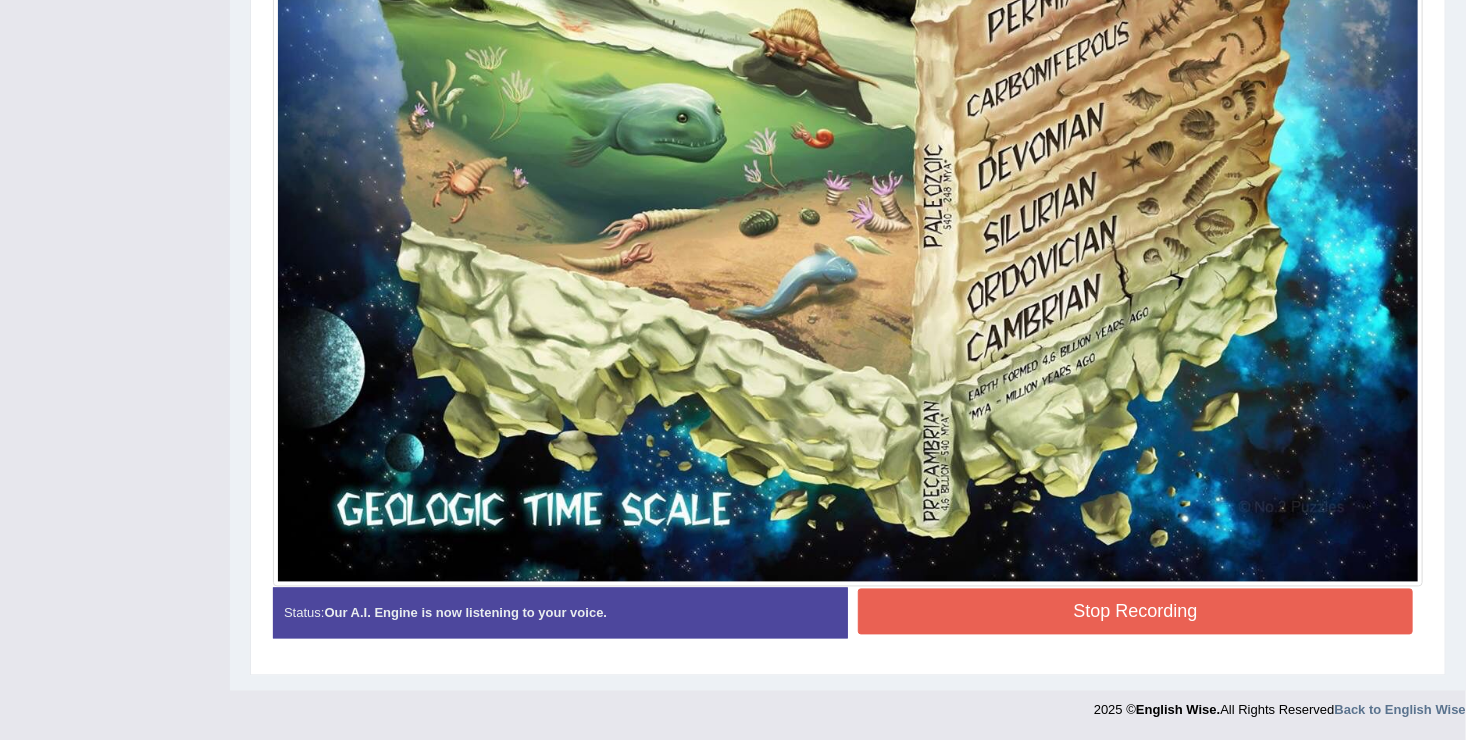 click on "Stop Recording" at bounding box center (1135, 612) 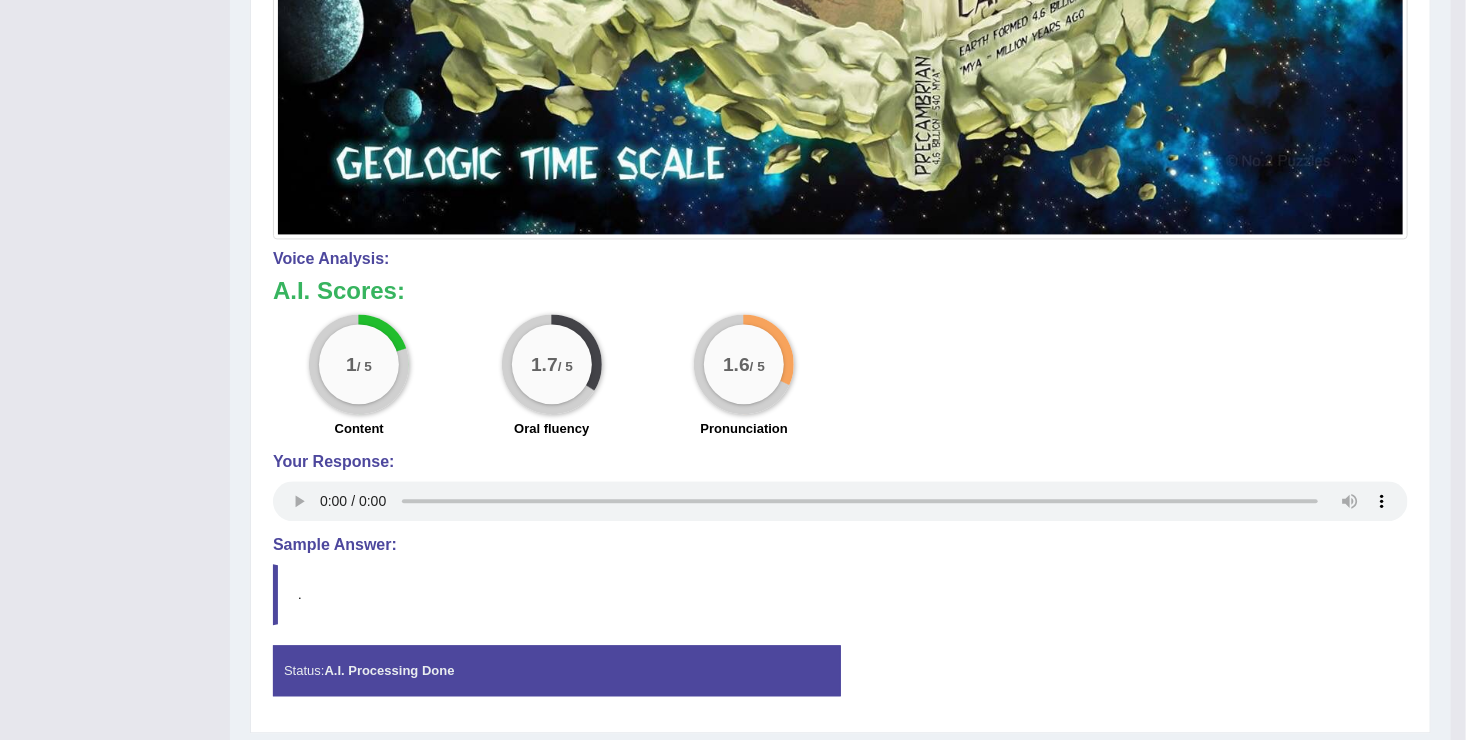 scroll, scrollTop: 1920, scrollLeft: 0, axis: vertical 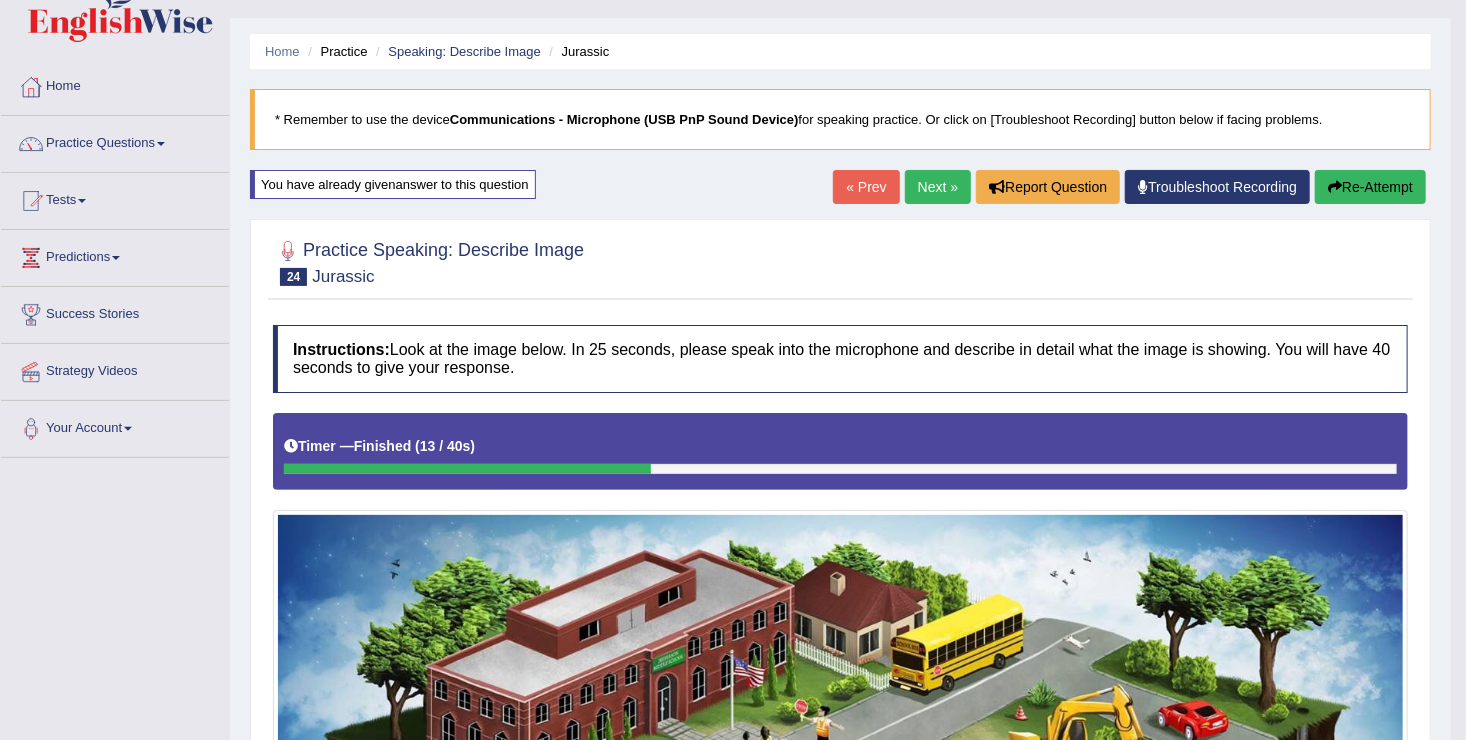 click on "Re-Attempt" at bounding box center (1370, 187) 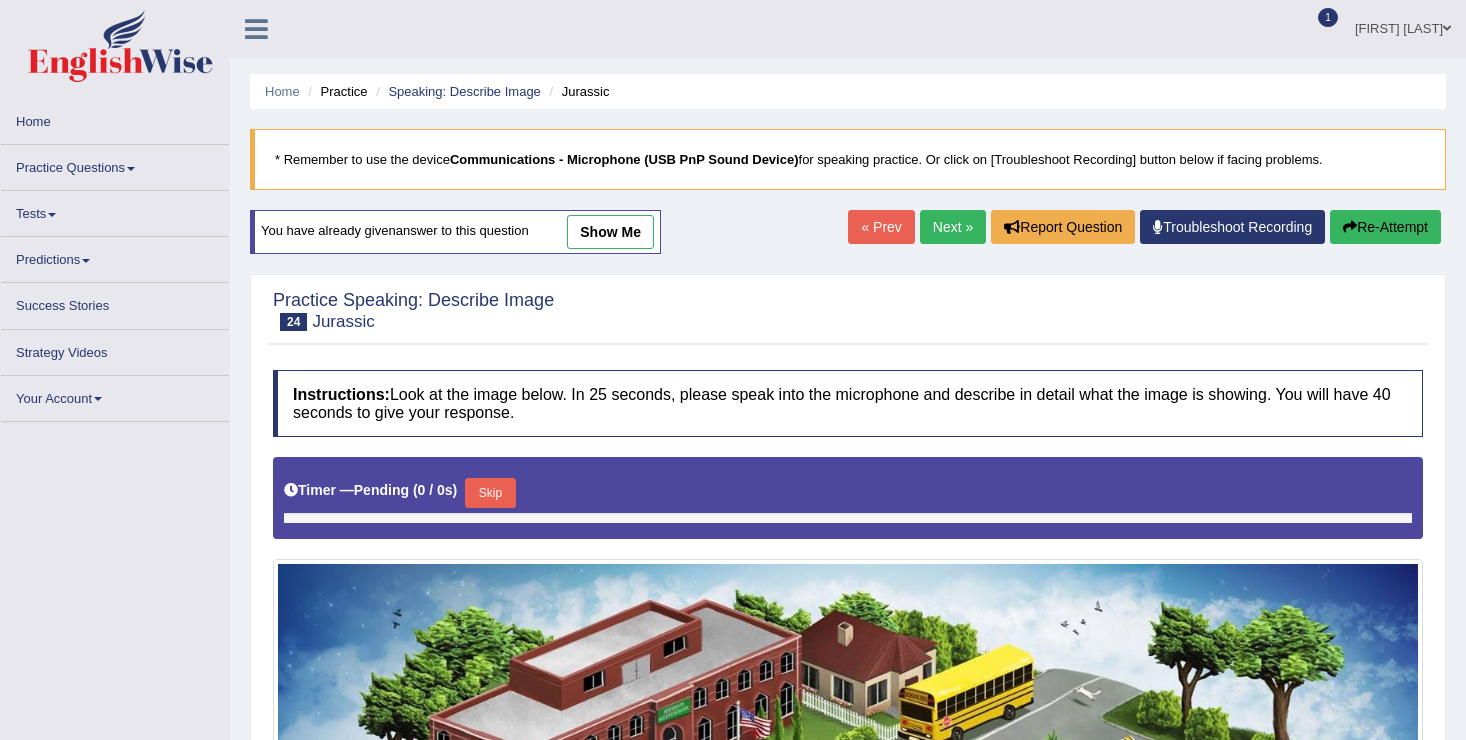 scroll, scrollTop: 40, scrollLeft: 0, axis: vertical 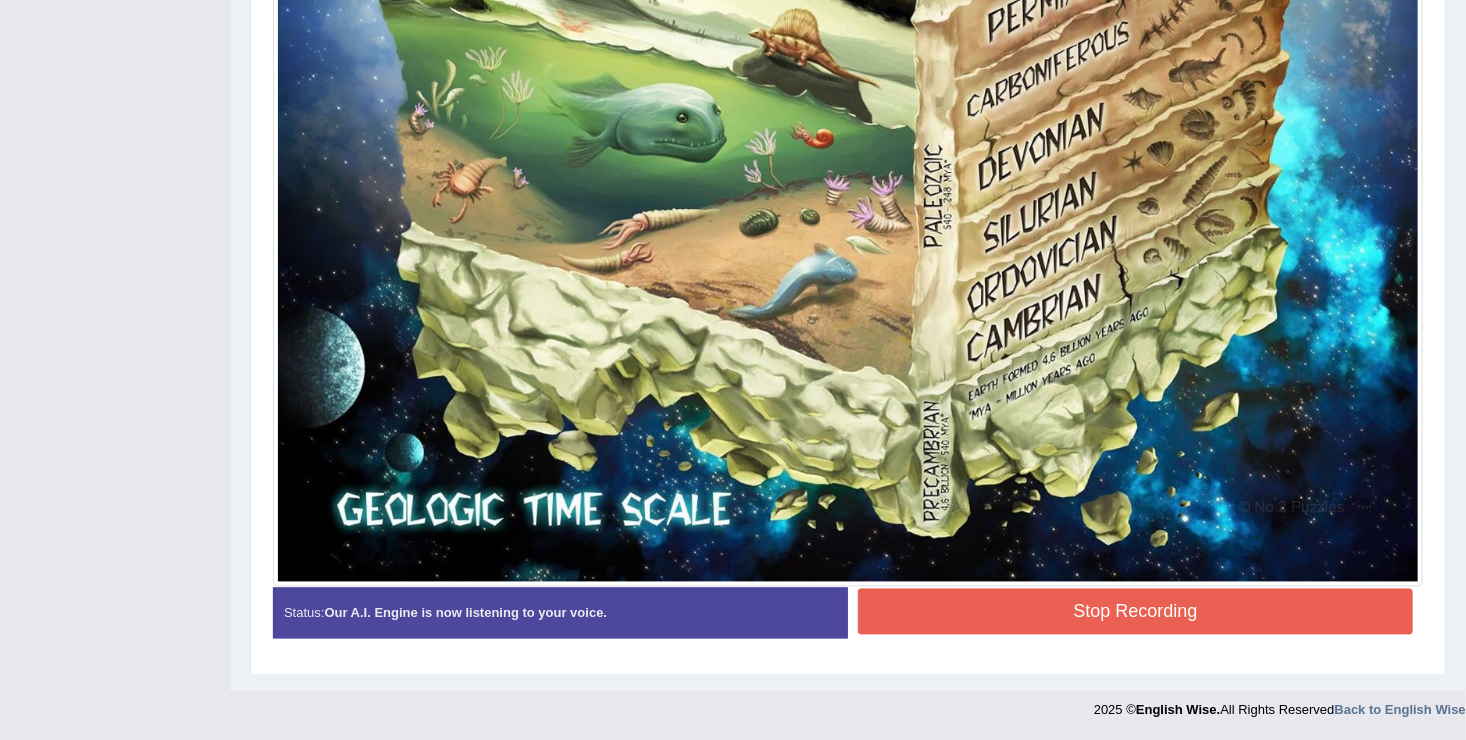 click on "Stop Recording" at bounding box center (1135, 612) 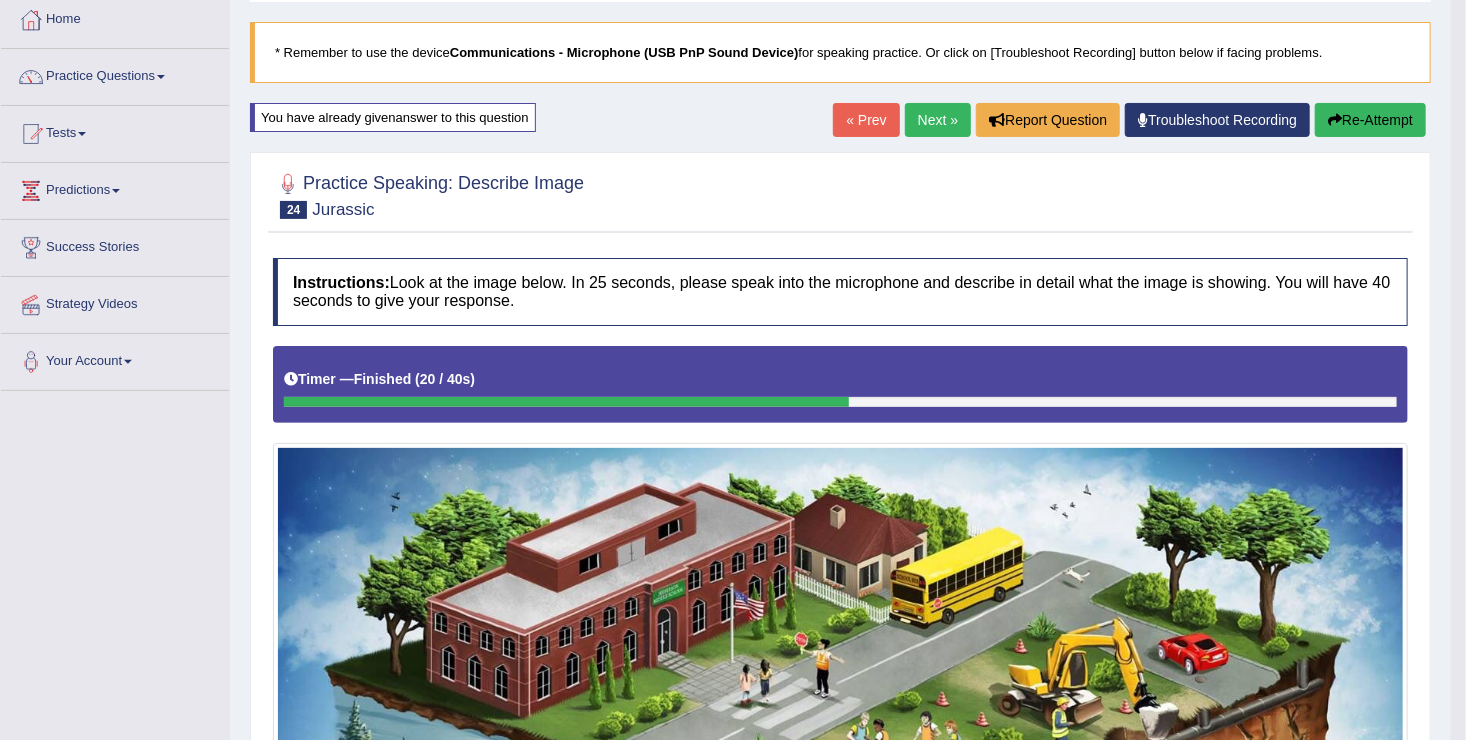 scroll, scrollTop: 93, scrollLeft: 0, axis: vertical 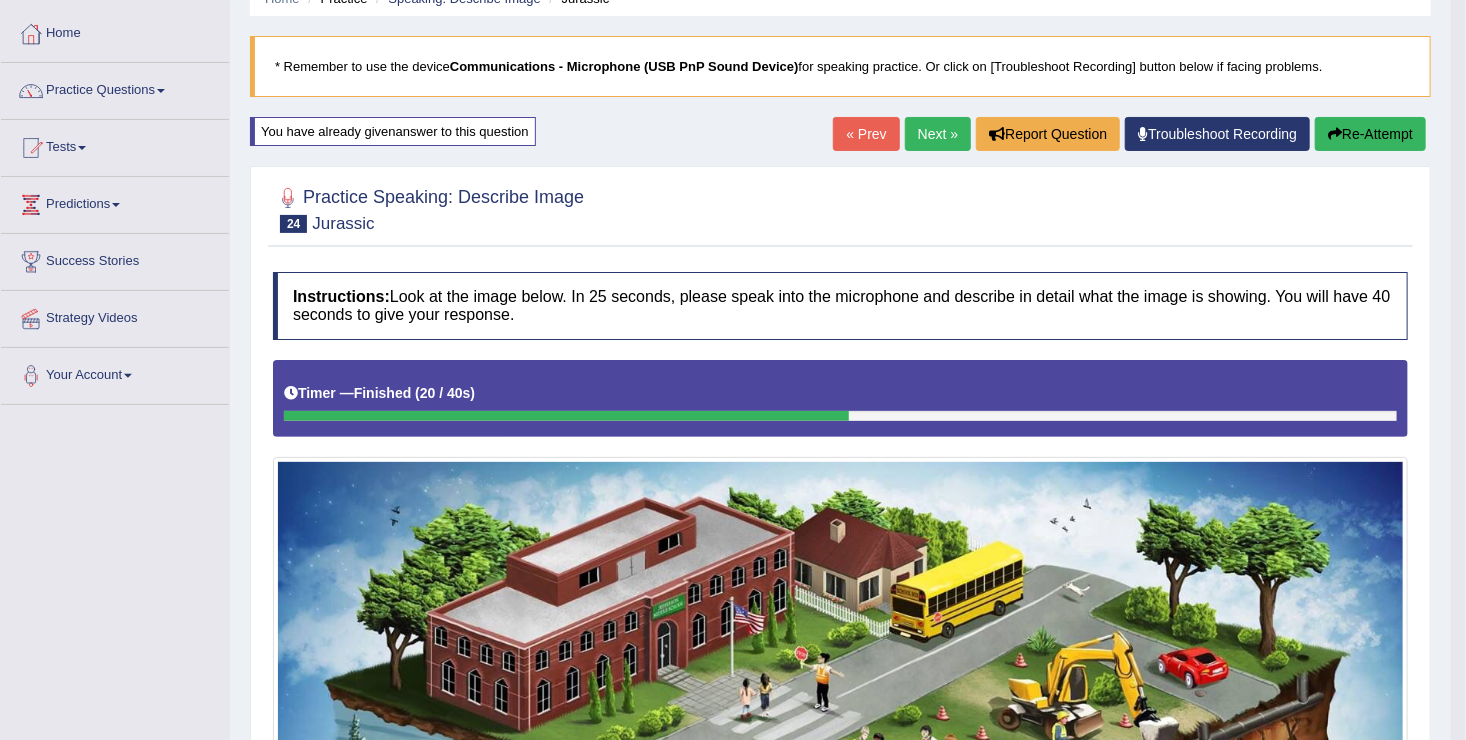 click on "Next »" at bounding box center [938, 134] 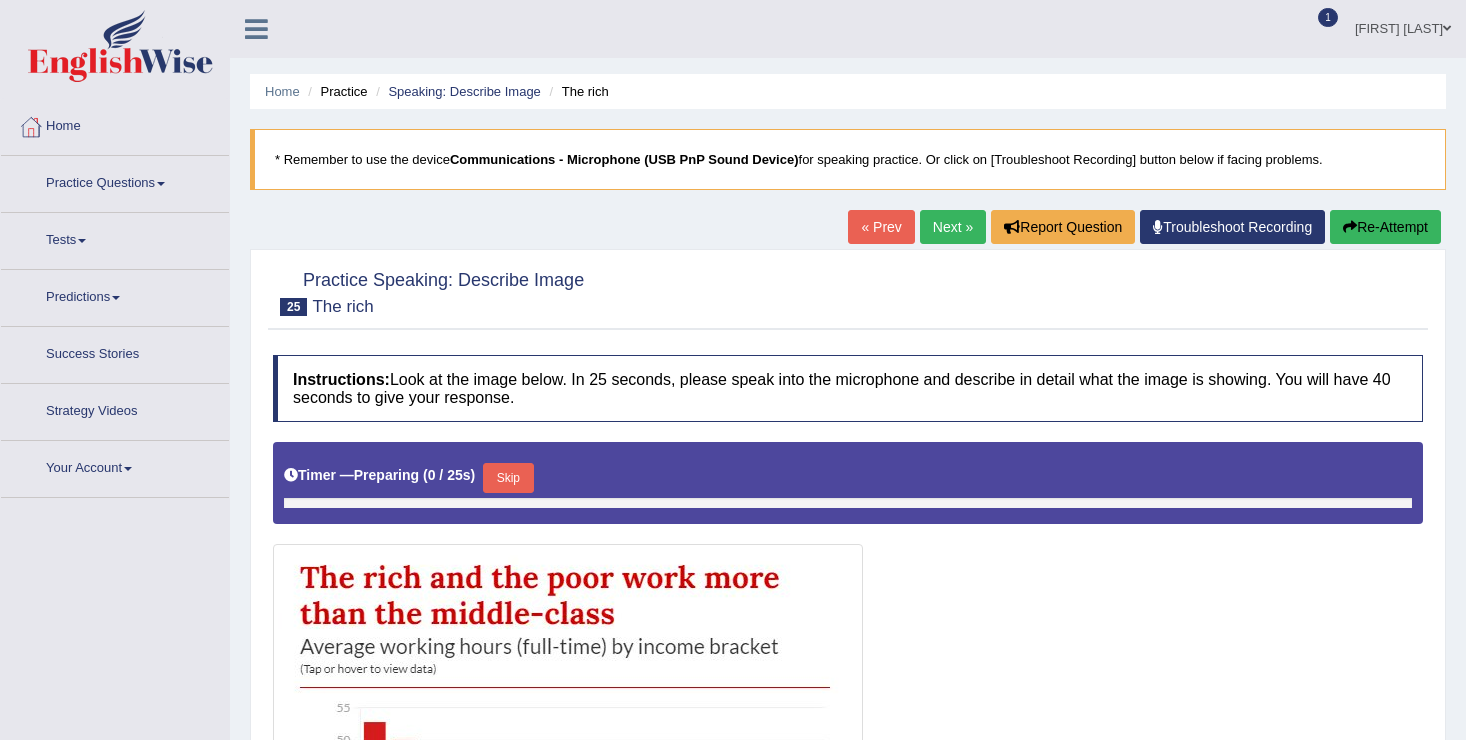 scroll, scrollTop: 0, scrollLeft: 0, axis: both 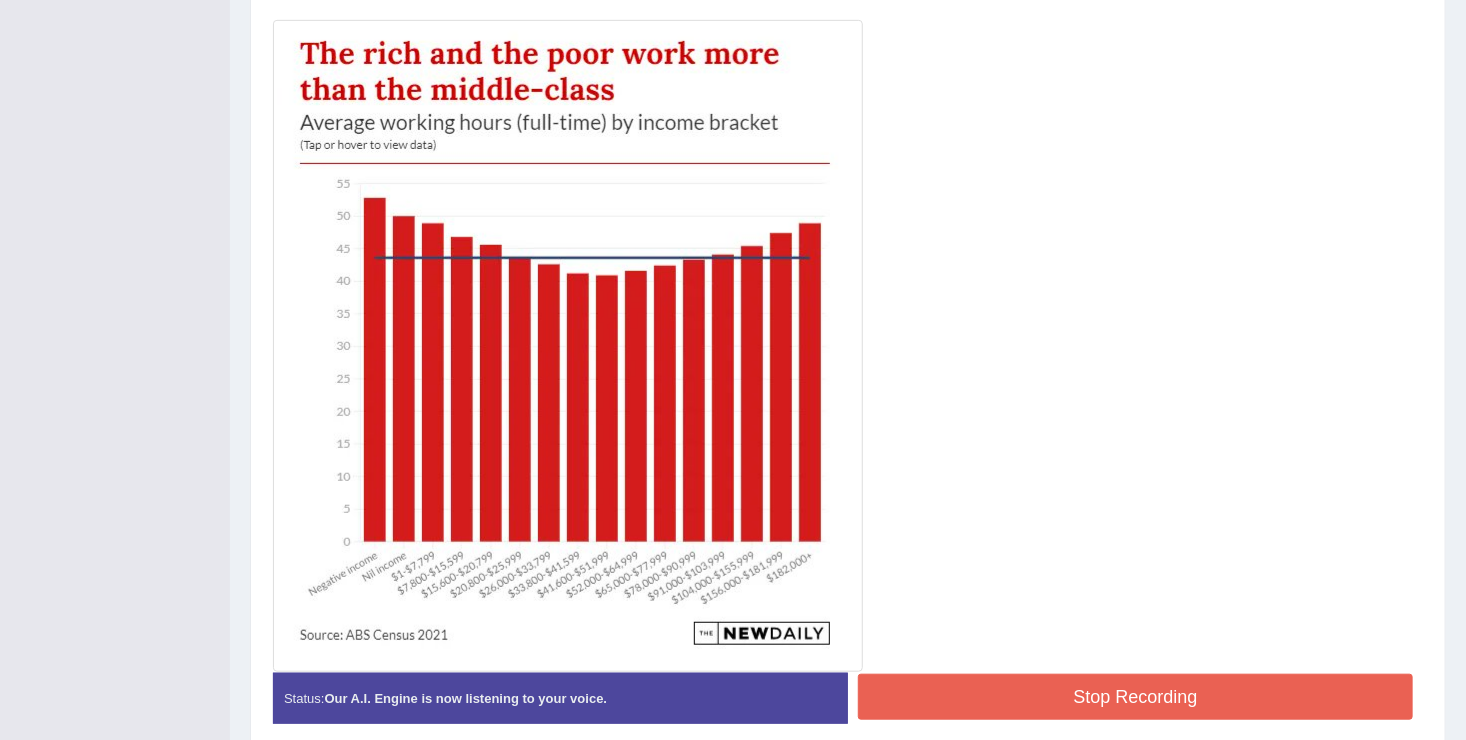 click on "Stop Recording" at bounding box center [1135, 697] 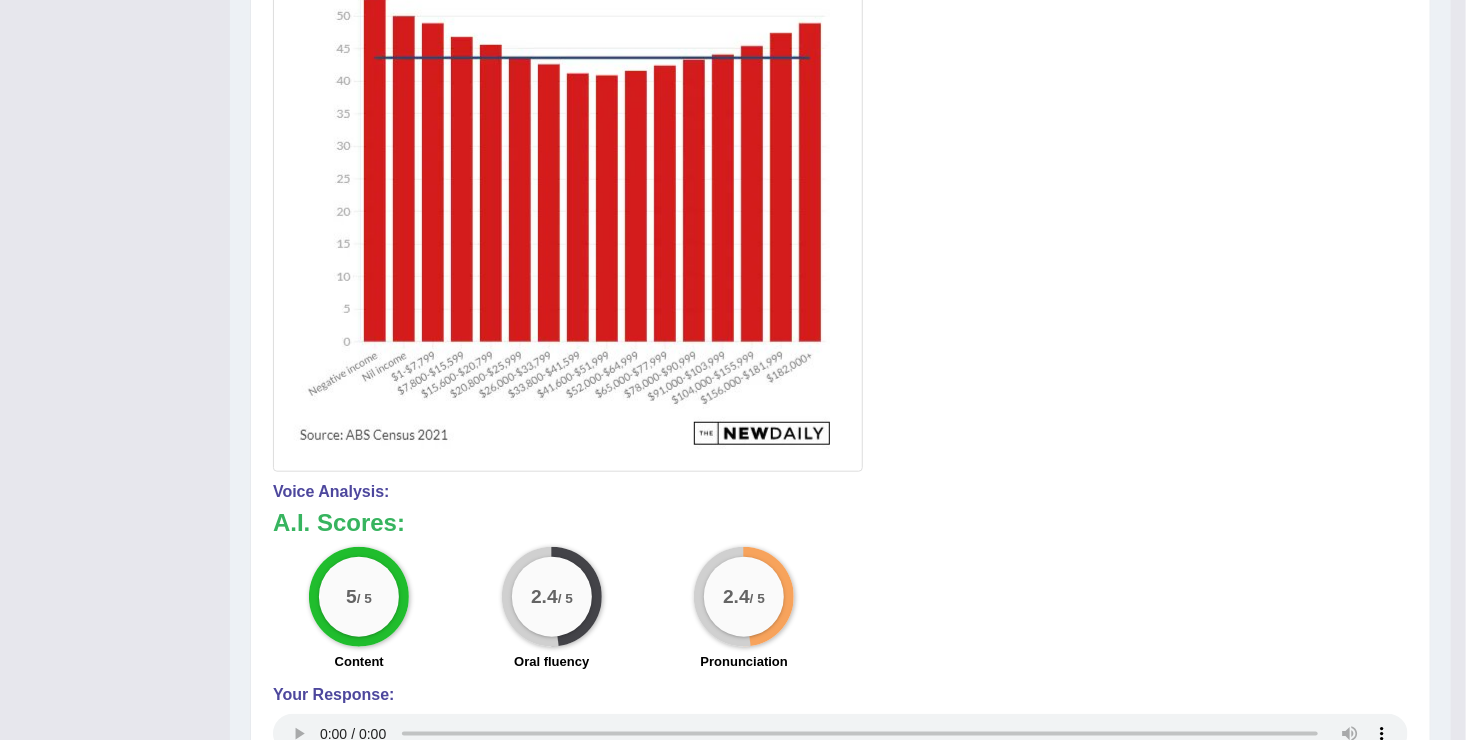 scroll, scrollTop: 760, scrollLeft: 0, axis: vertical 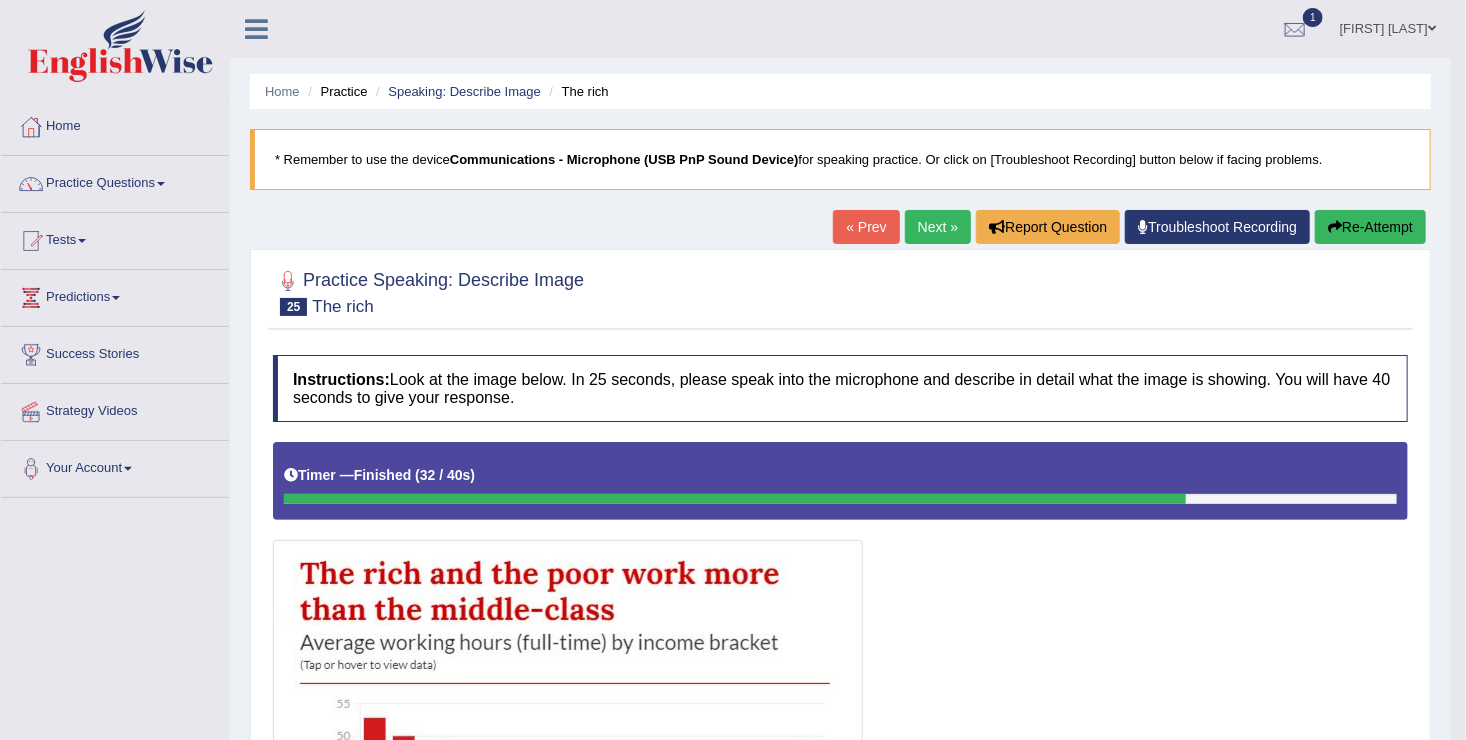 click on "Next »" at bounding box center [938, 227] 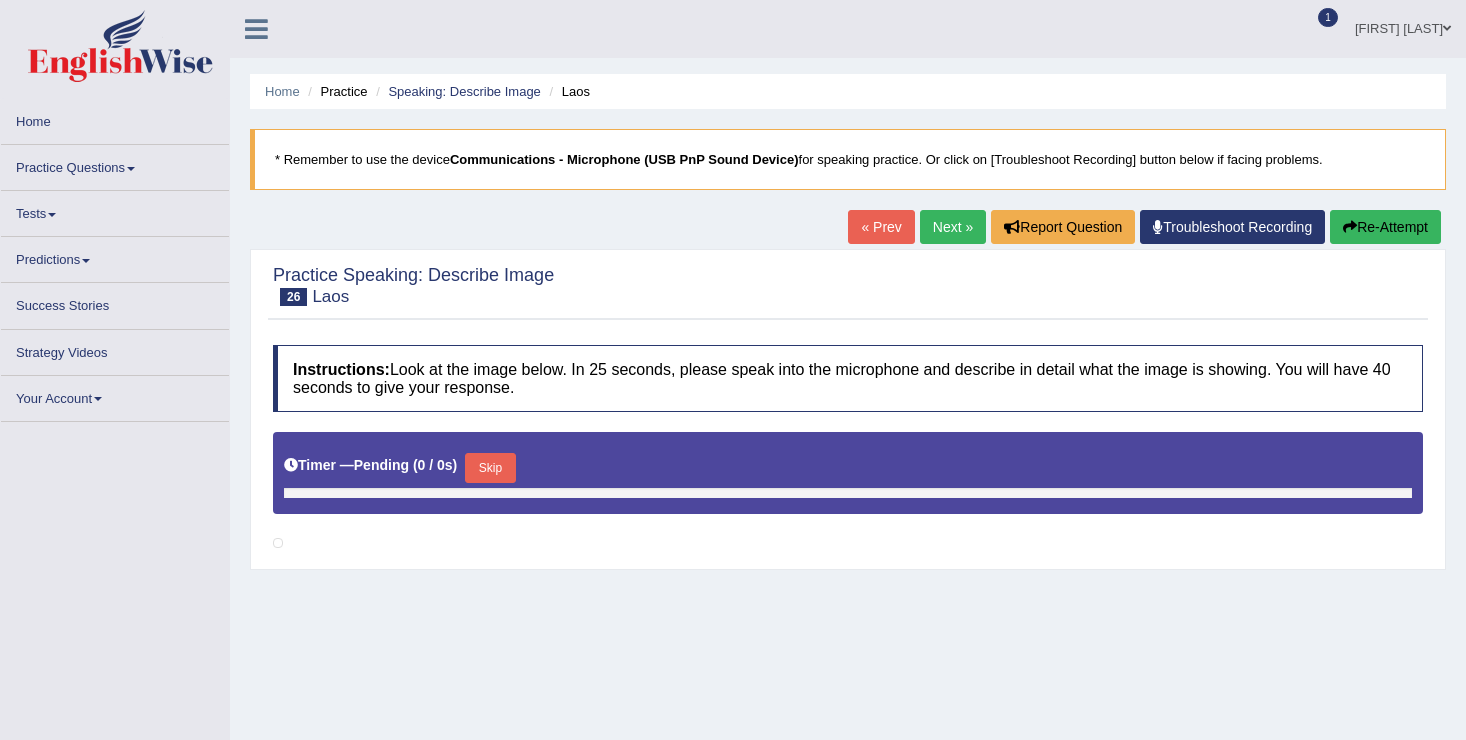 scroll, scrollTop: 0, scrollLeft: 0, axis: both 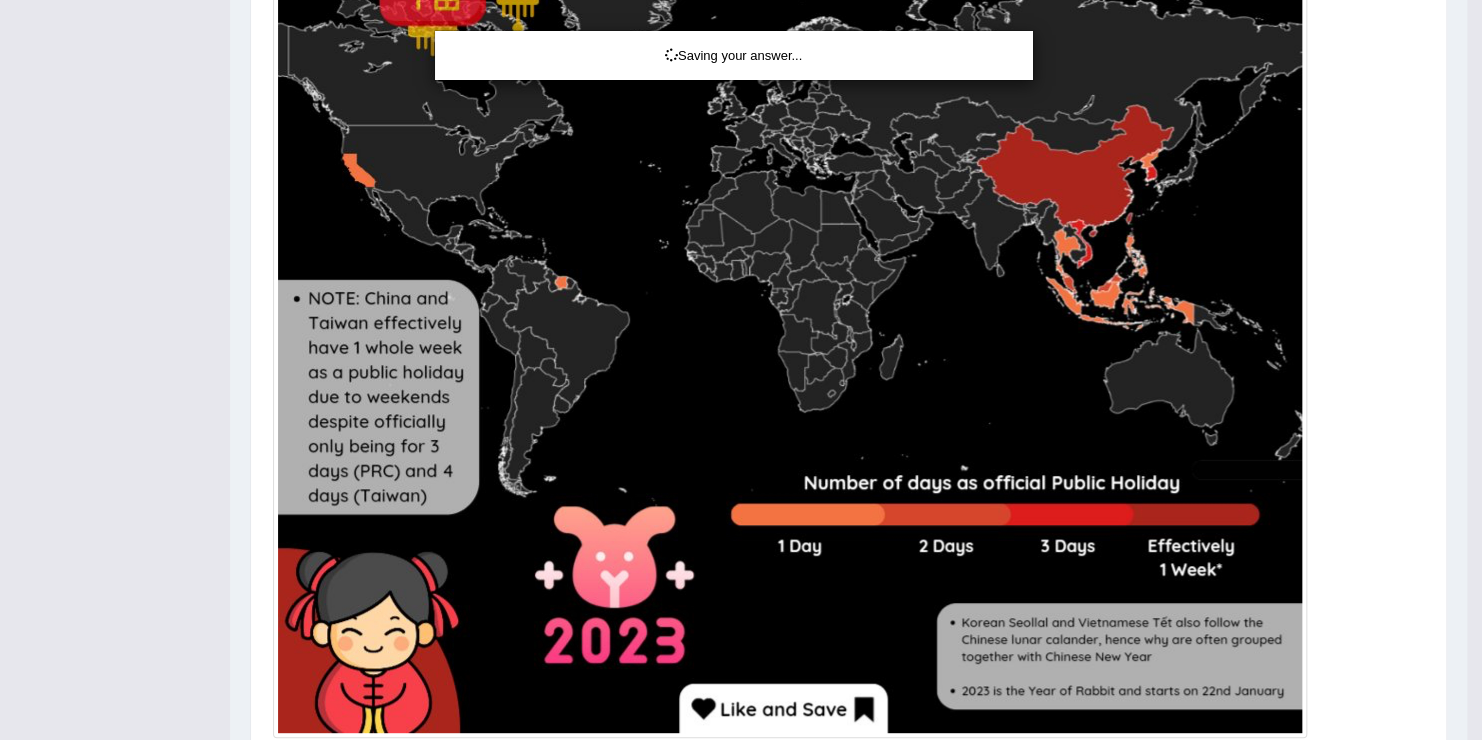 click on "Saving your answer..." at bounding box center (741, 370) 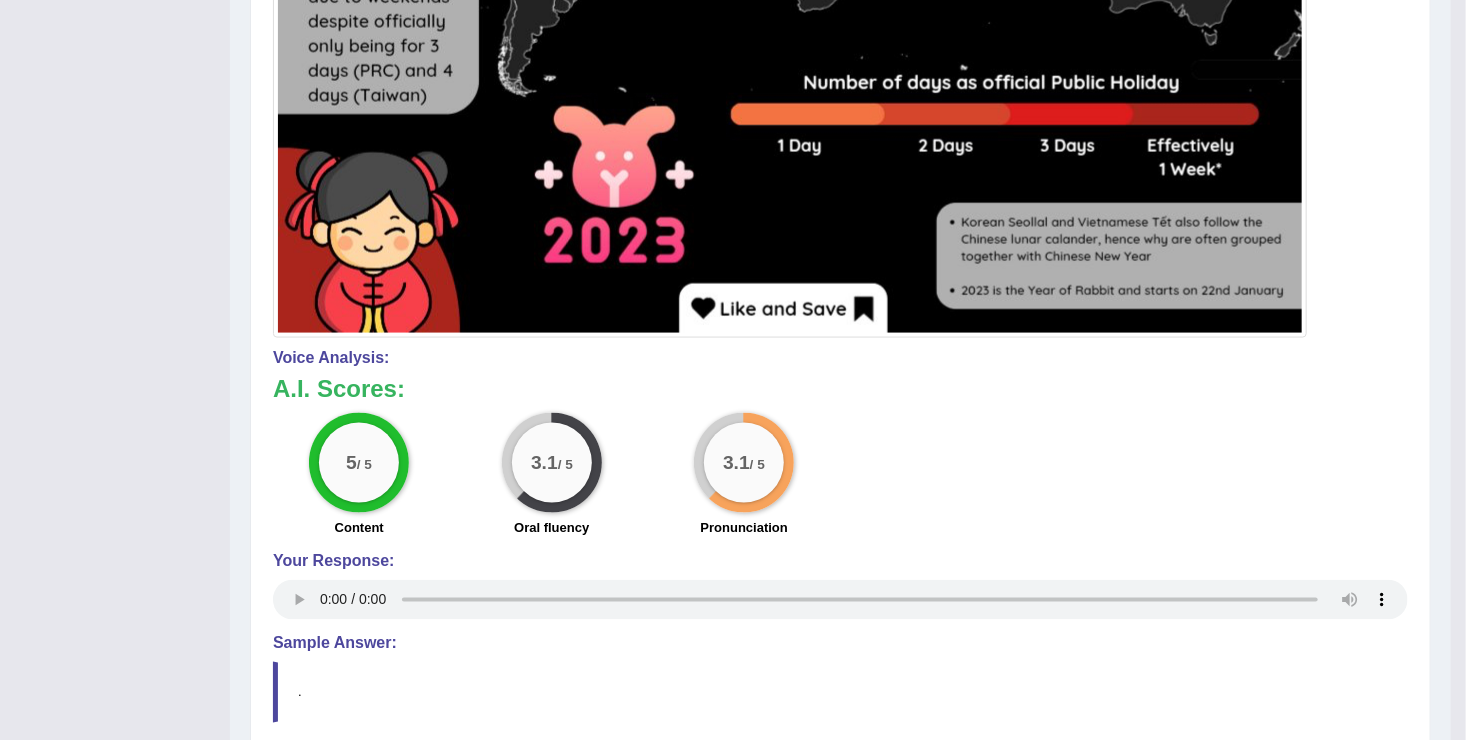 scroll, scrollTop: 1302, scrollLeft: 0, axis: vertical 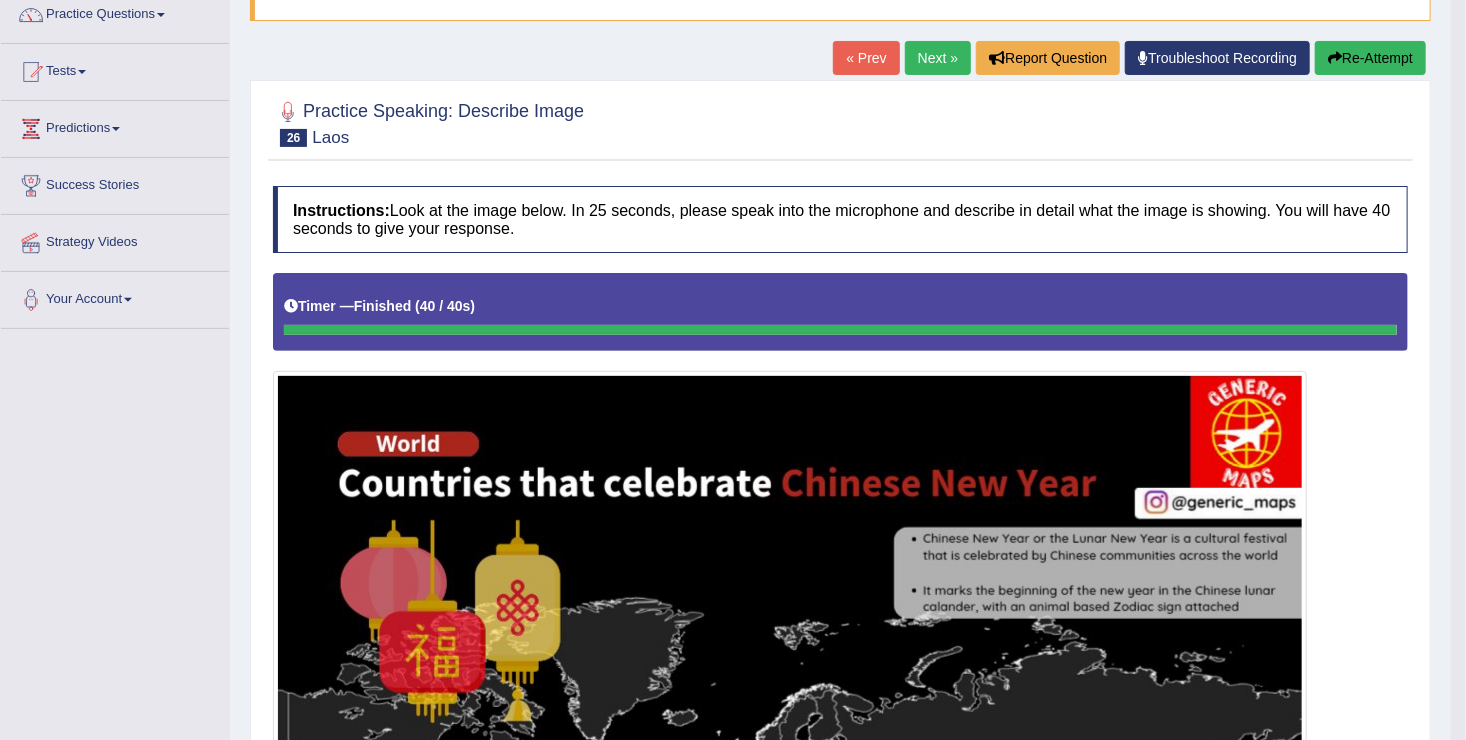 click on "Next »" at bounding box center [938, 58] 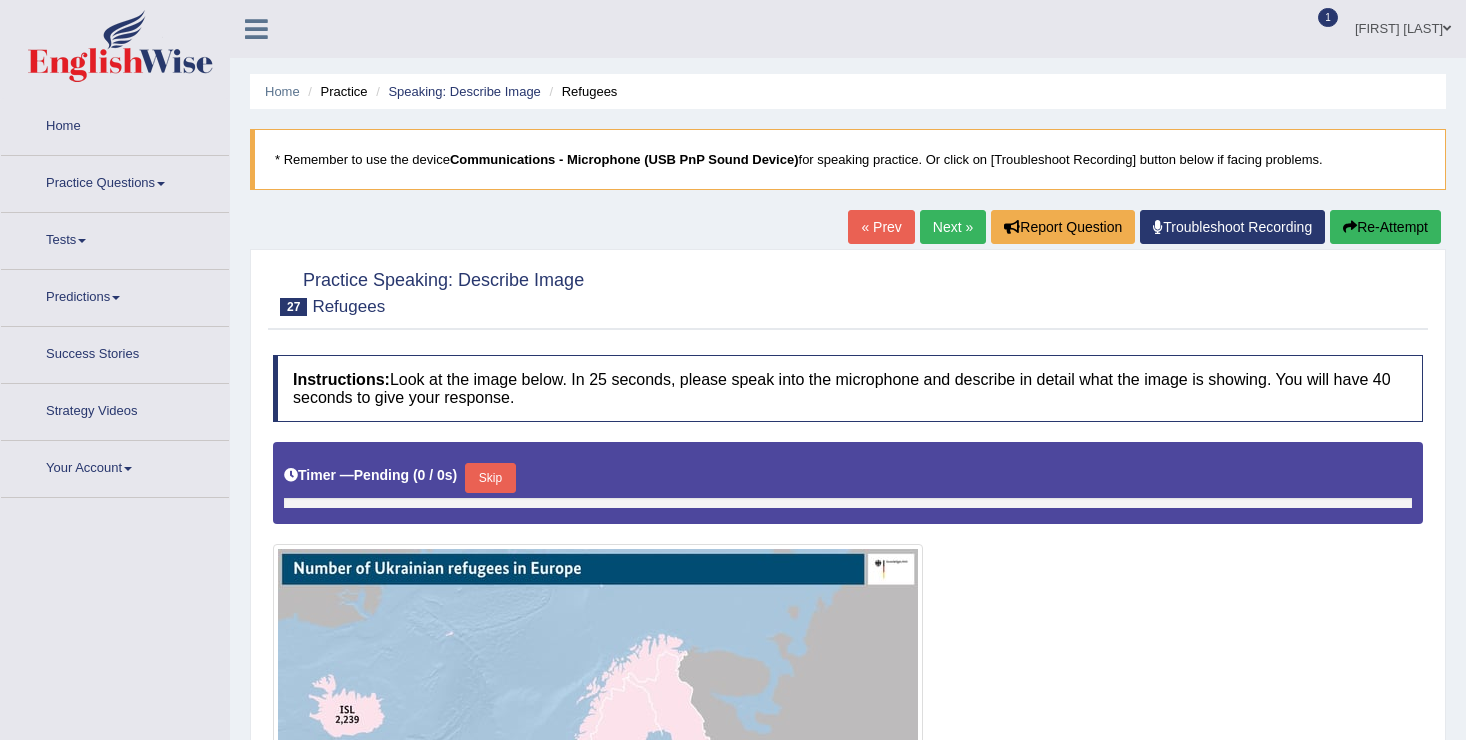 scroll, scrollTop: 0, scrollLeft: 0, axis: both 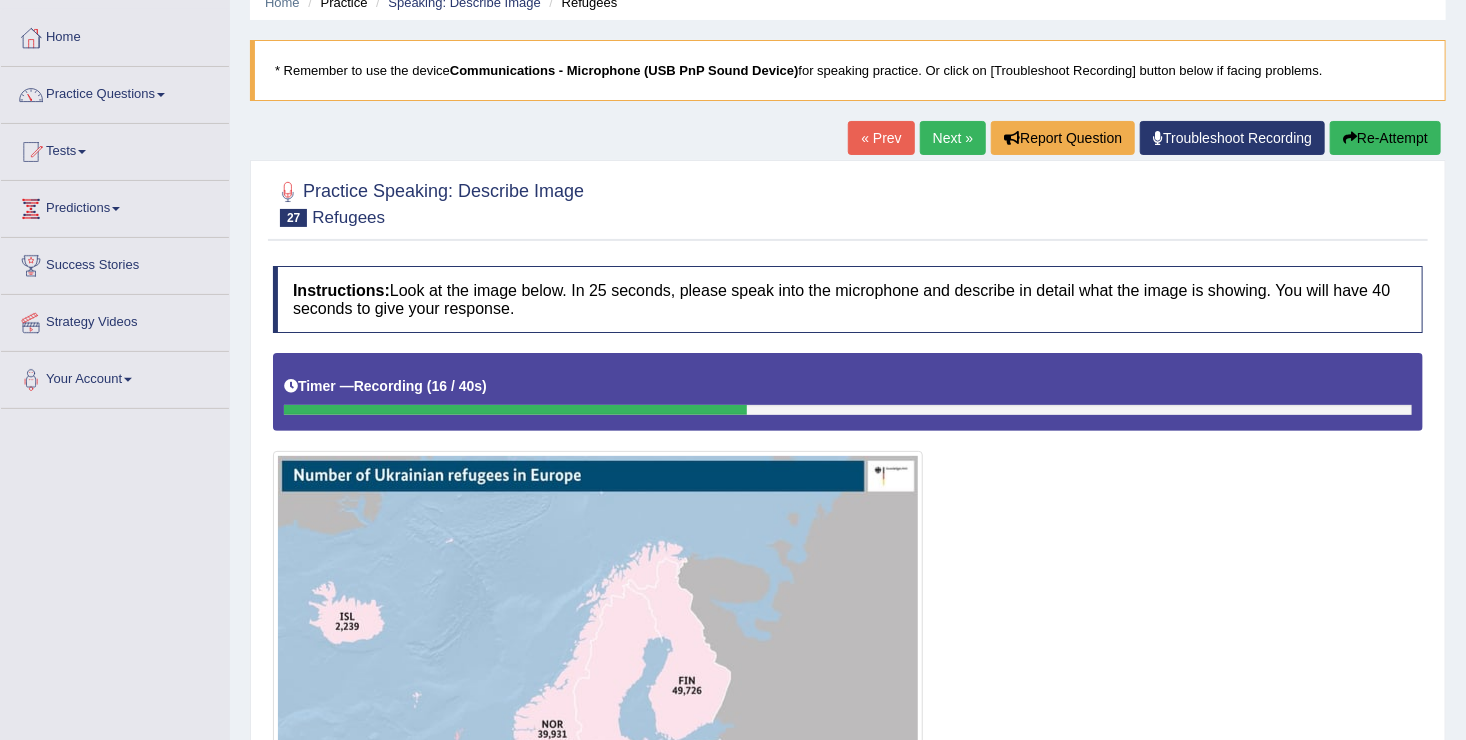 click on "Re-Attempt" at bounding box center (1385, 138) 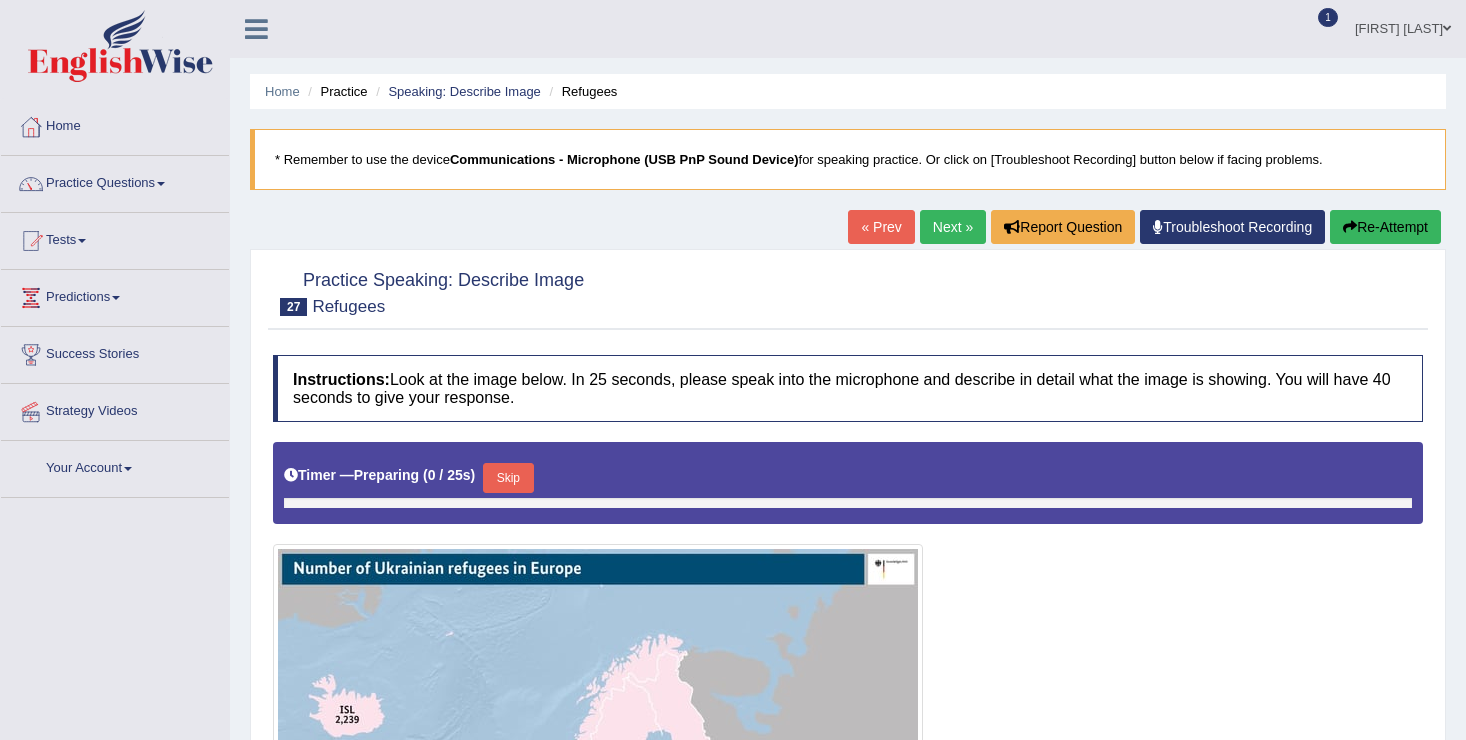 scroll, scrollTop: 89, scrollLeft: 0, axis: vertical 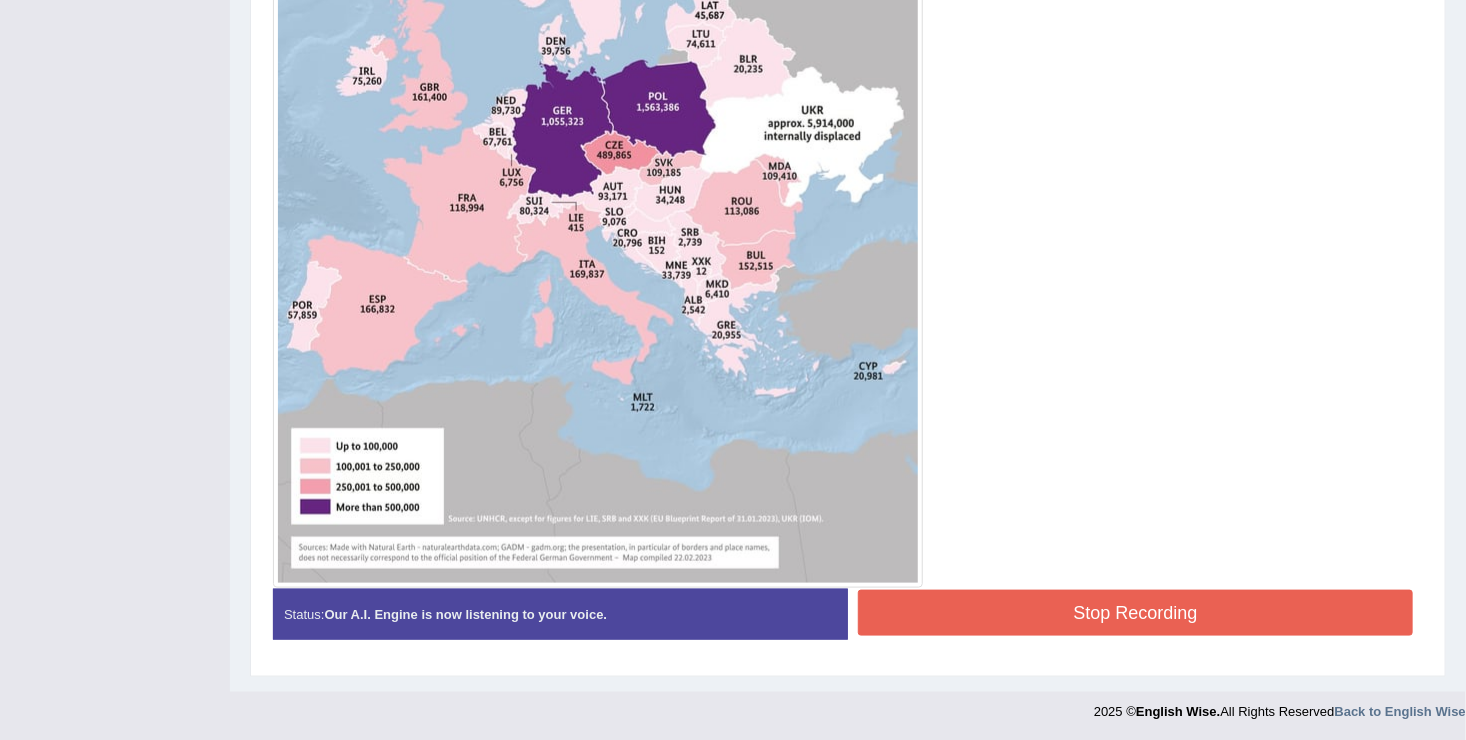 click on "Stop Recording" at bounding box center [1135, 613] 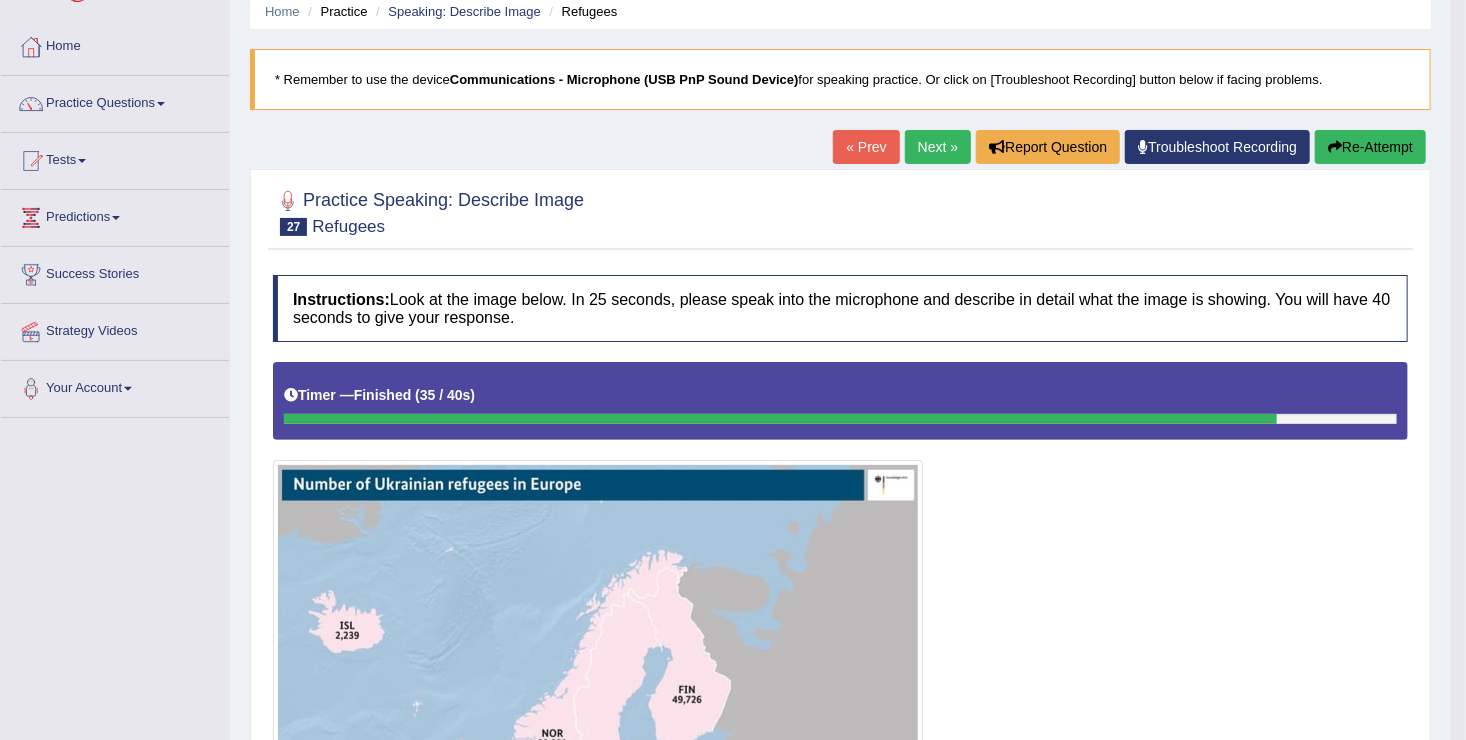 scroll, scrollTop: 40, scrollLeft: 0, axis: vertical 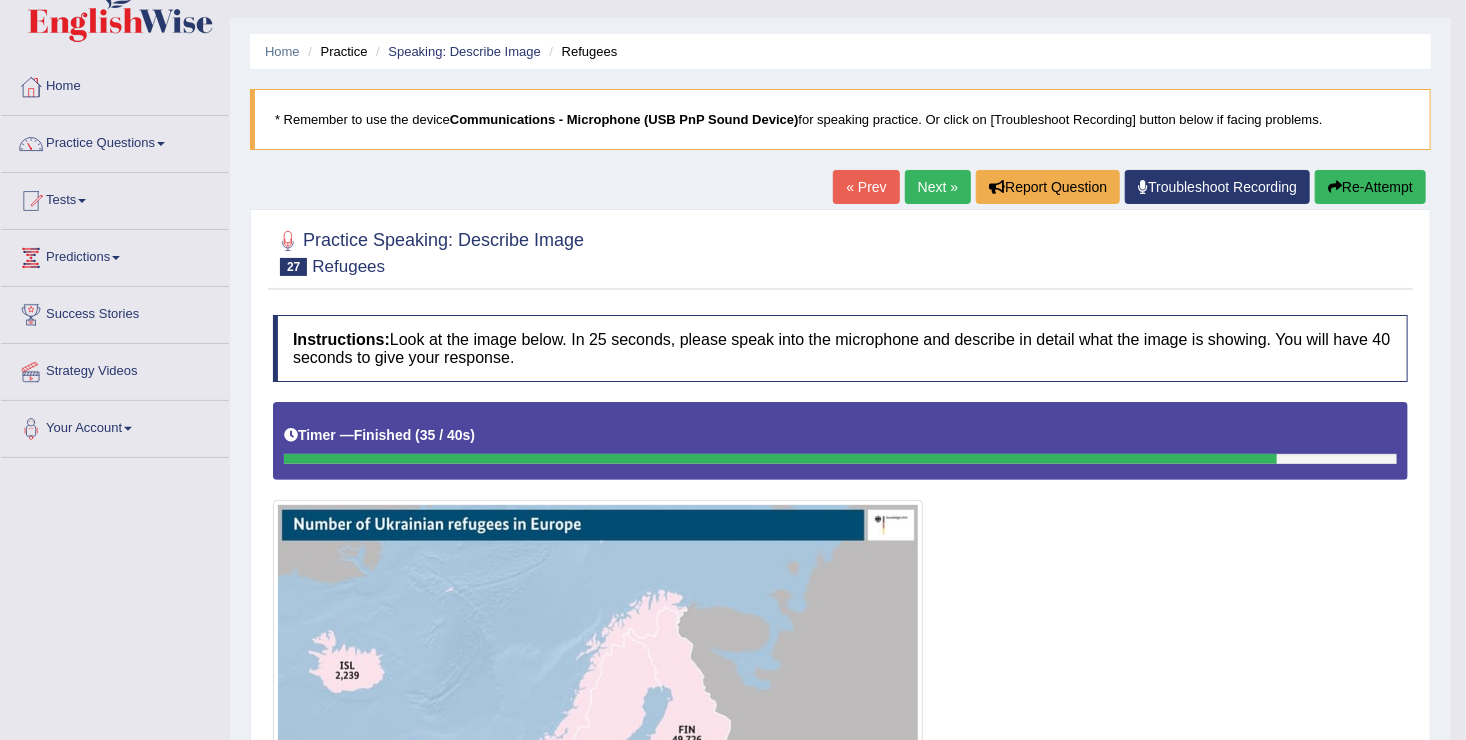 click on "Re-Attempt" at bounding box center (1370, 187) 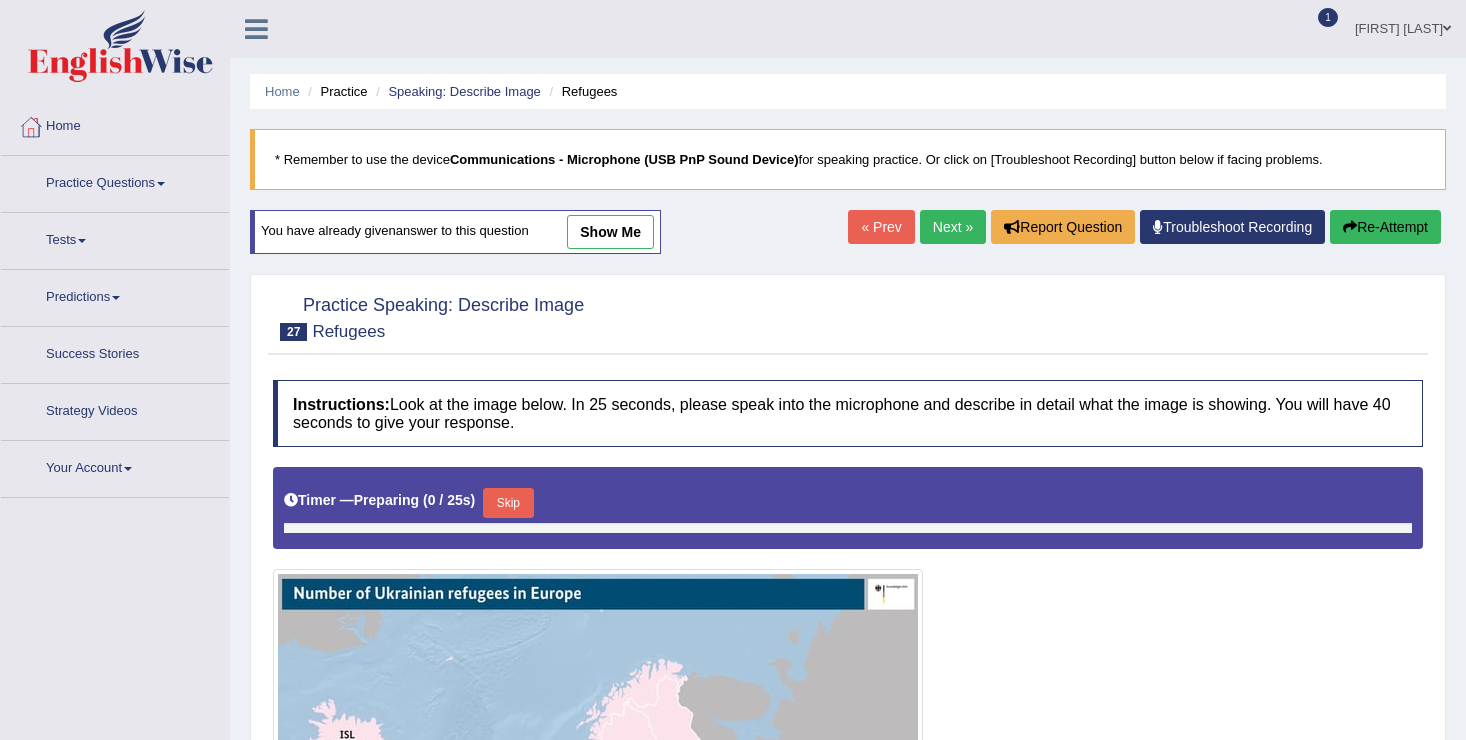scroll, scrollTop: 40, scrollLeft: 0, axis: vertical 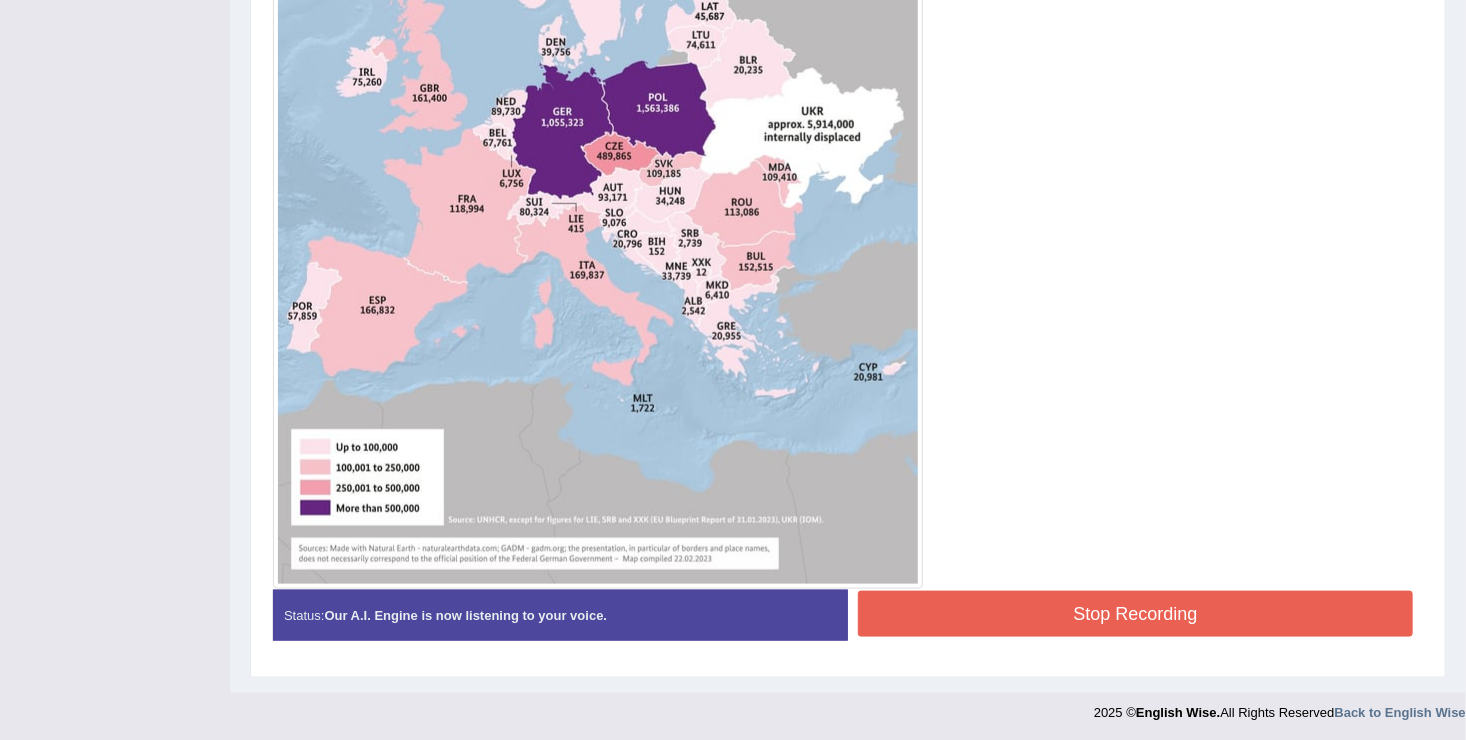click on "Stop Recording" at bounding box center [1135, 614] 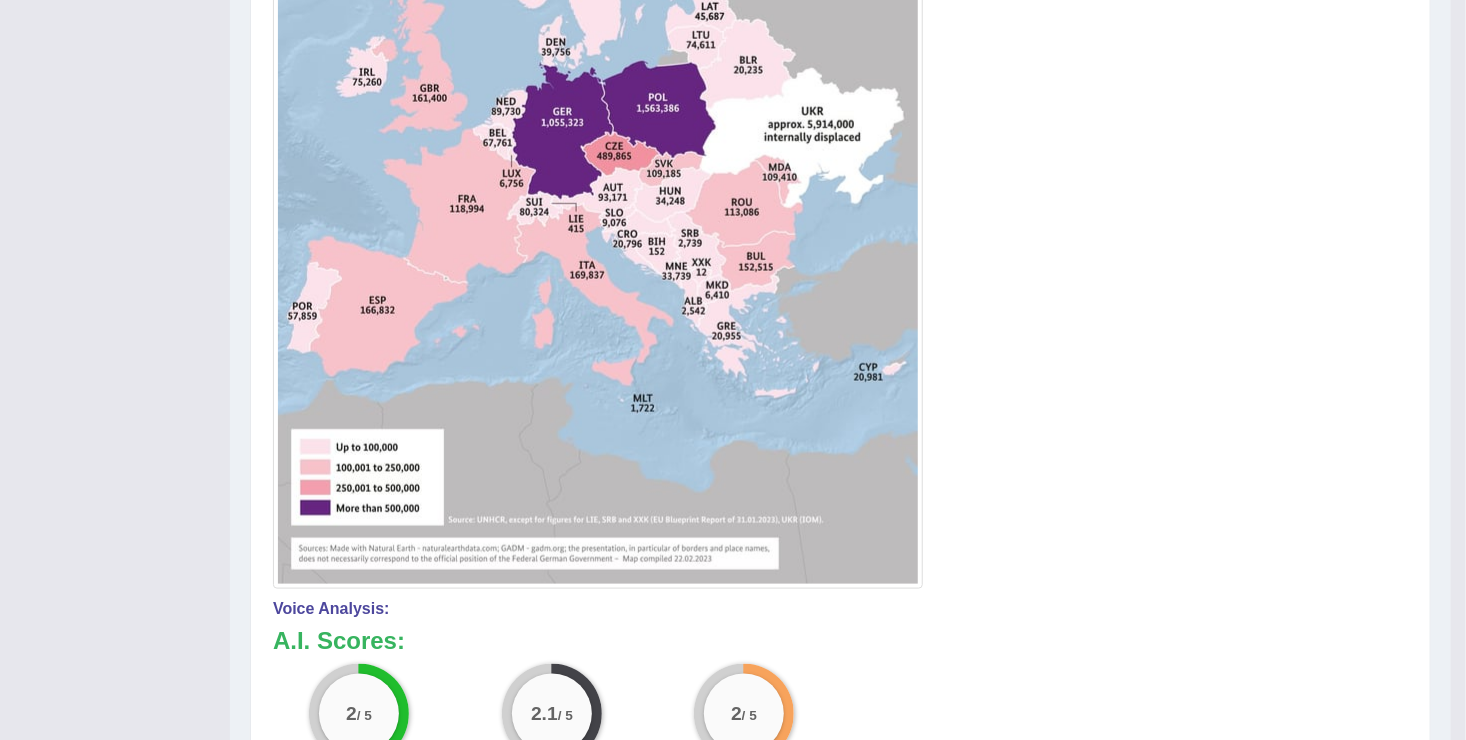 drag, startPoint x: 1329, startPoint y: 616, endPoint x: 1478, endPoint y: -12, distance: 645.43396 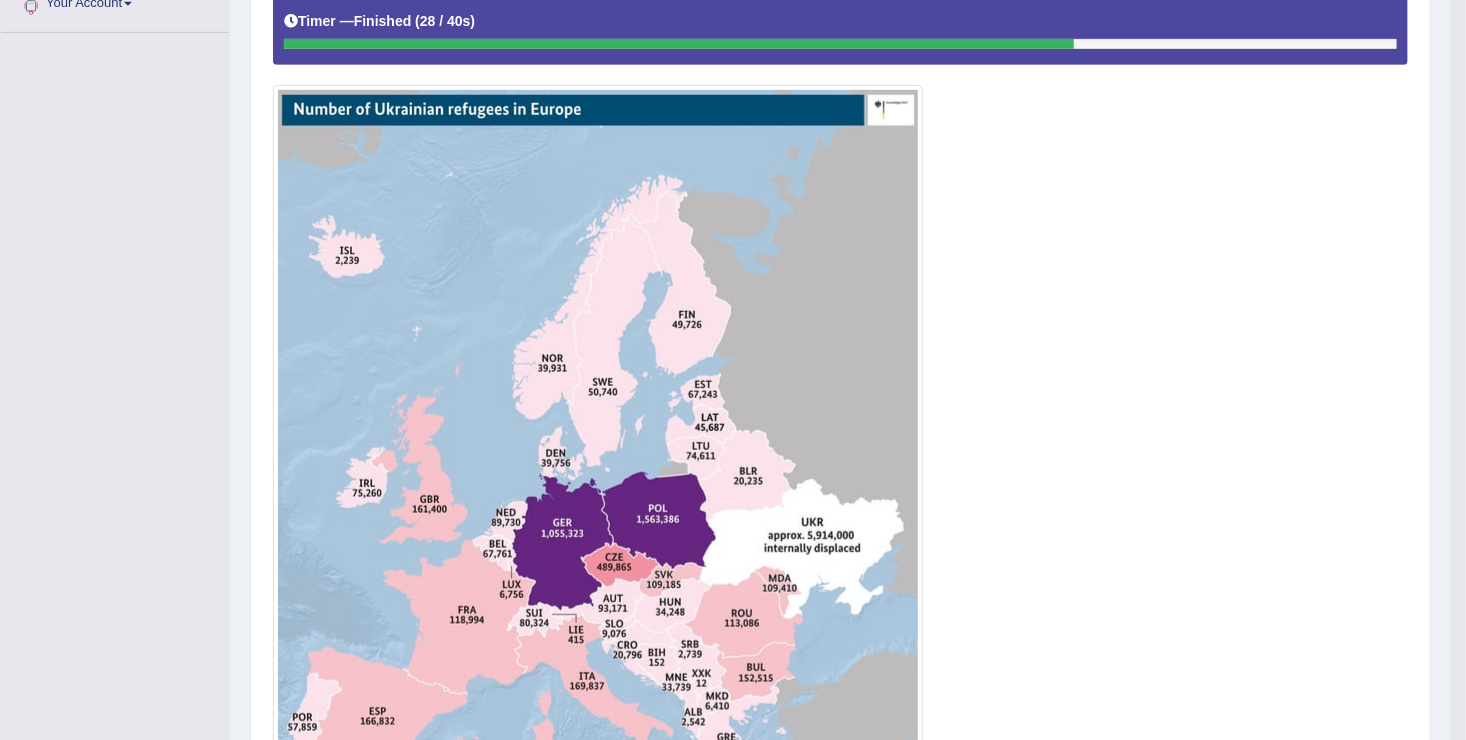 scroll, scrollTop: 463, scrollLeft: 0, axis: vertical 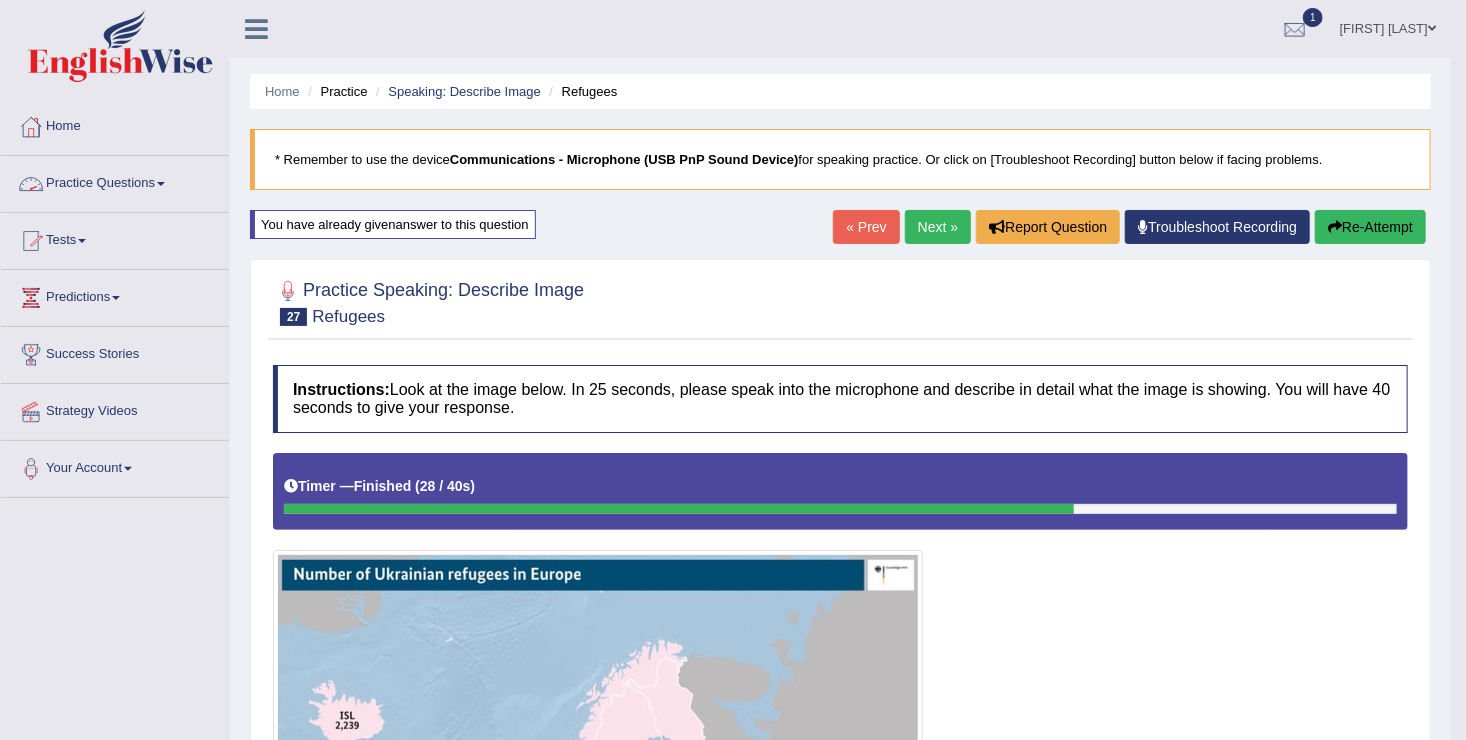 click on "Practice Questions" at bounding box center (115, 181) 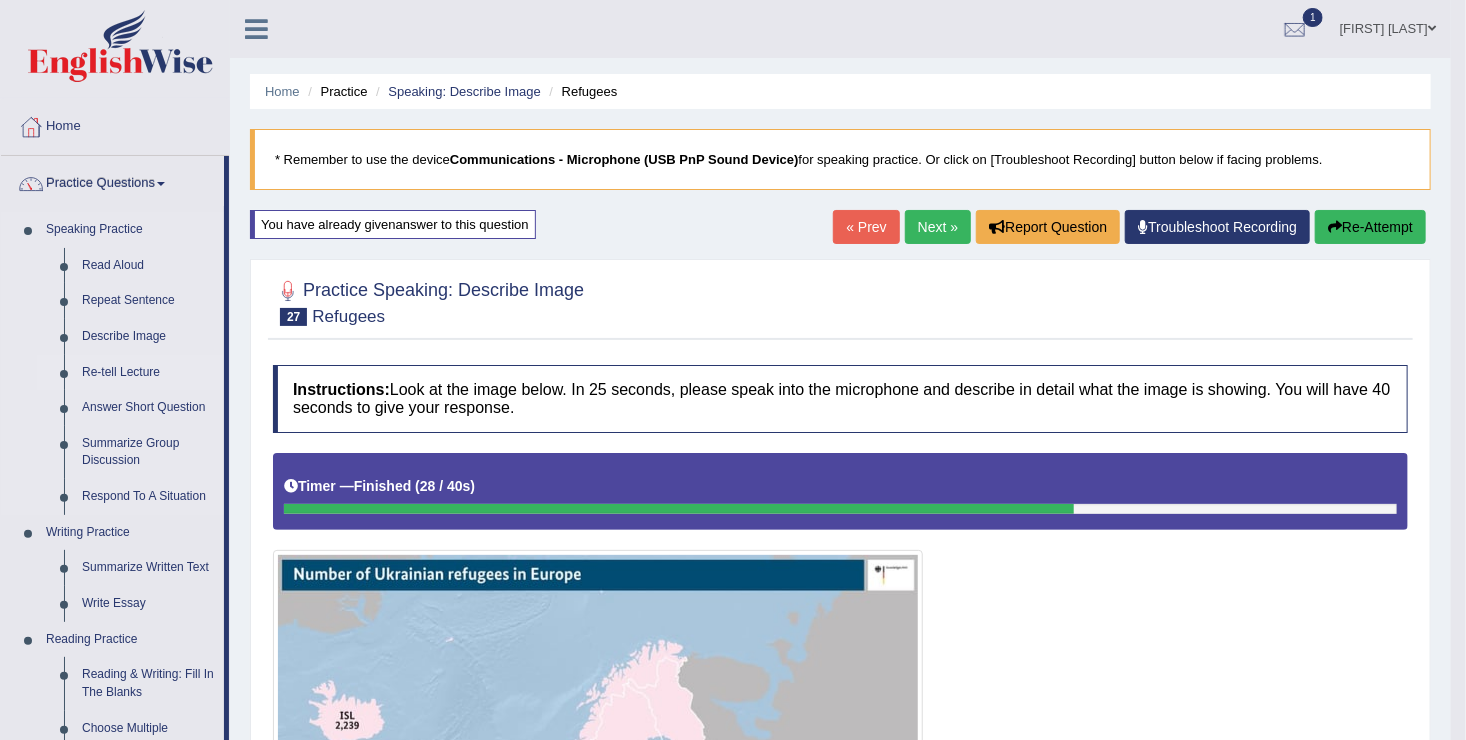 click on "Re-tell Lecture" at bounding box center [148, 373] 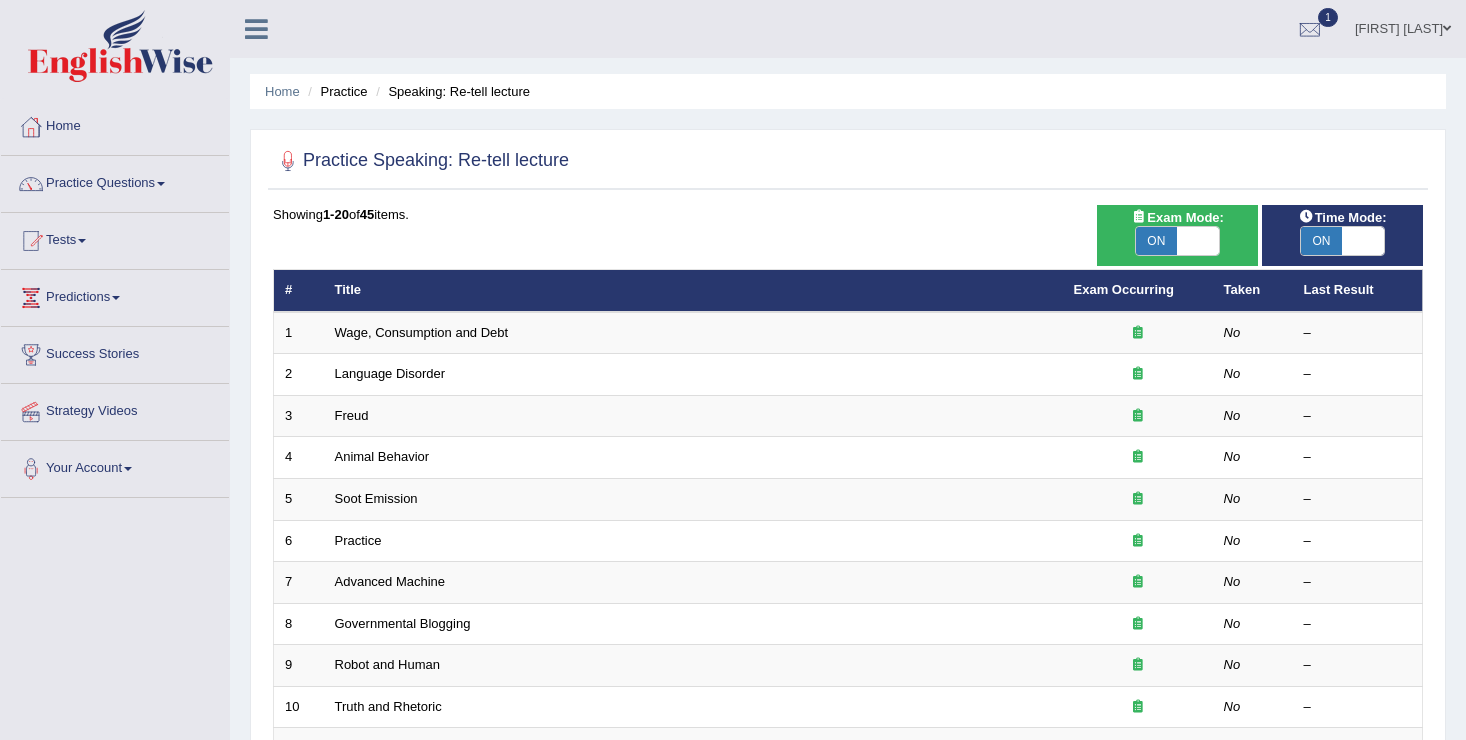 scroll, scrollTop: 0, scrollLeft: 0, axis: both 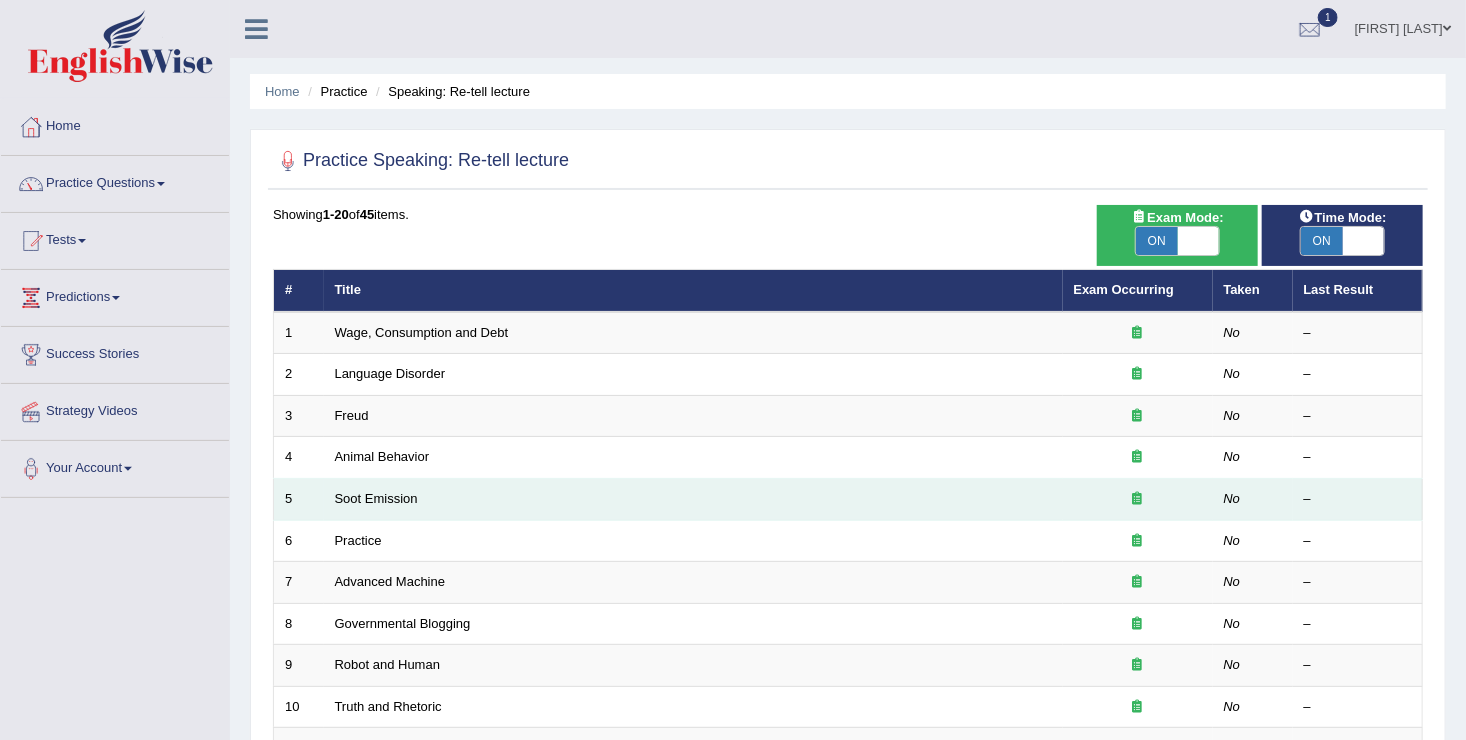 click on "Soot Emission" at bounding box center (693, 500) 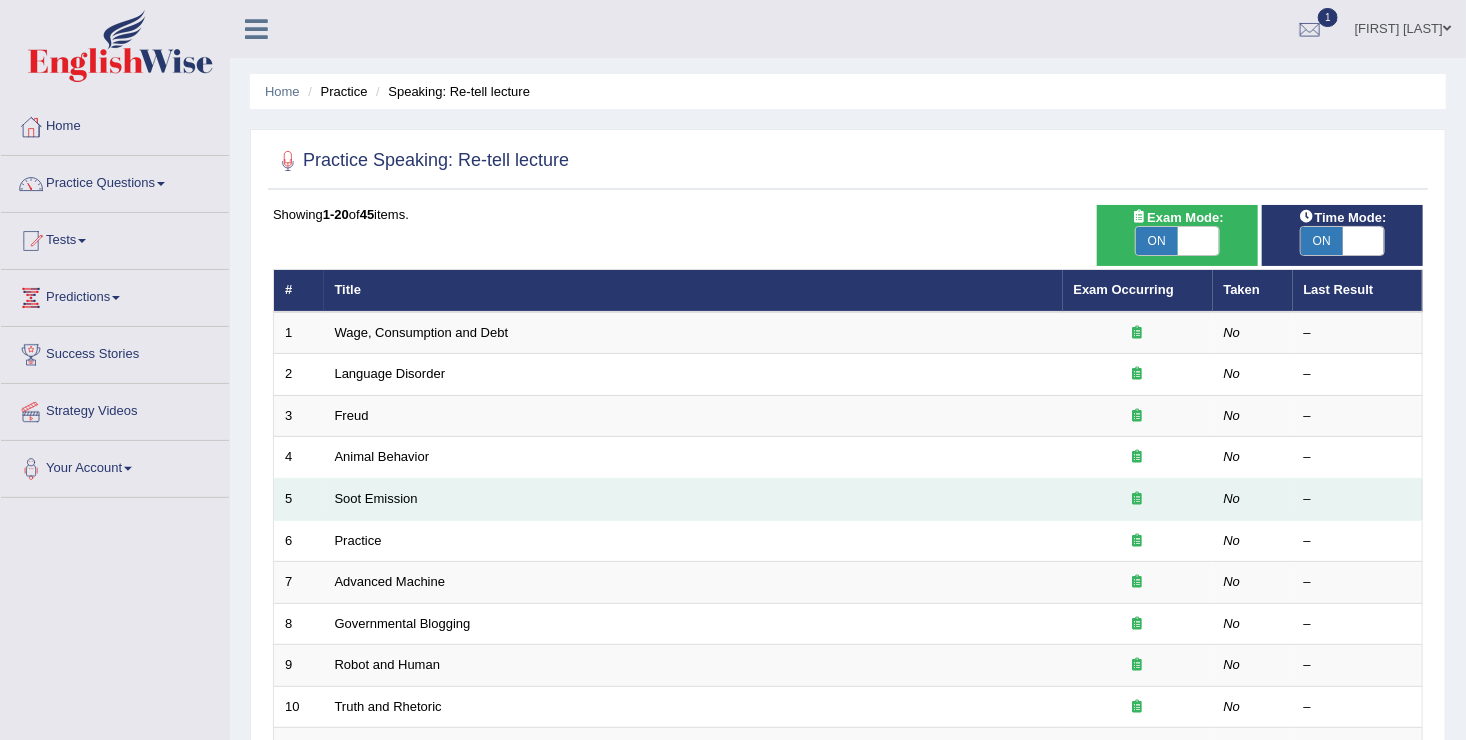 click on "Soot Emission" at bounding box center (693, 500) 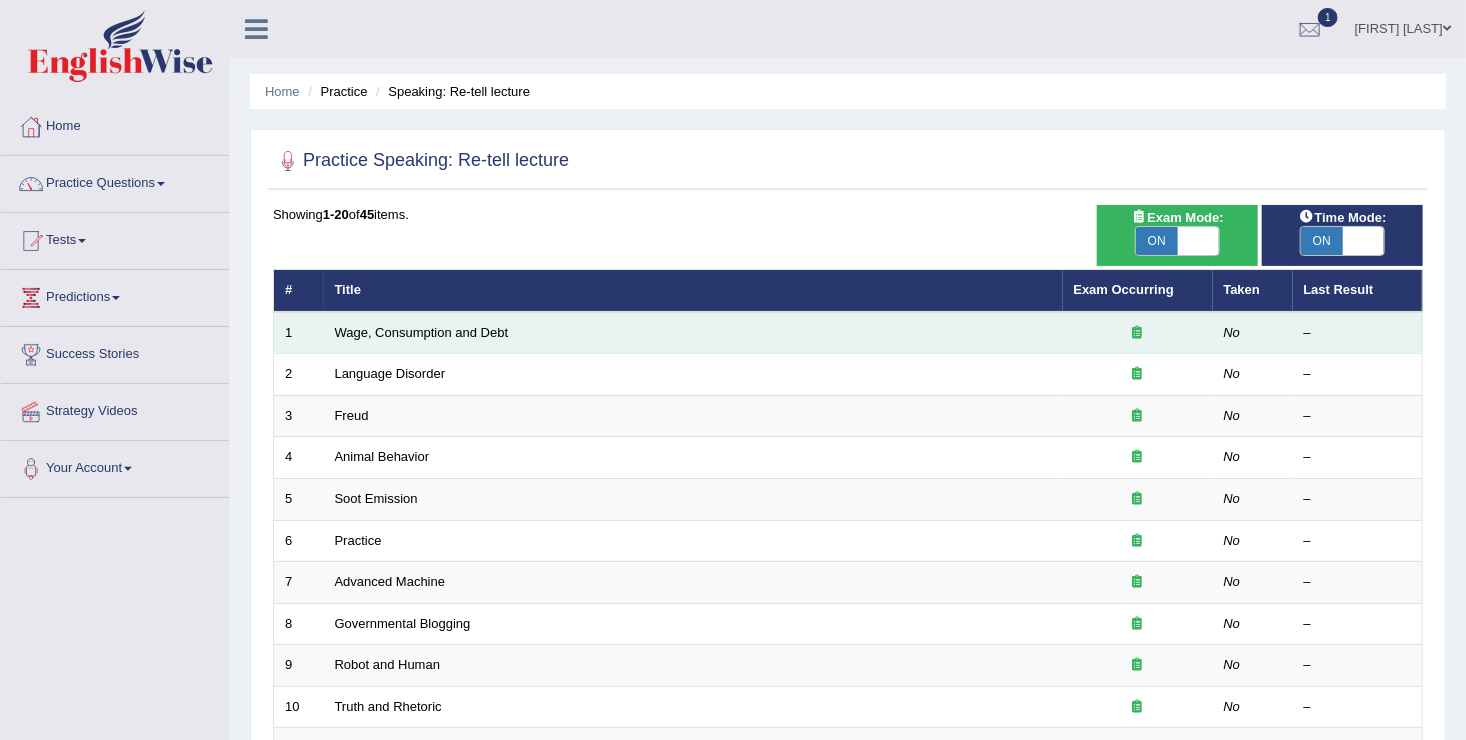 click on "Wage, Consumption and Debt" at bounding box center (693, 333) 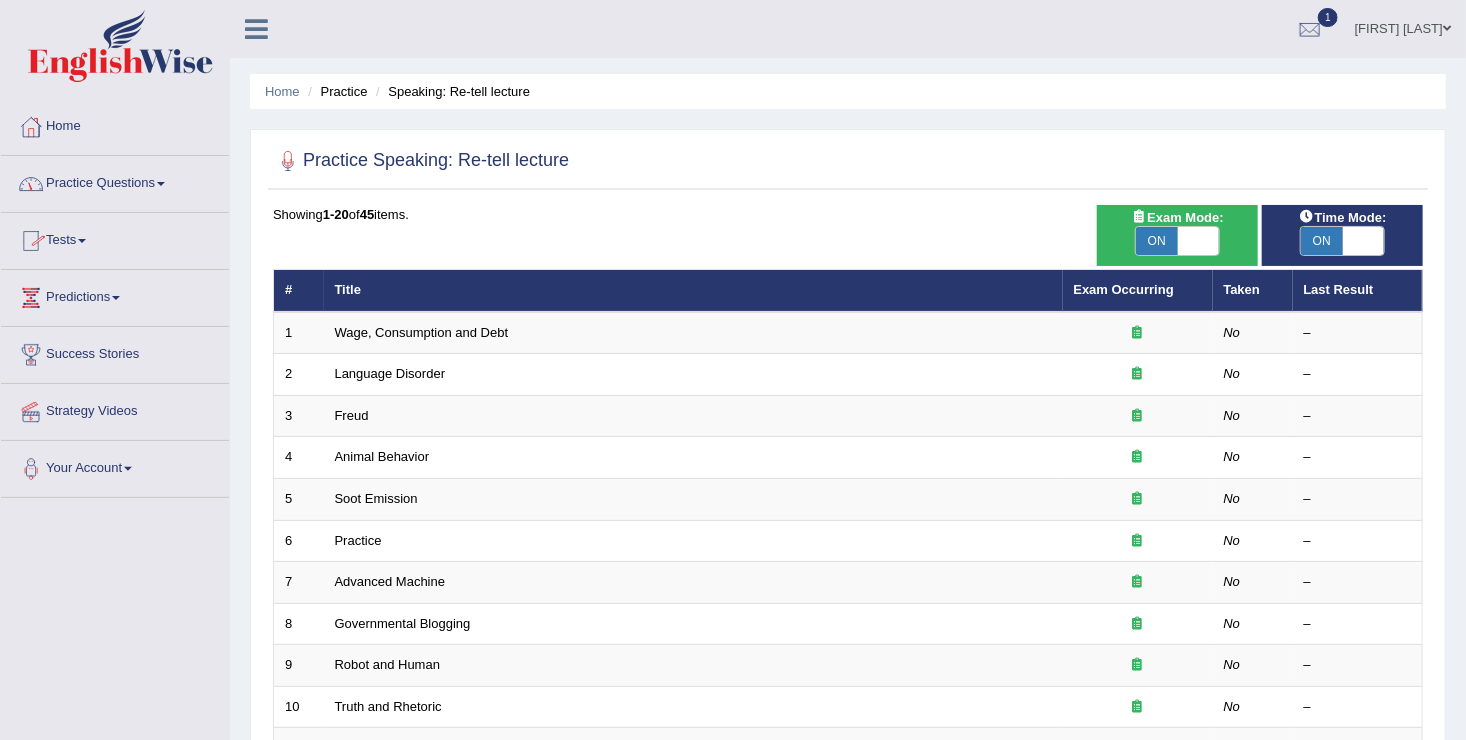 click on "Practice Questions" at bounding box center (115, 181) 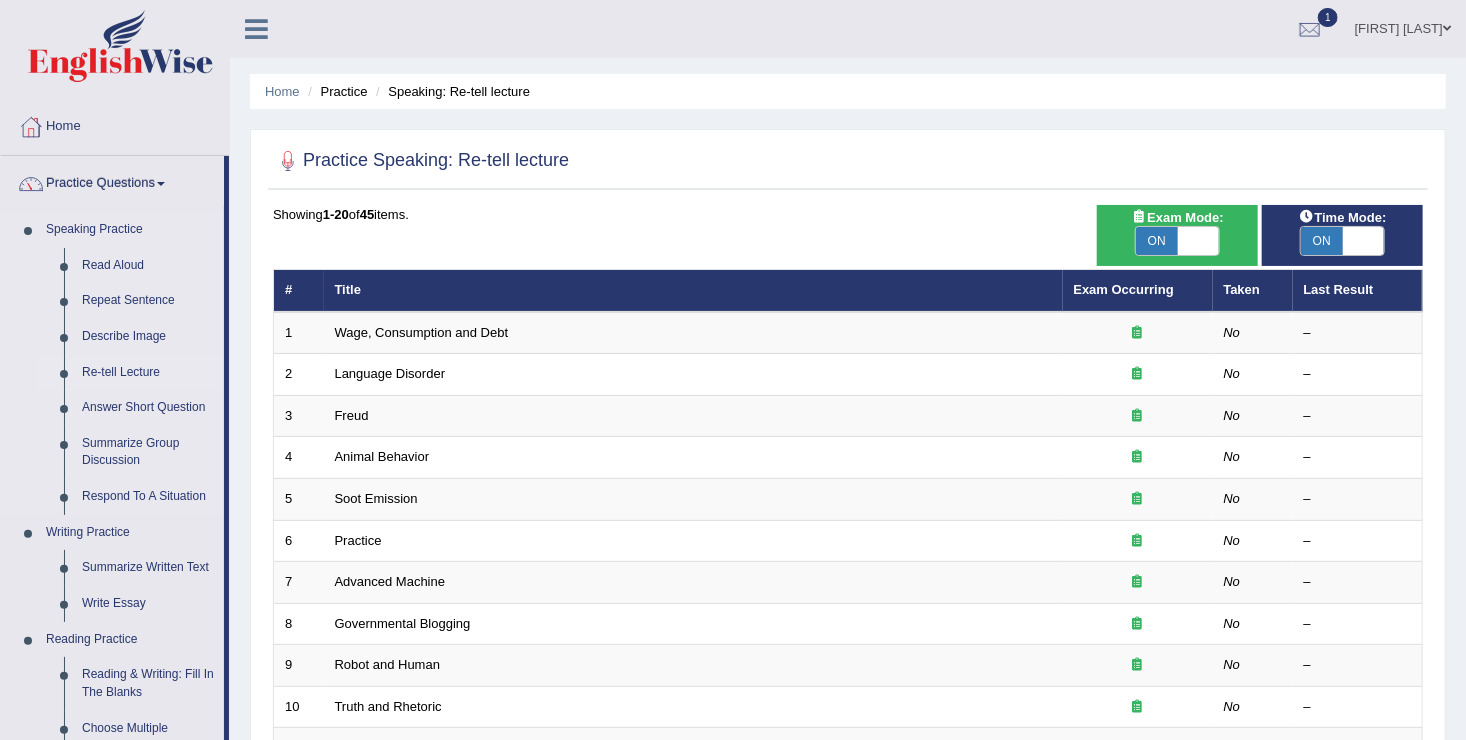 click on "Re-tell Lecture" at bounding box center [148, 373] 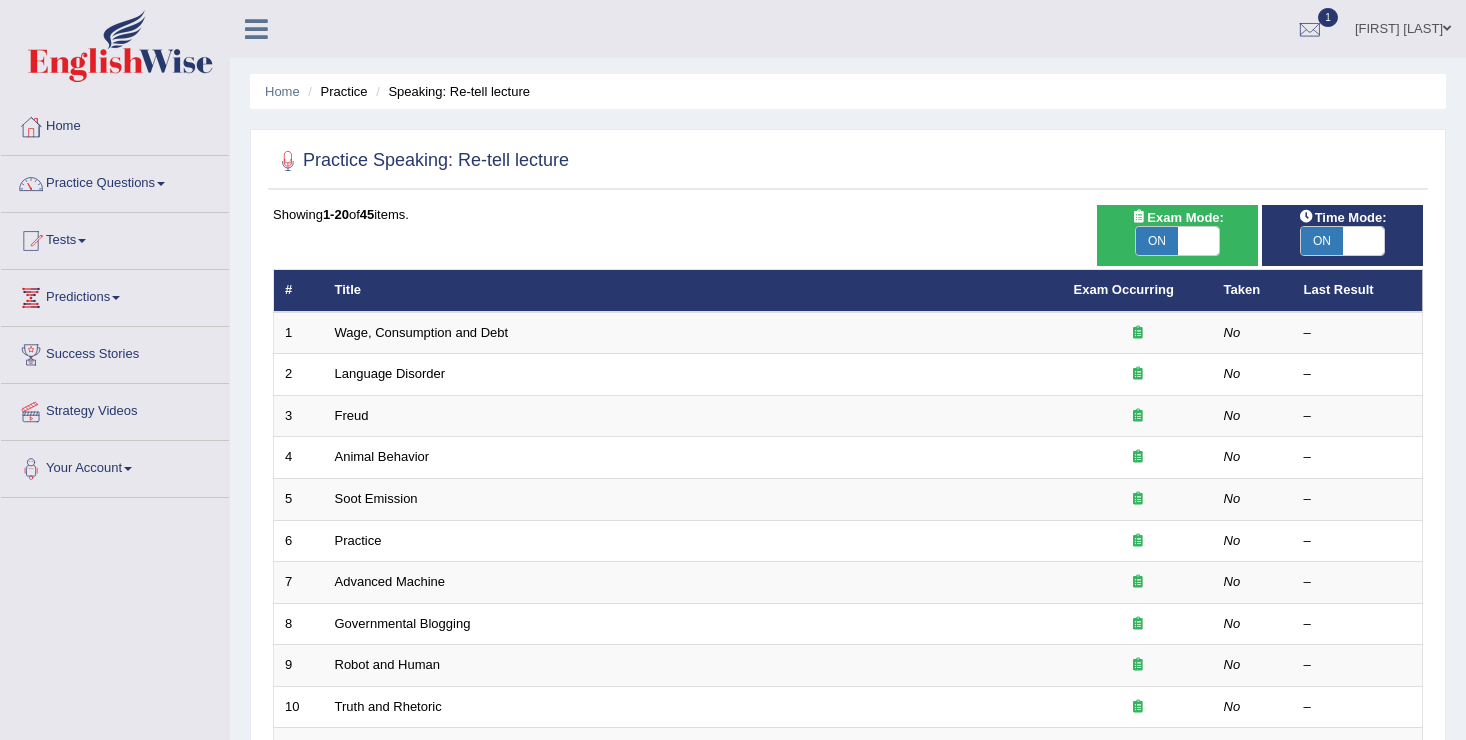 scroll, scrollTop: 0, scrollLeft: 0, axis: both 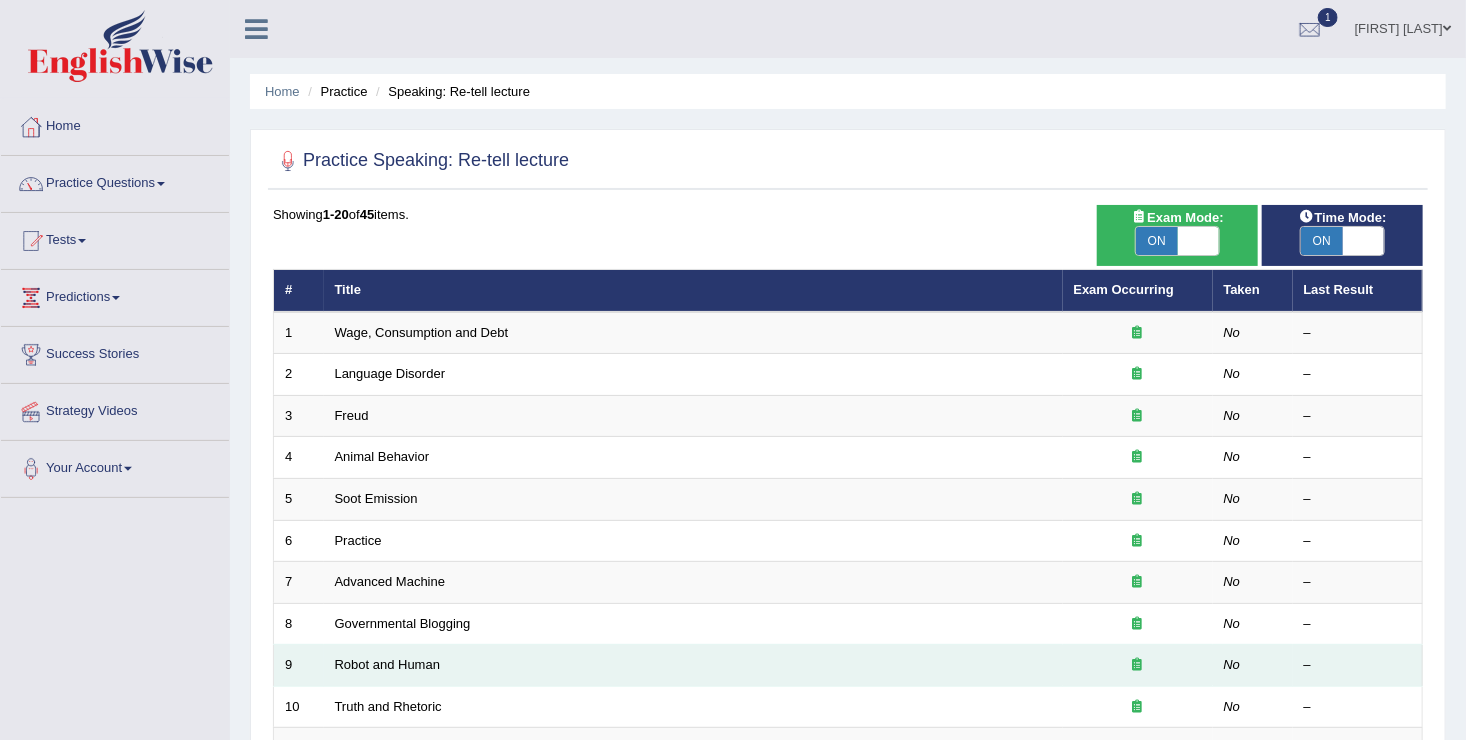 click on "Robot and Human" at bounding box center (693, 666) 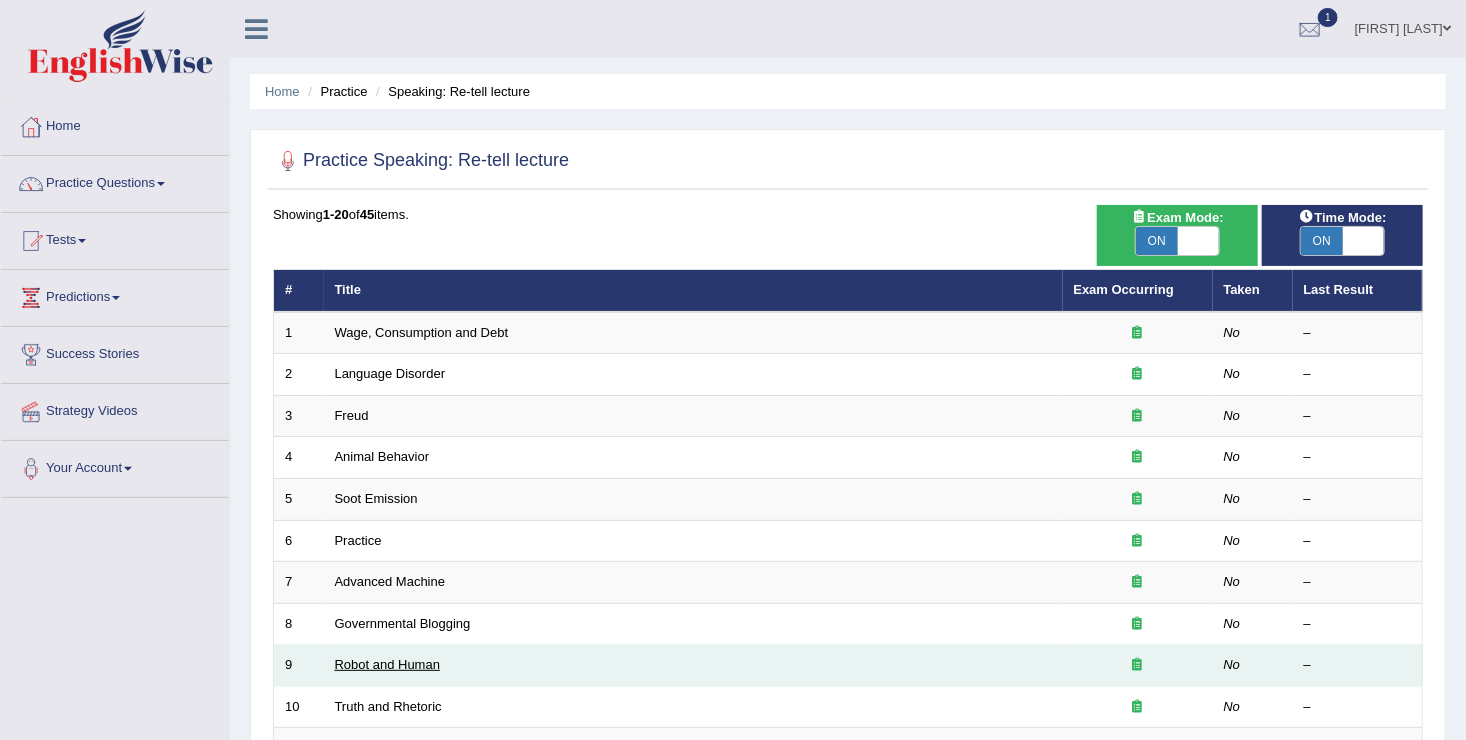 click on "Robot and Human" at bounding box center (388, 664) 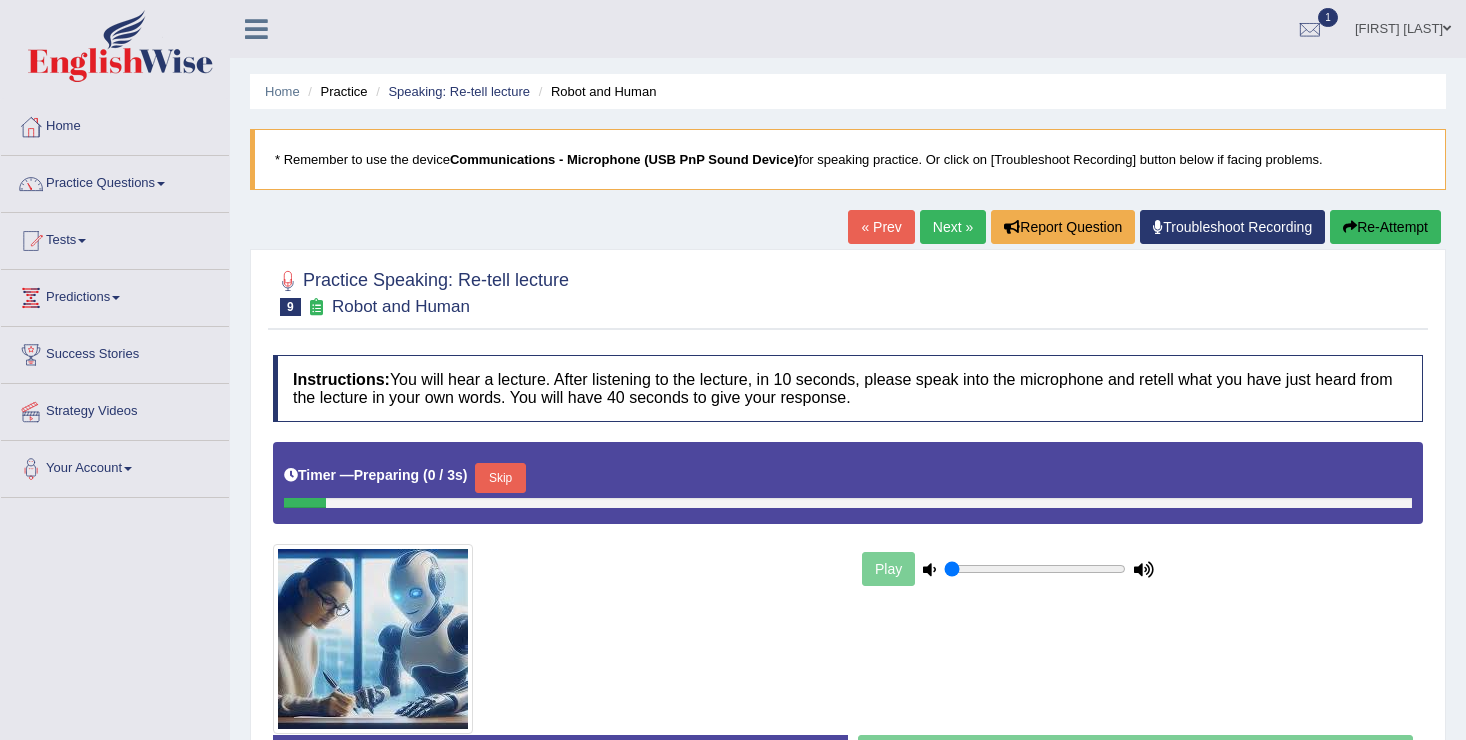 scroll, scrollTop: 0, scrollLeft: 0, axis: both 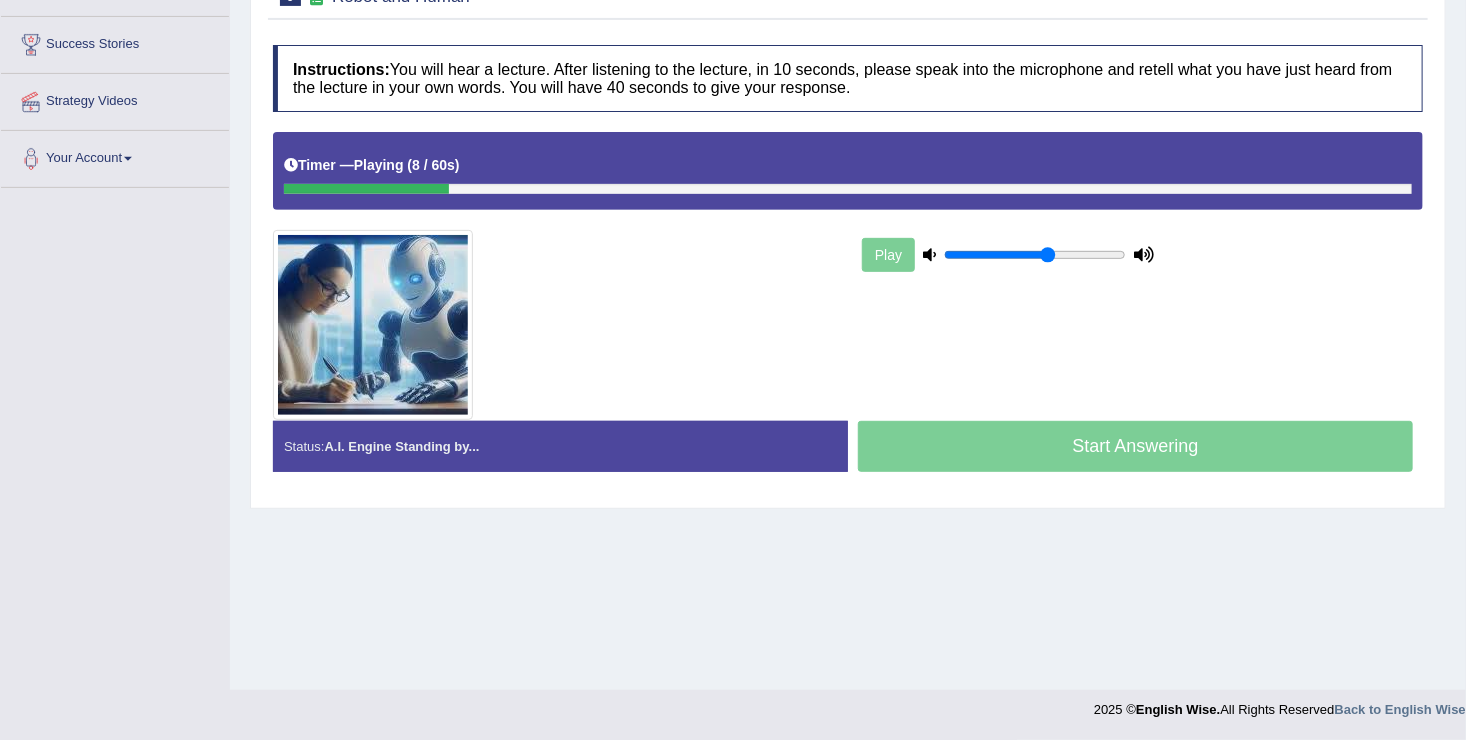 click at bounding box center [1035, 255] 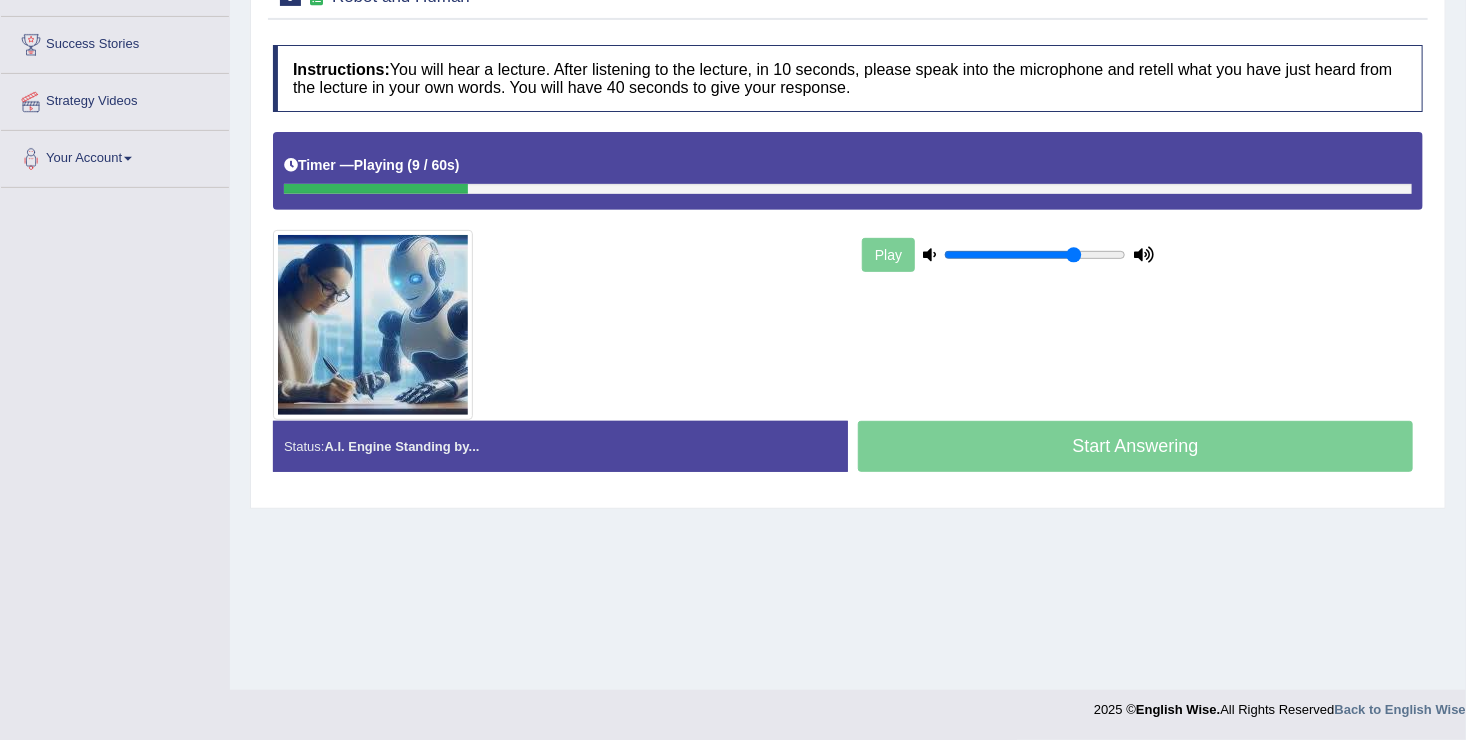 click at bounding box center [1035, 255] 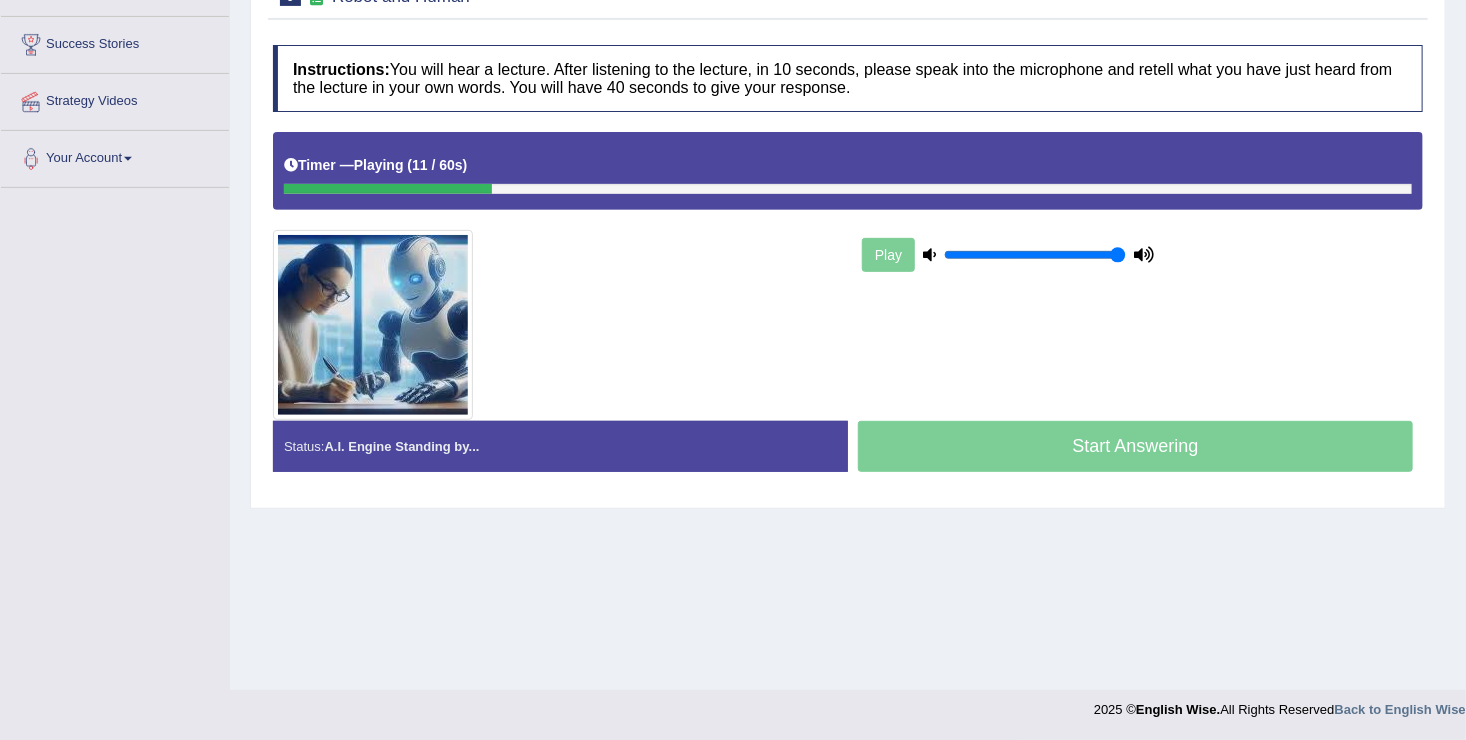 type on "1" 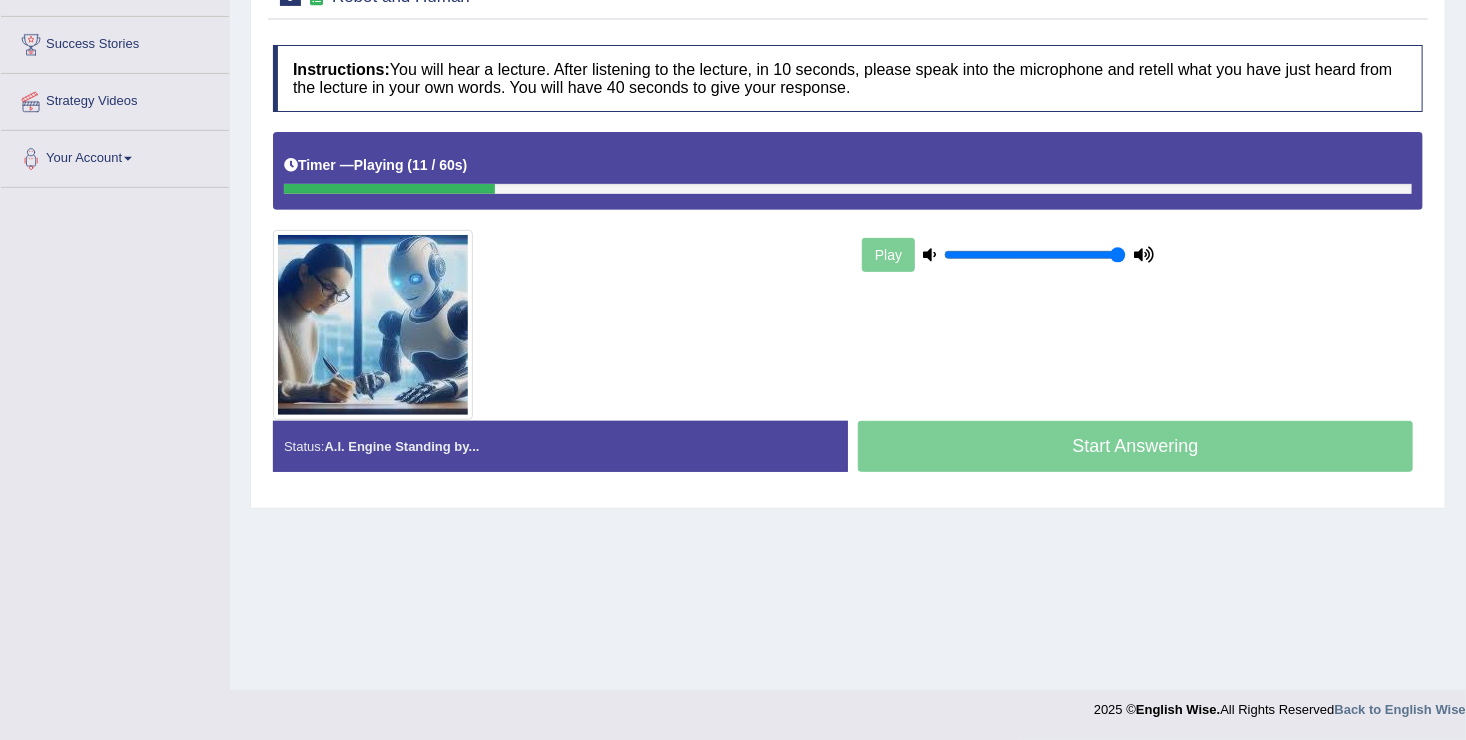 click at bounding box center [1035, 255] 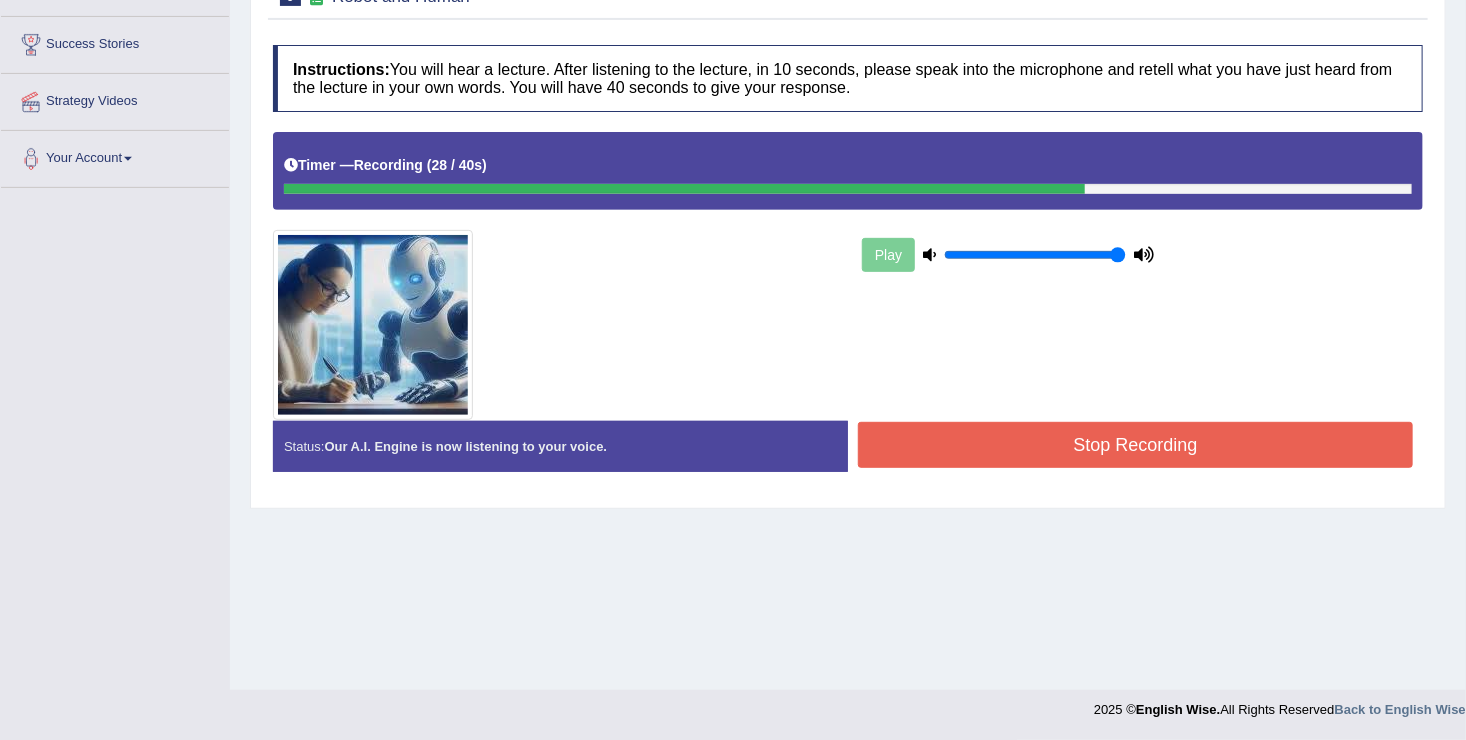 click on "Stop Recording" at bounding box center [1135, 445] 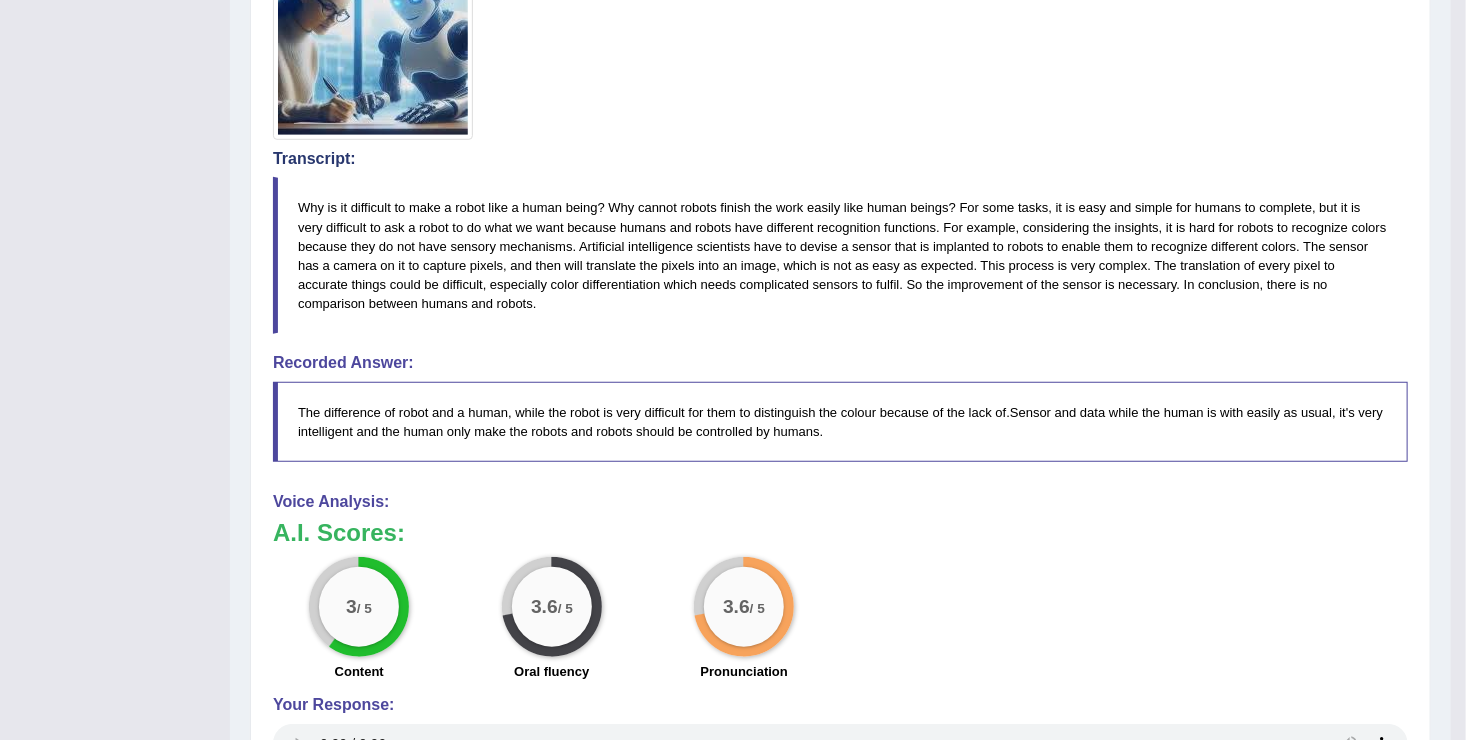 scroll, scrollTop: 616, scrollLeft: 0, axis: vertical 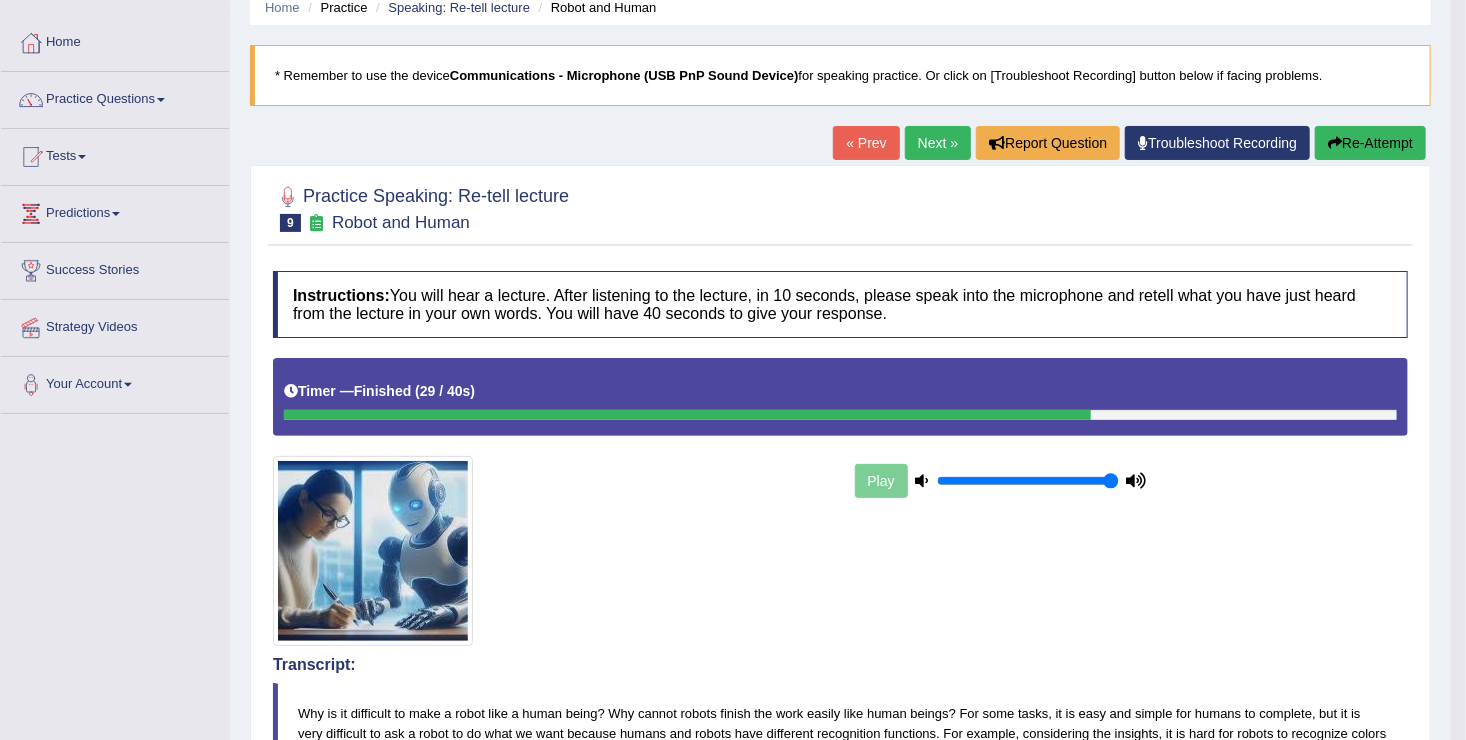 click on "Next »" at bounding box center [938, 143] 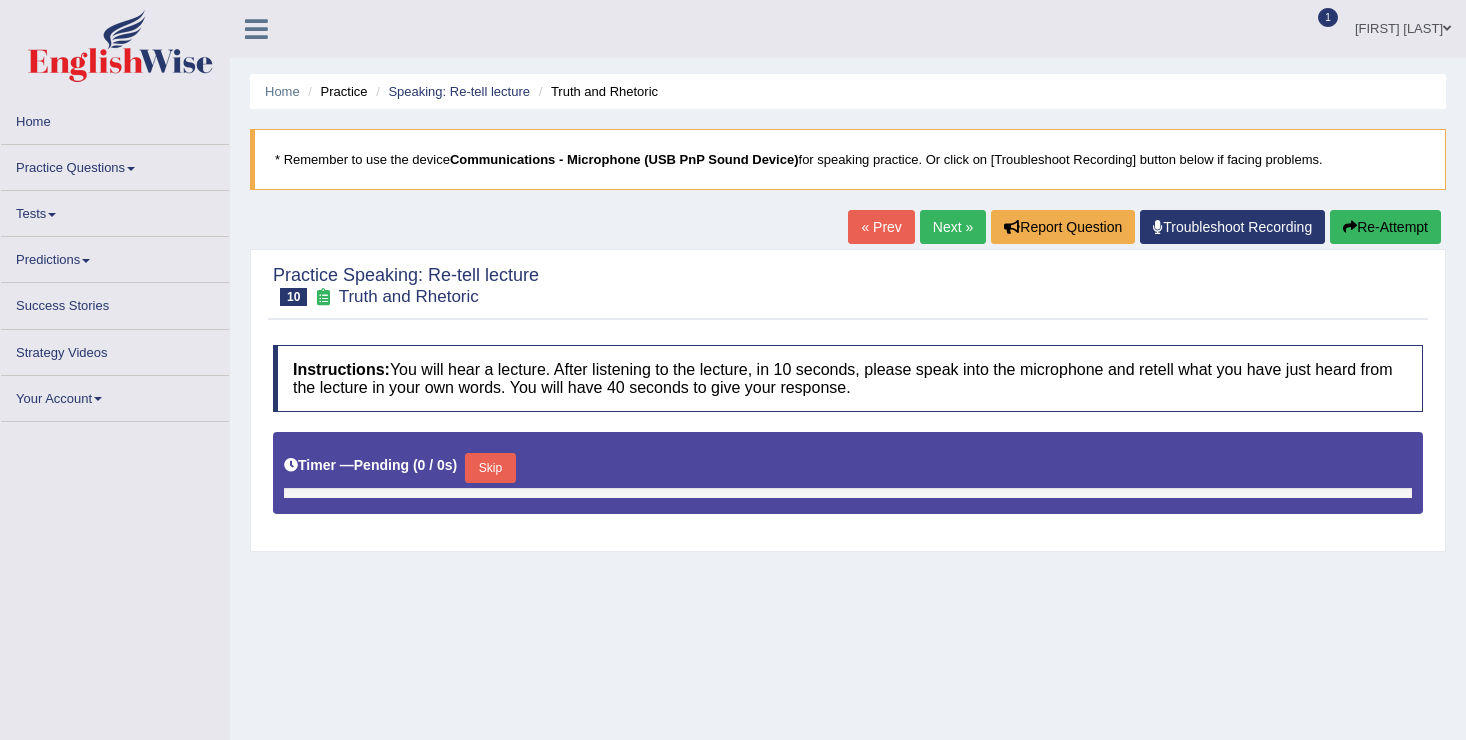 scroll, scrollTop: 0, scrollLeft: 0, axis: both 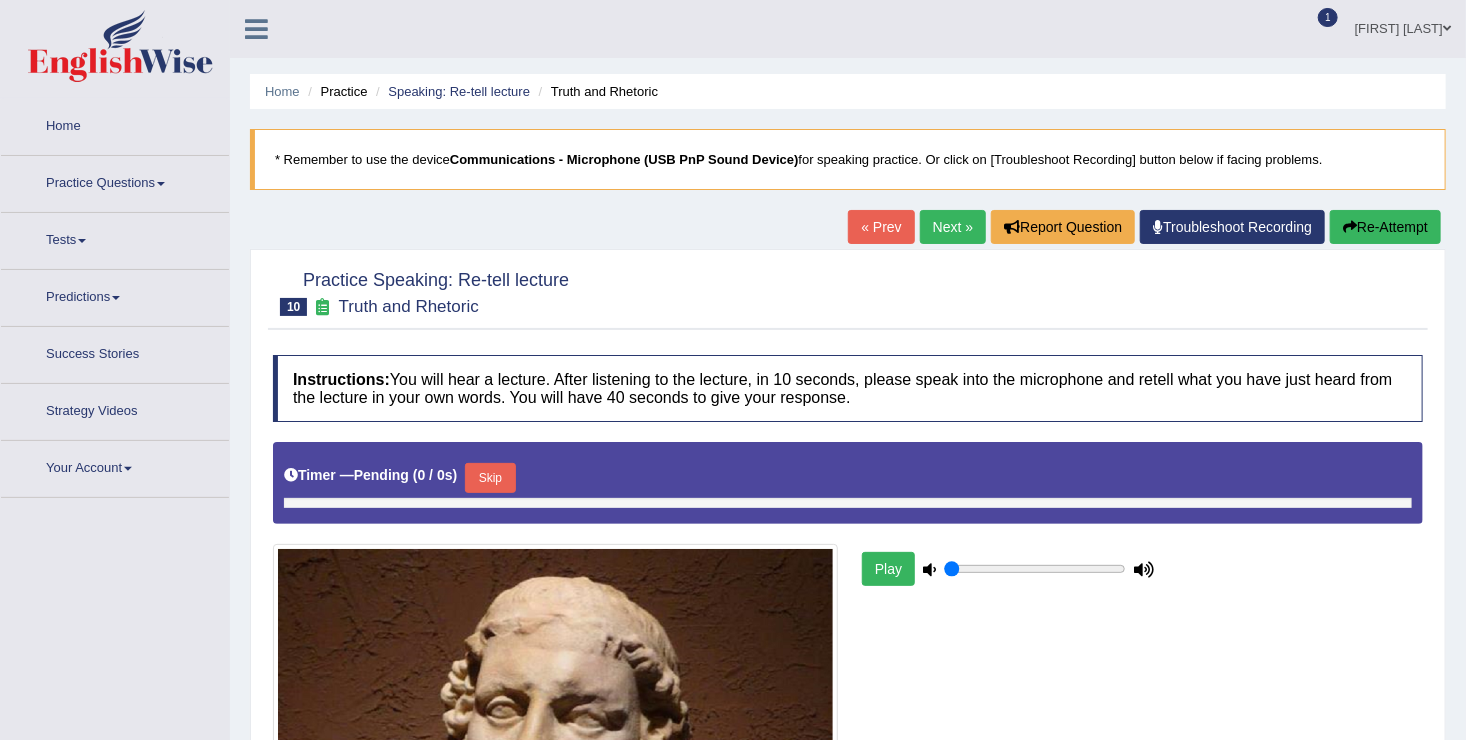type on "1" 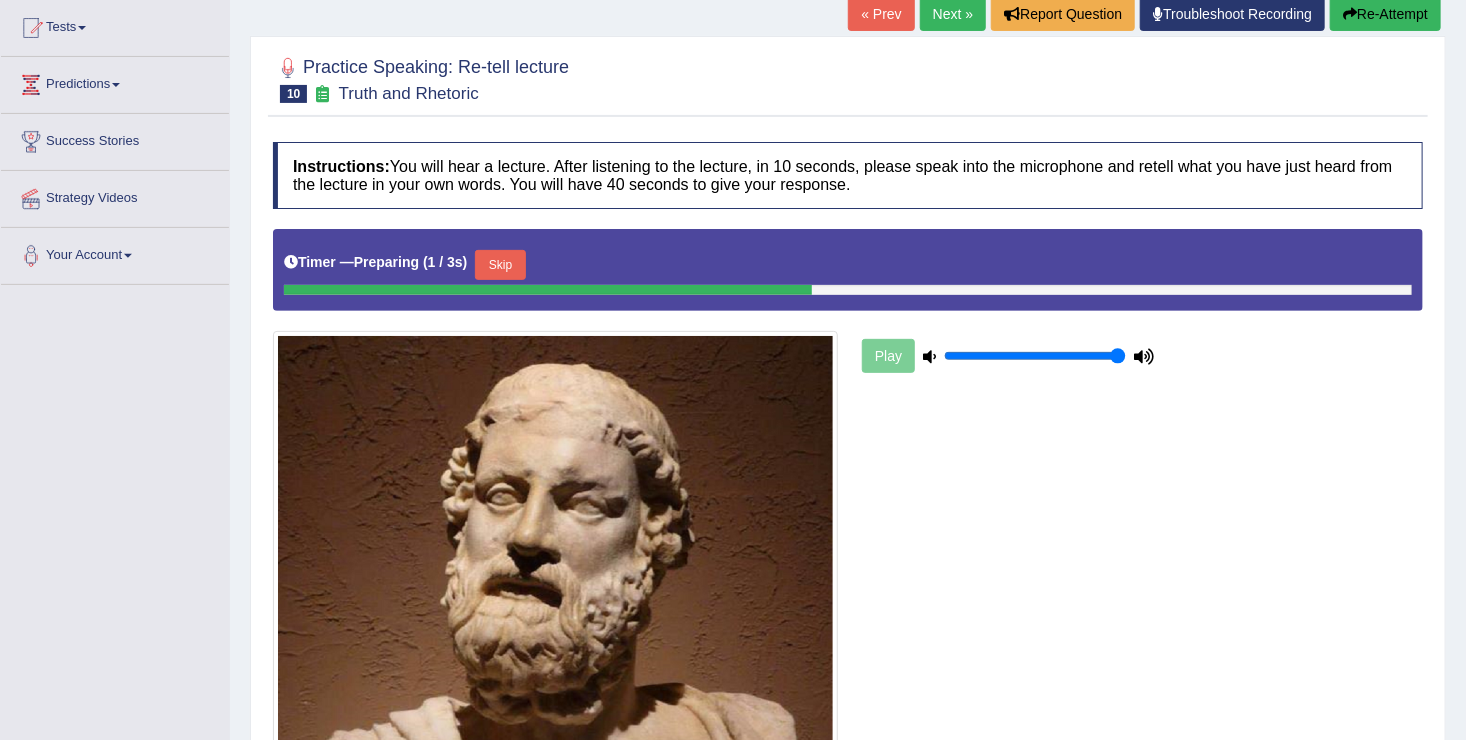 scroll, scrollTop: 306, scrollLeft: 0, axis: vertical 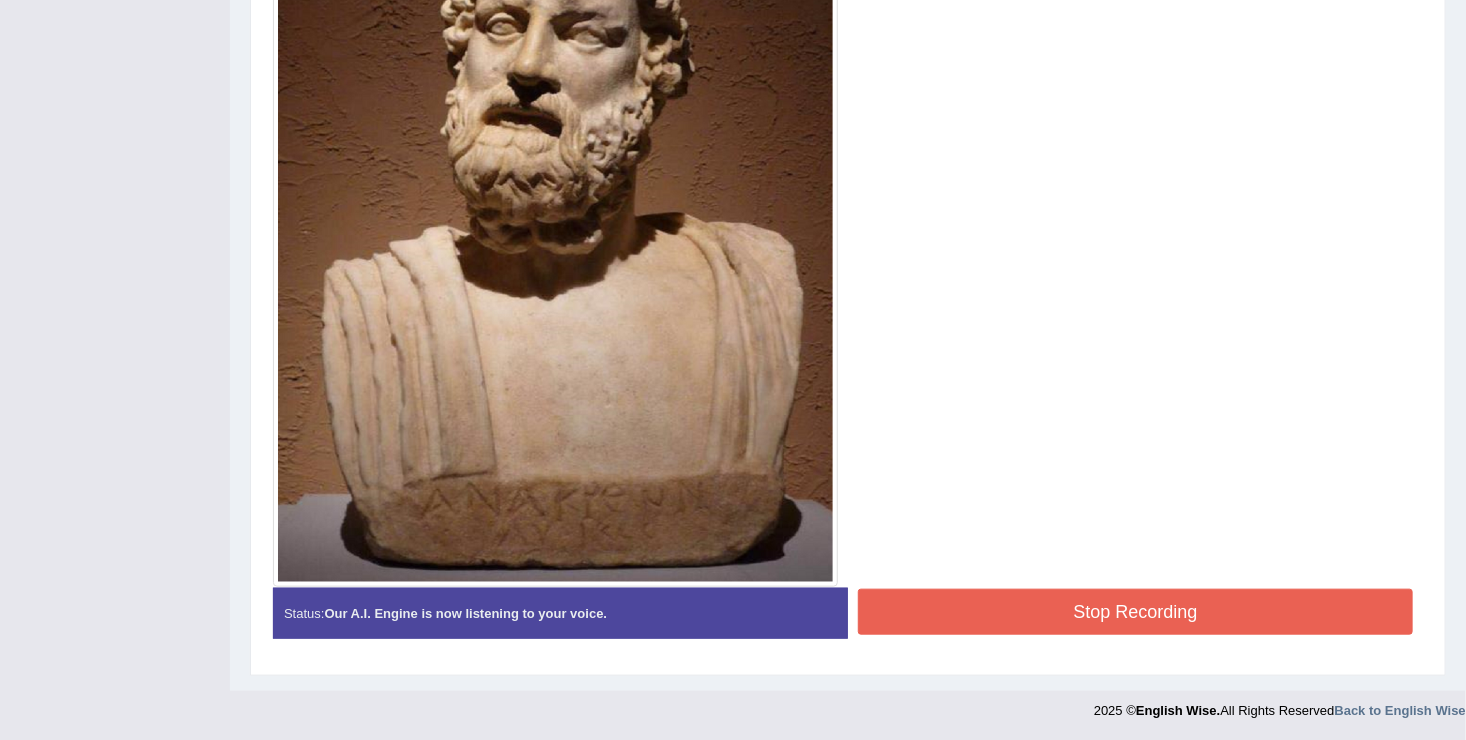 click on "Stop Recording" at bounding box center (1135, 612) 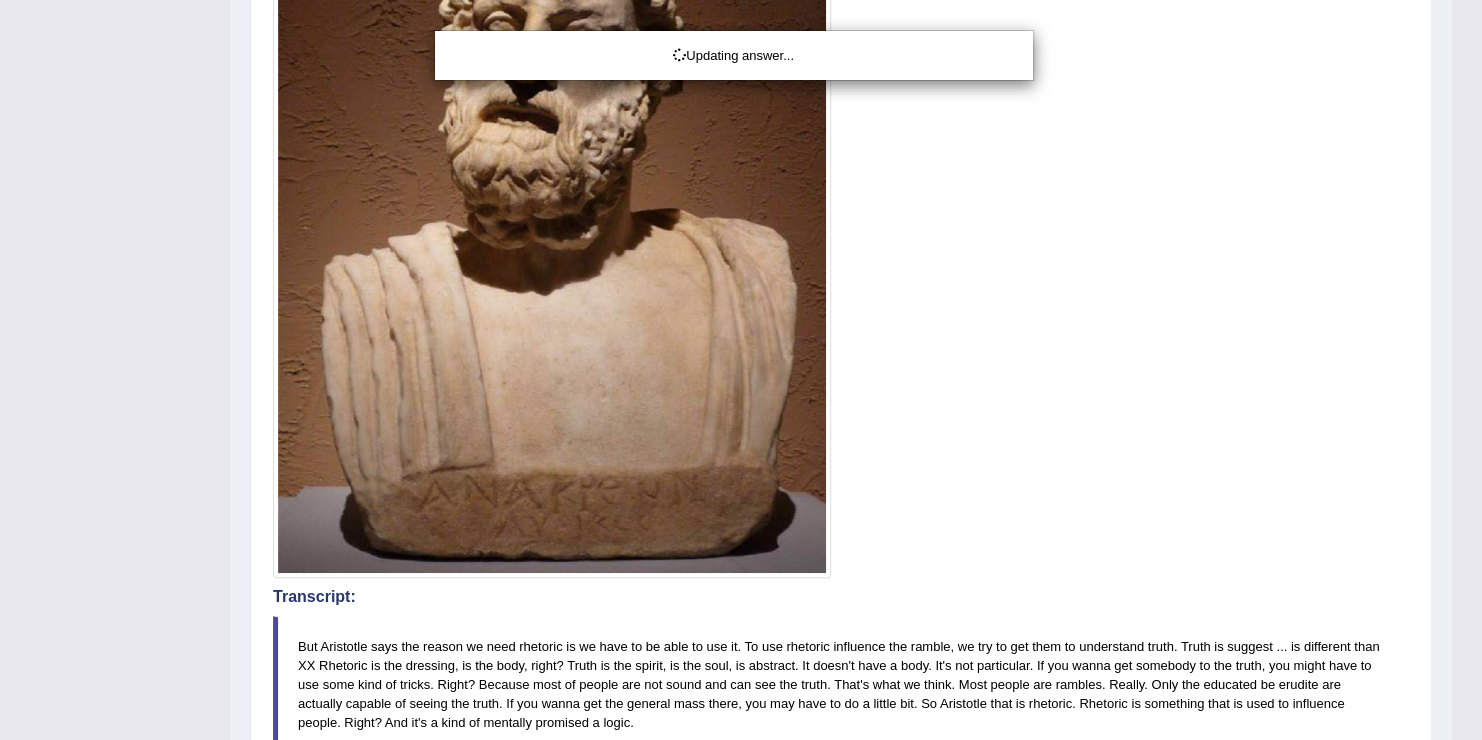 click on "Toggle navigation
Home
Practice Questions   Speaking Practice Read Aloud
Repeat Sentence
Describe Image
Re-tell Lecture
Answer Short Question
Summarize Group Discussion
Respond To A Situation
Writing Practice  Summarize Written Text
Write Essay
Reading Practice  Reading & Writing: Fill In The Blanks
Choose Multiple Answers
Re-order Paragraphs
Fill In The Blanks
Choose Single Answer
Listening Practice  Summarize Spoken Text
Highlight Incorrect Words
Highlight Correct Summary
Select Missing Word
Choose Single Answer
Choose Multiple Answers
Fill In The Blanks
Write From Dictation
Pronunciation
Tests  Take Practice Sectional Test" at bounding box center [741, -309] 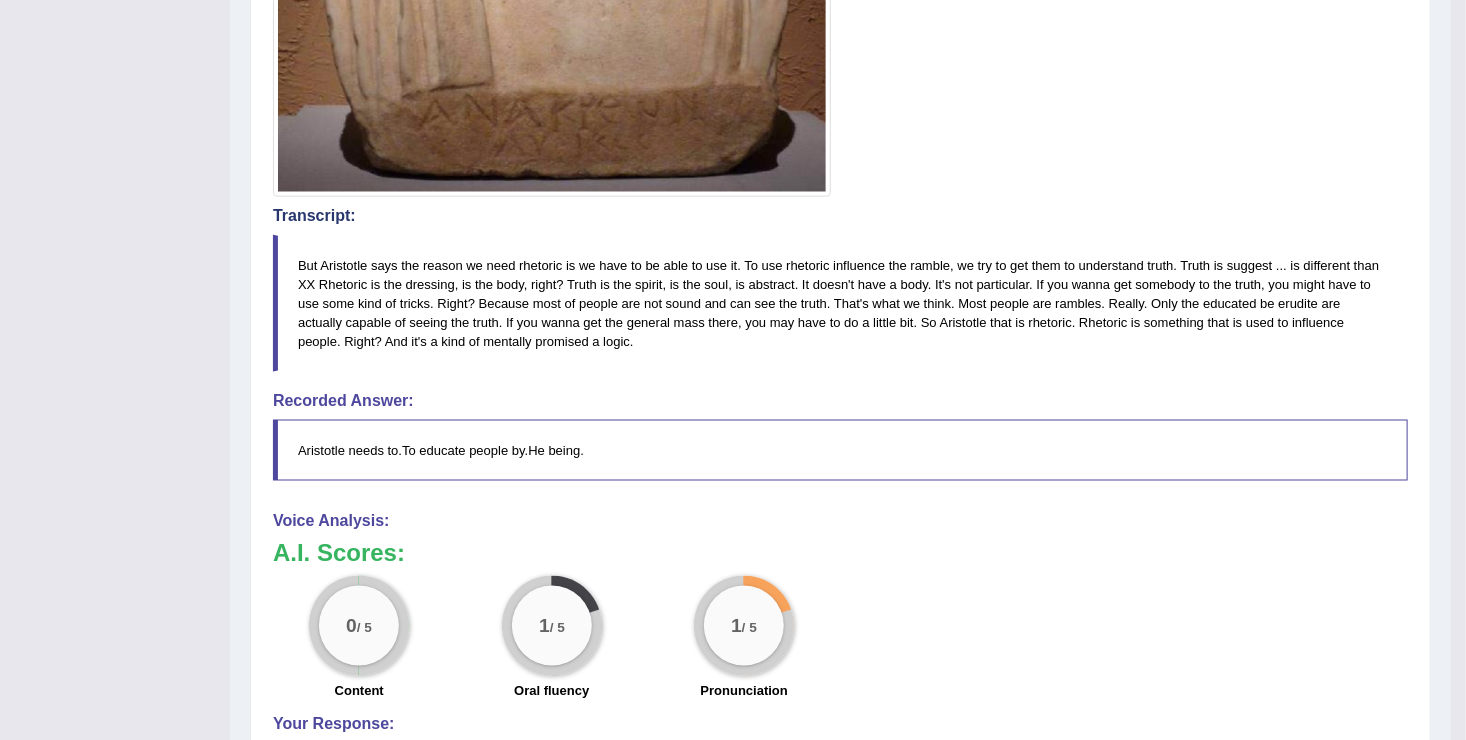 scroll, scrollTop: 1065, scrollLeft: 0, axis: vertical 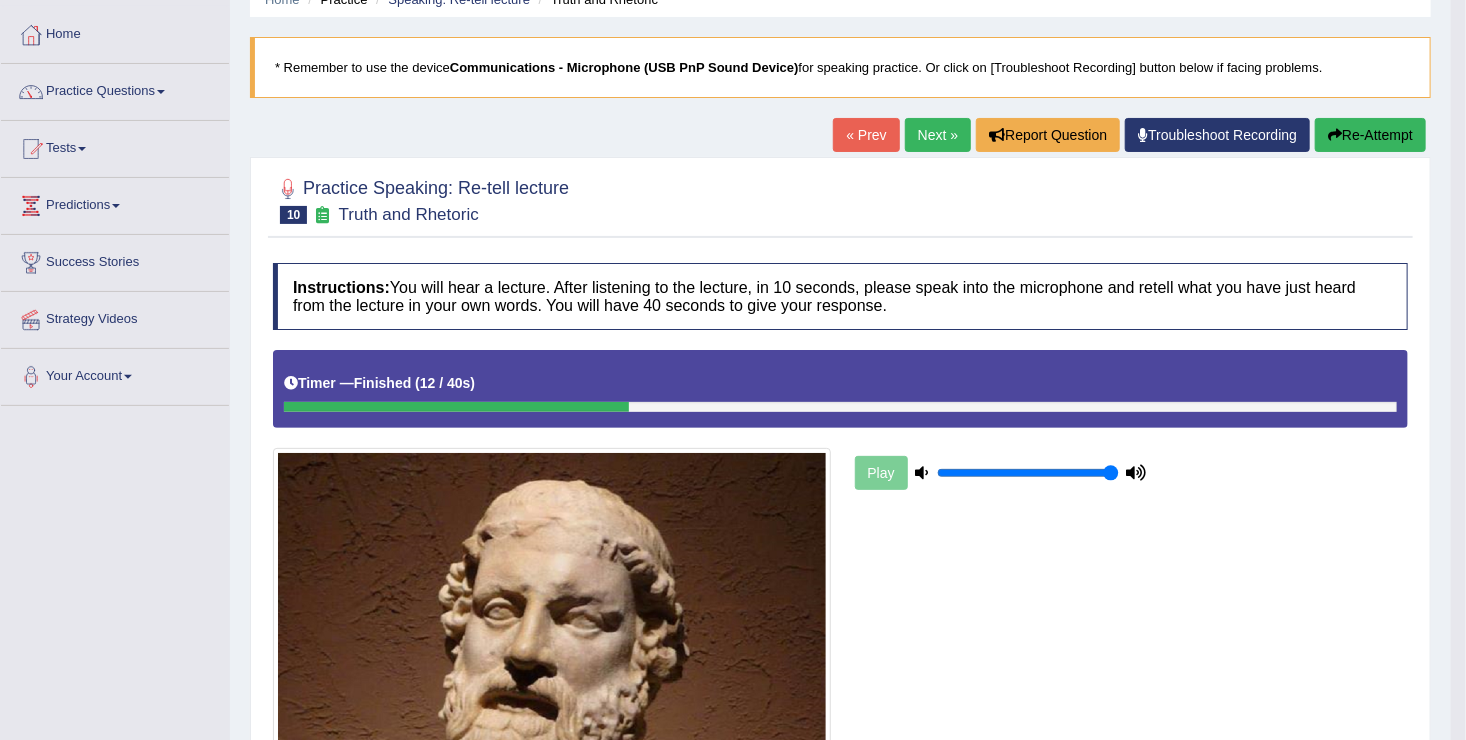 click on "Re-Attempt" at bounding box center (1370, 135) 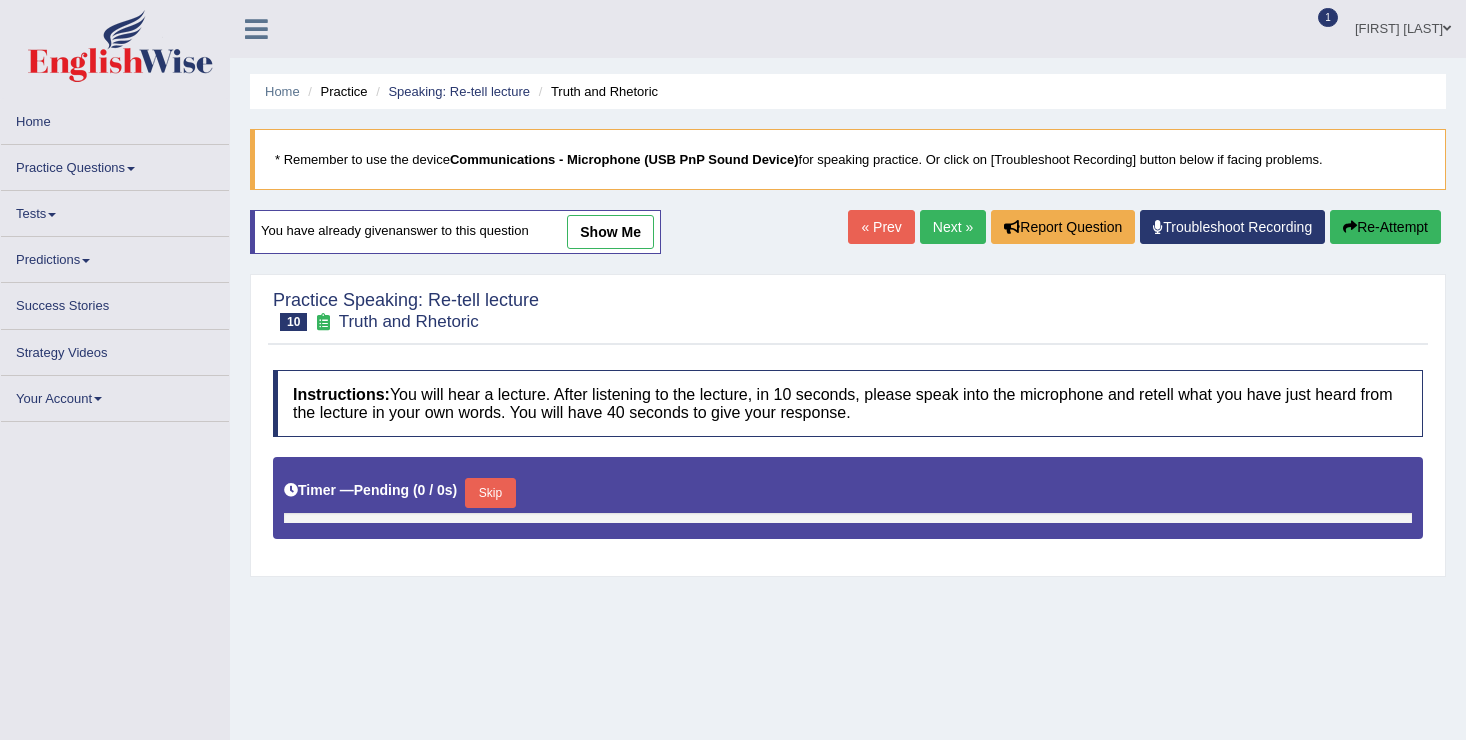 scroll, scrollTop: 92, scrollLeft: 0, axis: vertical 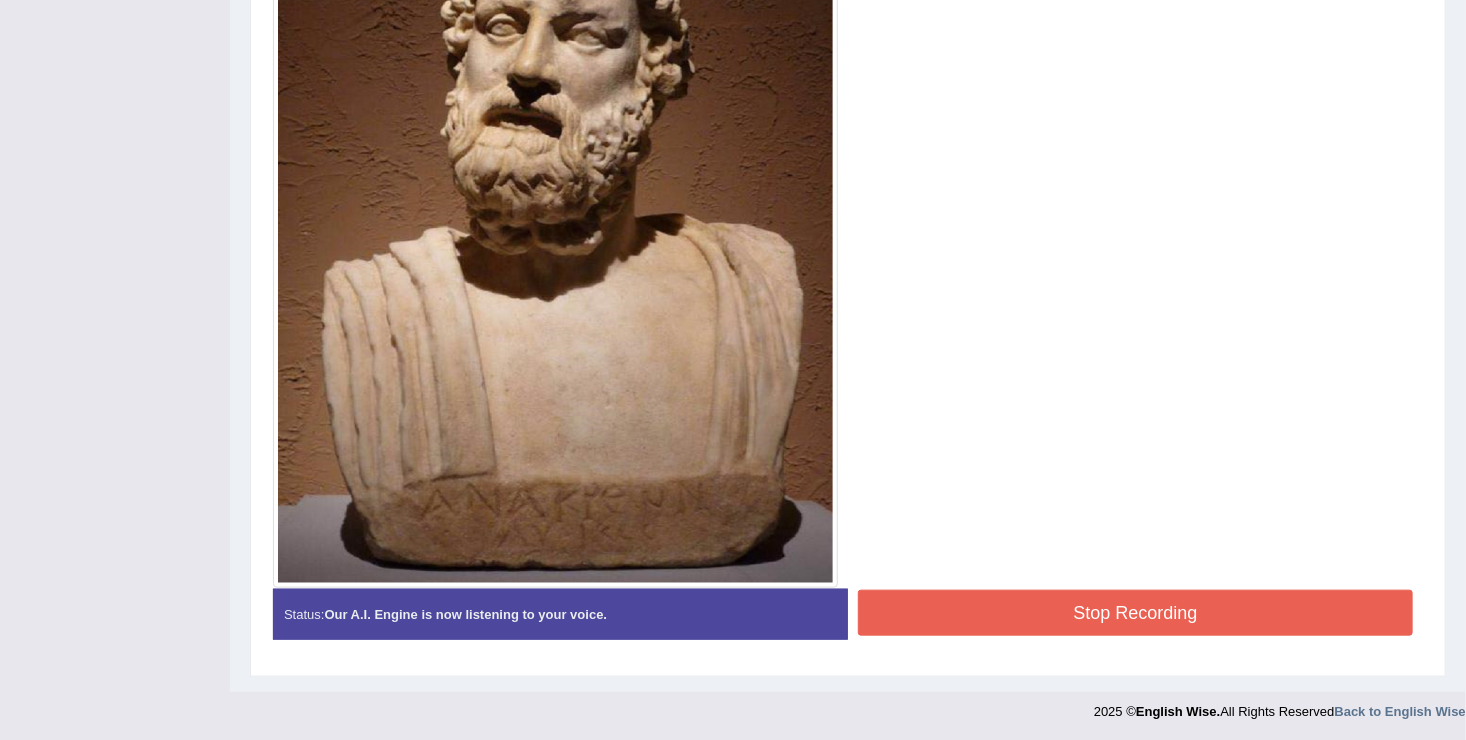 click on "Stop Recording" at bounding box center [1135, 613] 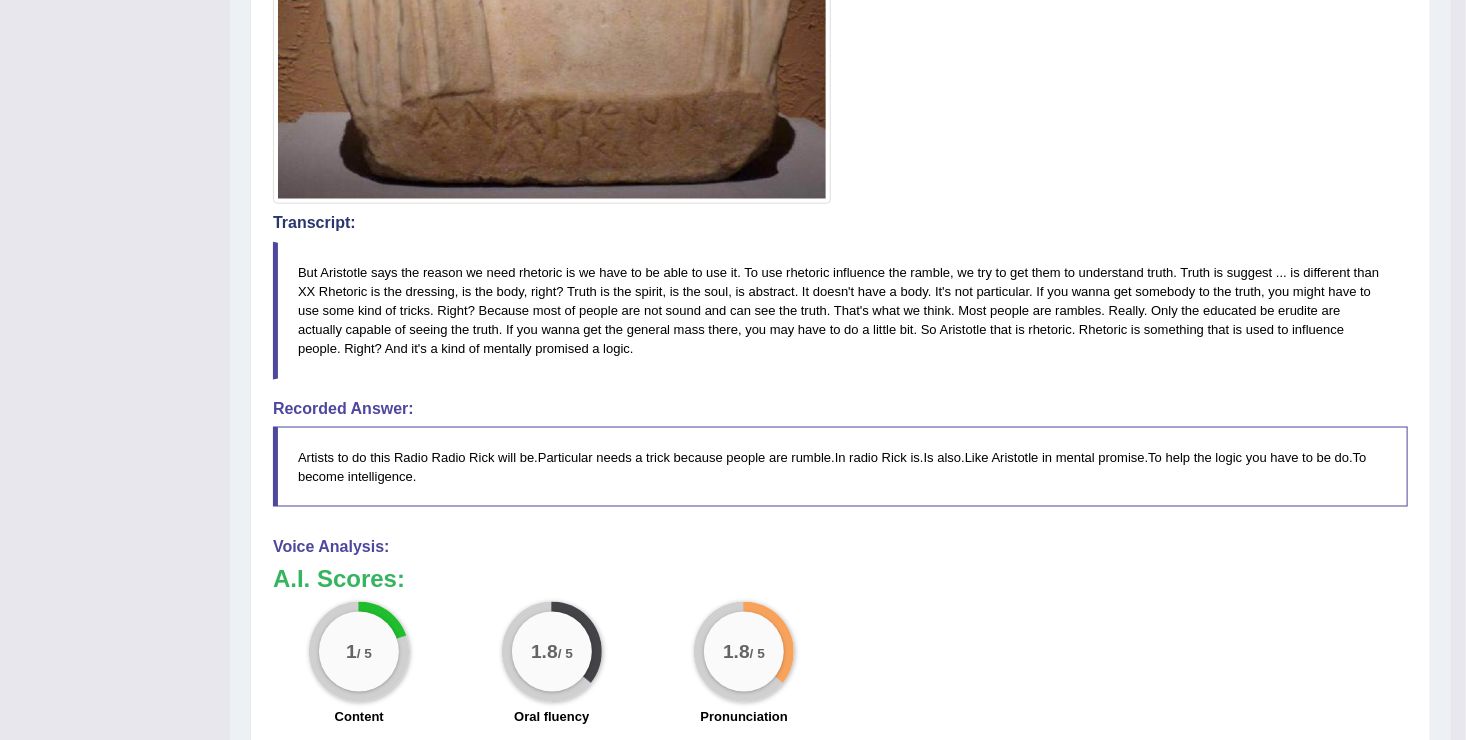 scroll, scrollTop: 1141, scrollLeft: 0, axis: vertical 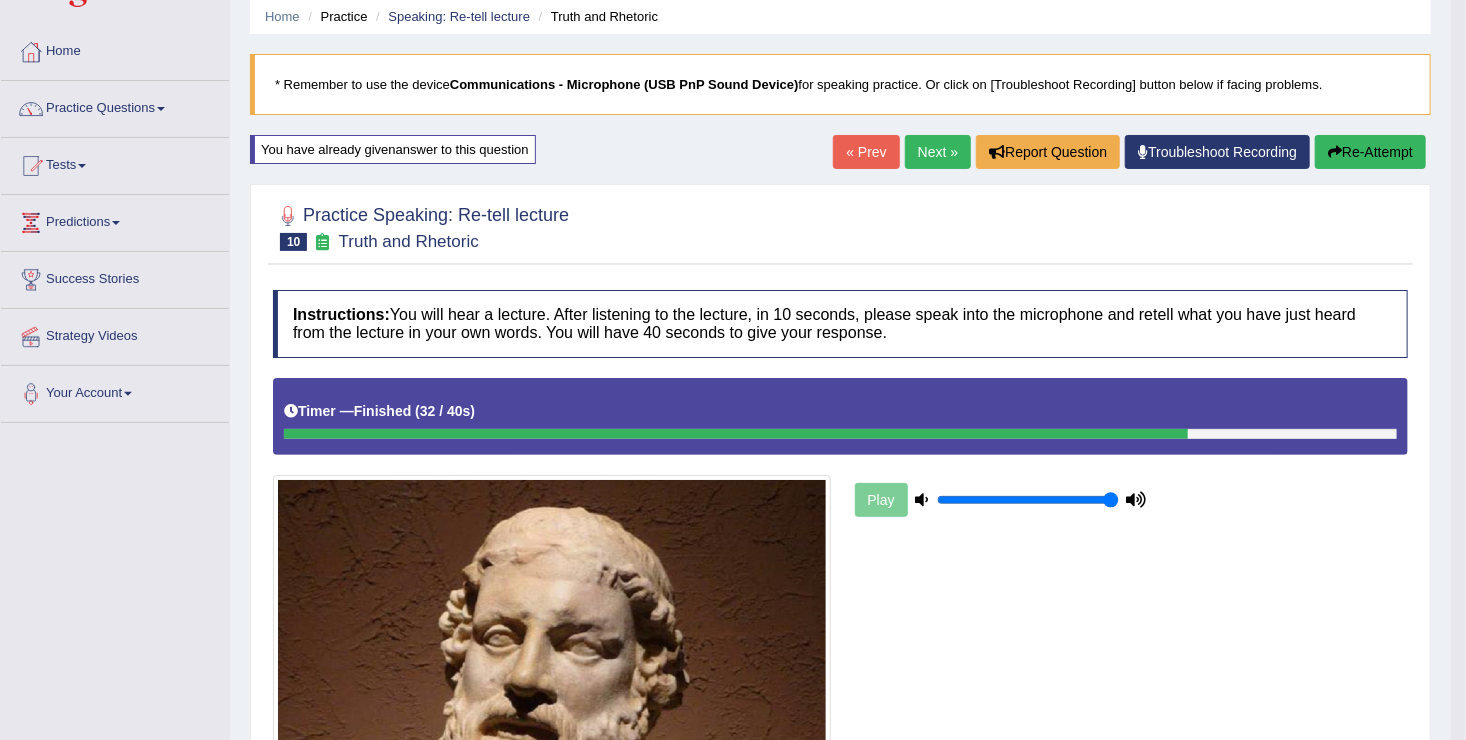 click on "Next »" at bounding box center [938, 152] 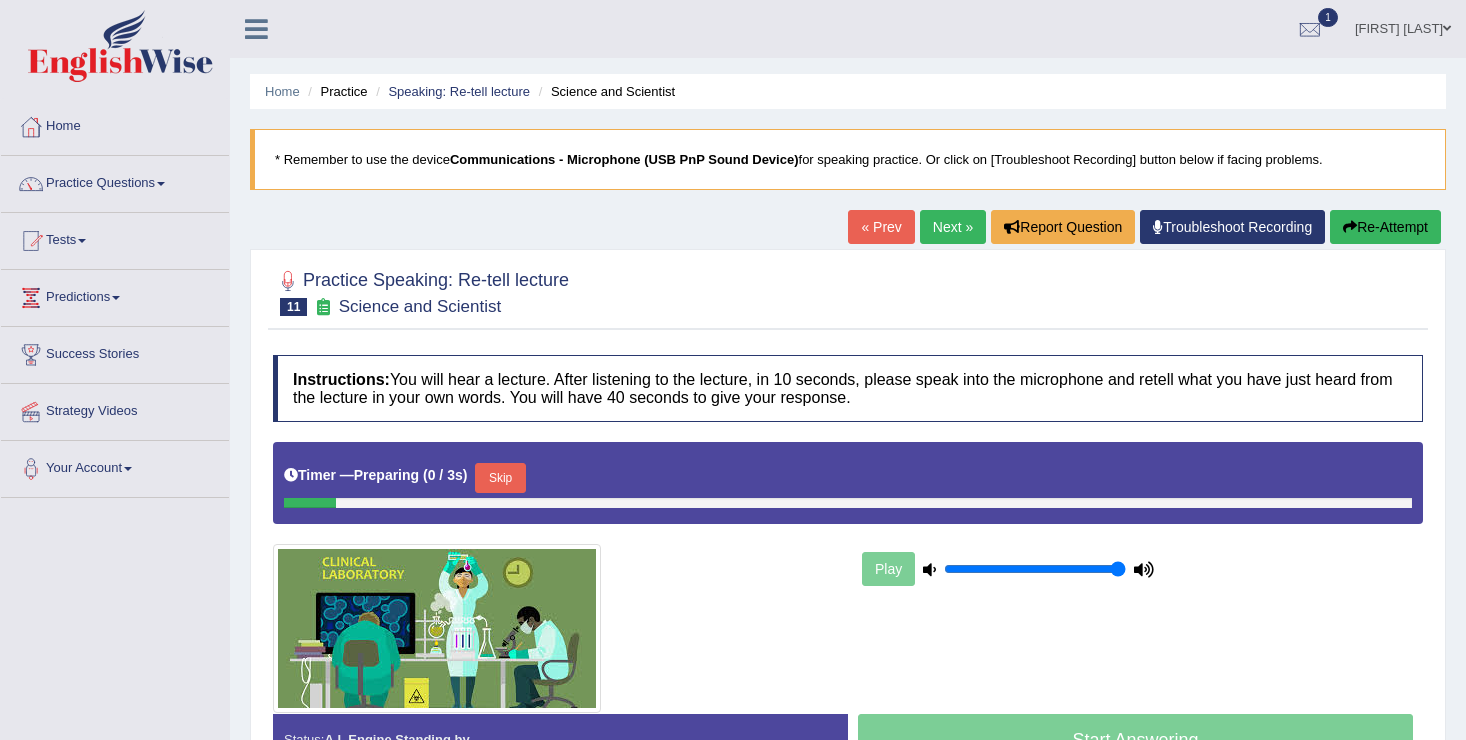 scroll, scrollTop: 0, scrollLeft: 0, axis: both 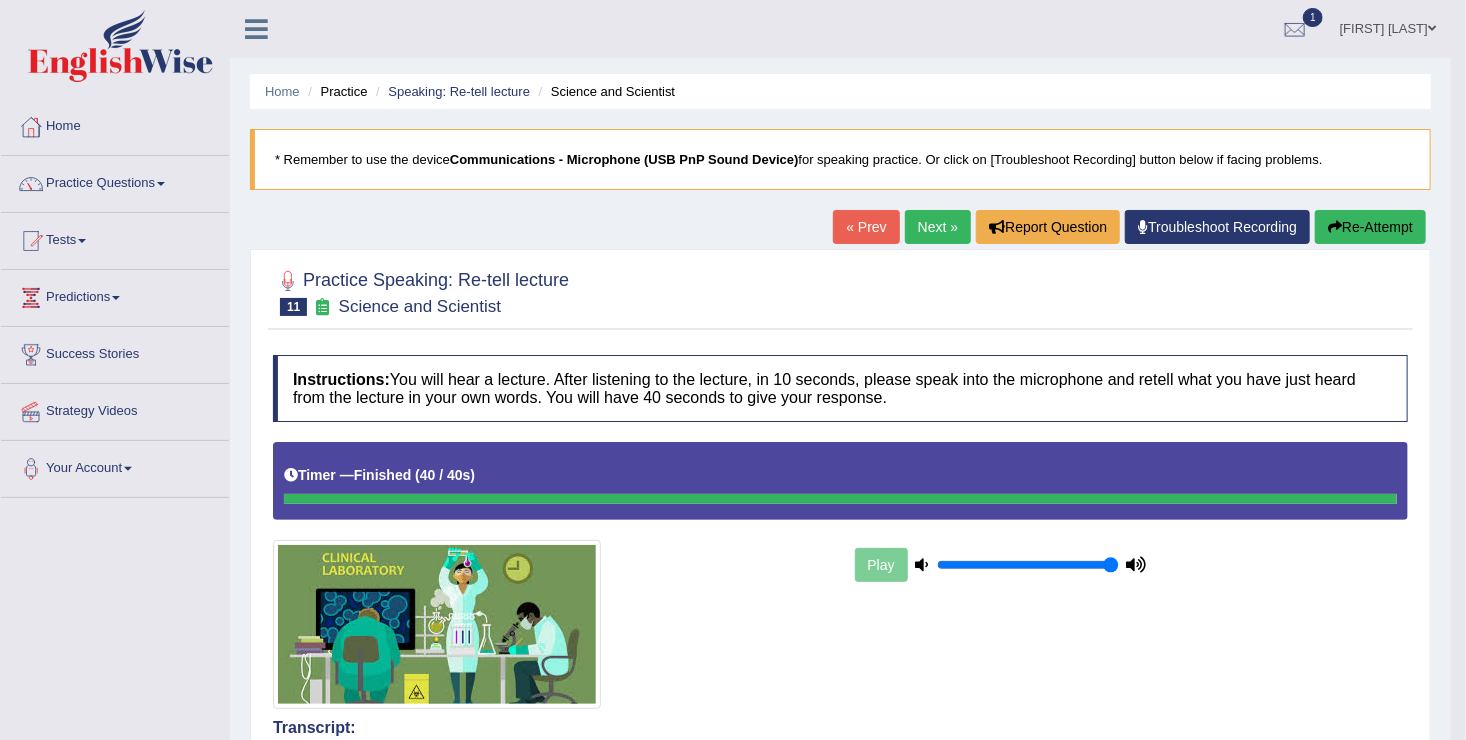 click on "Next »" at bounding box center (938, 227) 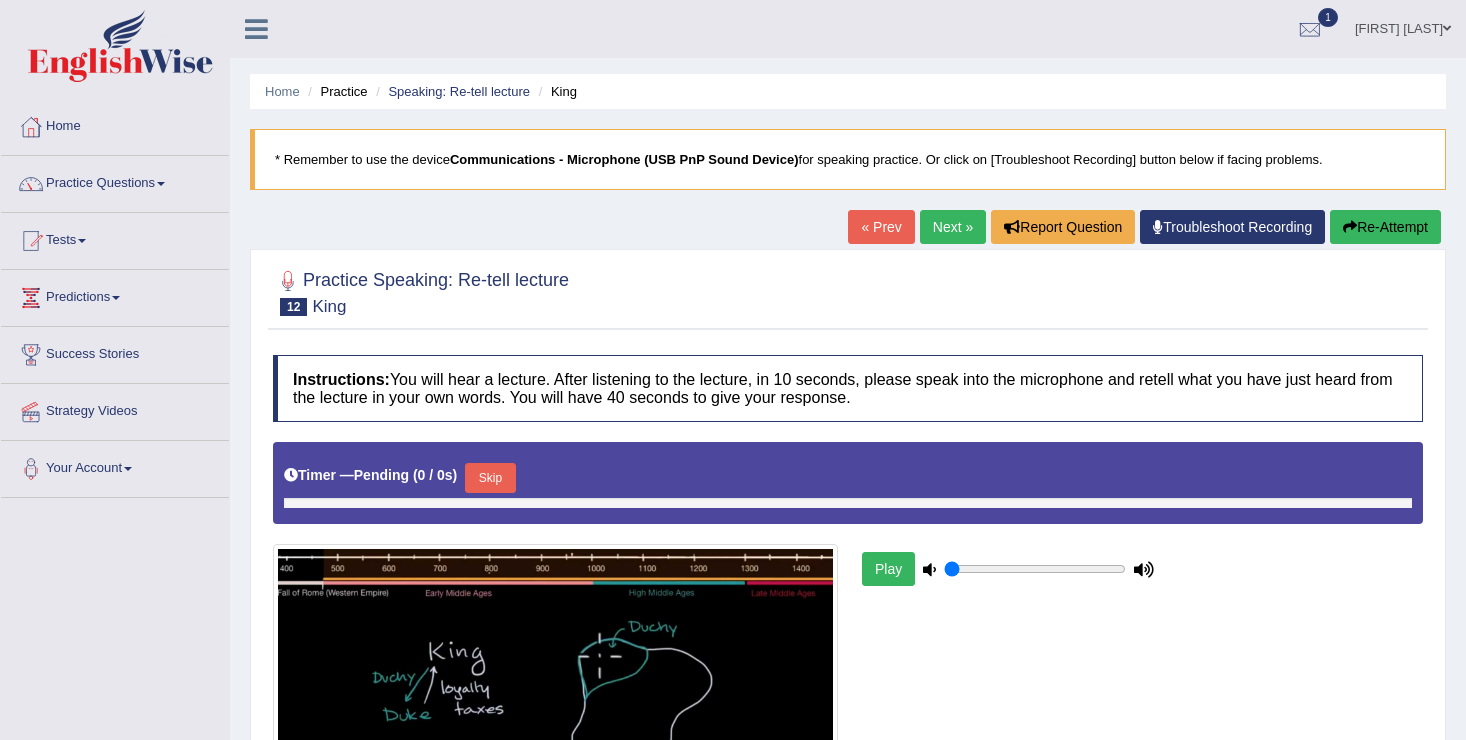 type on "1" 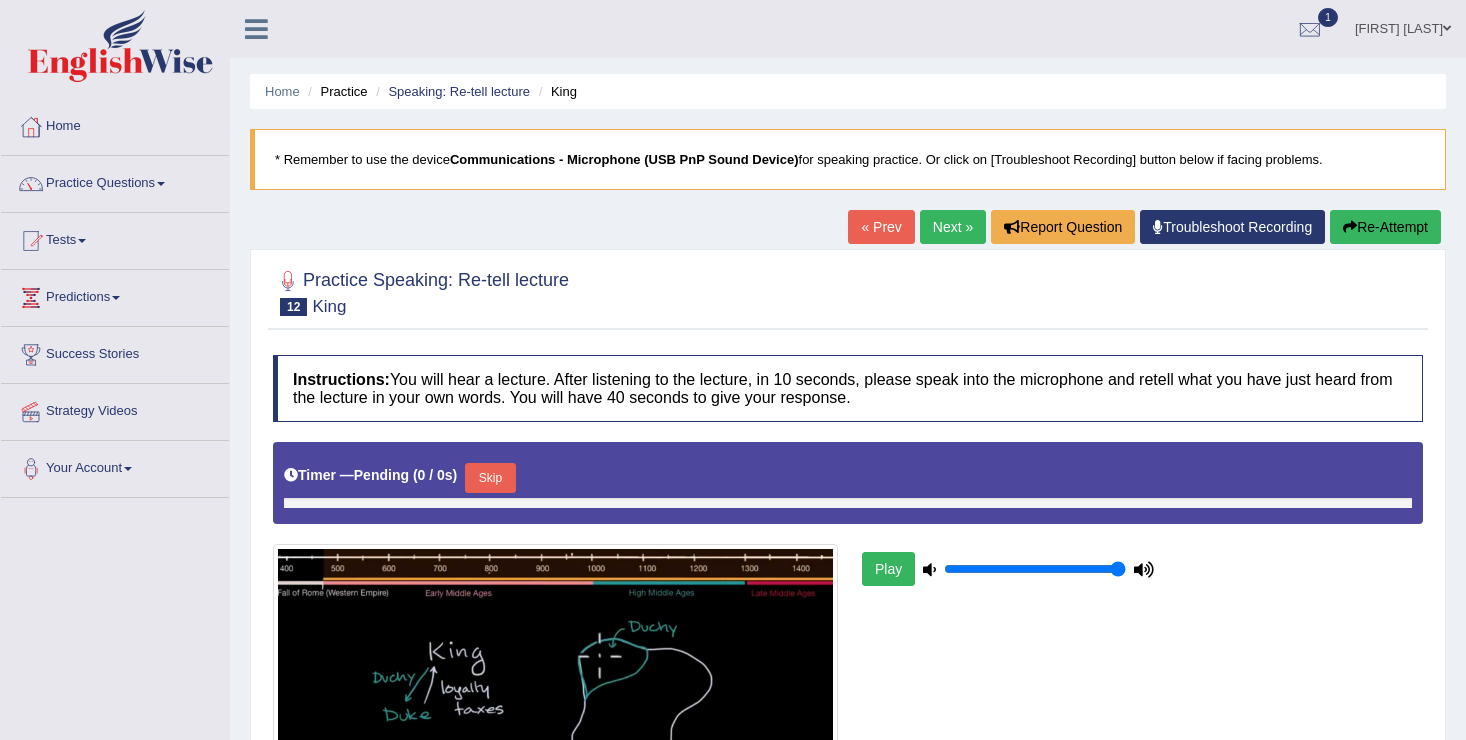 scroll, scrollTop: 0, scrollLeft: 0, axis: both 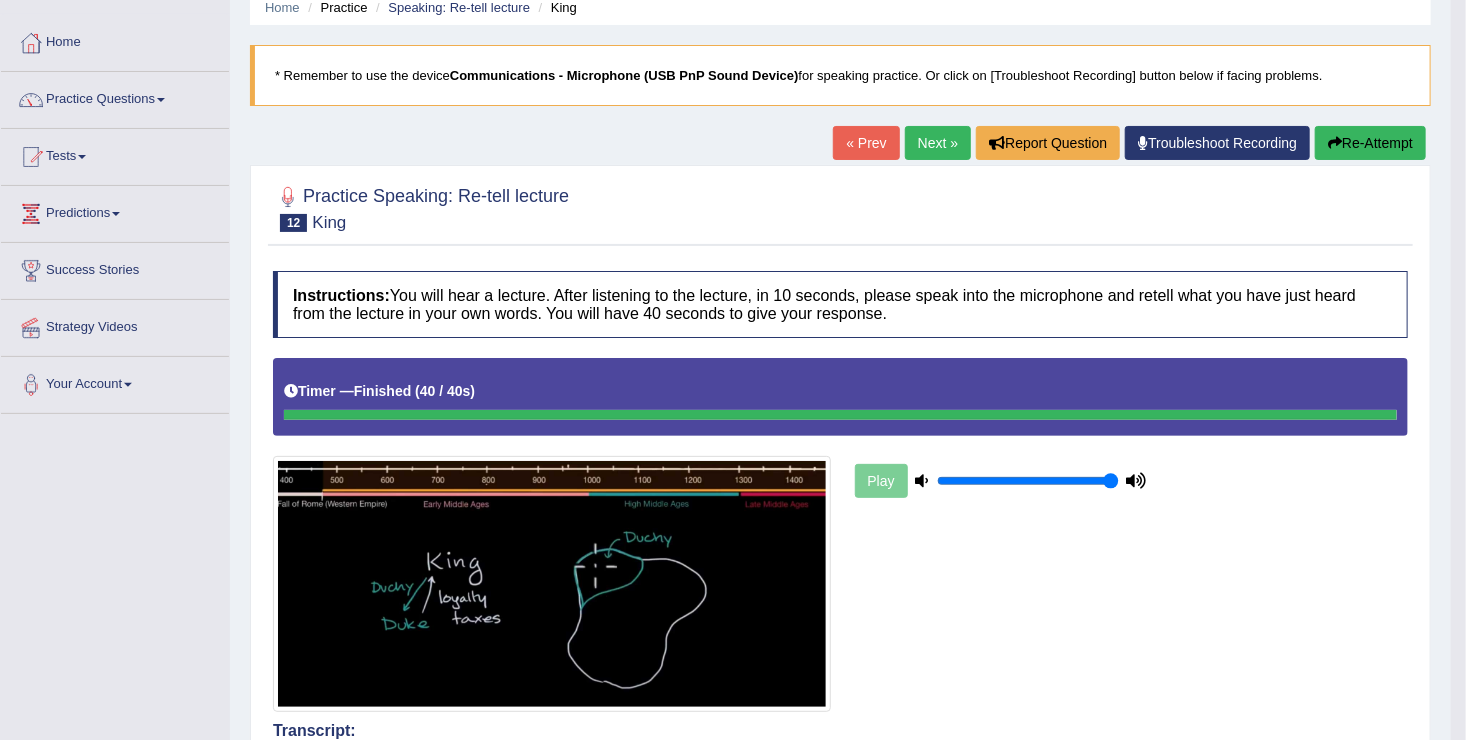 click on "Next »" at bounding box center (938, 143) 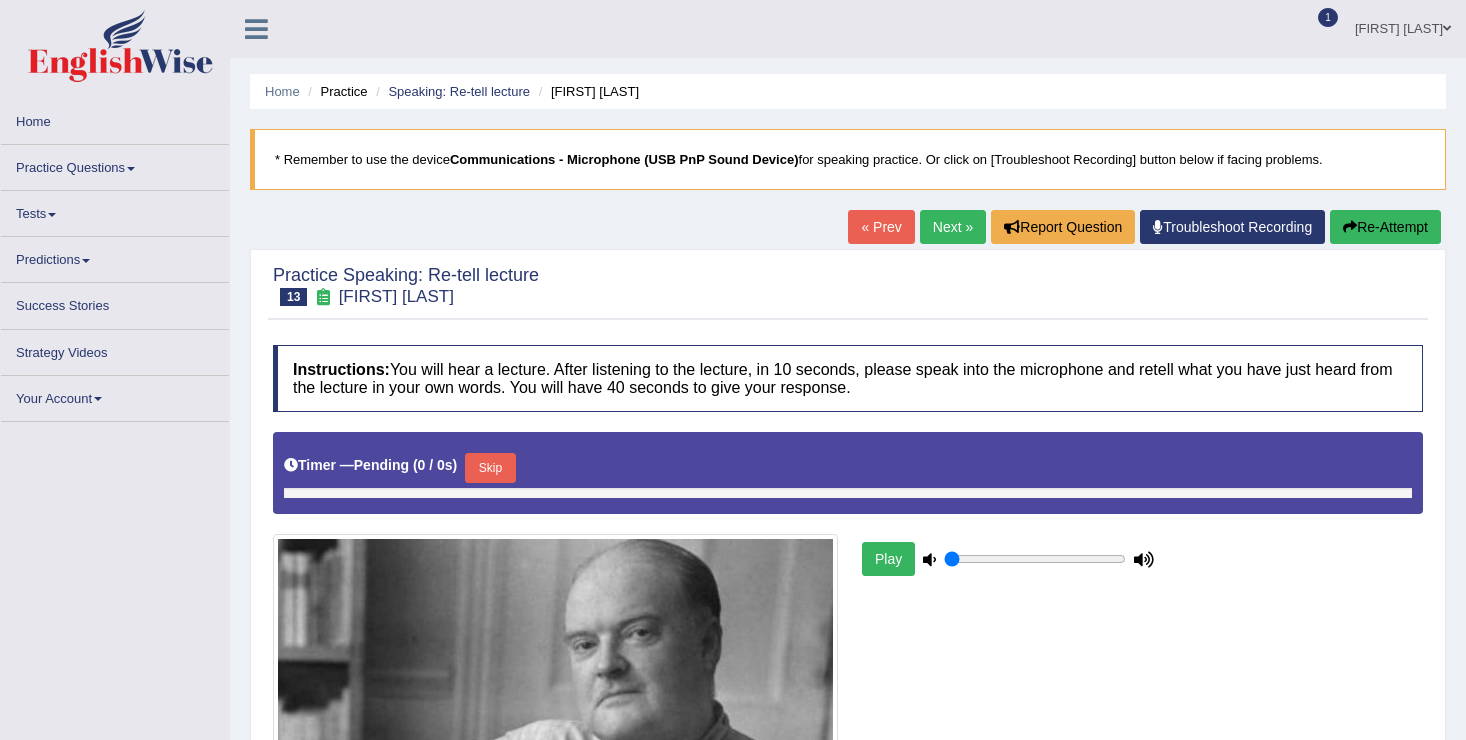 type on "1" 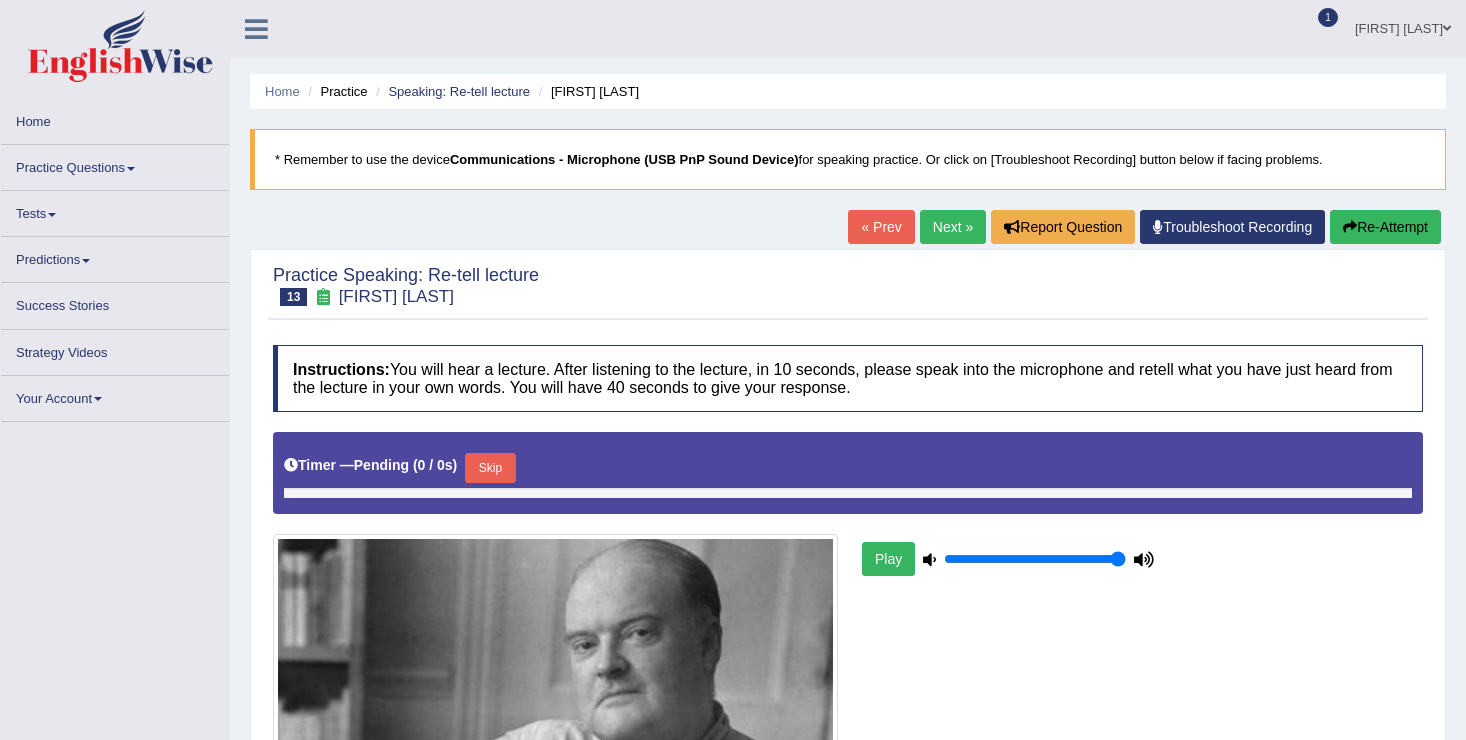 scroll, scrollTop: 0, scrollLeft: 0, axis: both 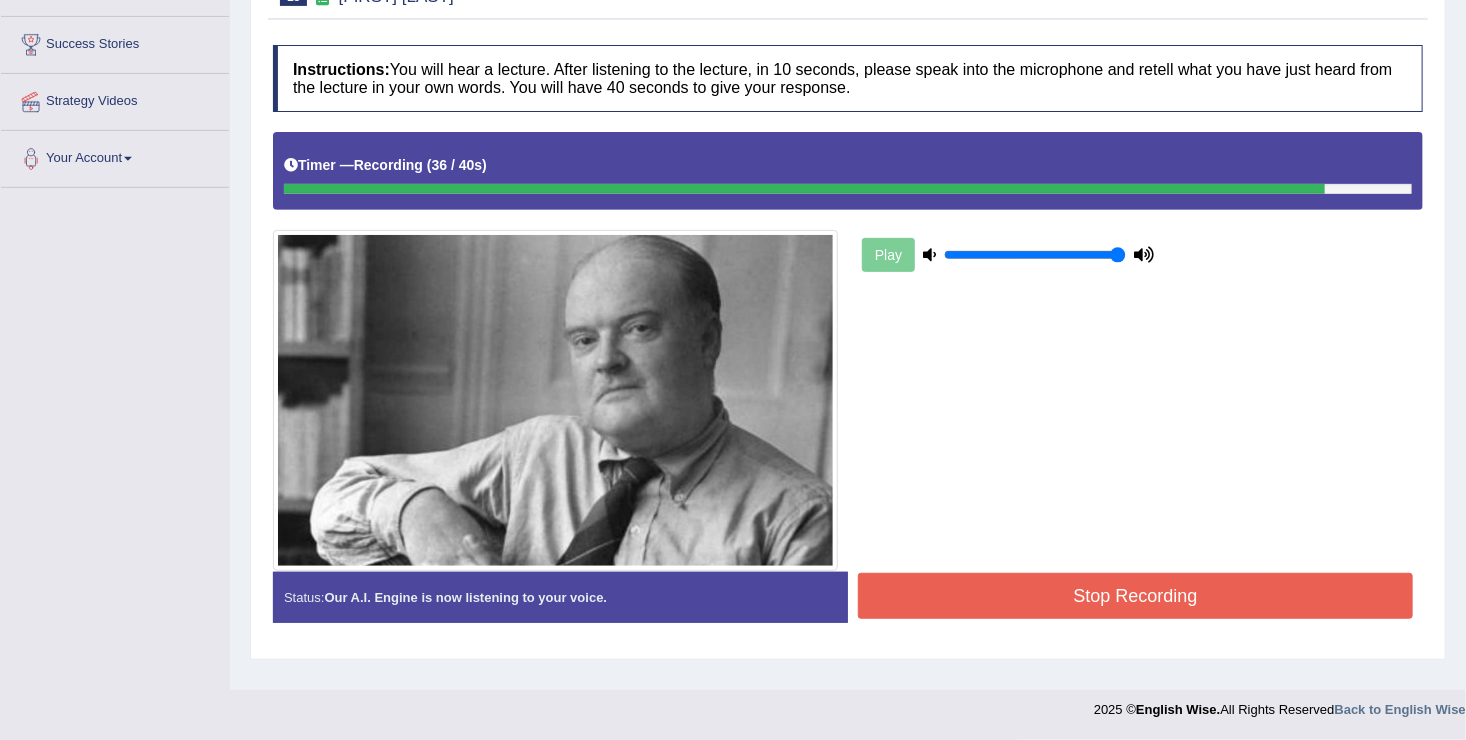 click on "Stop Recording" at bounding box center [1135, 596] 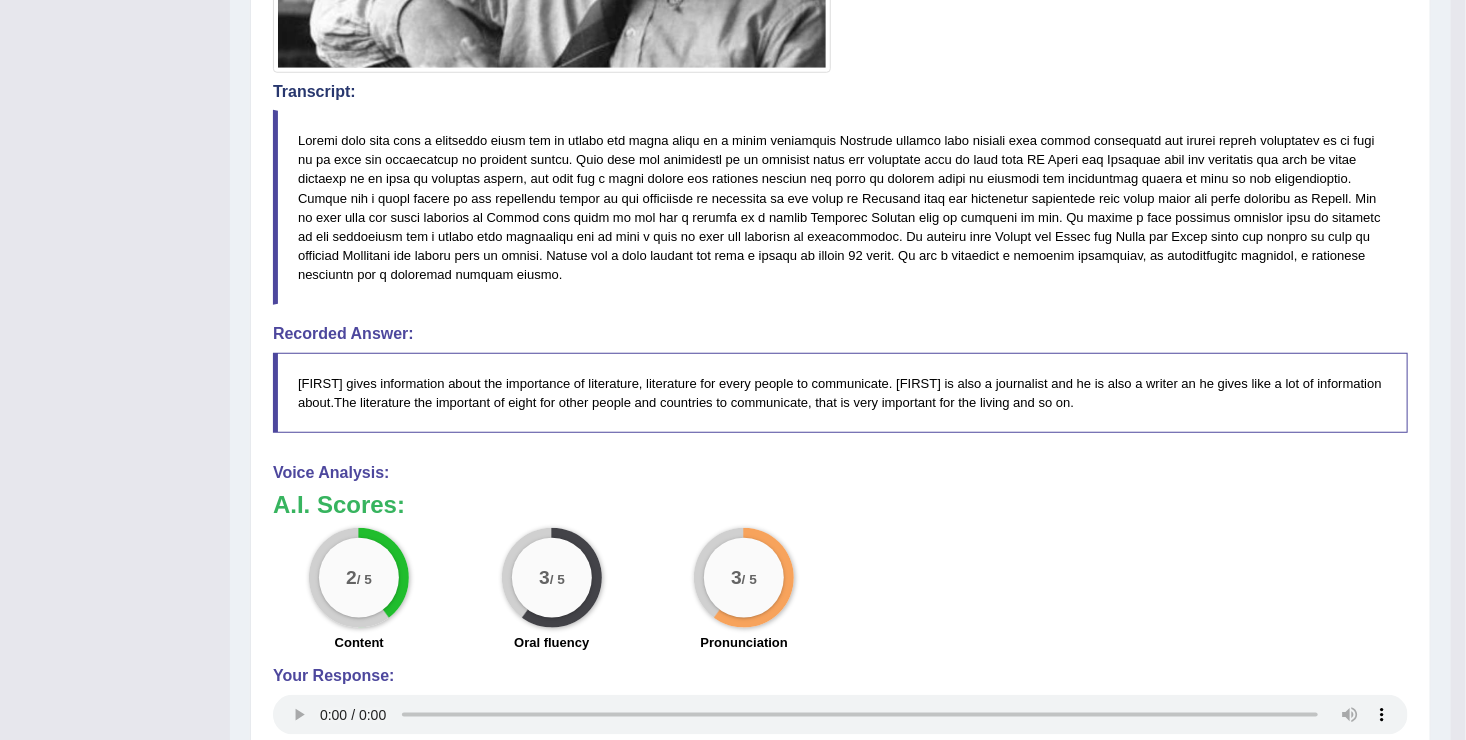 scroll, scrollTop: 856, scrollLeft: 0, axis: vertical 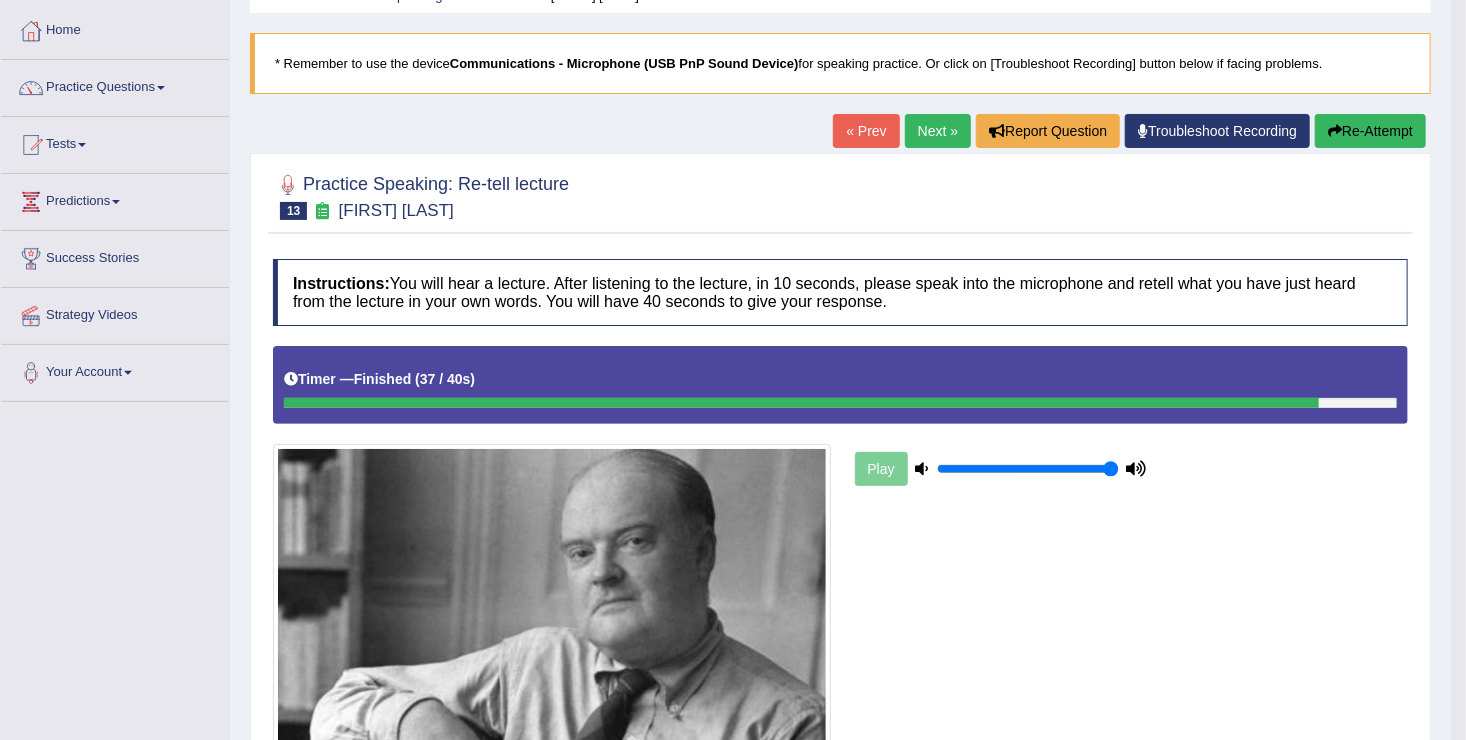 click on "Next »" at bounding box center (938, 131) 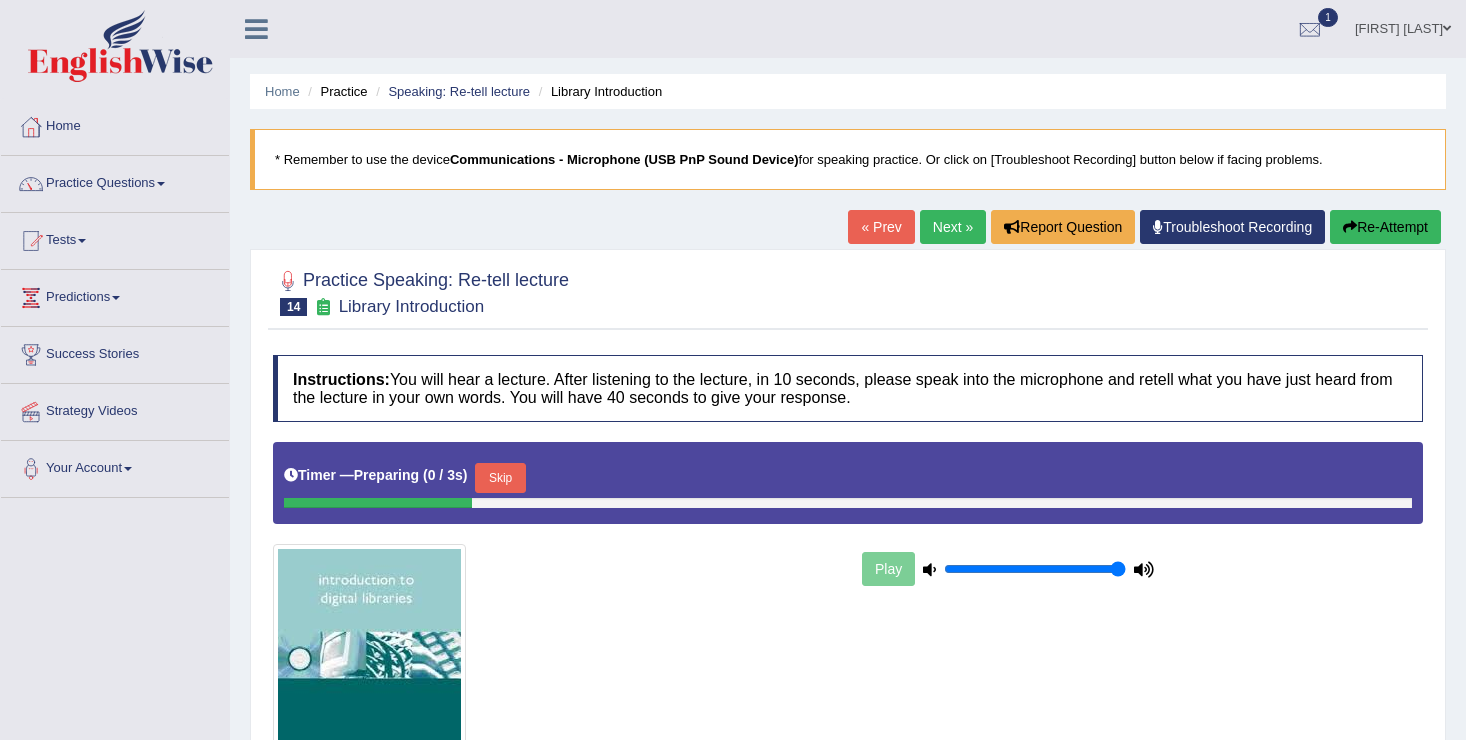 scroll, scrollTop: 0, scrollLeft: 0, axis: both 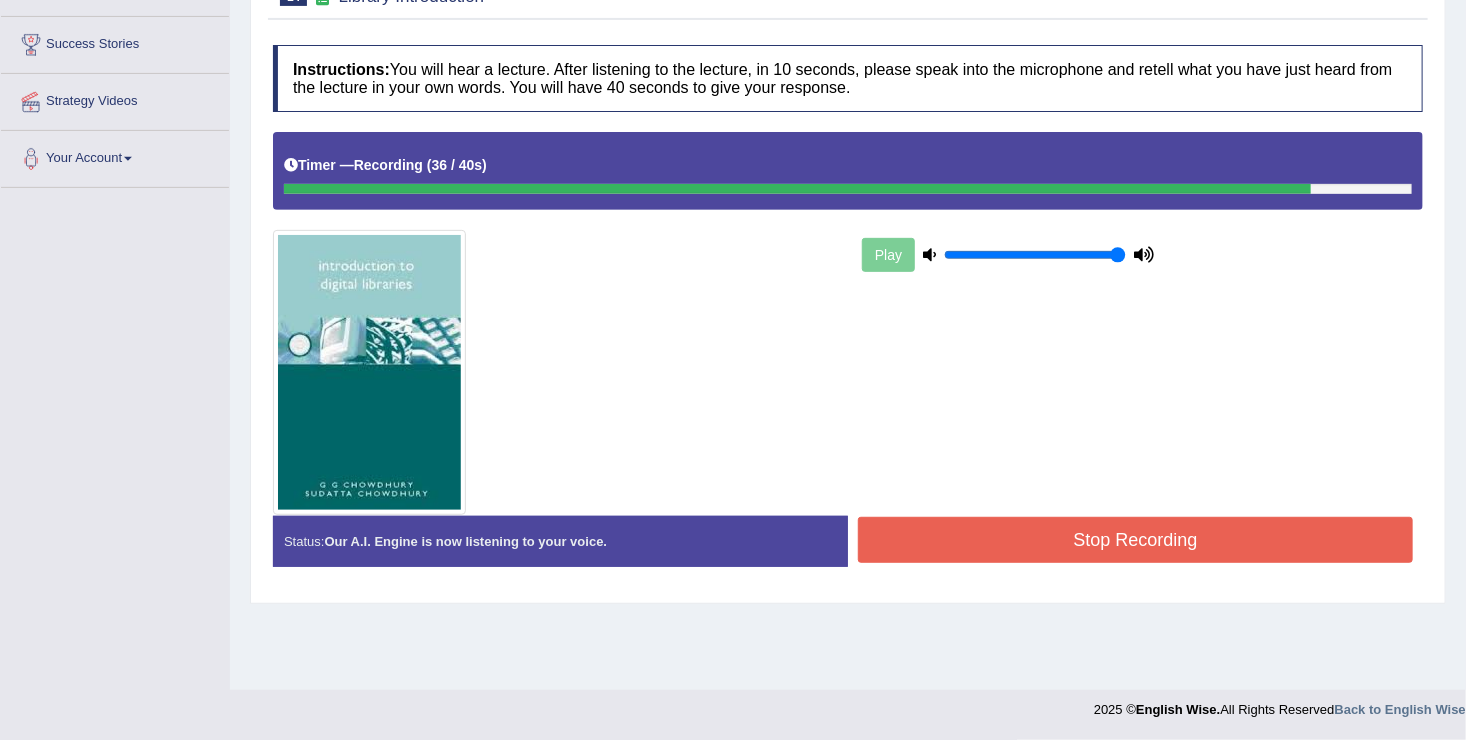 click on "Stop Recording" at bounding box center [1135, 540] 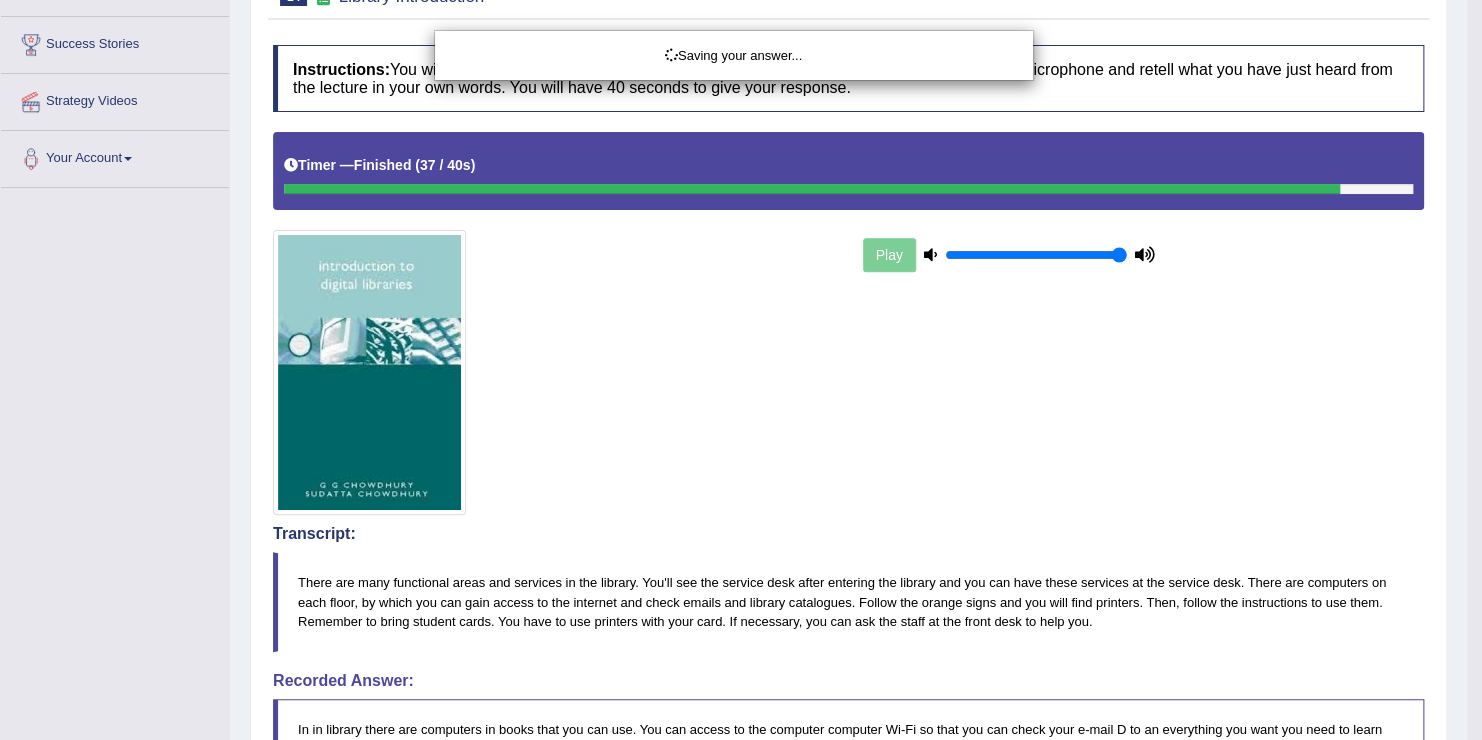 click on "Saving your answer..." at bounding box center [741, 370] 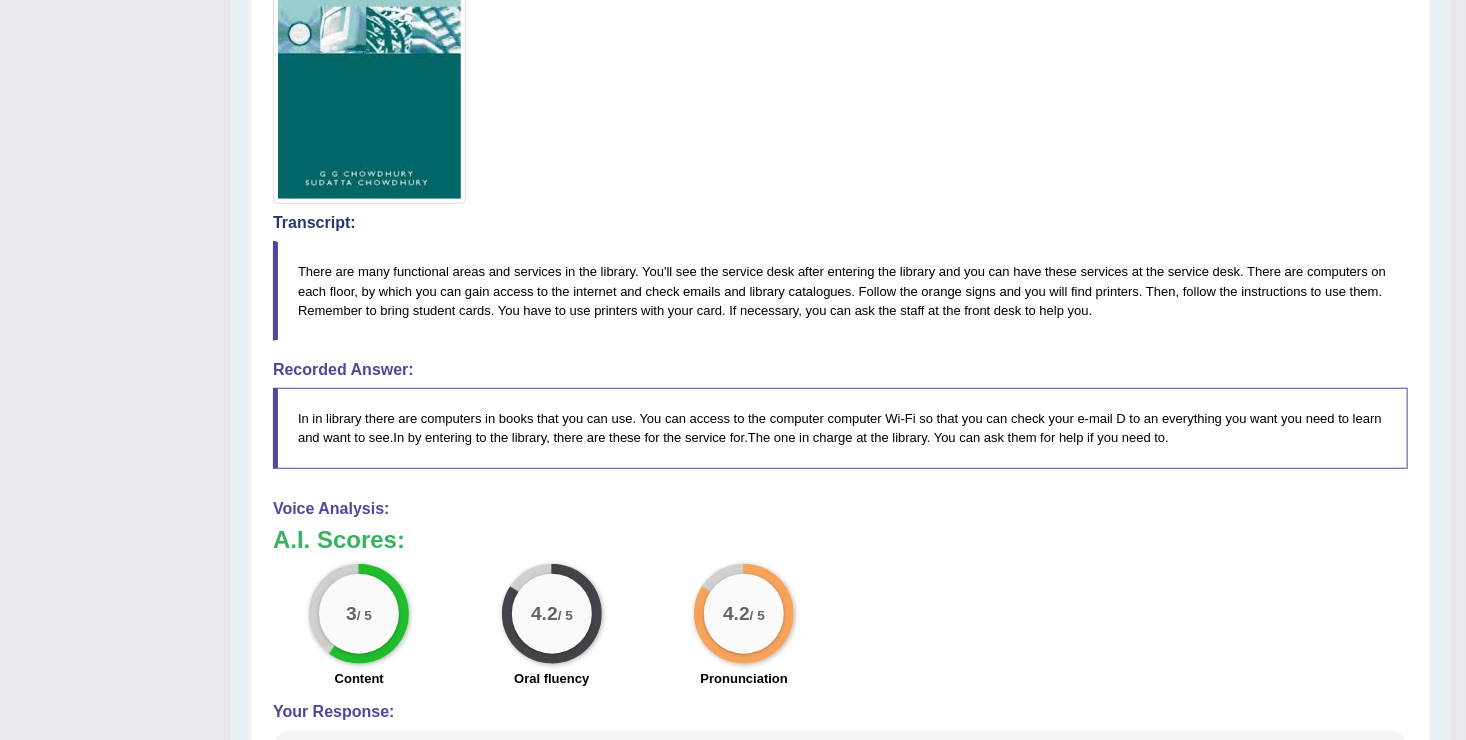 scroll, scrollTop: 630, scrollLeft: 0, axis: vertical 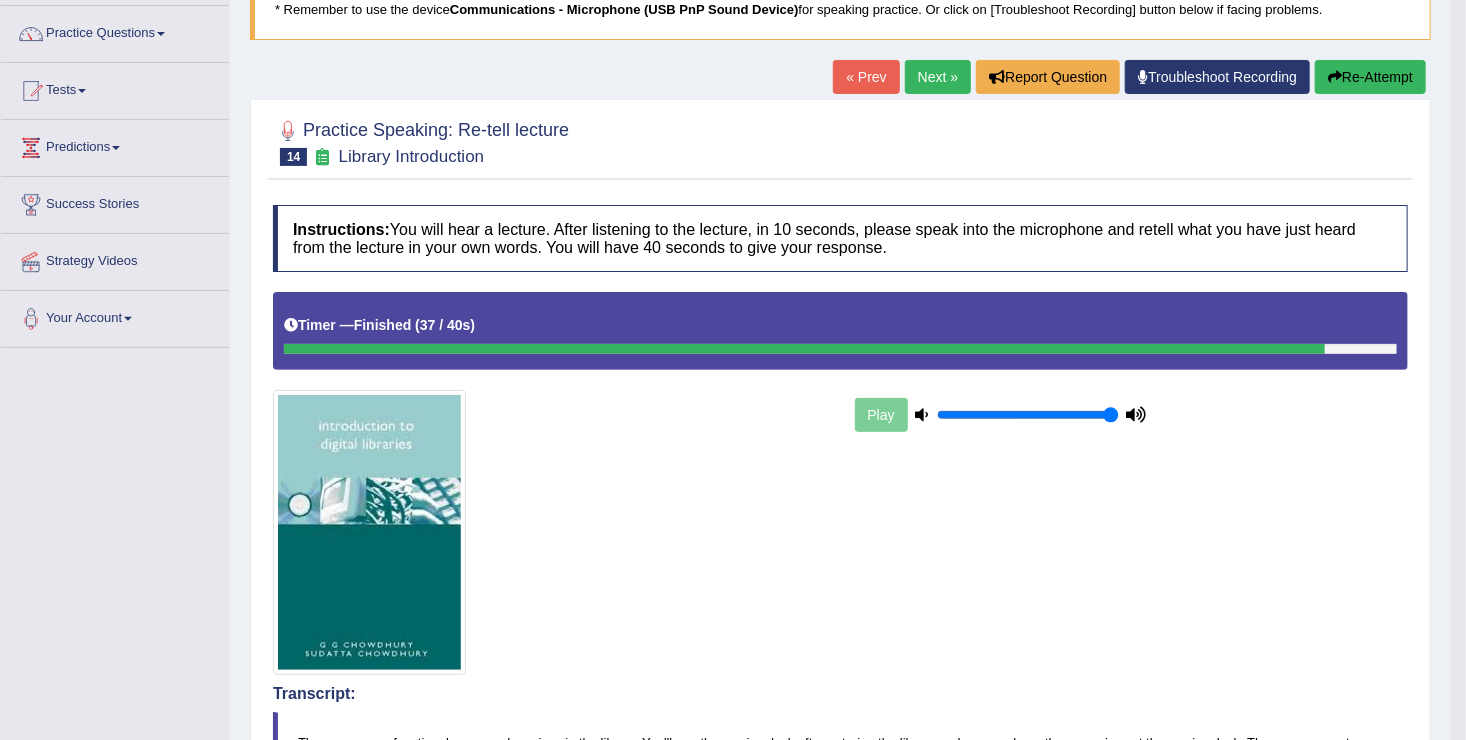 click on "Next »" at bounding box center (938, 77) 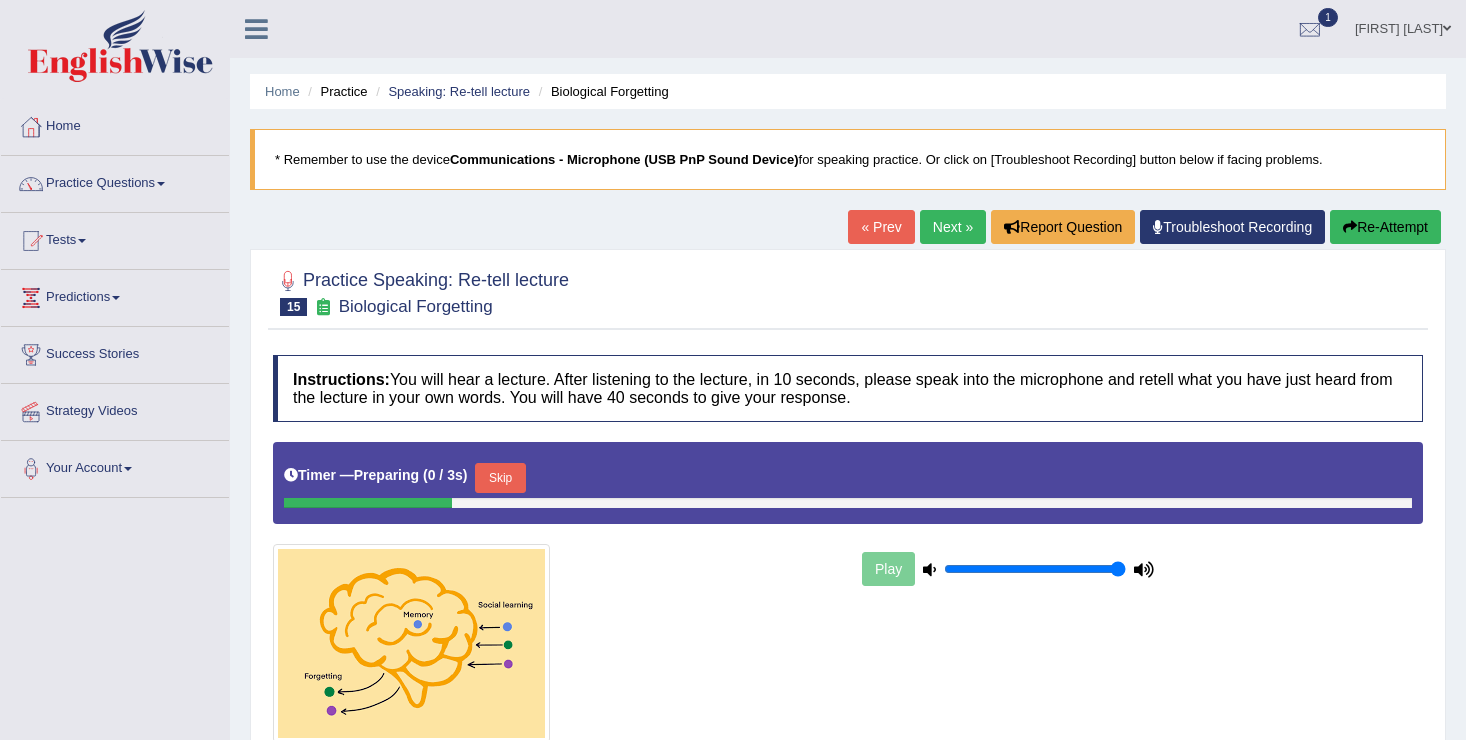 scroll, scrollTop: 0, scrollLeft: 0, axis: both 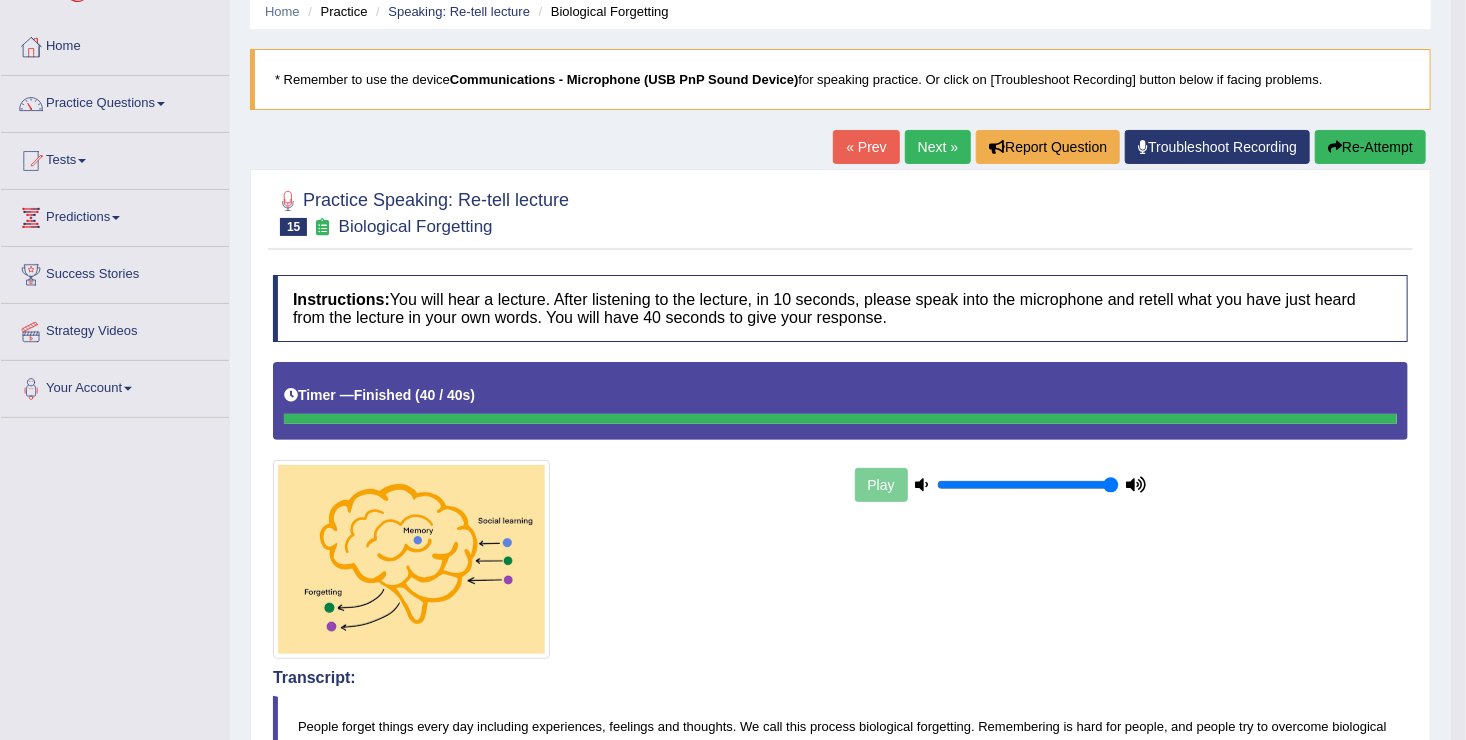 click on "Next »" at bounding box center [938, 147] 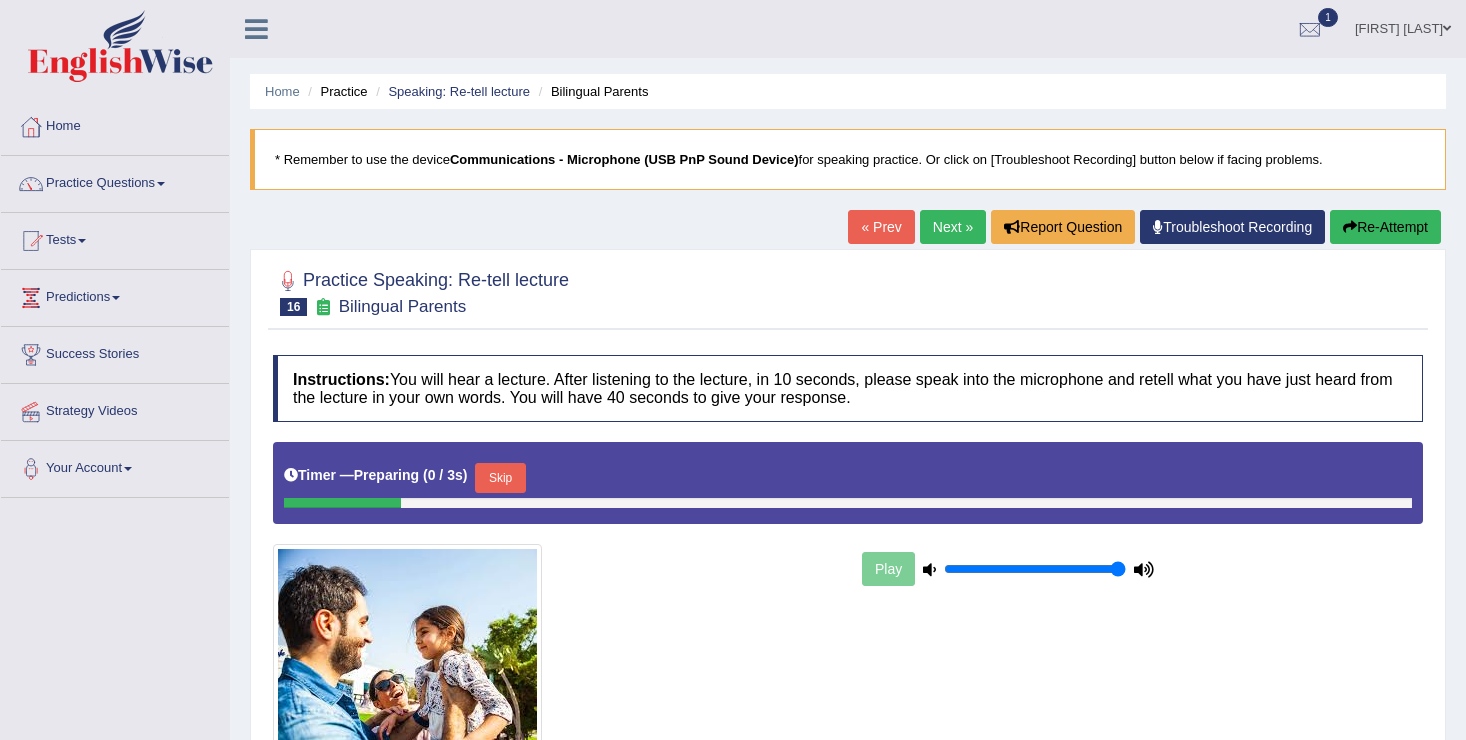 scroll, scrollTop: 0, scrollLeft: 0, axis: both 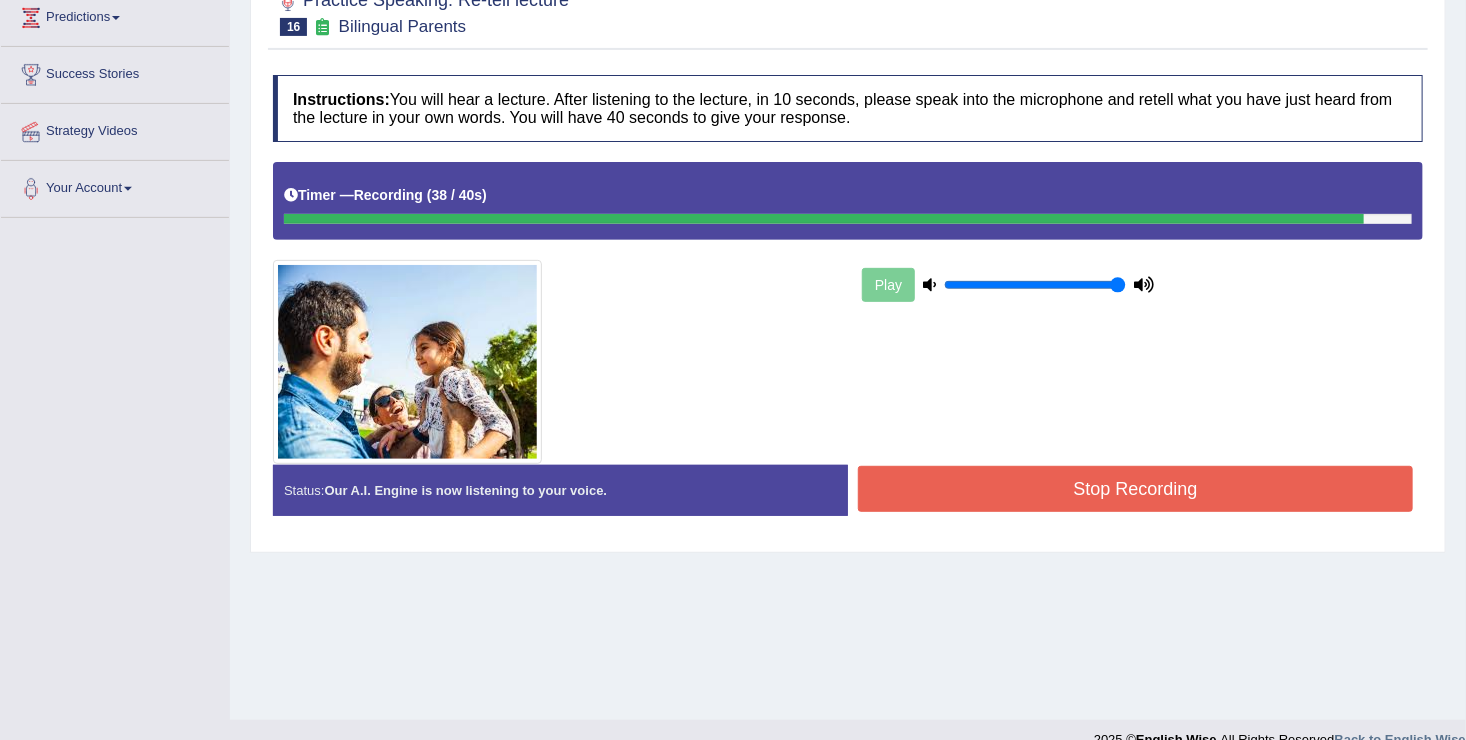 click on "Stop Recording" at bounding box center [1135, 489] 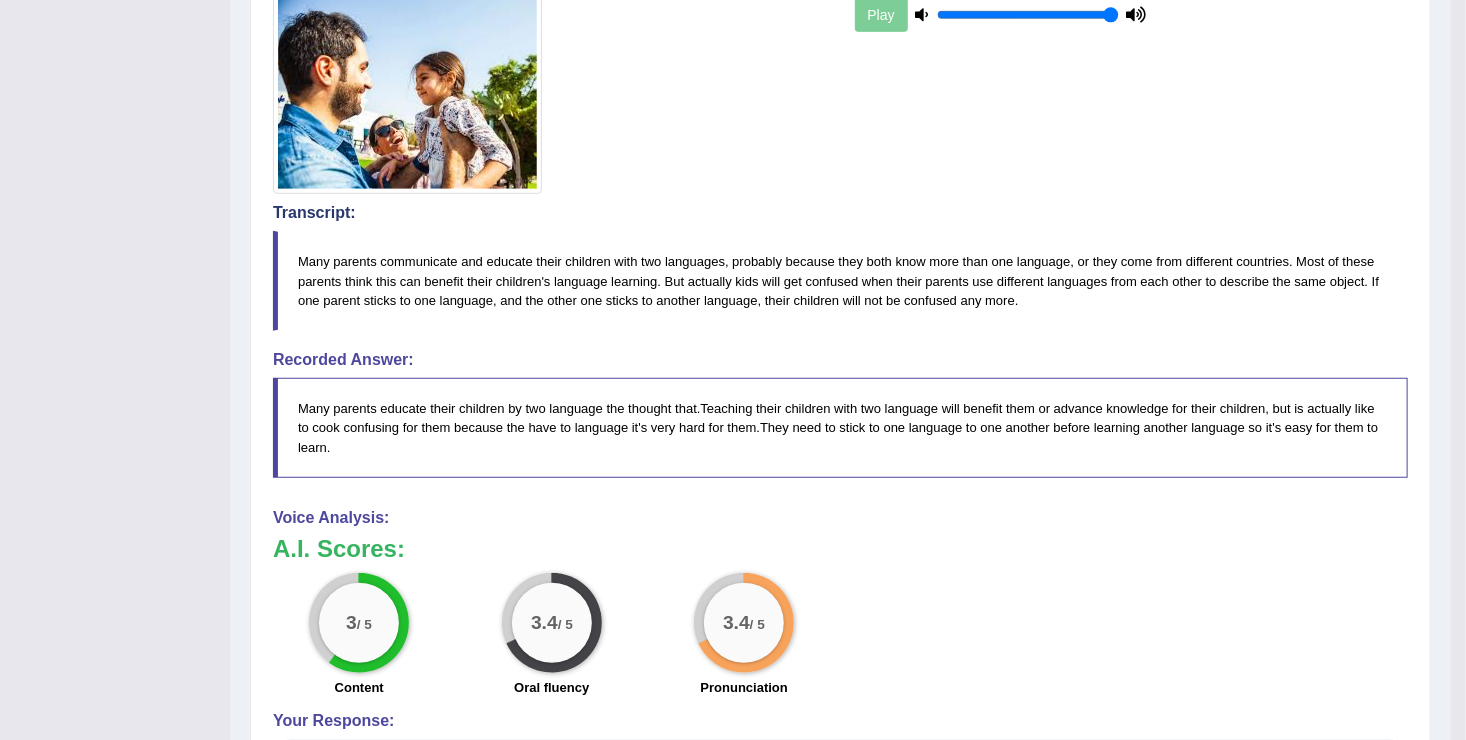 scroll, scrollTop: 560, scrollLeft: 0, axis: vertical 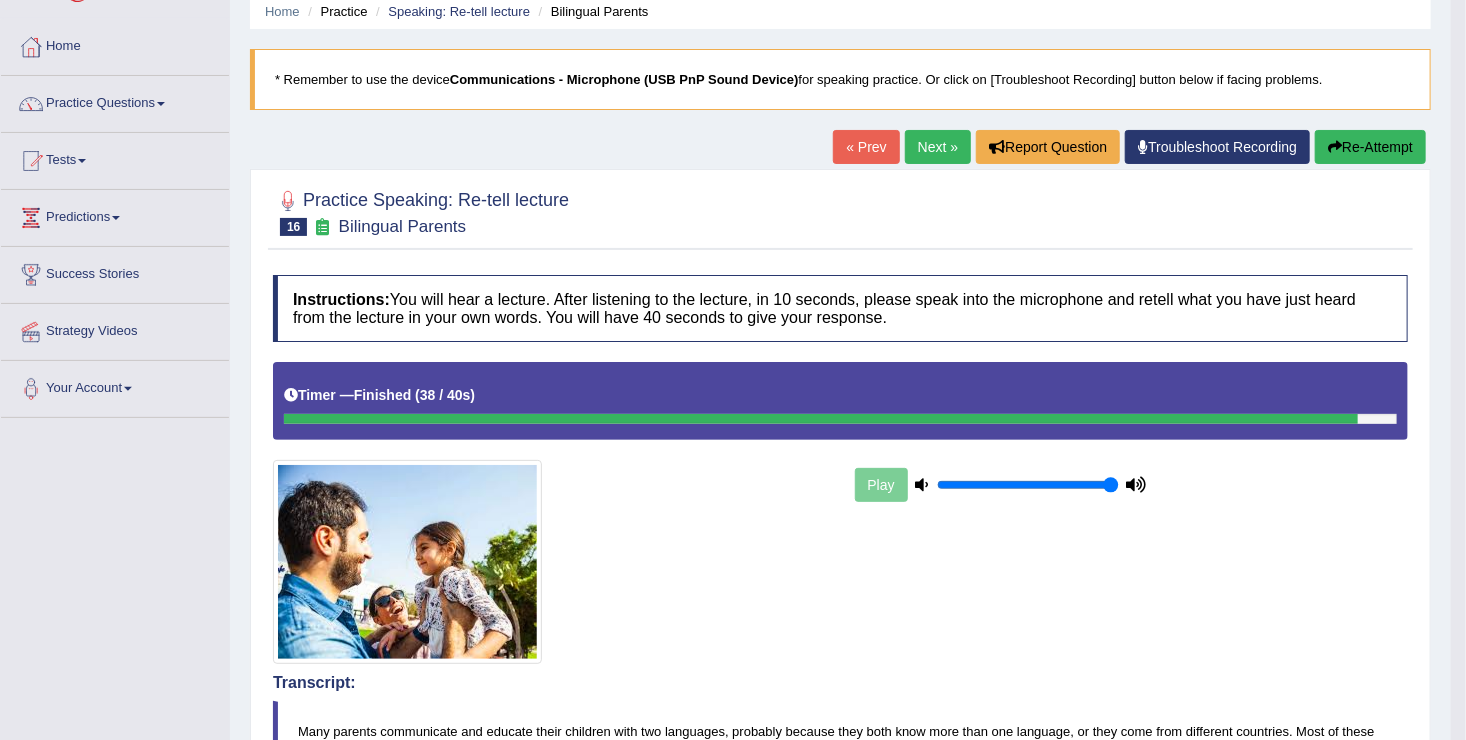 click on "Next »" at bounding box center [938, 147] 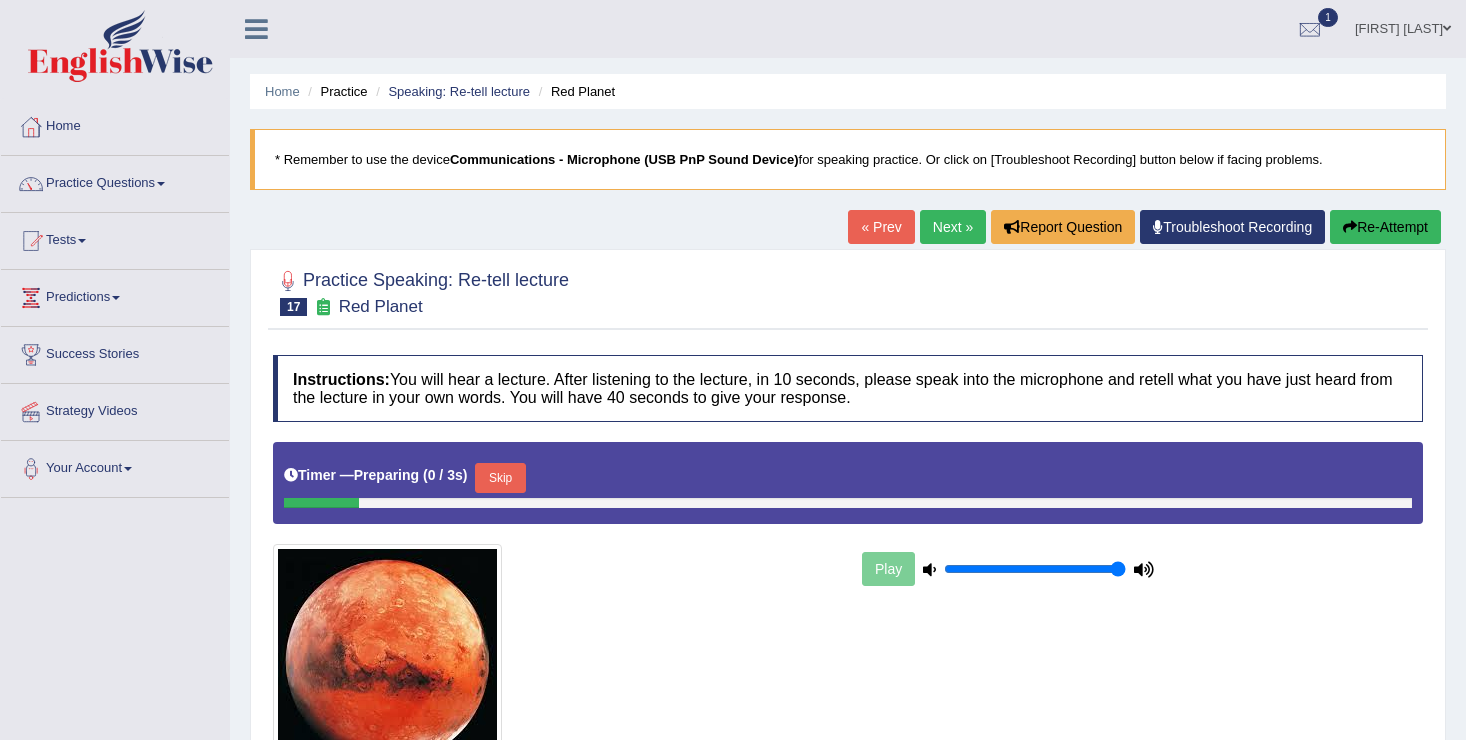 scroll, scrollTop: 0, scrollLeft: 0, axis: both 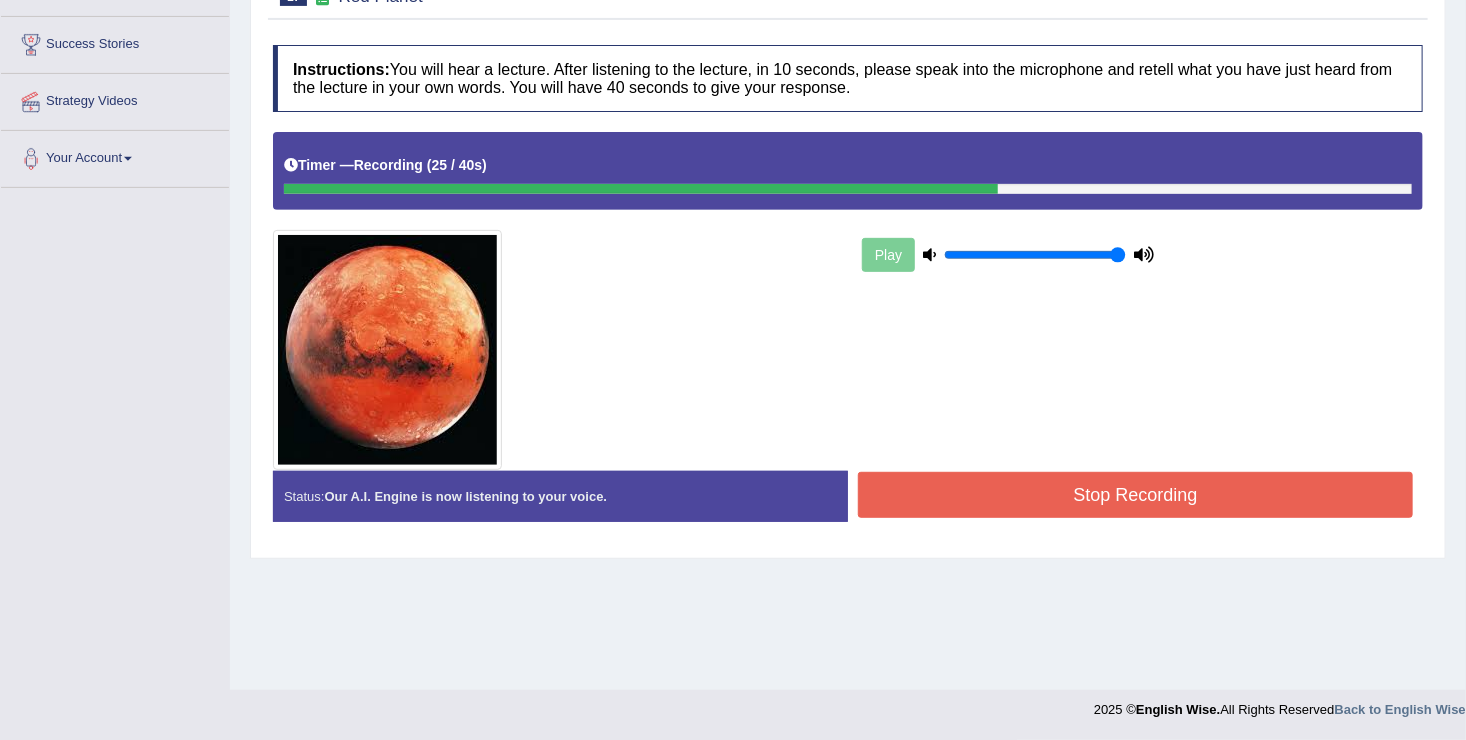 click on "Stop Recording" at bounding box center [1135, 495] 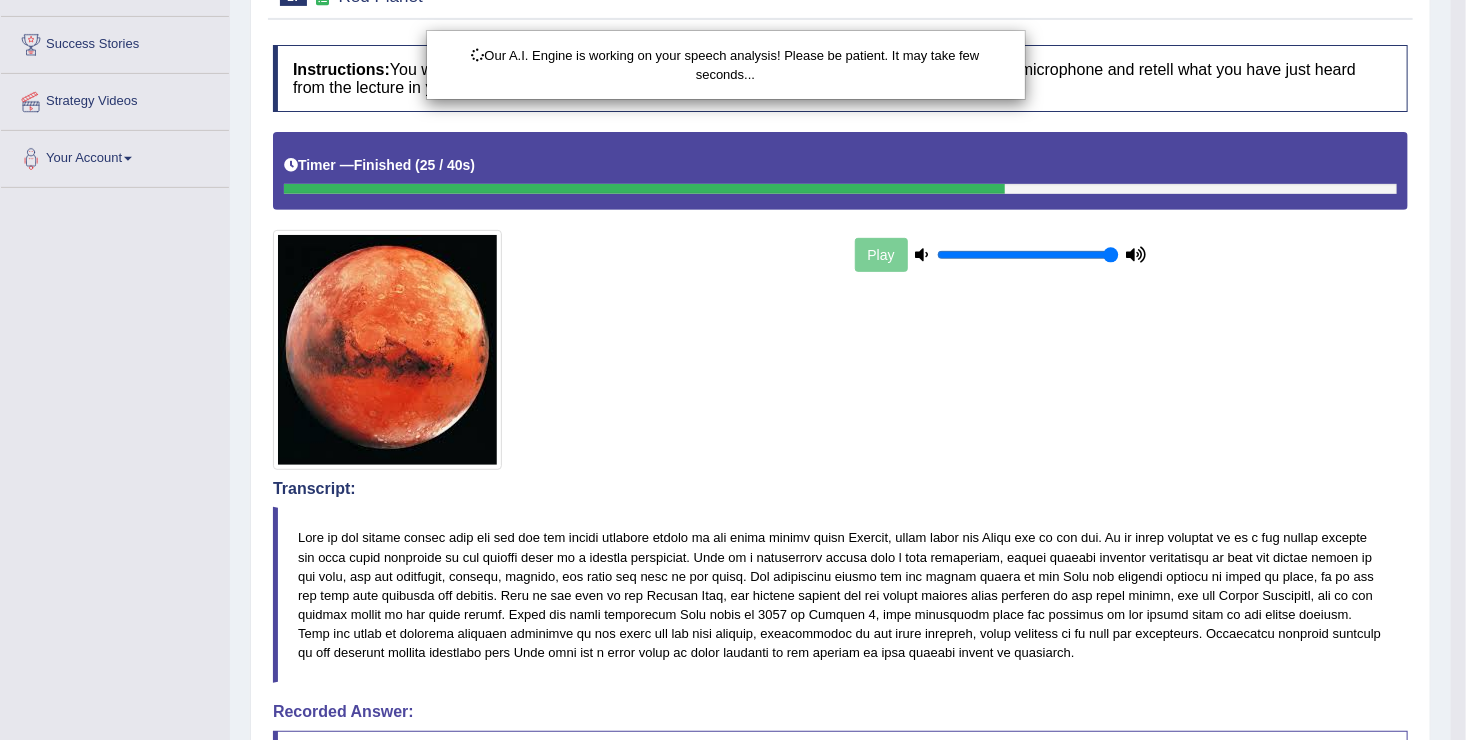 scroll, scrollTop: 670, scrollLeft: 0, axis: vertical 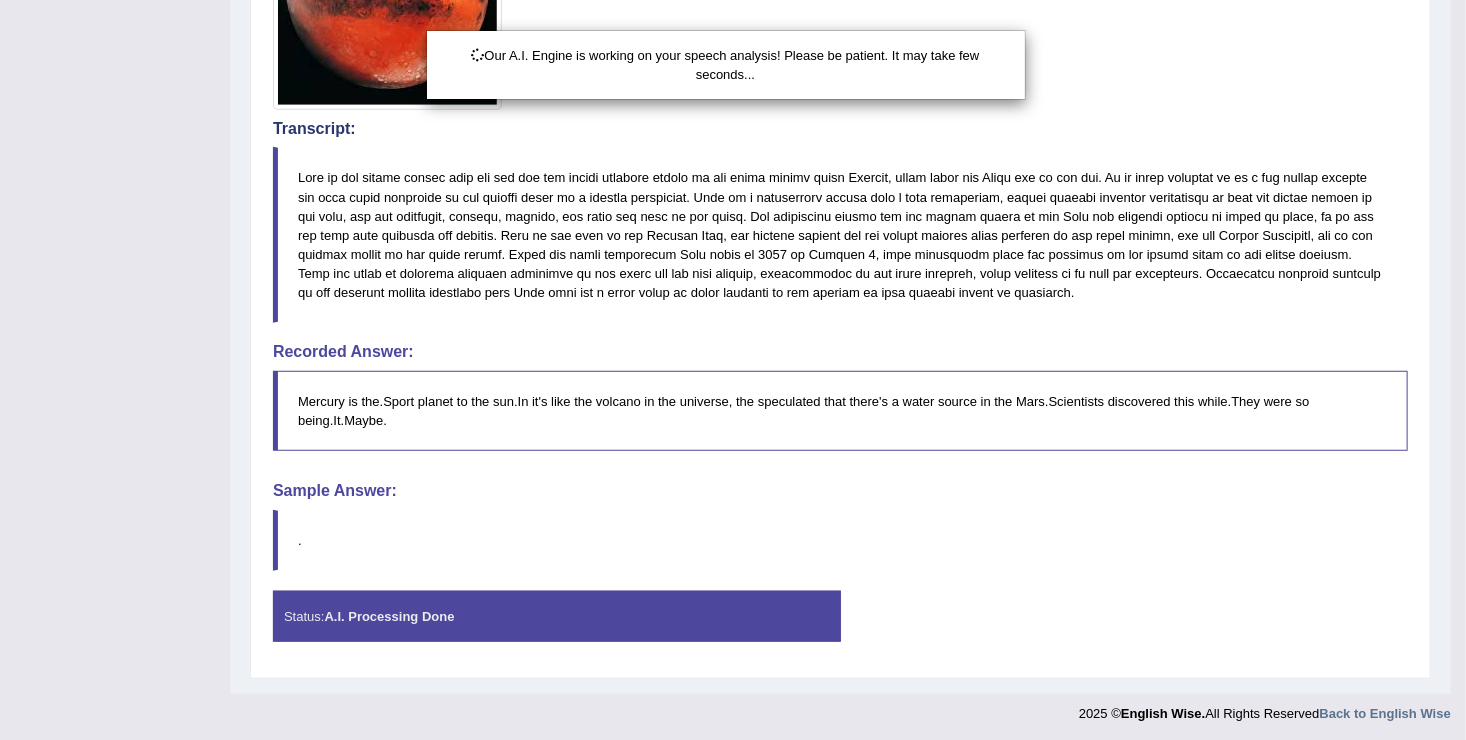 click on "Toggle navigation
Home
Practice Questions   Speaking Practice Read Aloud
Repeat Sentence
Describe Image
Re-tell Lecture
Answer Short Question
Summarize Group Discussion
Respond To A Situation
Writing Practice  Summarize Written Text
Write Essay
Reading Practice  Reading & Writing: Fill In The Blanks
Choose Multiple Answers
Re-order Paragraphs
Fill In The Blanks
Choose Single Answer
Listening Practice  Summarize Spoken Text
Highlight Incorrect Words
Highlight Correct Summary
Select Missing Word
Choose Single Answer
Choose Multiple Answers
Fill In The Blanks
Write From Dictation
Pronunciation
Tests
Take Mock Test" at bounding box center (733, -300) 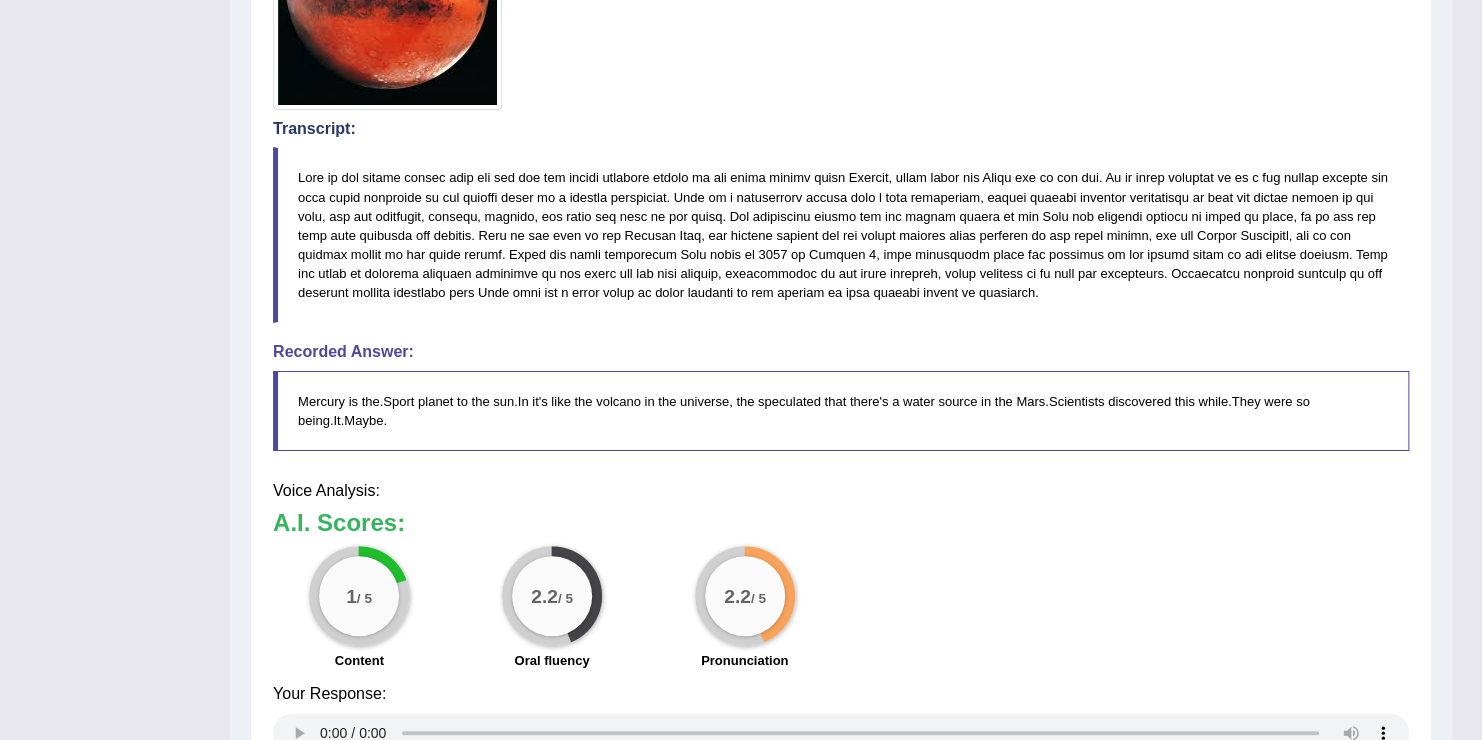 click on "Toggle navigation
Home
Practice Questions   Speaking Practice Read Aloud
Repeat Sentence
Describe Image
Re-tell Lecture
Answer Short Question
Summarize Group Discussion
Respond To A Situation
Writing Practice  Summarize Written Text
Write Essay
Reading Practice  Reading & Writing: Fill In The Blanks
Choose Multiple Answers
Re-order Paragraphs
Fill In The Blanks
Choose Single Answer
Listening Practice  Summarize Spoken Text
Highlight Incorrect Words
Highlight Correct Summary
Select Missing Word
Choose Single Answer
Choose Multiple Answers
Fill In The Blanks
Write From Dictation
Pronunciation
Tests  Take Practice Sectional Test" at bounding box center (741, -300) 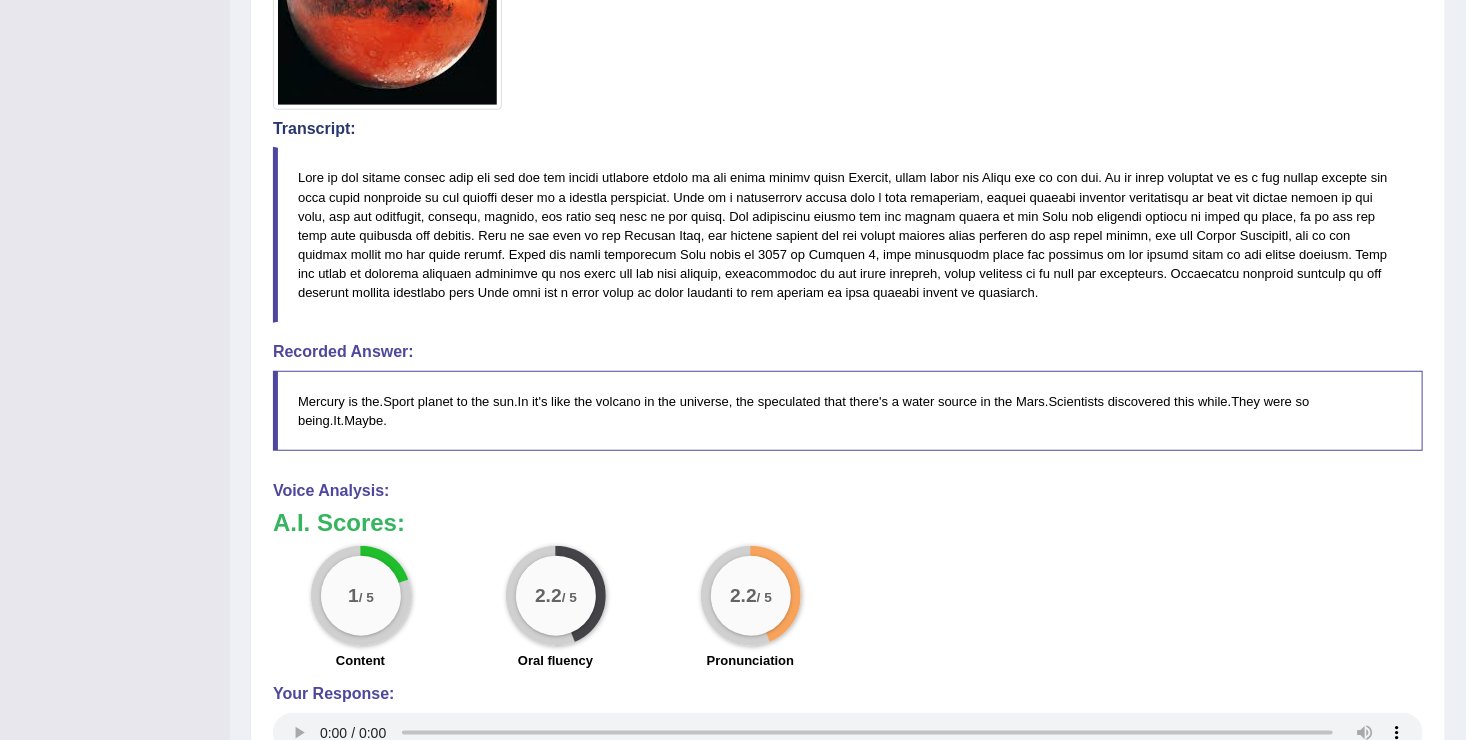 click on "Toggle navigation
Home
Practice Questions   Speaking Practice Read Aloud
Repeat Sentence
Describe Image
Re-tell Lecture
Answer Short Question
Summarize Group Discussion
Respond To A Situation
Writing Practice  Summarize Written Text
Write Essay
Reading Practice  Reading & Writing: Fill In The Blanks
Choose Multiple Answers
Re-order Paragraphs
Fill In The Blanks
Choose Single Answer
Listening Practice  Summarize Spoken Text
Highlight Incorrect Words
Highlight Correct Summary
Select Missing Word
Choose Single Answer
Choose Multiple Answers
Fill In The Blanks
Write From Dictation
Pronunciation
Tests
Take Mock Test" at bounding box center [733, -300] 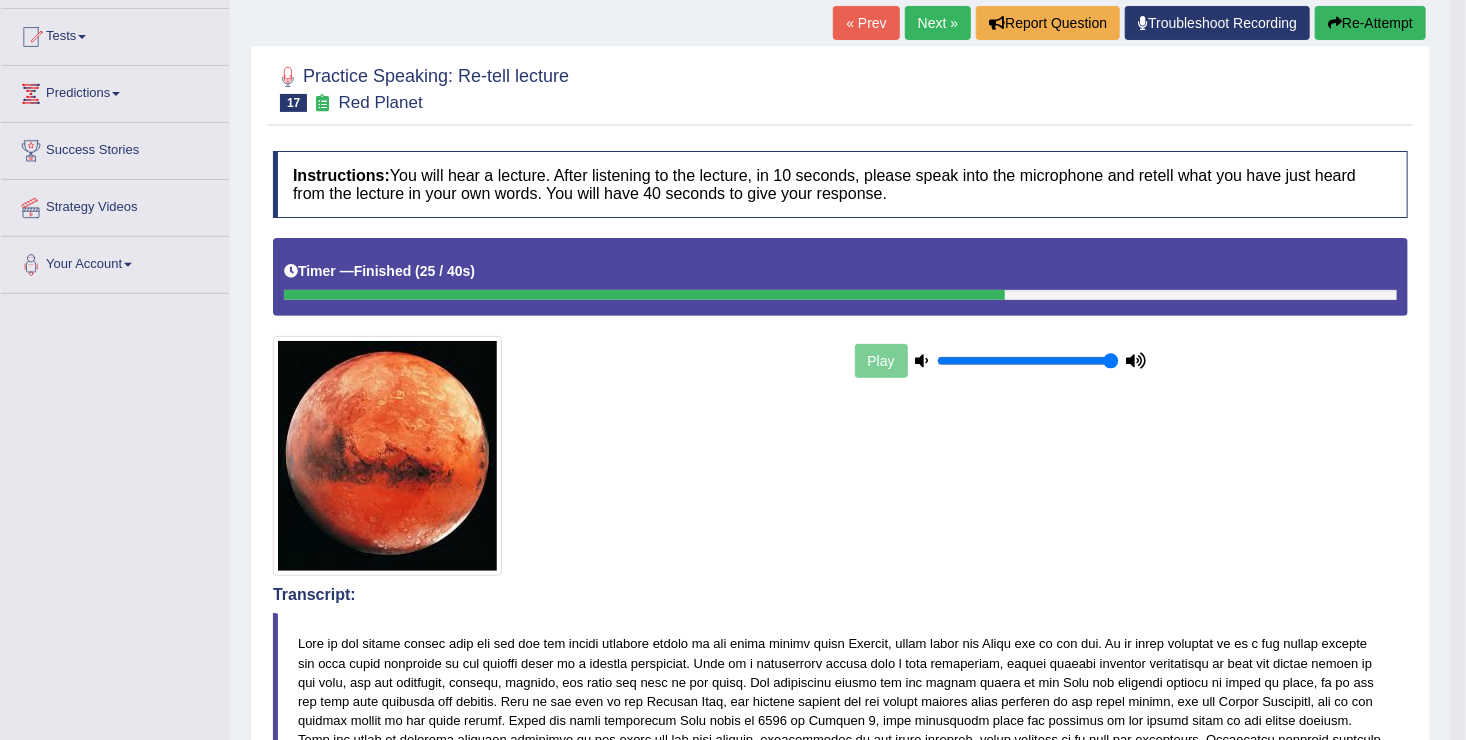 scroll, scrollTop: 177, scrollLeft: 0, axis: vertical 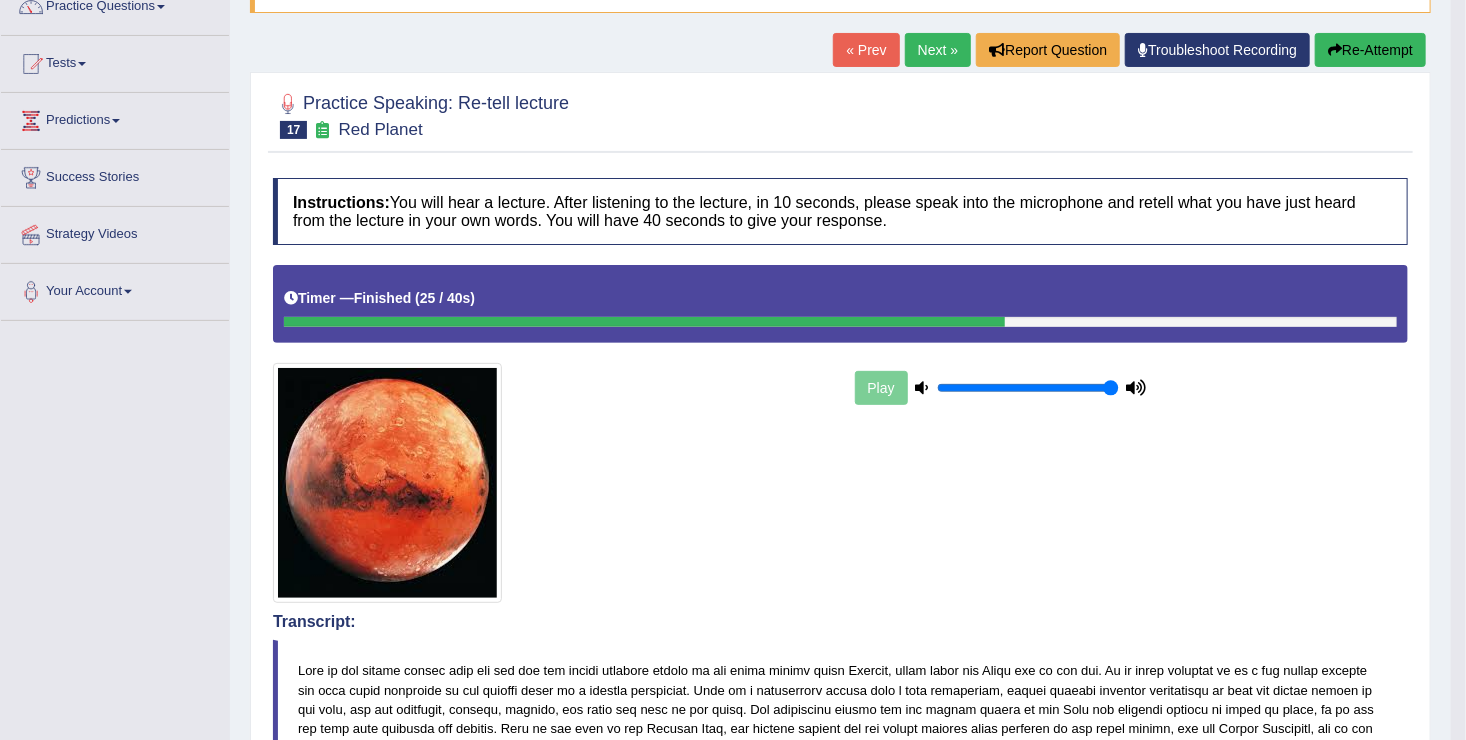click on "Re-Attempt" 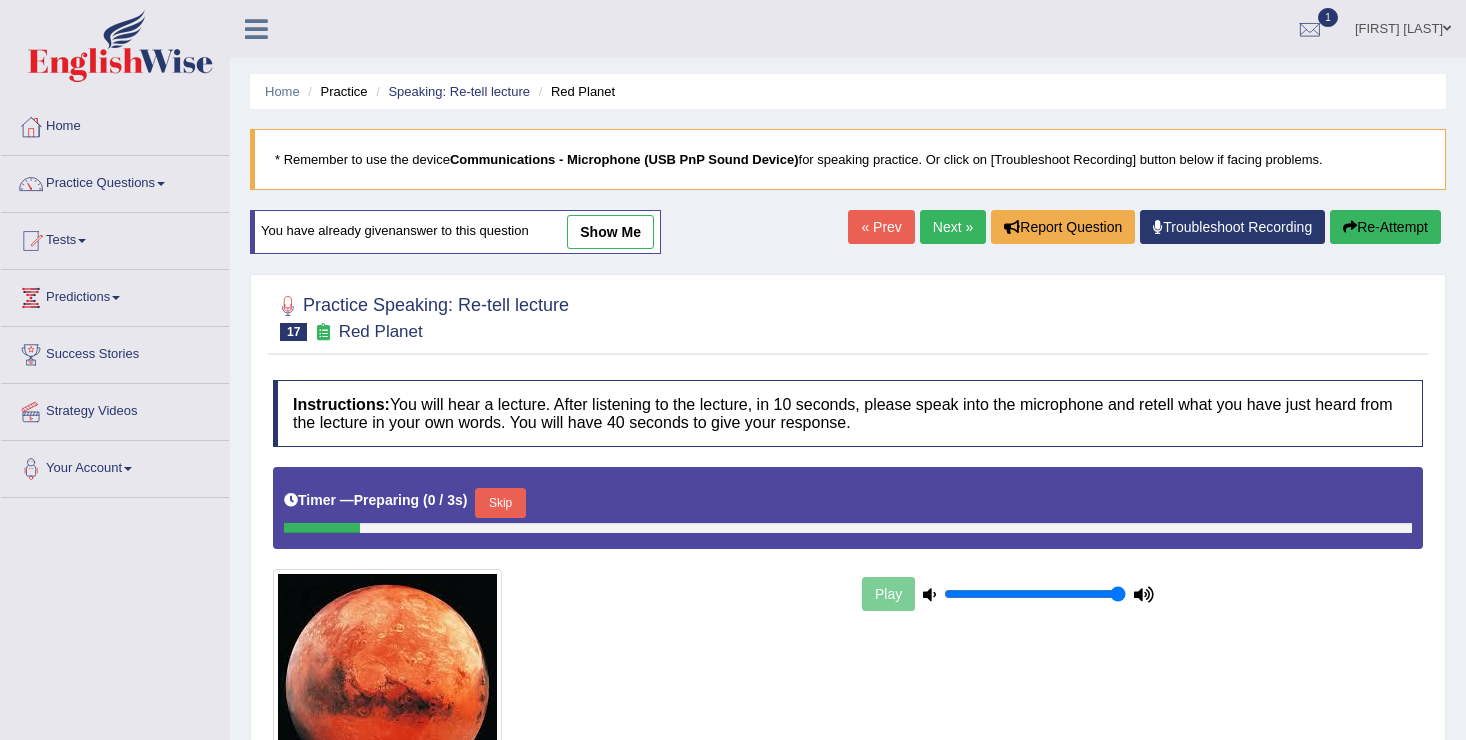 scroll, scrollTop: 177, scrollLeft: 0, axis: vertical 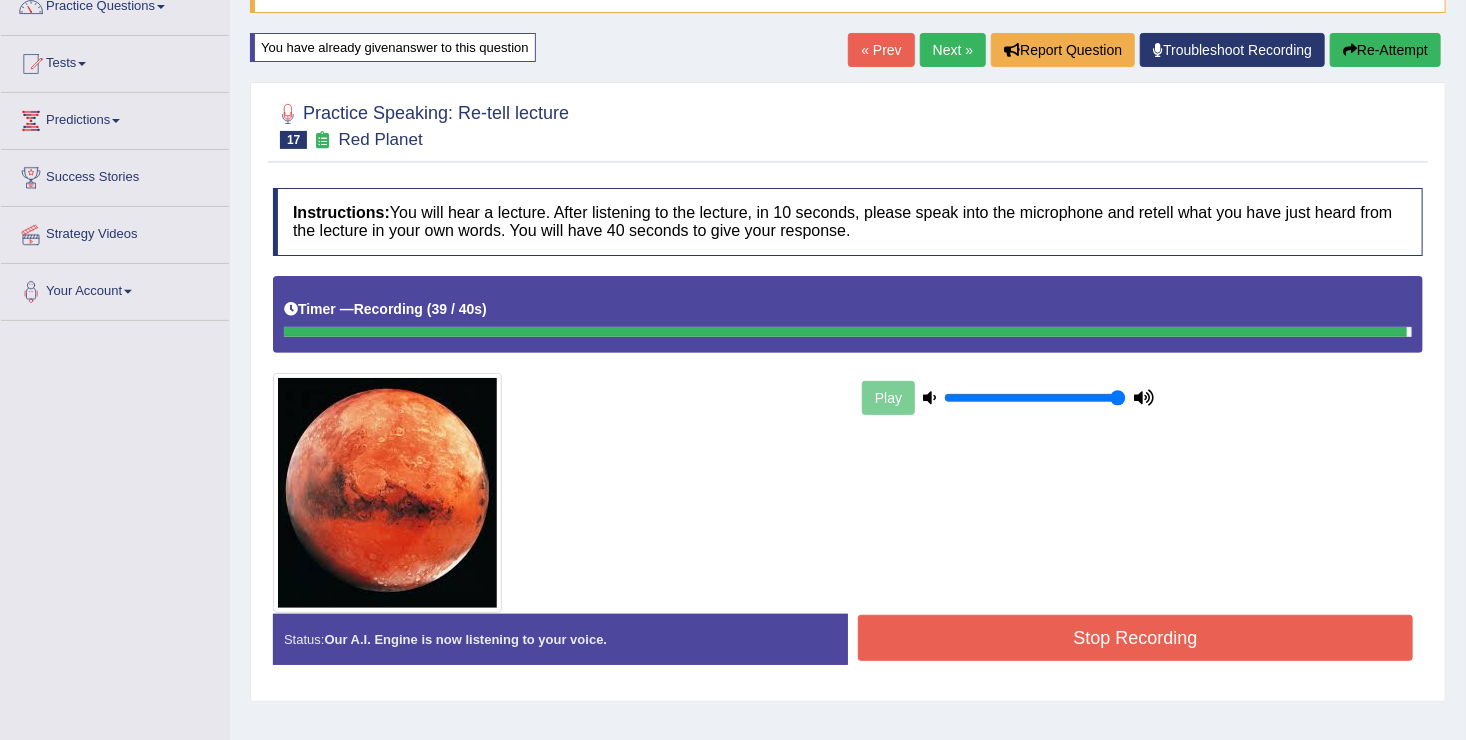 click on "Stop Recording" at bounding box center [1135, 638] 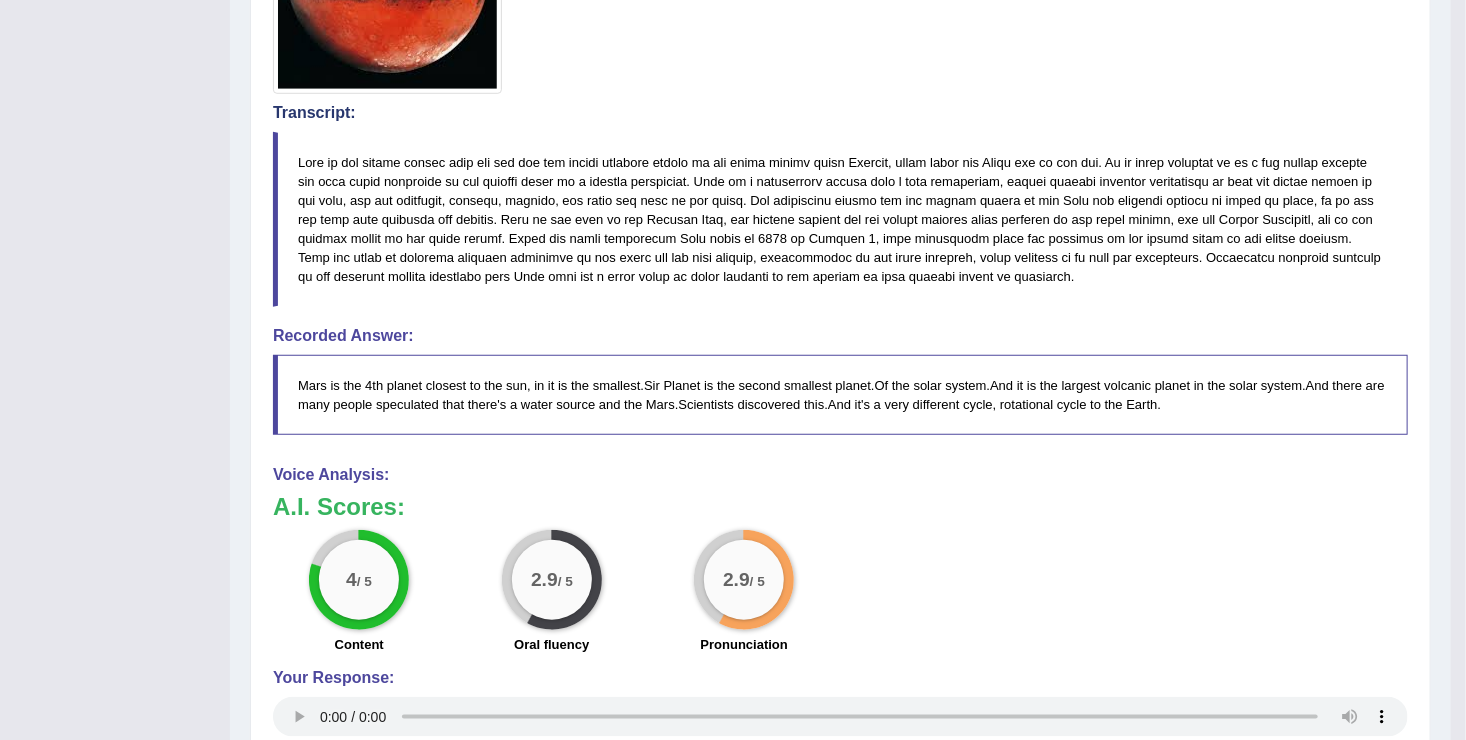 scroll, scrollTop: 697, scrollLeft: 0, axis: vertical 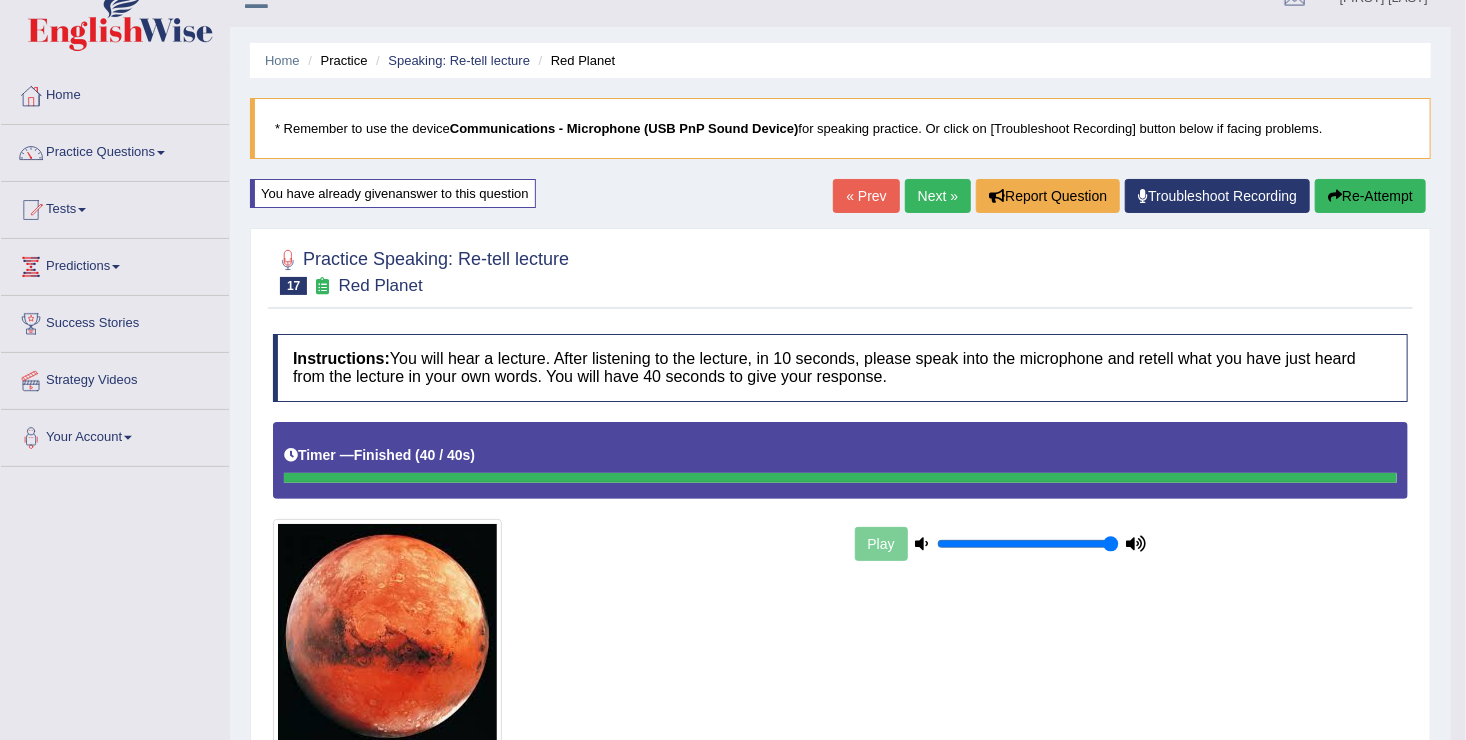 click on "Next »" at bounding box center [938, 196] 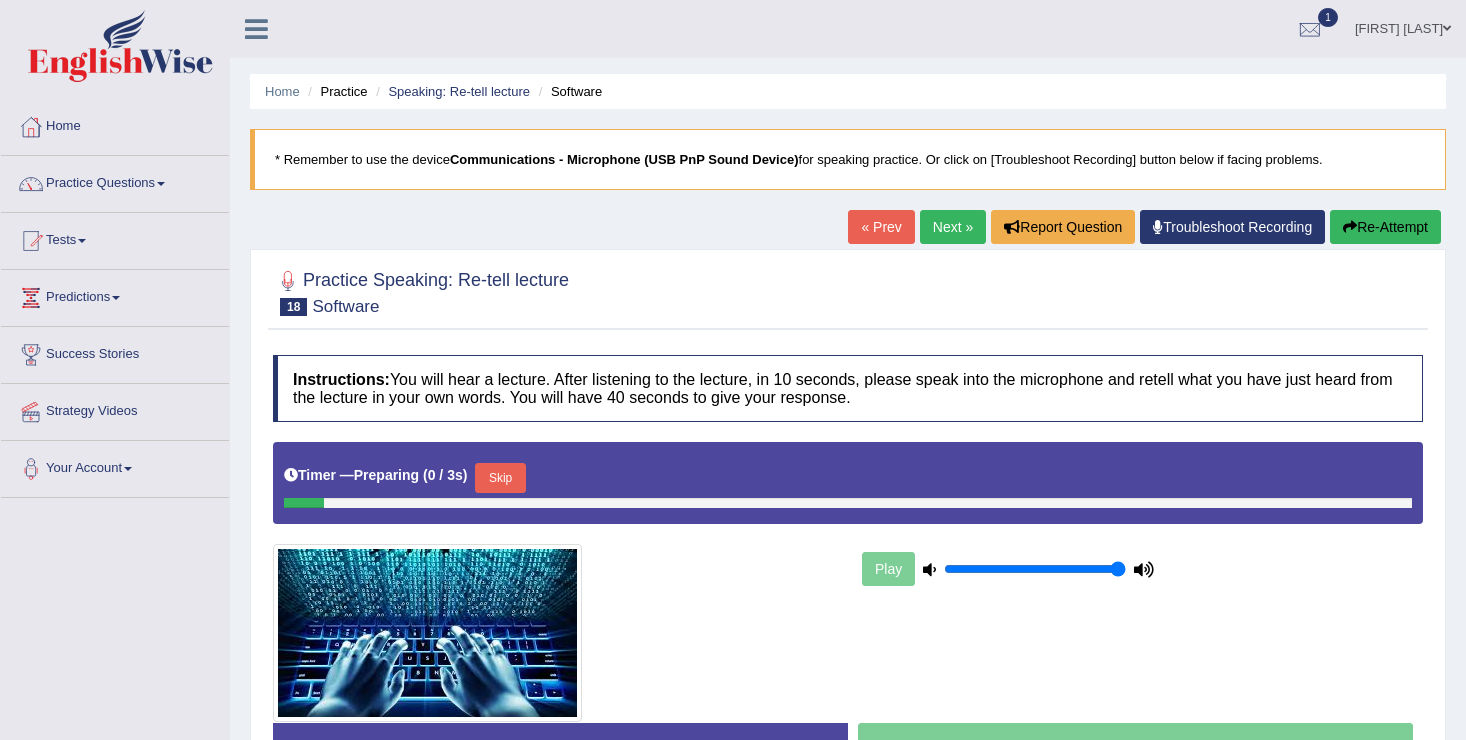 scroll, scrollTop: 0, scrollLeft: 0, axis: both 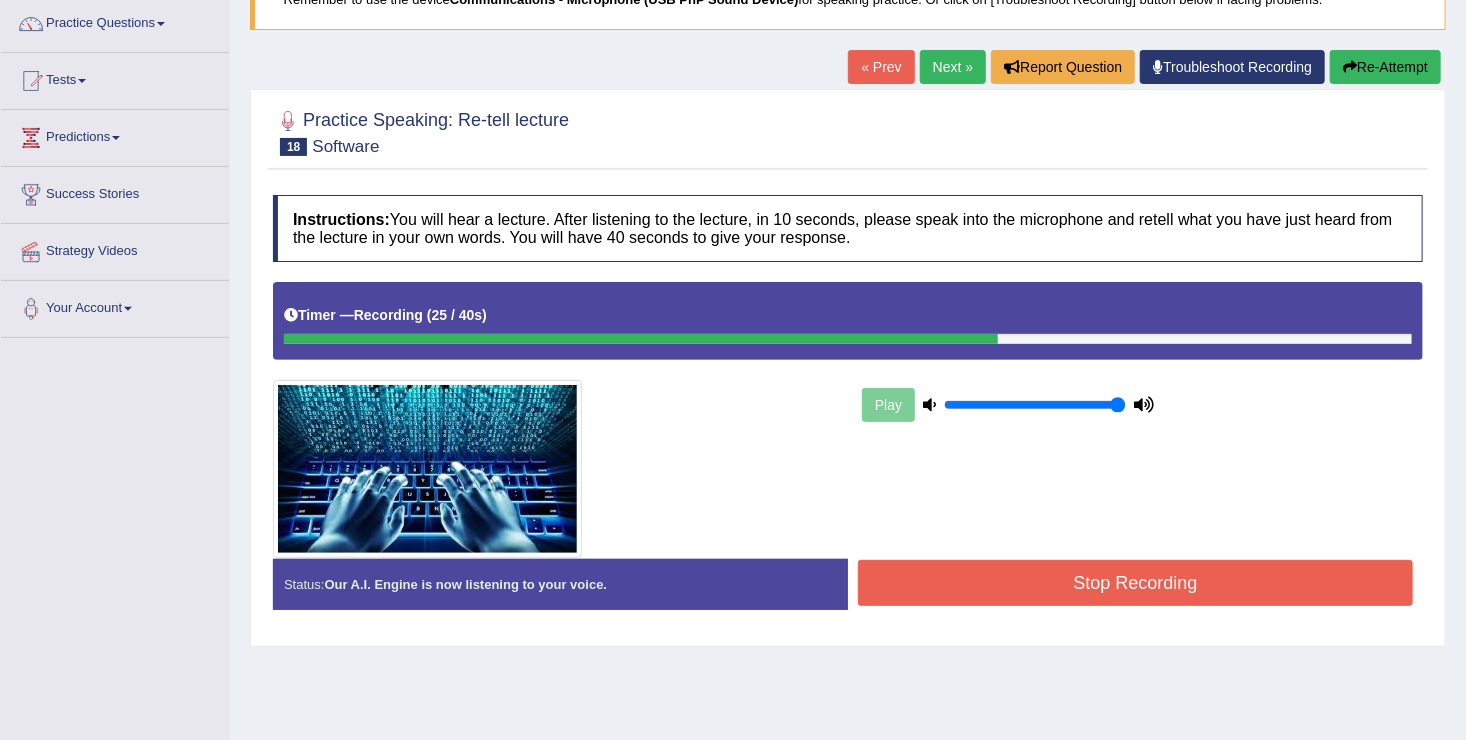 click on "Stop Recording" at bounding box center [1135, 583] 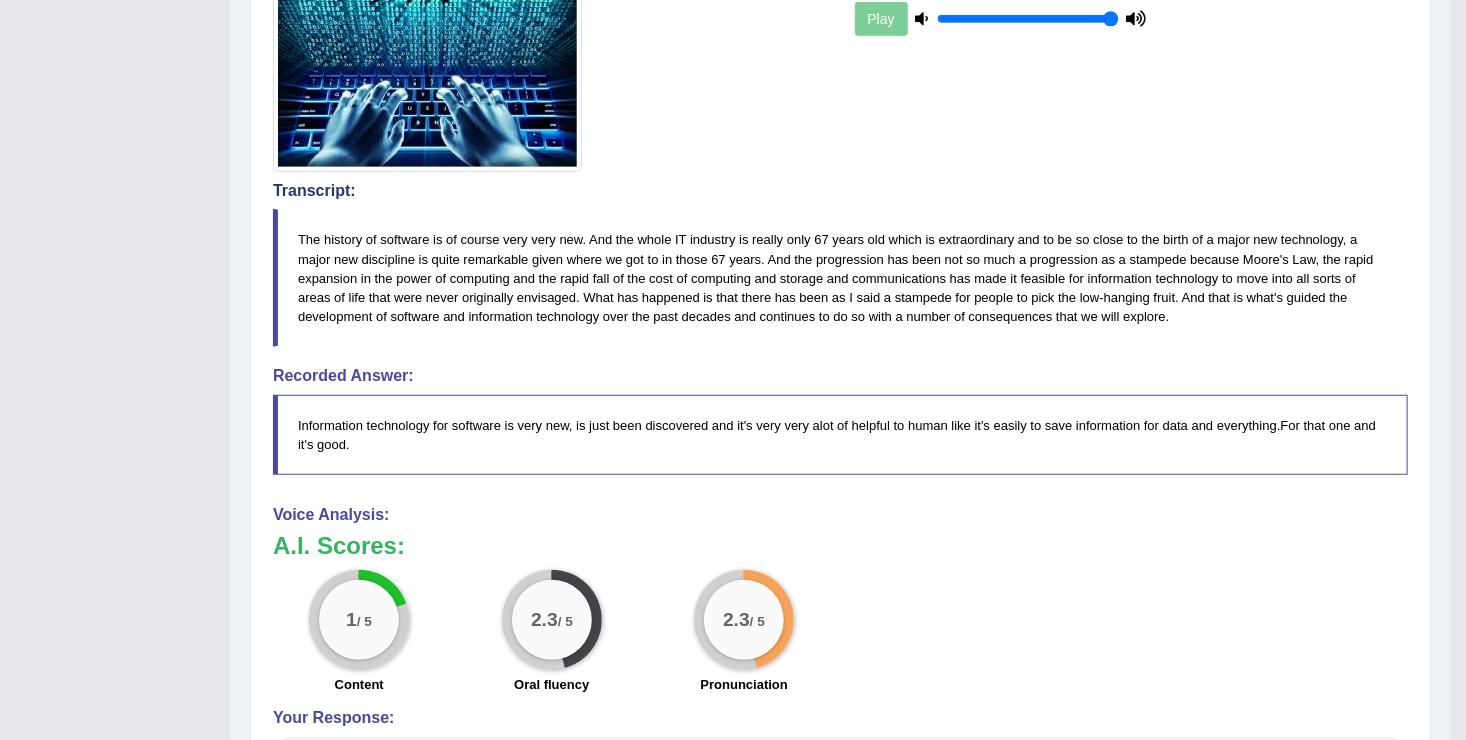 scroll, scrollTop: 560, scrollLeft: 0, axis: vertical 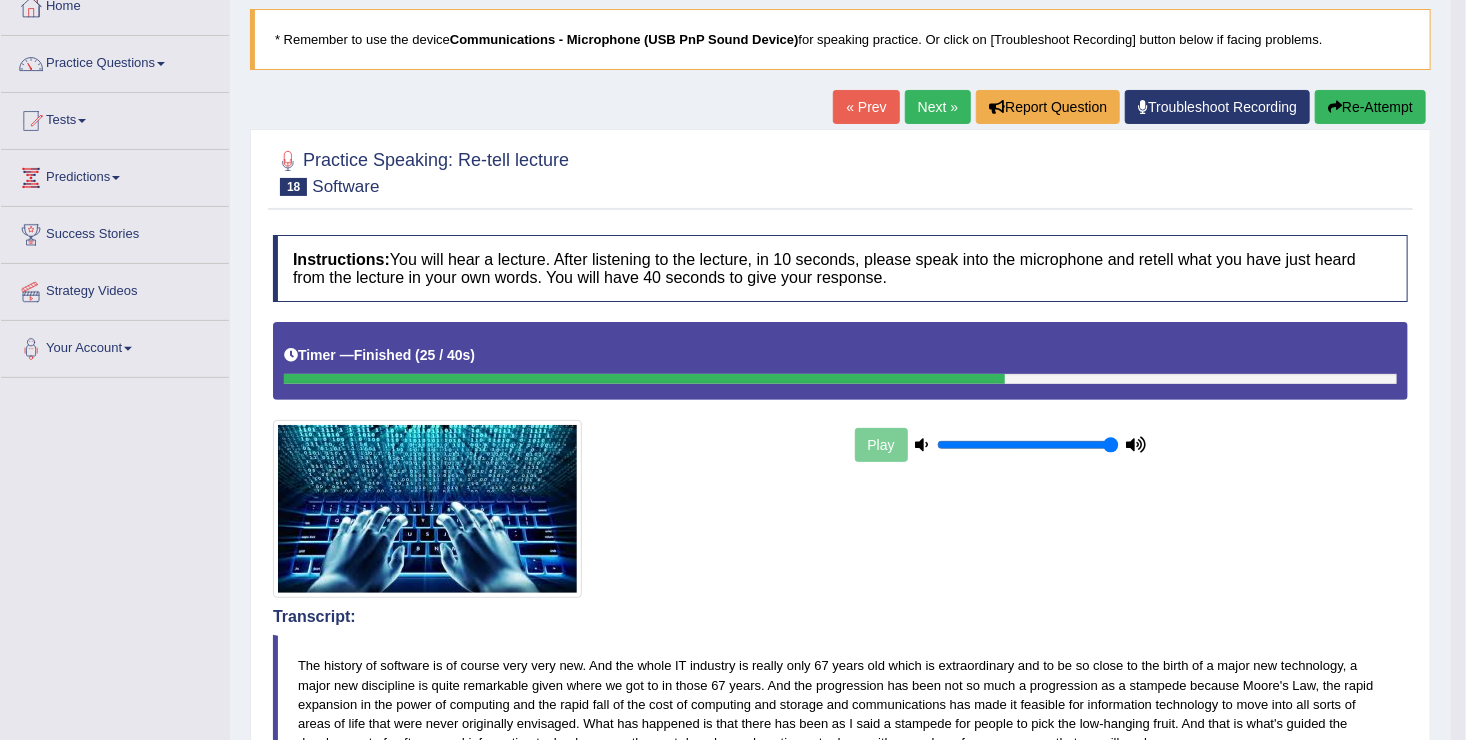 click on "Re-Attempt" at bounding box center (1370, 107) 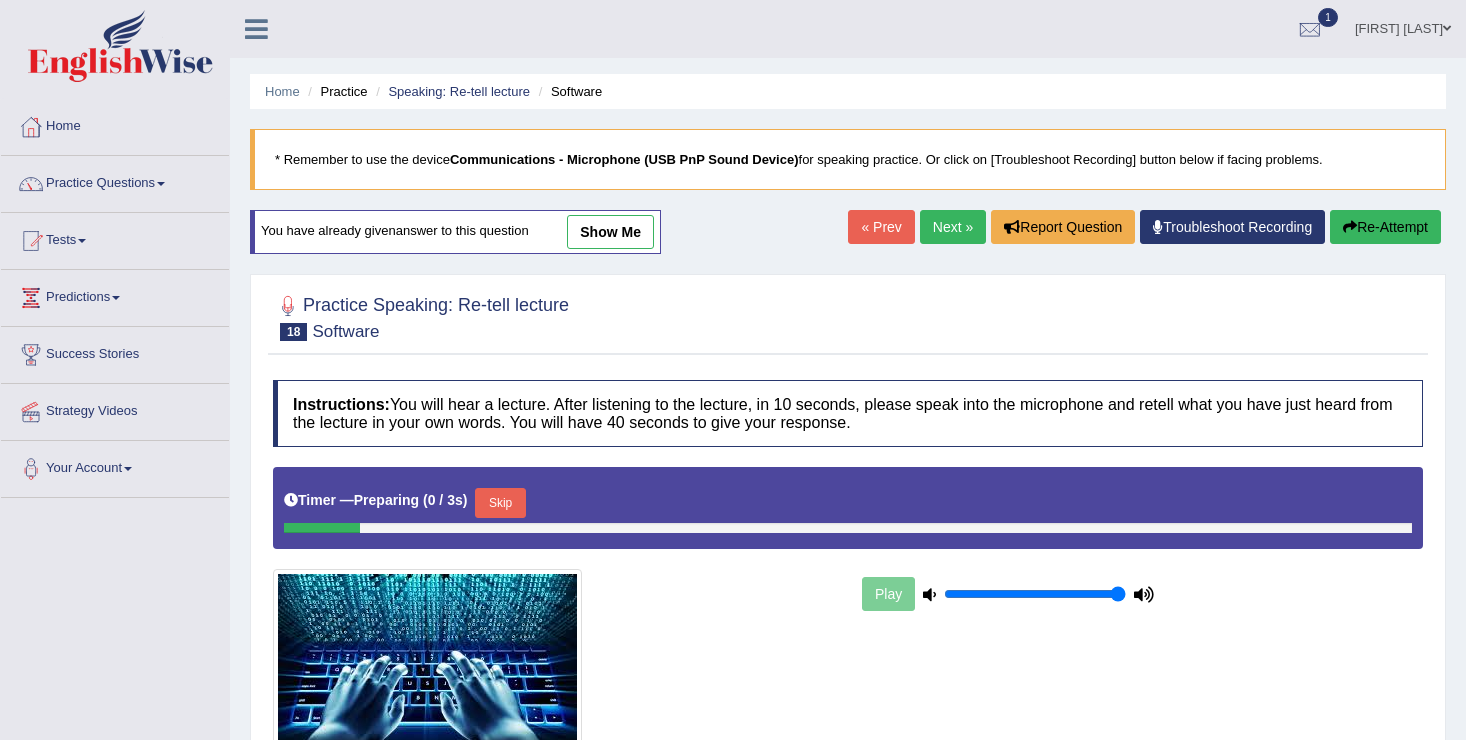 scroll, scrollTop: 120, scrollLeft: 0, axis: vertical 